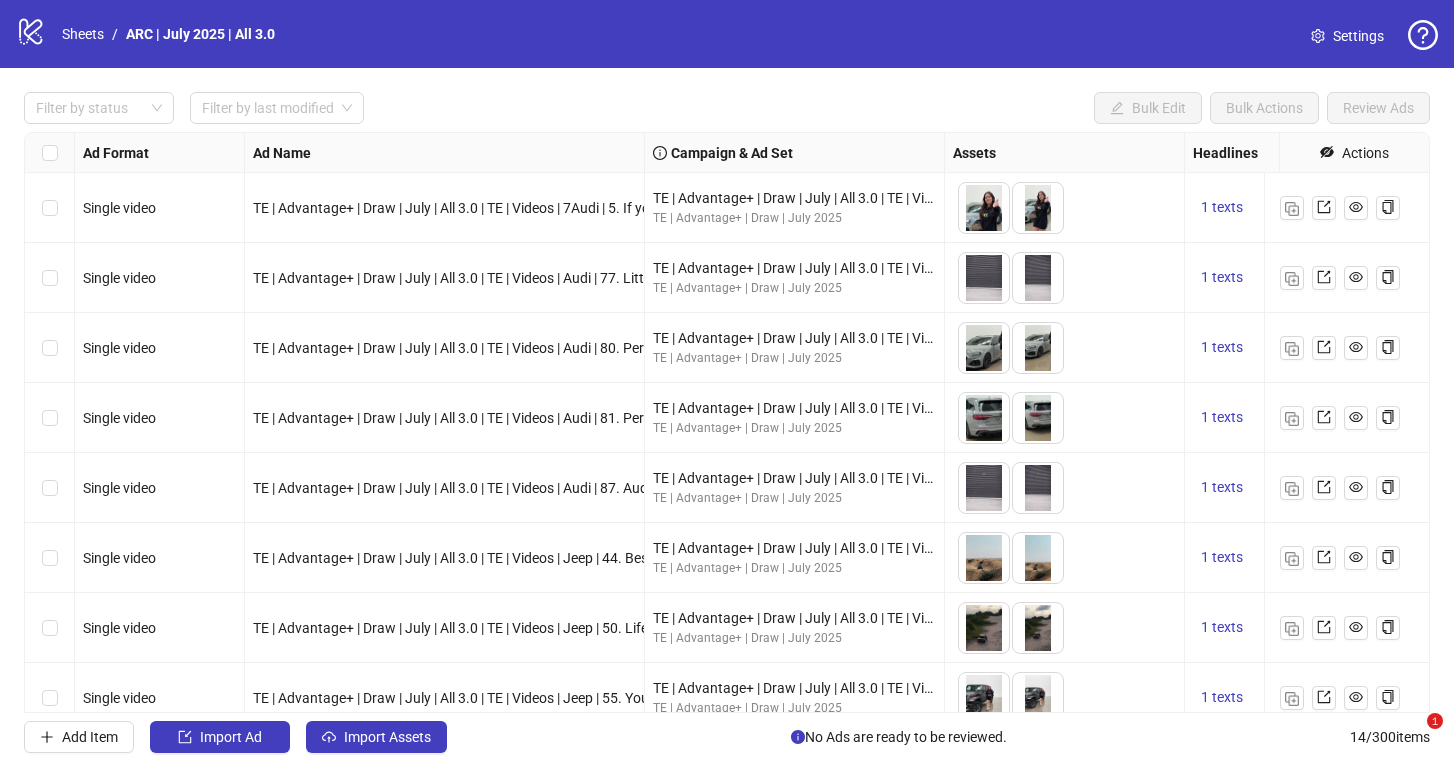 scroll, scrollTop: 0, scrollLeft: 0, axis: both 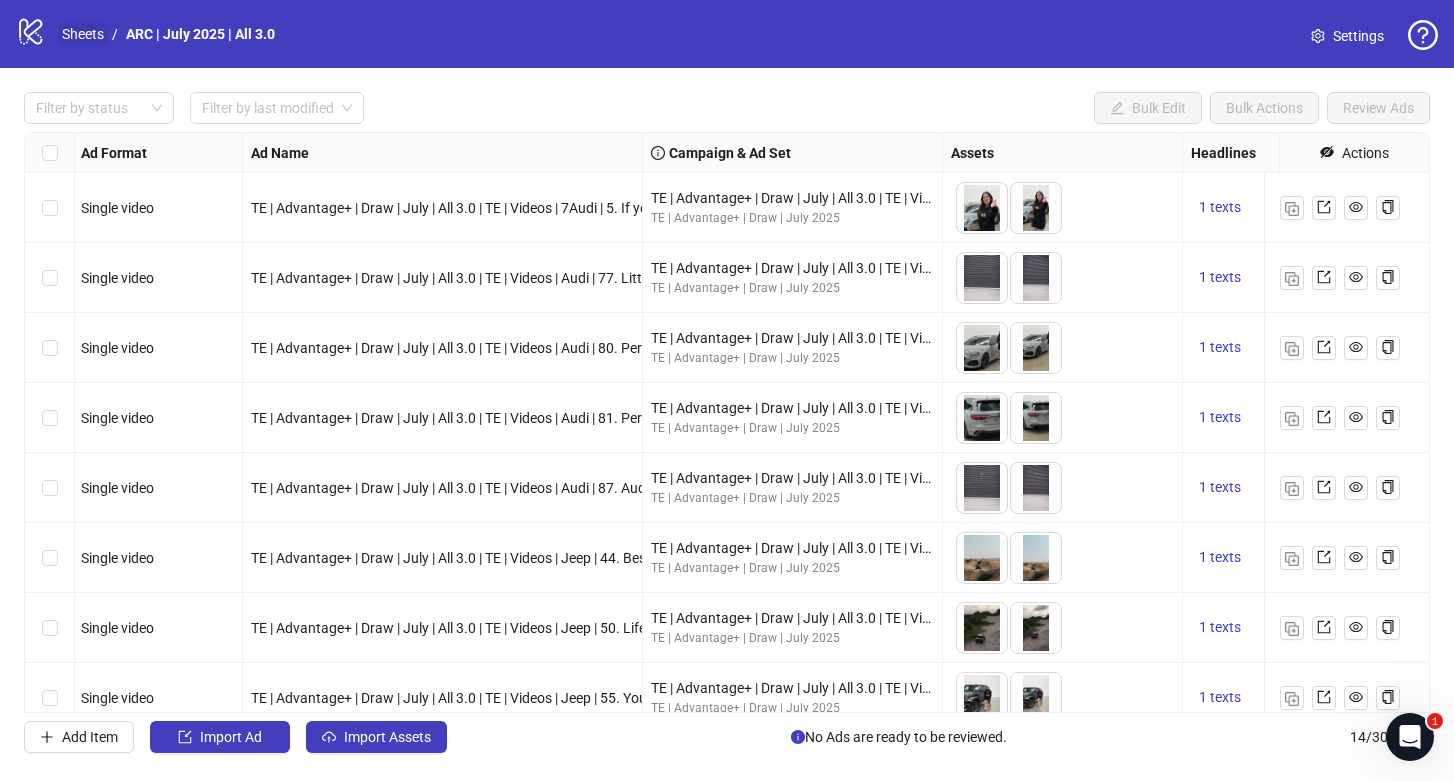 click on "Sheets" at bounding box center [83, 34] 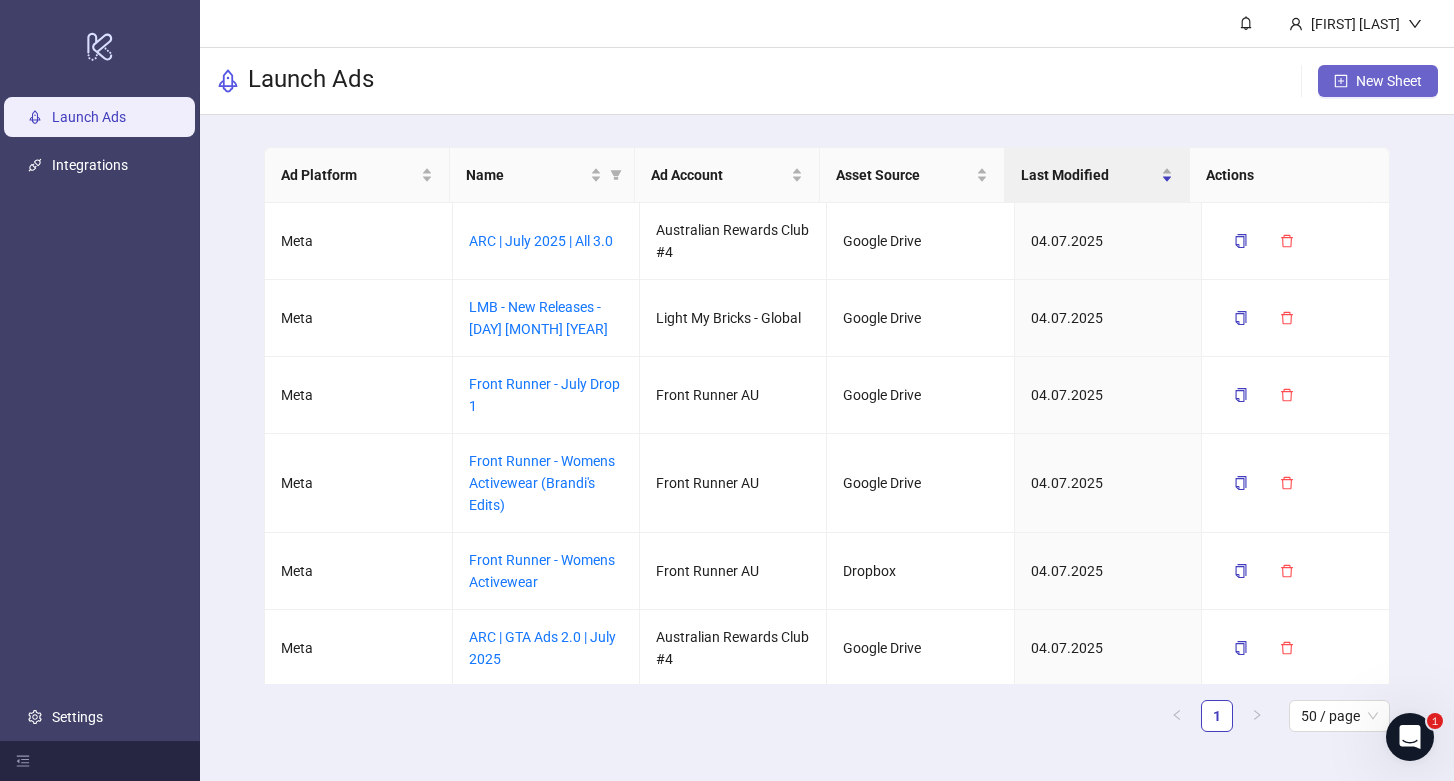 click on "New Sheet" at bounding box center [1378, 81] 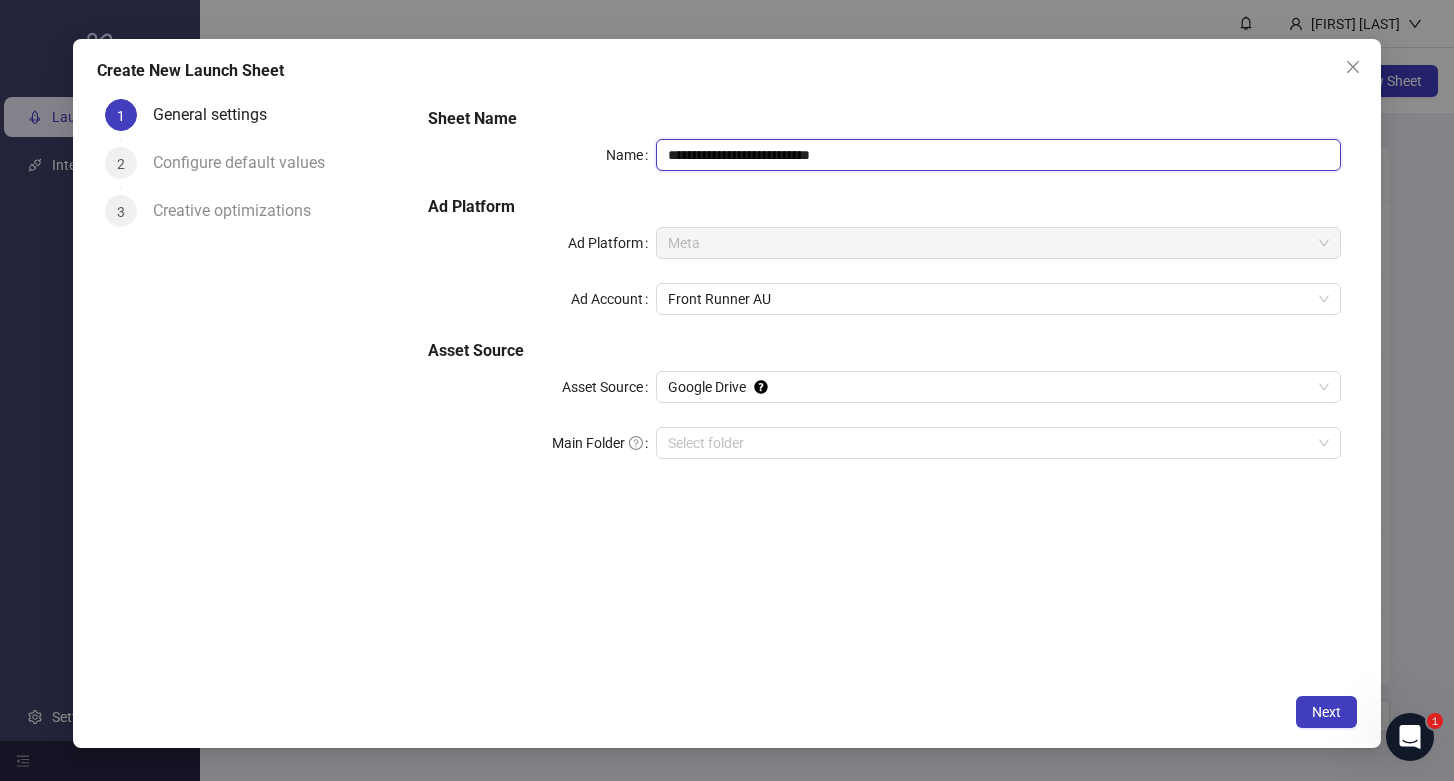 click on "**********" at bounding box center [998, 155] 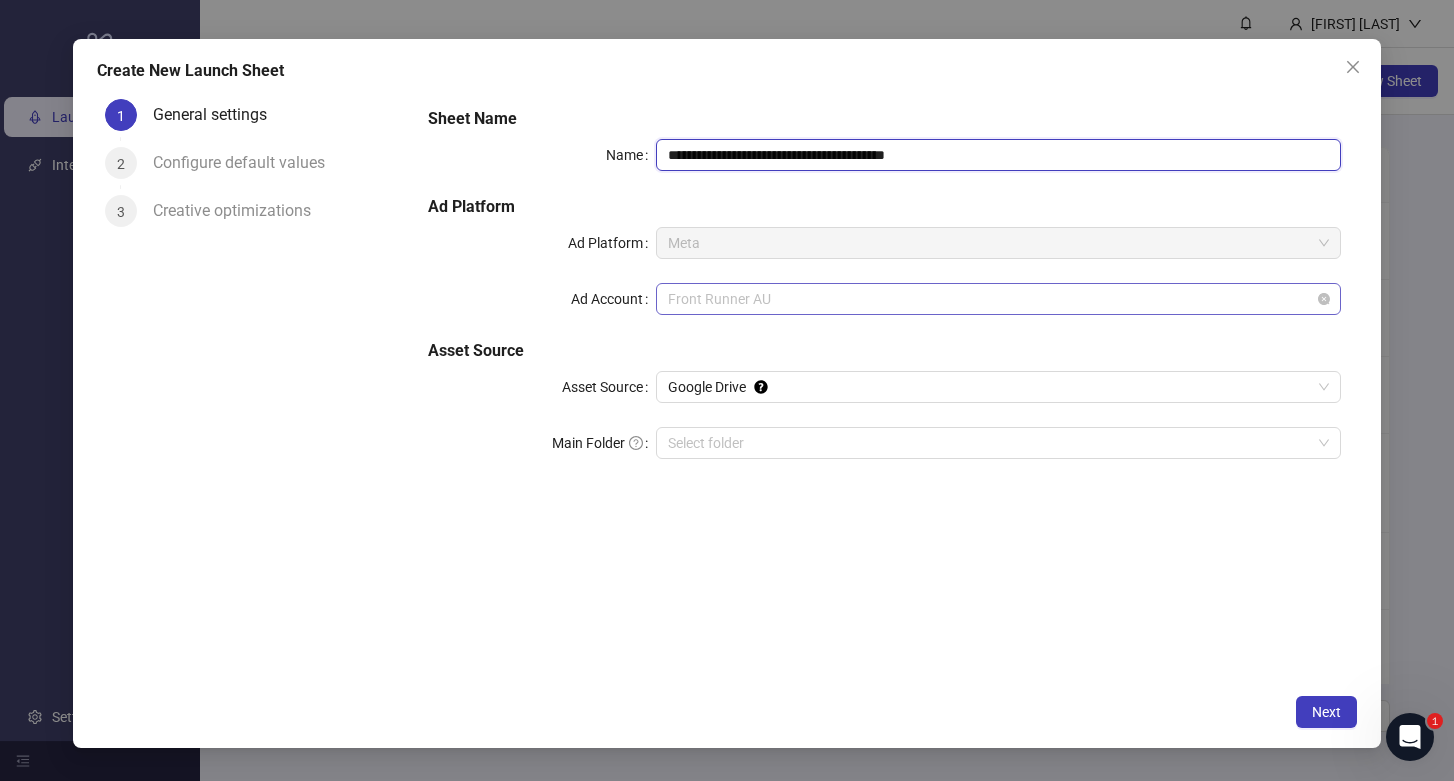 click on "Front Runner AU" at bounding box center [998, 299] 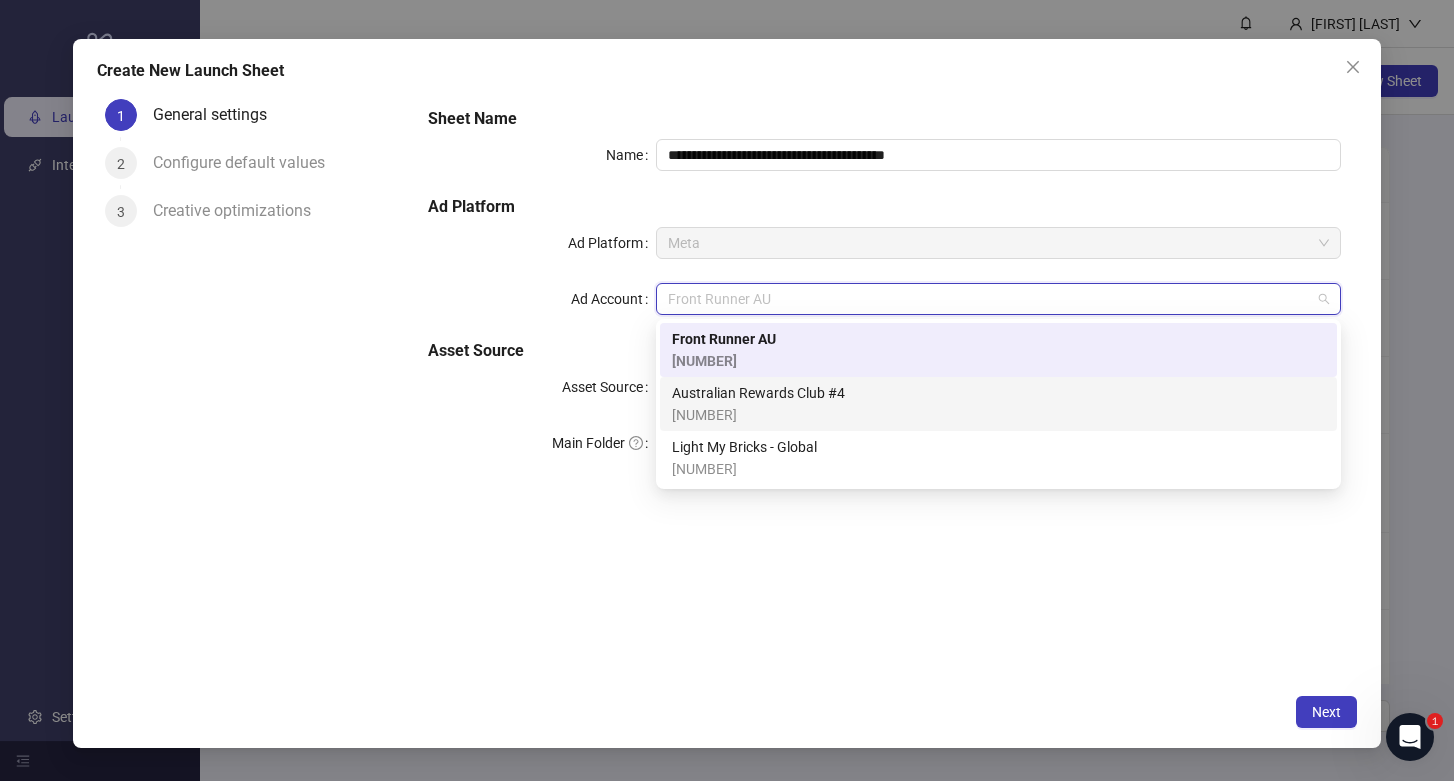 click on "759488969359713" at bounding box center [758, 415] 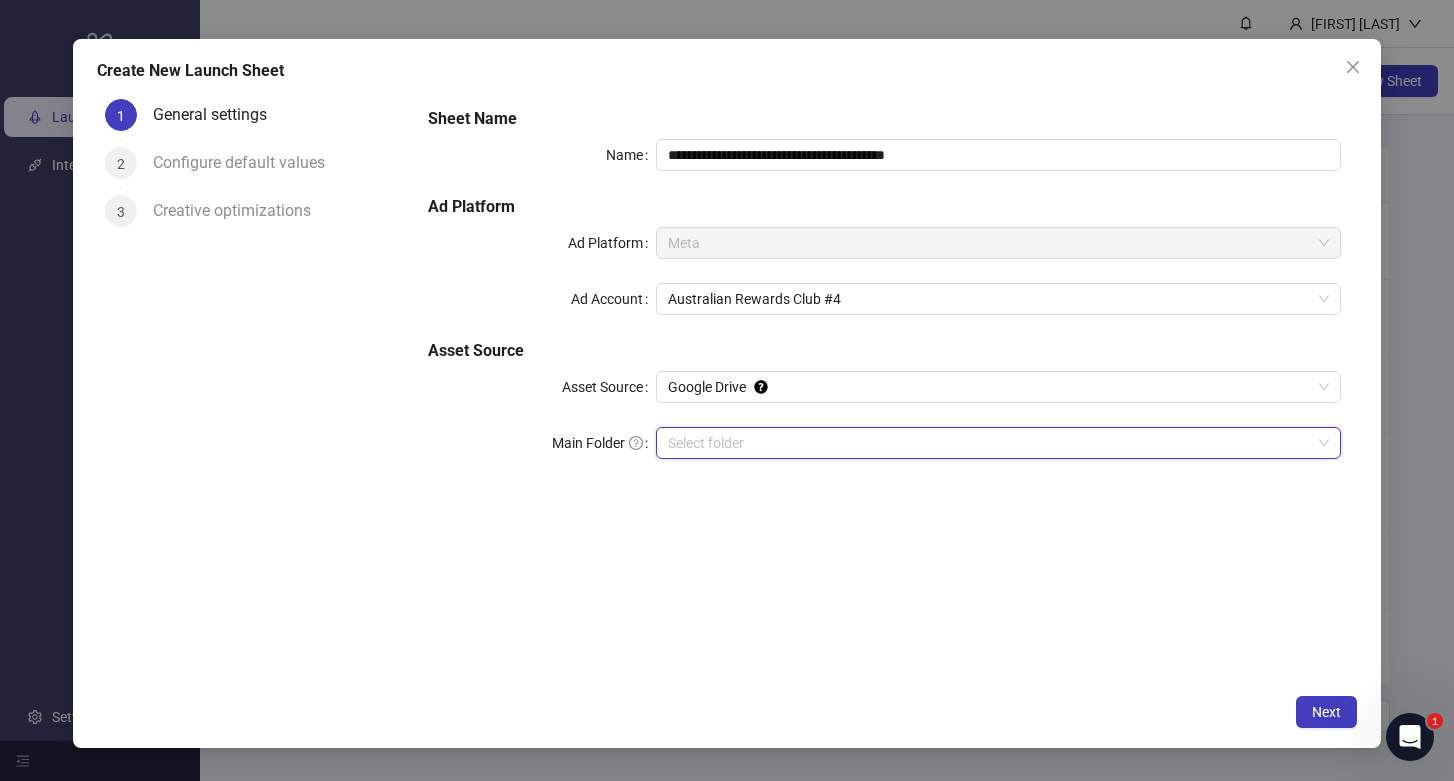 click on "Main Folder" at bounding box center [989, 443] 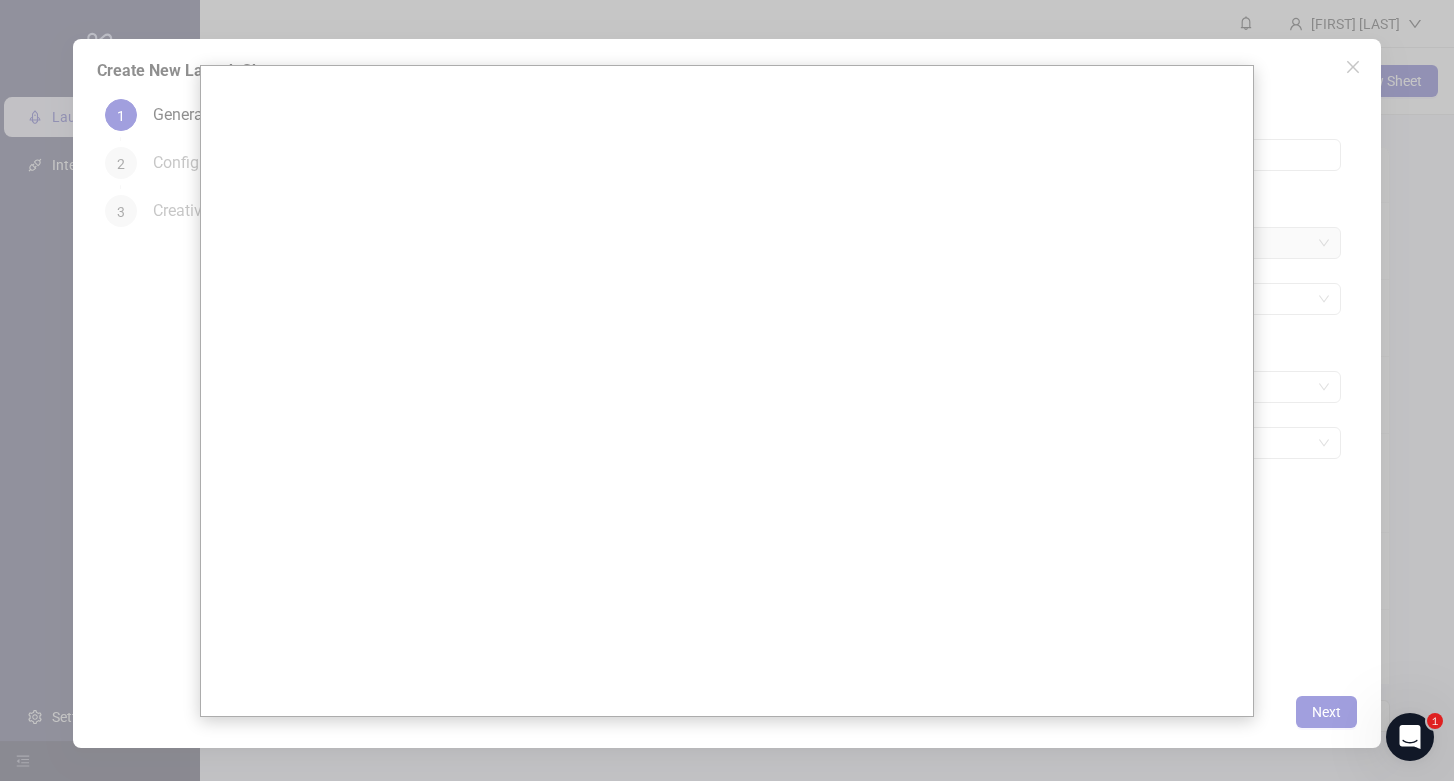 click at bounding box center [727, 390] 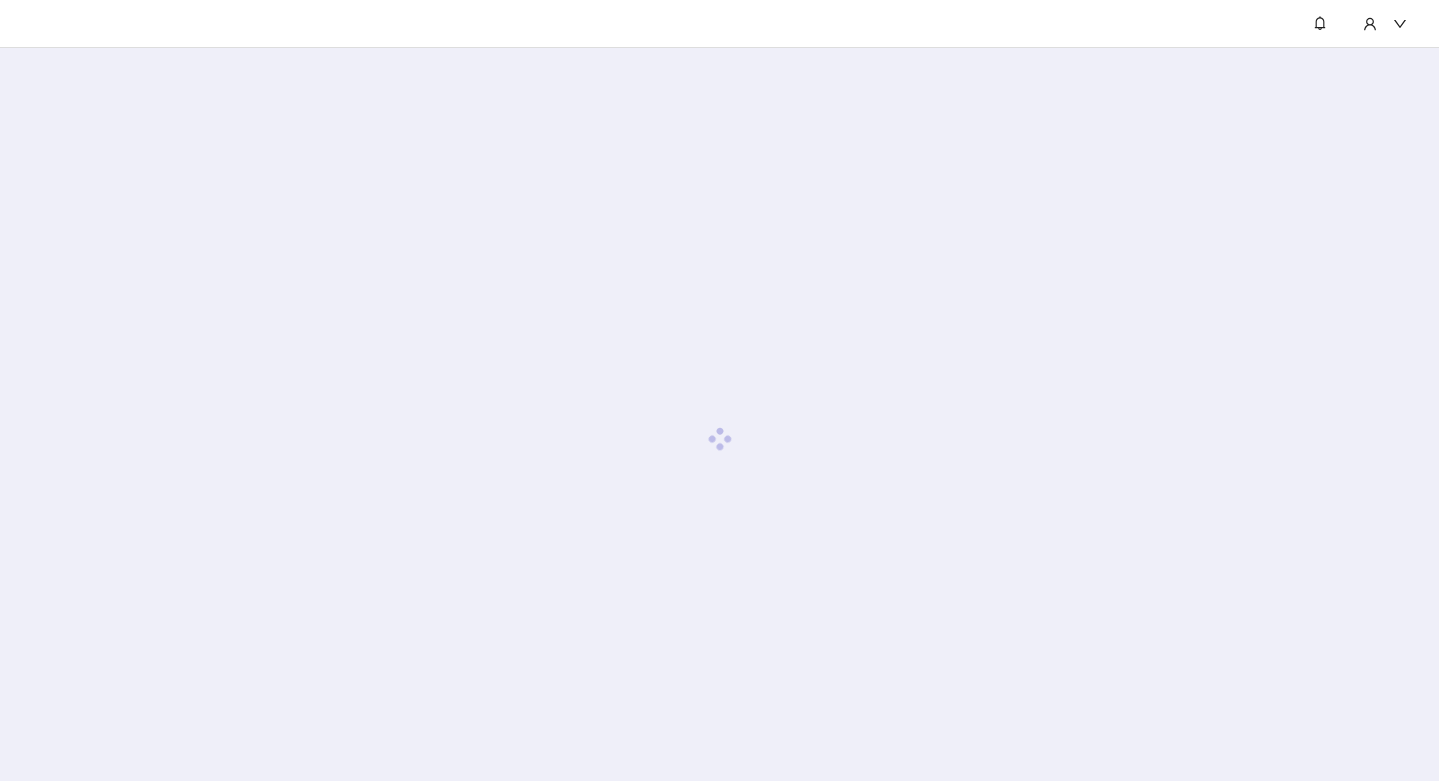 scroll, scrollTop: 0, scrollLeft: 0, axis: both 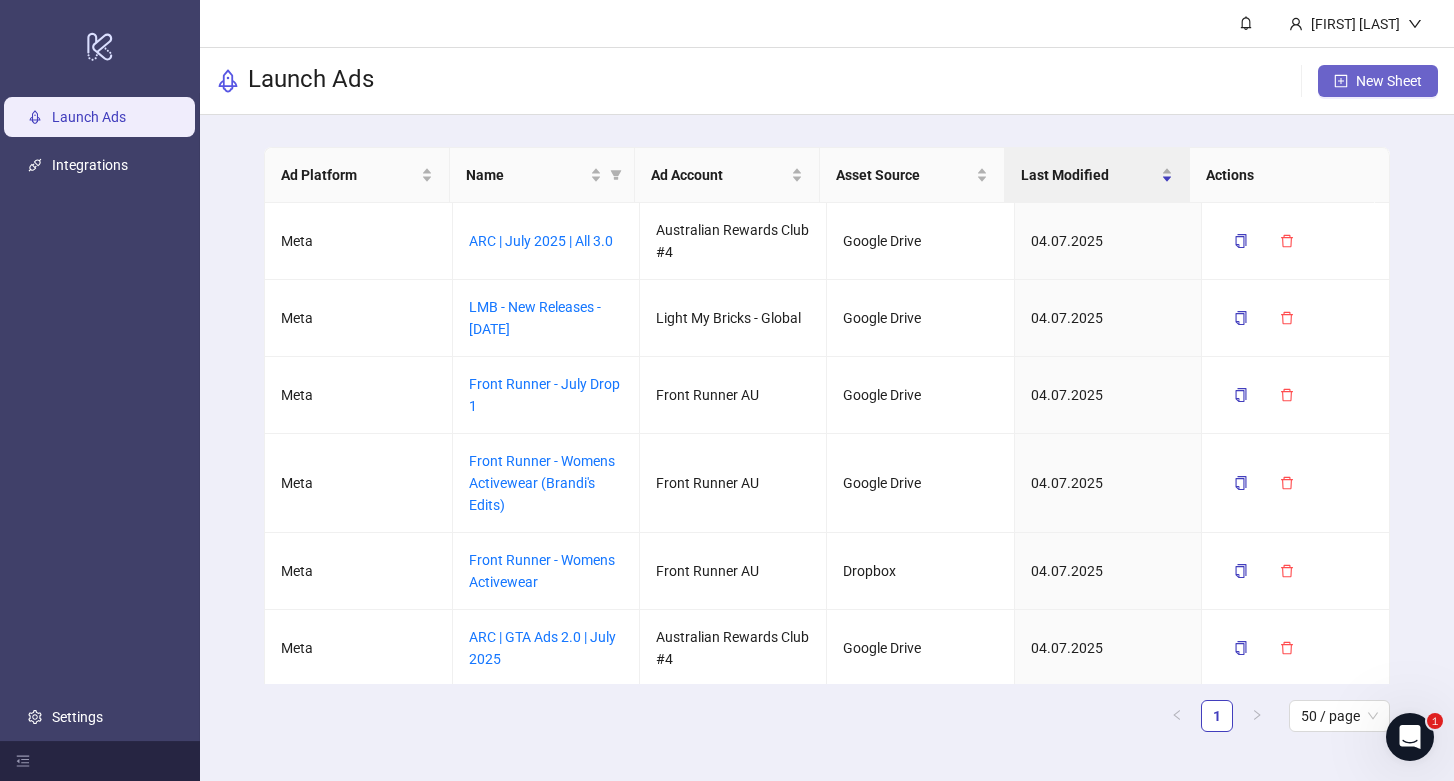 click on "New Sheet" at bounding box center [1389, 81] 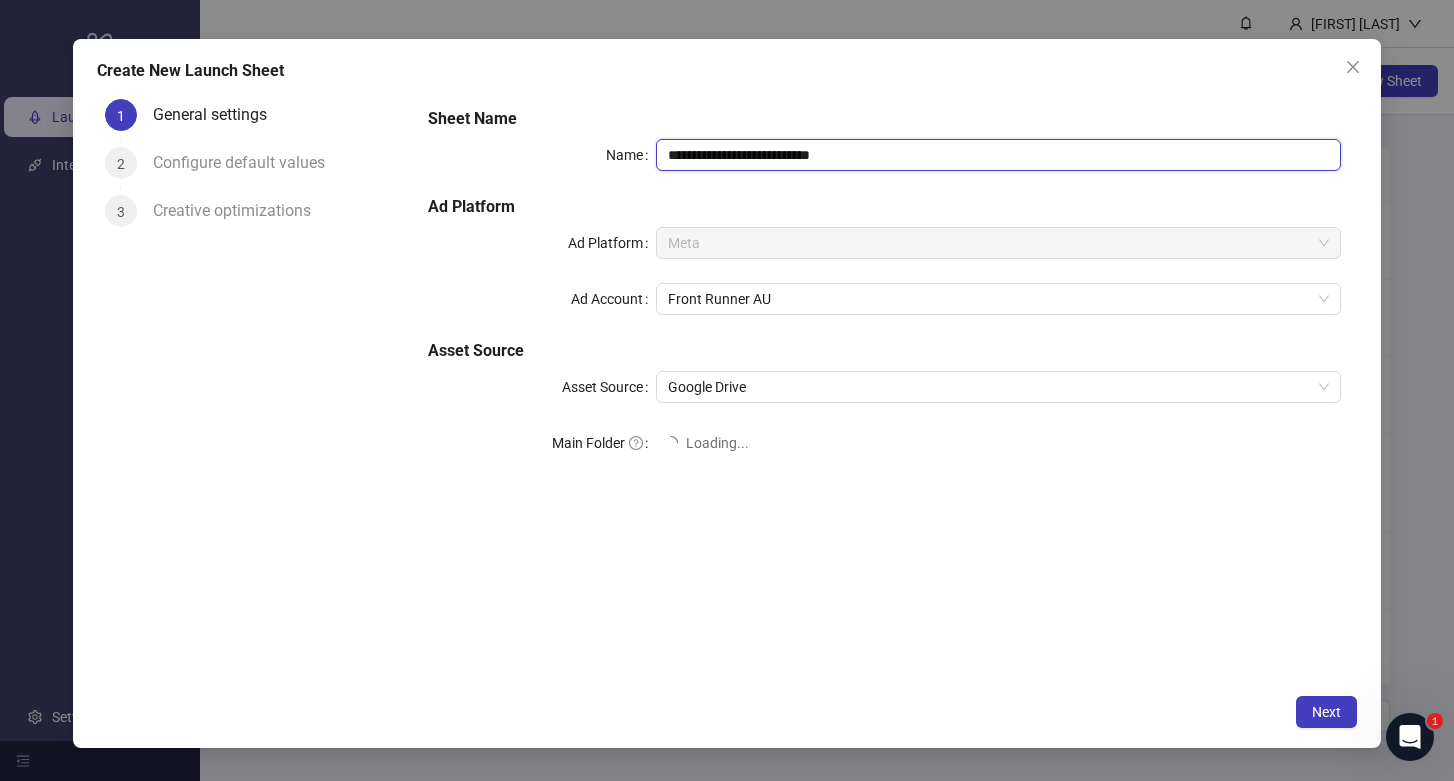 click on "**********" at bounding box center [998, 155] 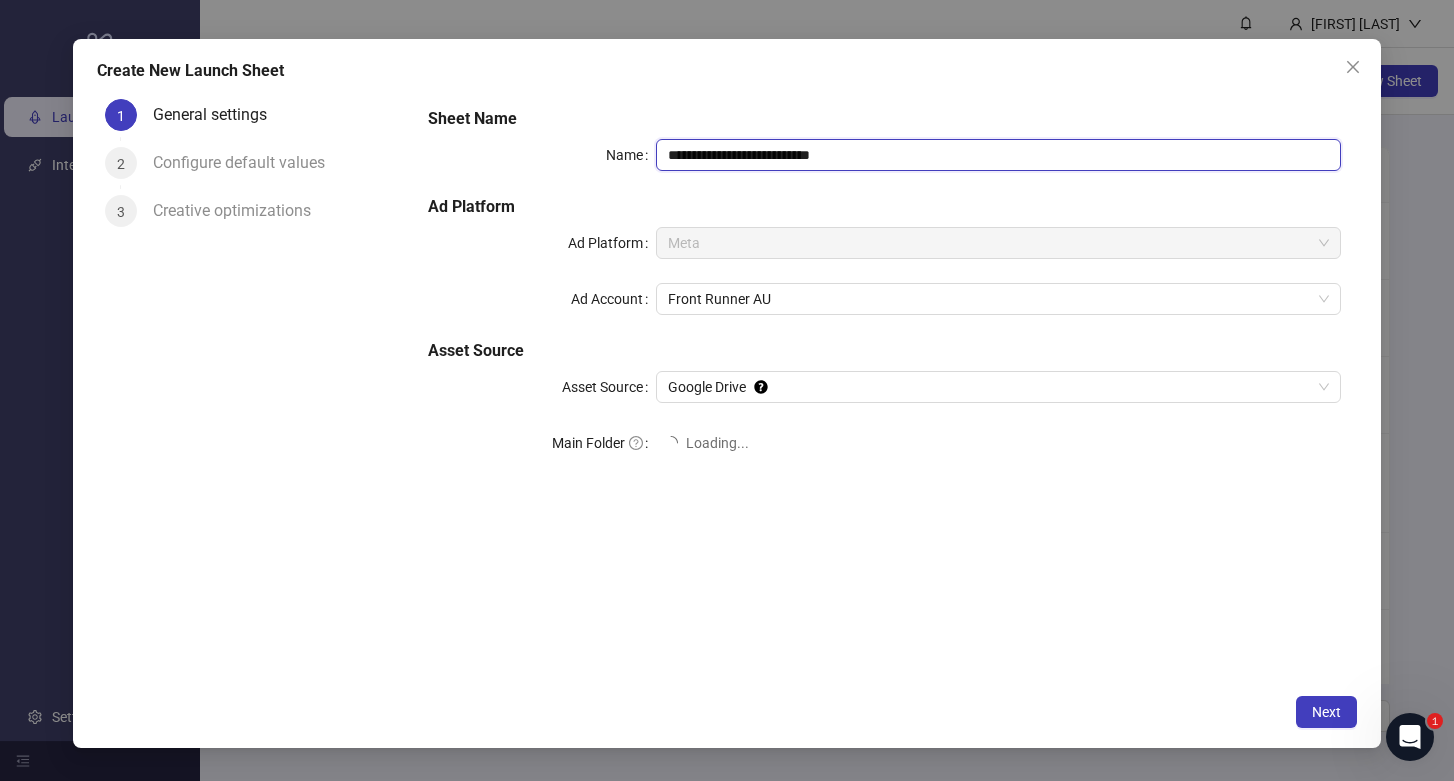 drag, startPoint x: 891, startPoint y: 158, endPoint x: 640, endPoint y: 140, distance: 251.64459 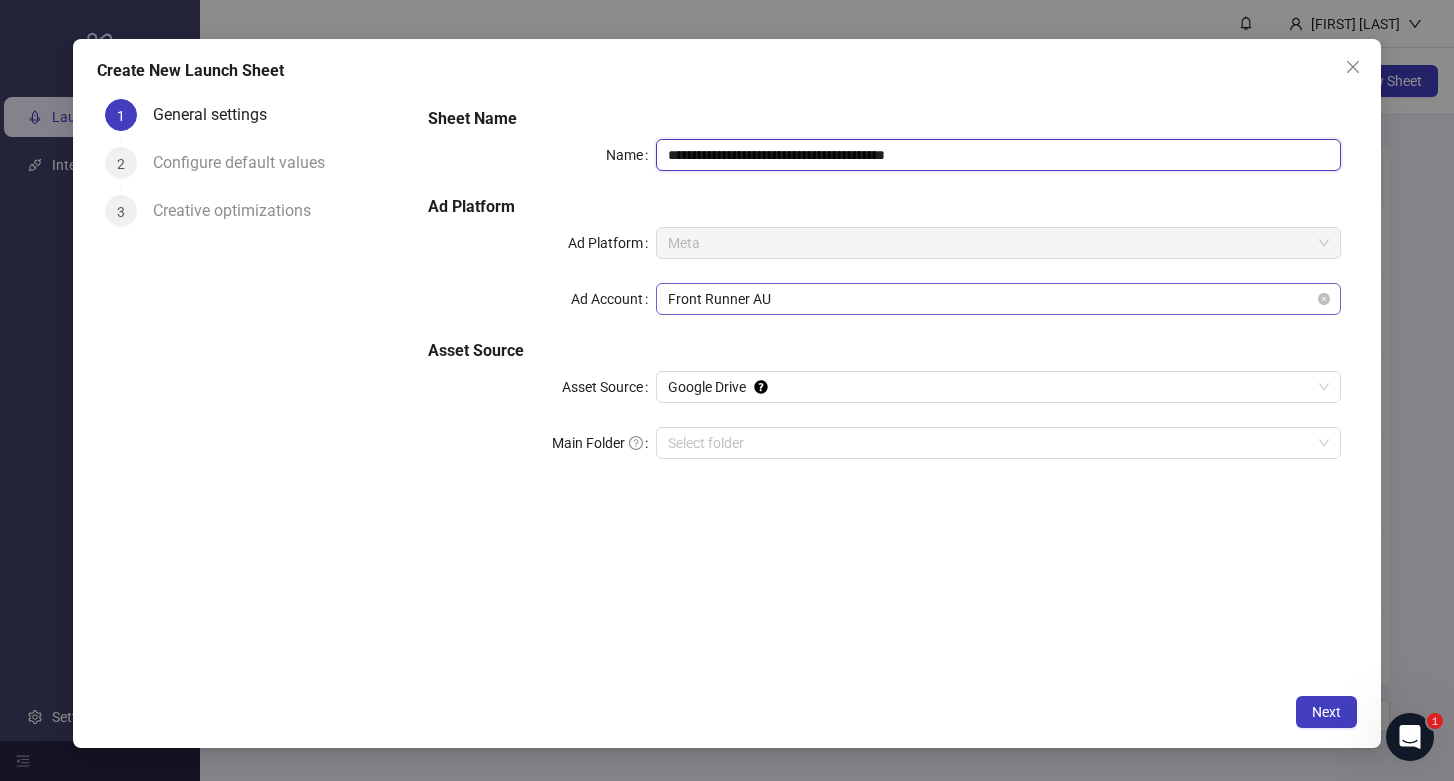 click on "Front Runner AU" at bounding box center [998, 299] 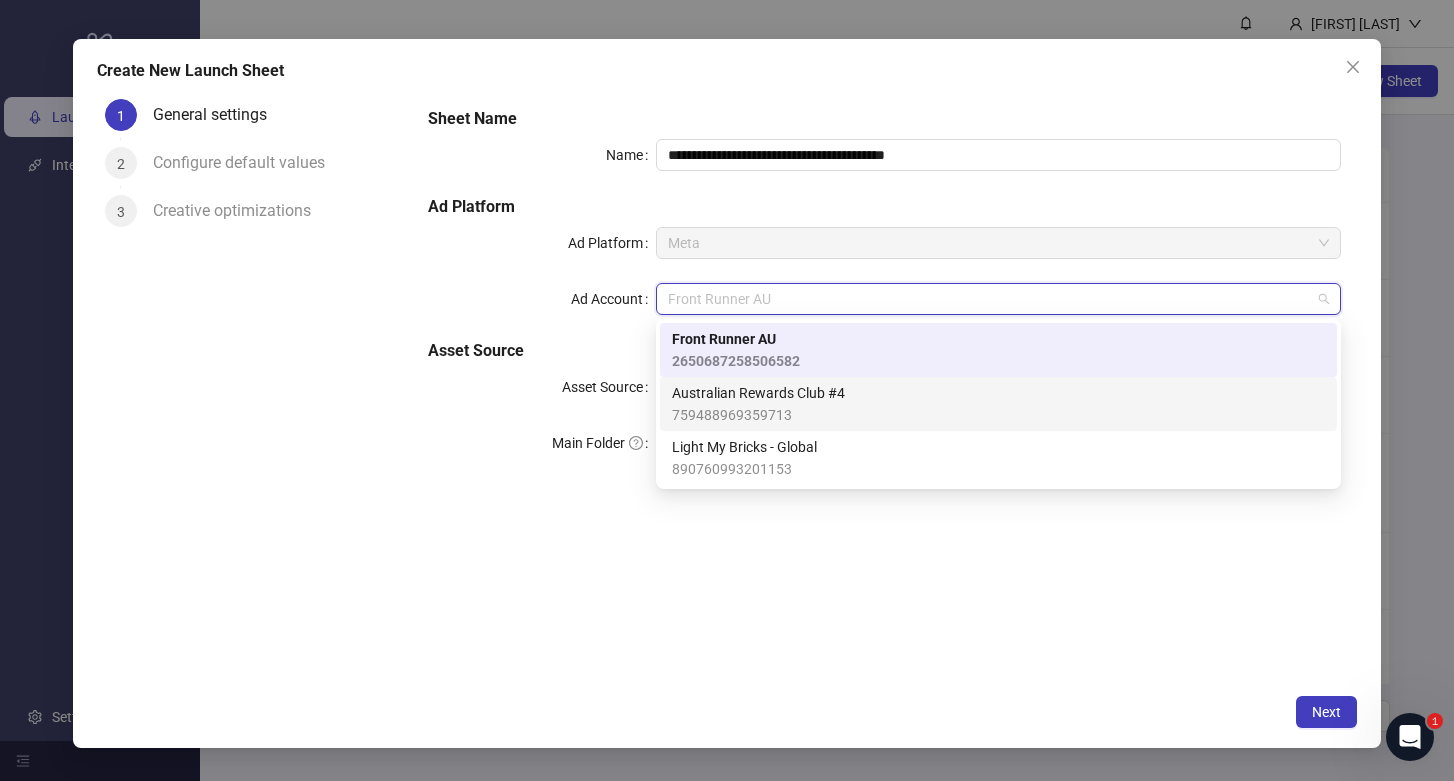 click on "Australian Rewards Club #4" at bounding box center [758, 393] 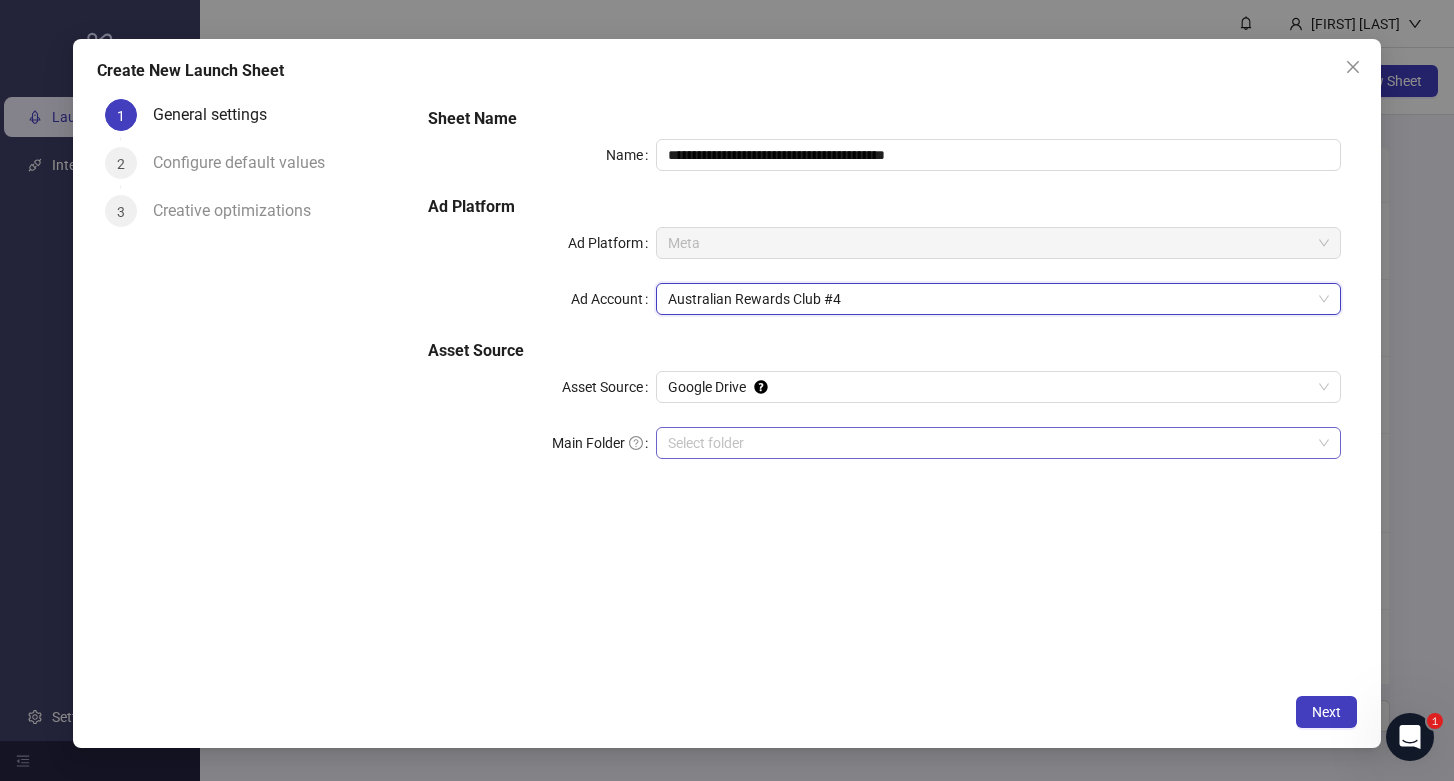 click on "Main Folder" at bounding box center [989, 443] 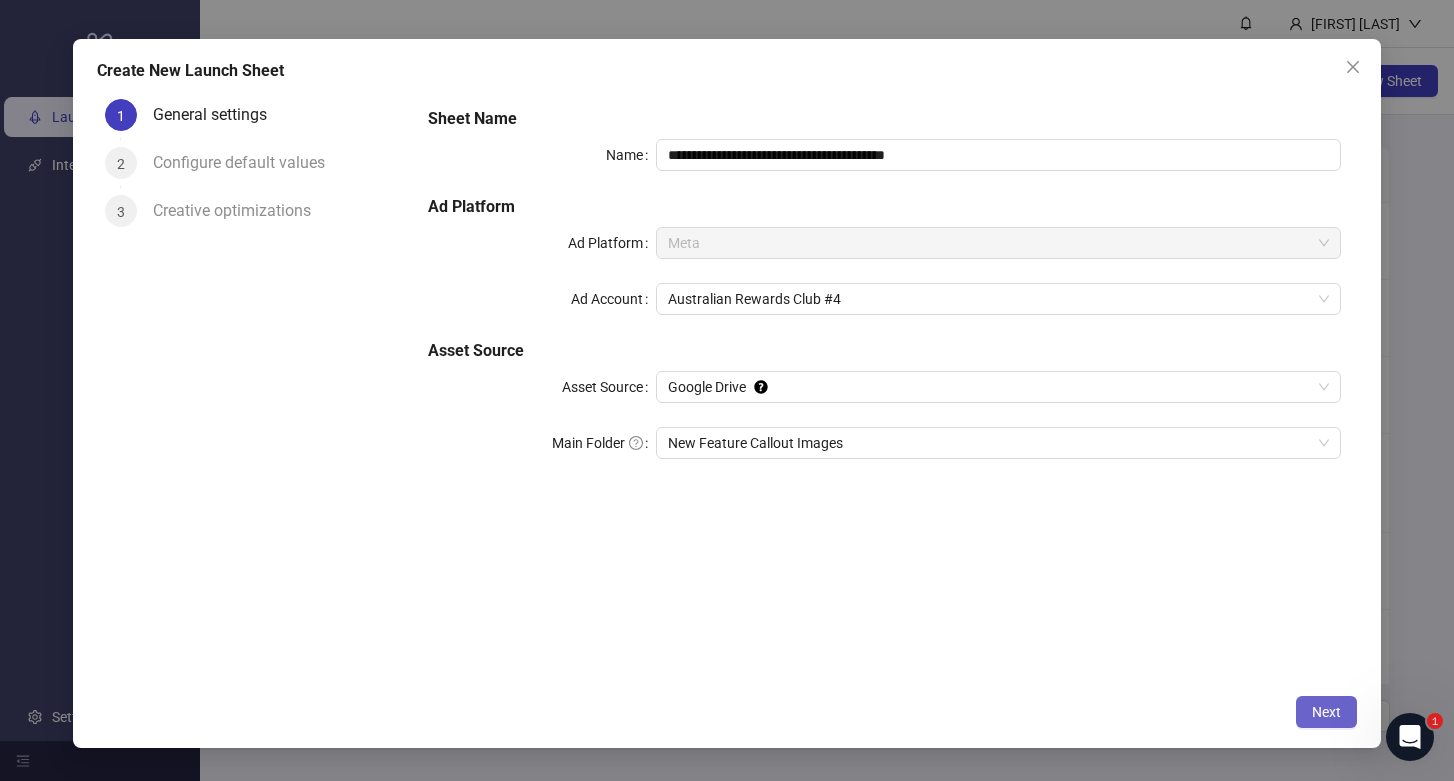 click on "Next" at bounding box center (1326, 712) 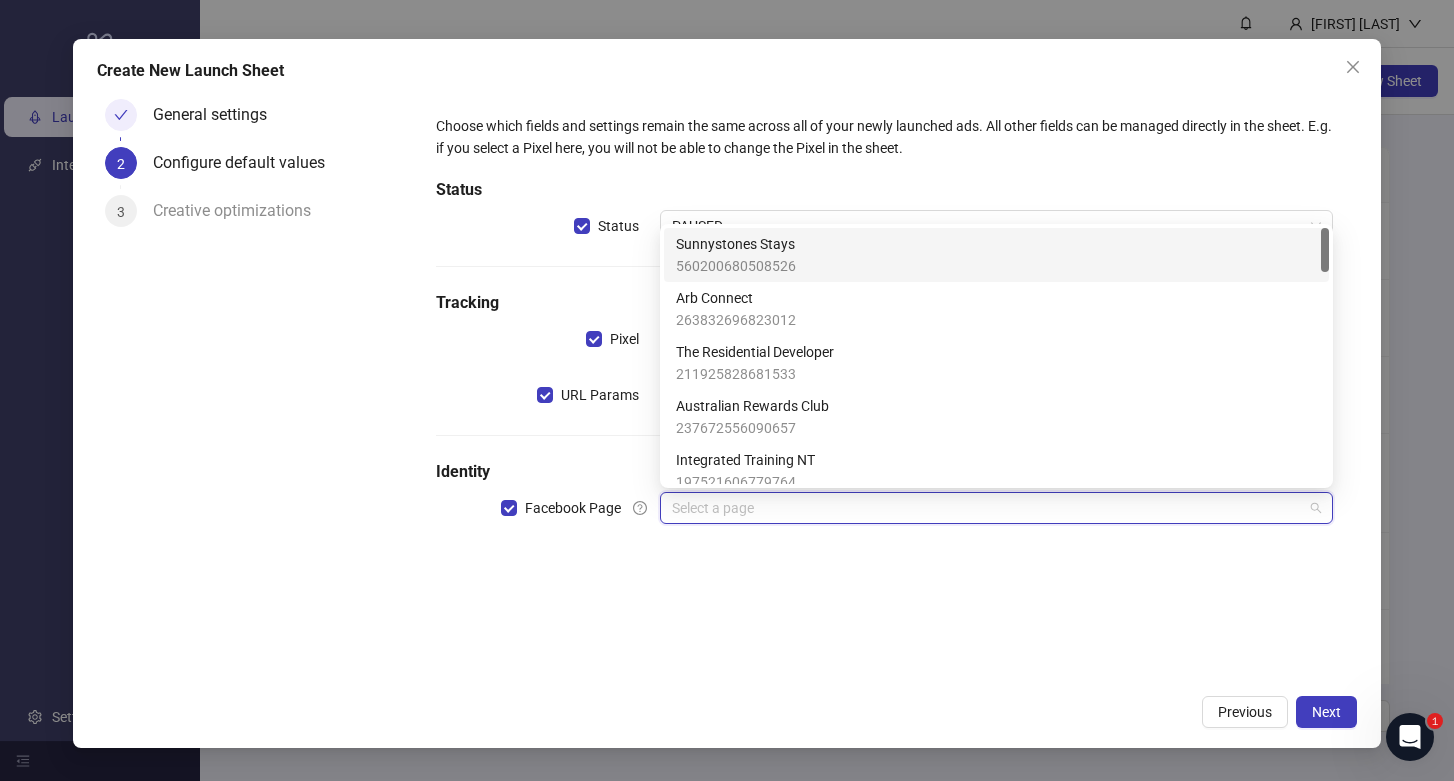 click at bounding box center [987, 508] 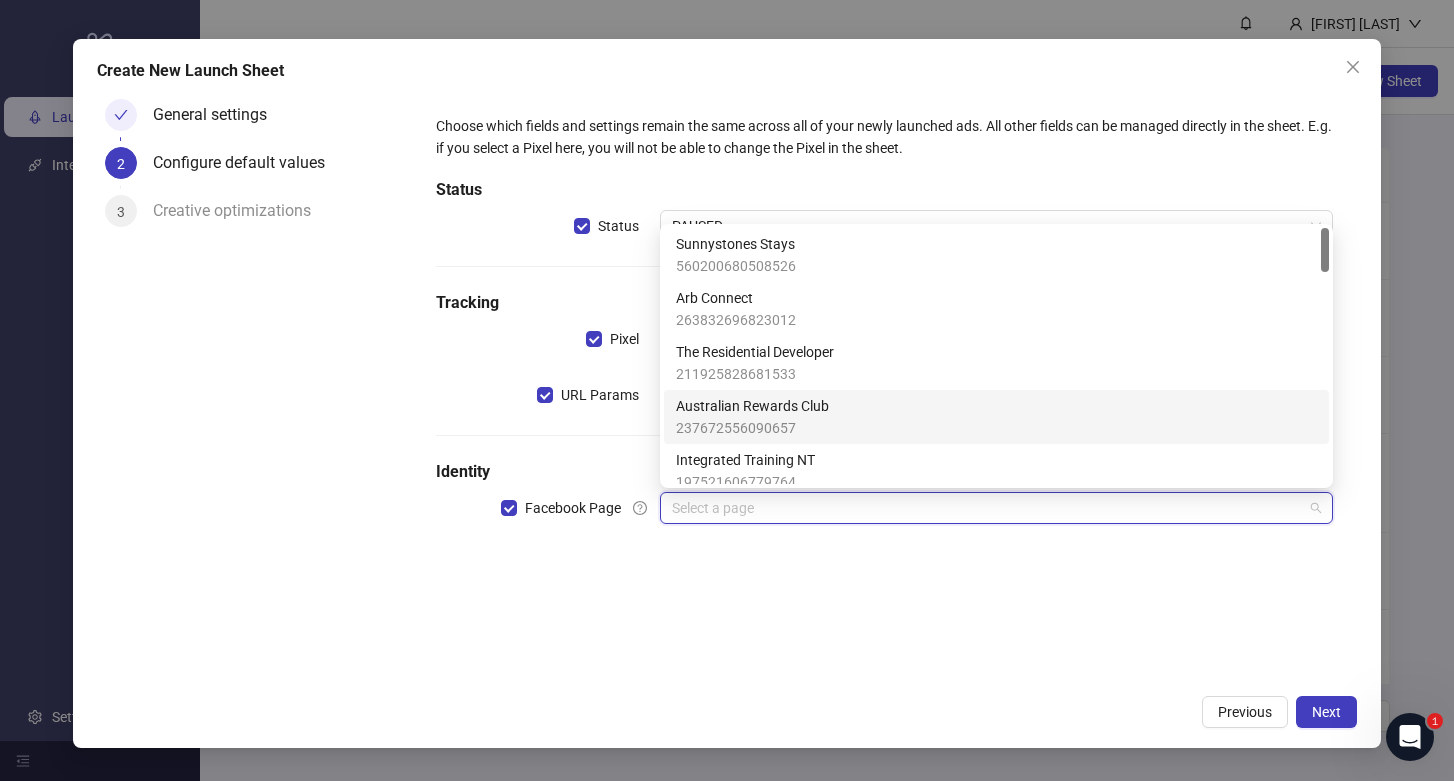 click on "Australian Rewards Club [NUMBER]" at bounding box center [996, 417] 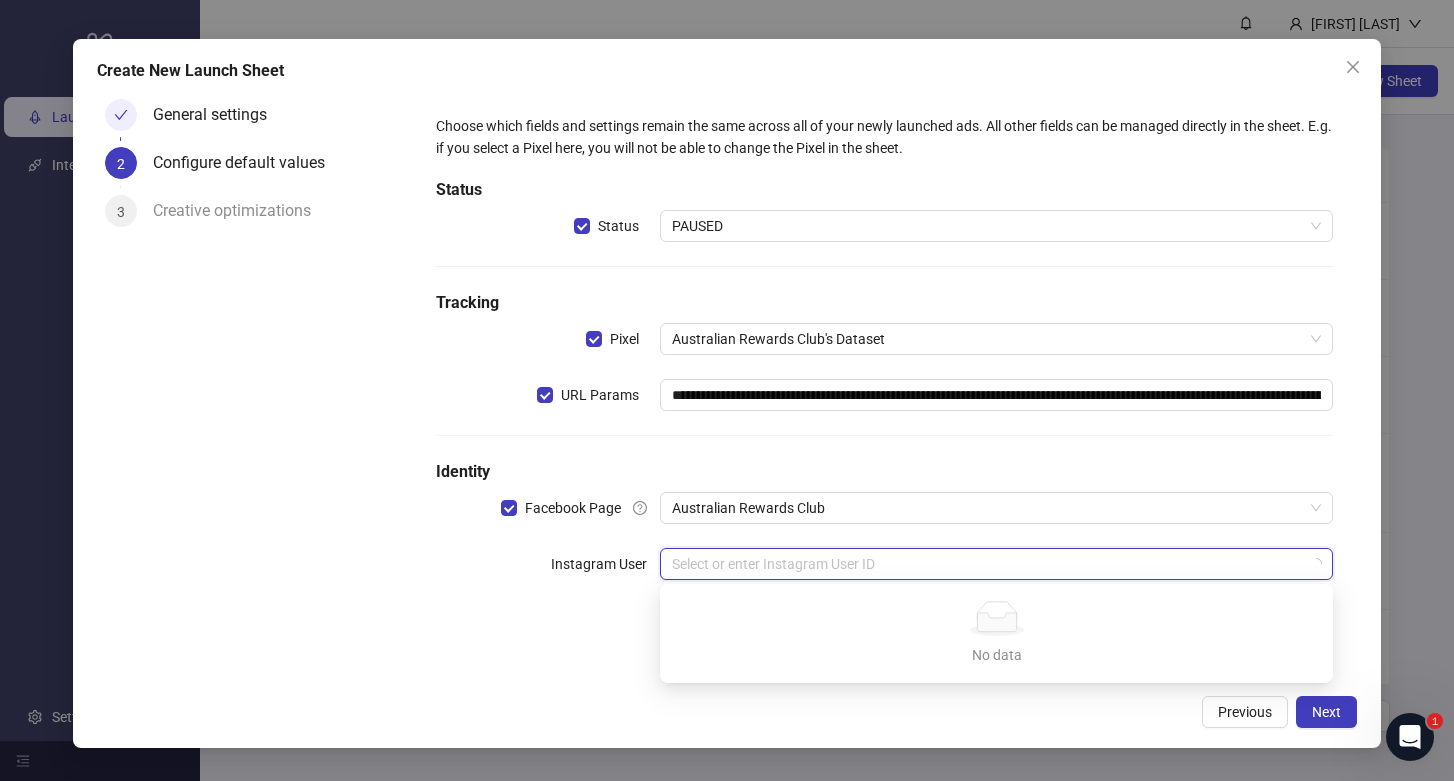 click at bounding box center (987, 564) 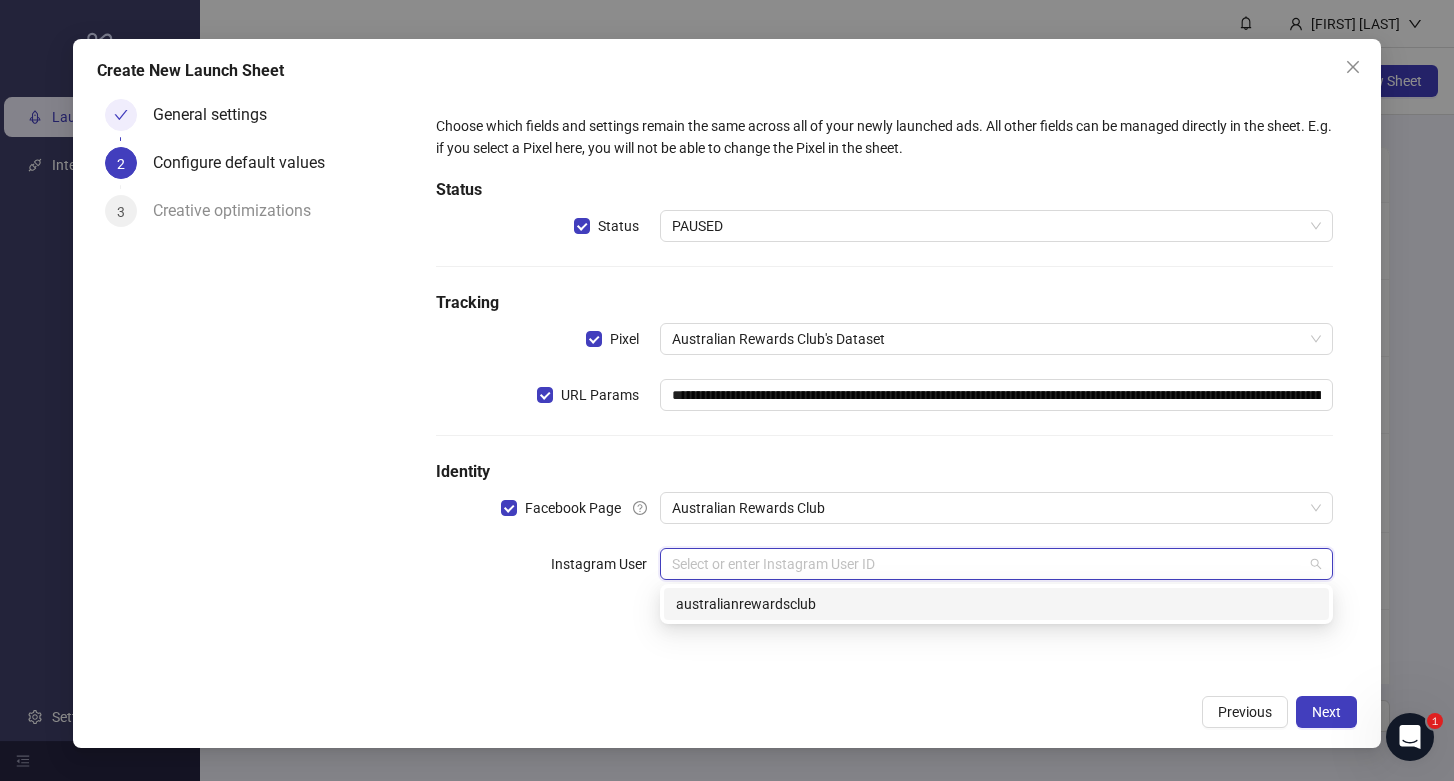 click on "australianrewardsclub" at bounding box center (996, 604) 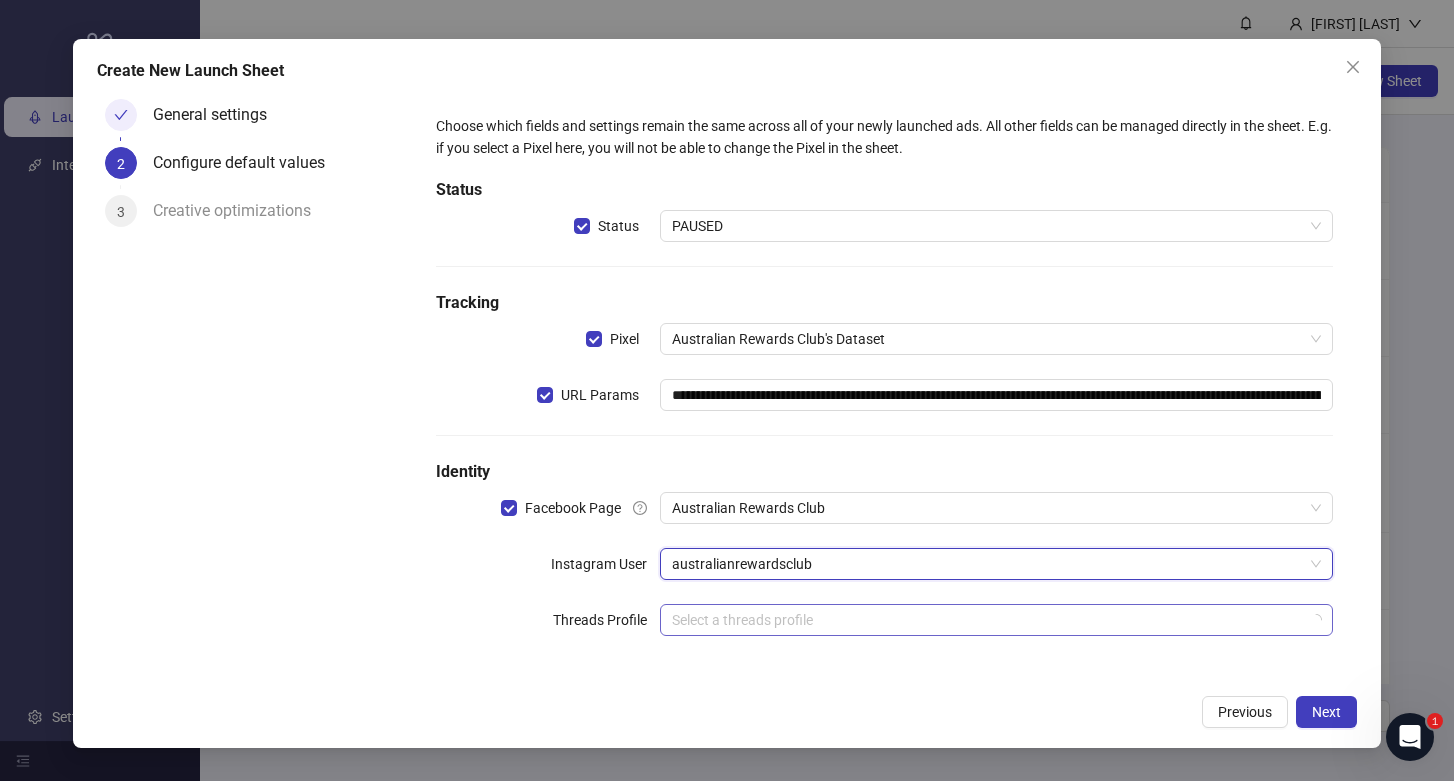 click at bounding box center (987, 620) 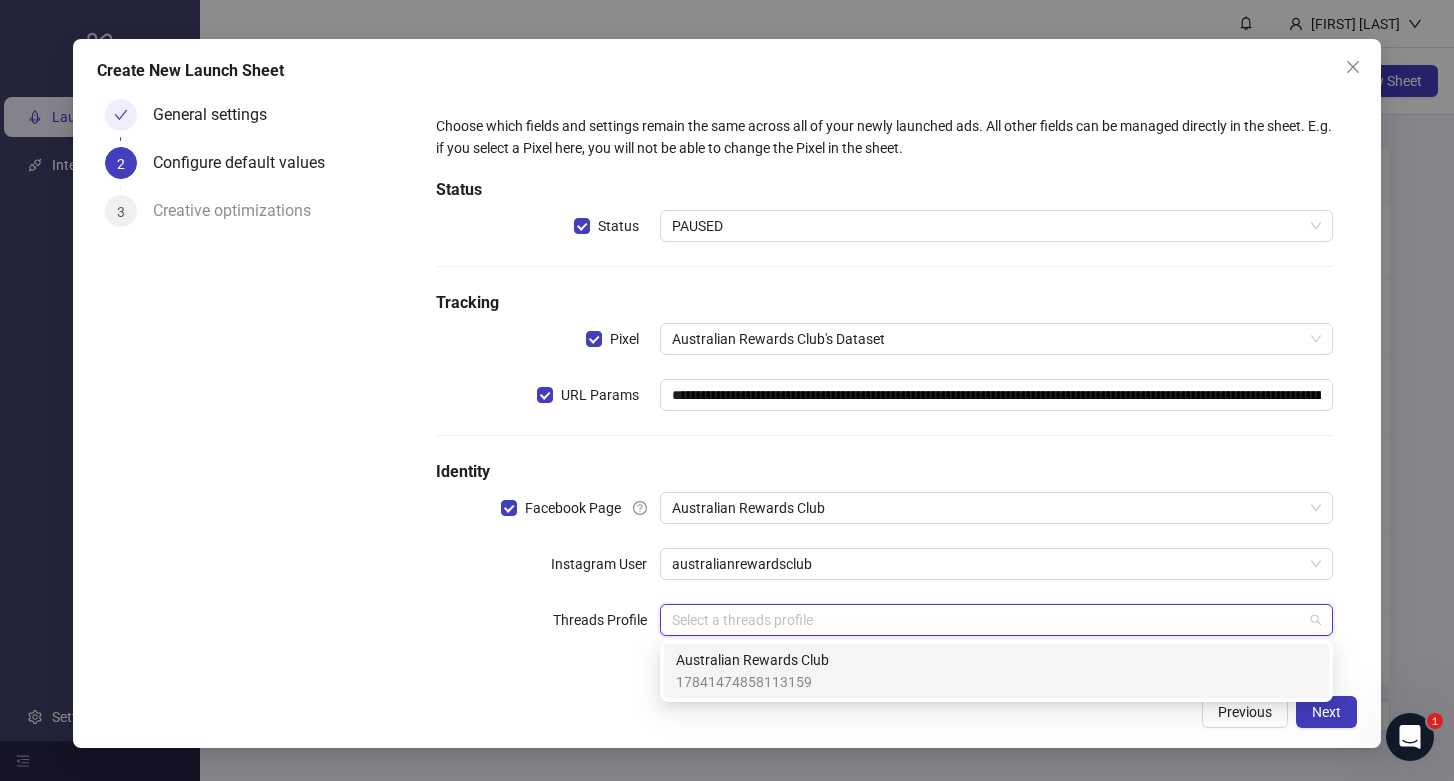 click on "Australian Rewards Club" at bounding box center (752, 660) 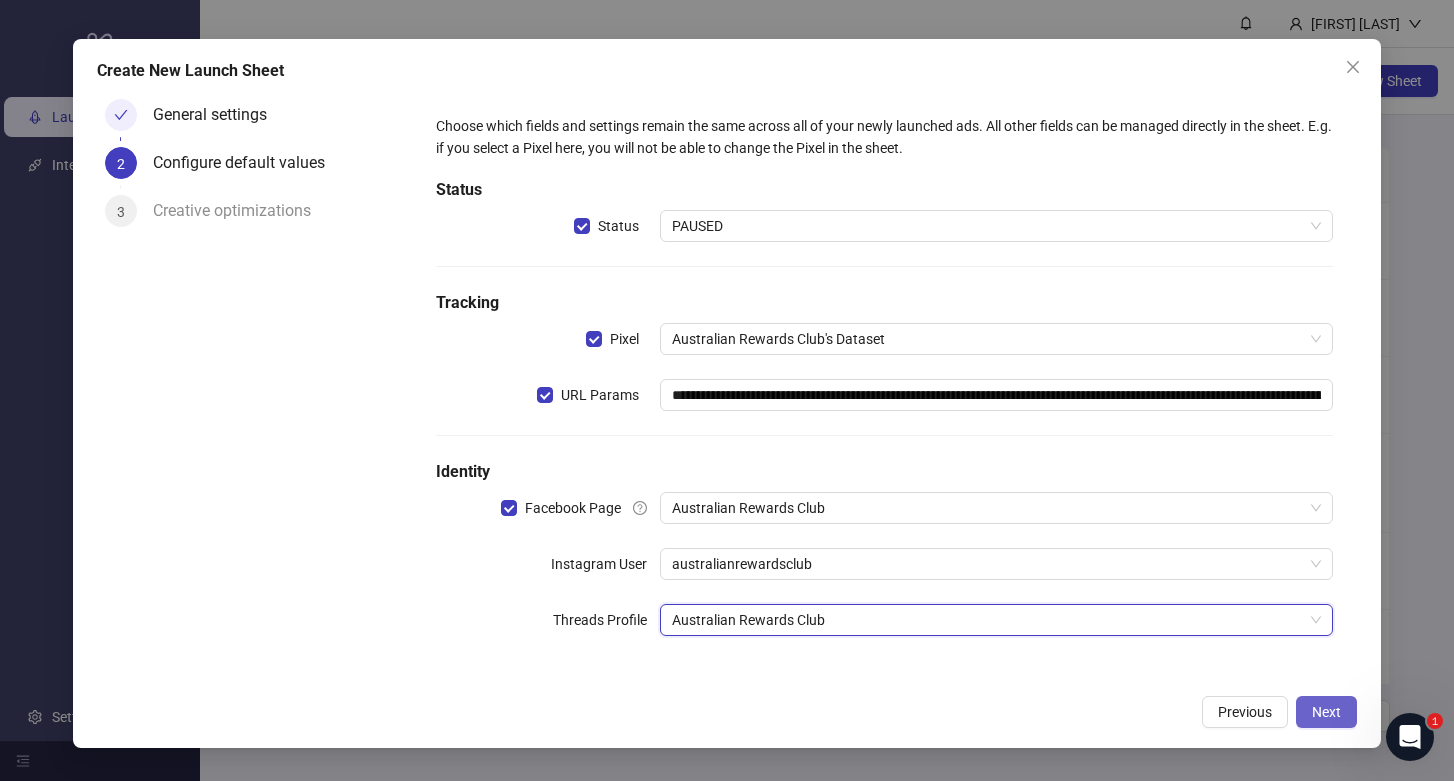 click on "Next" at bounding box center [1326, 712] 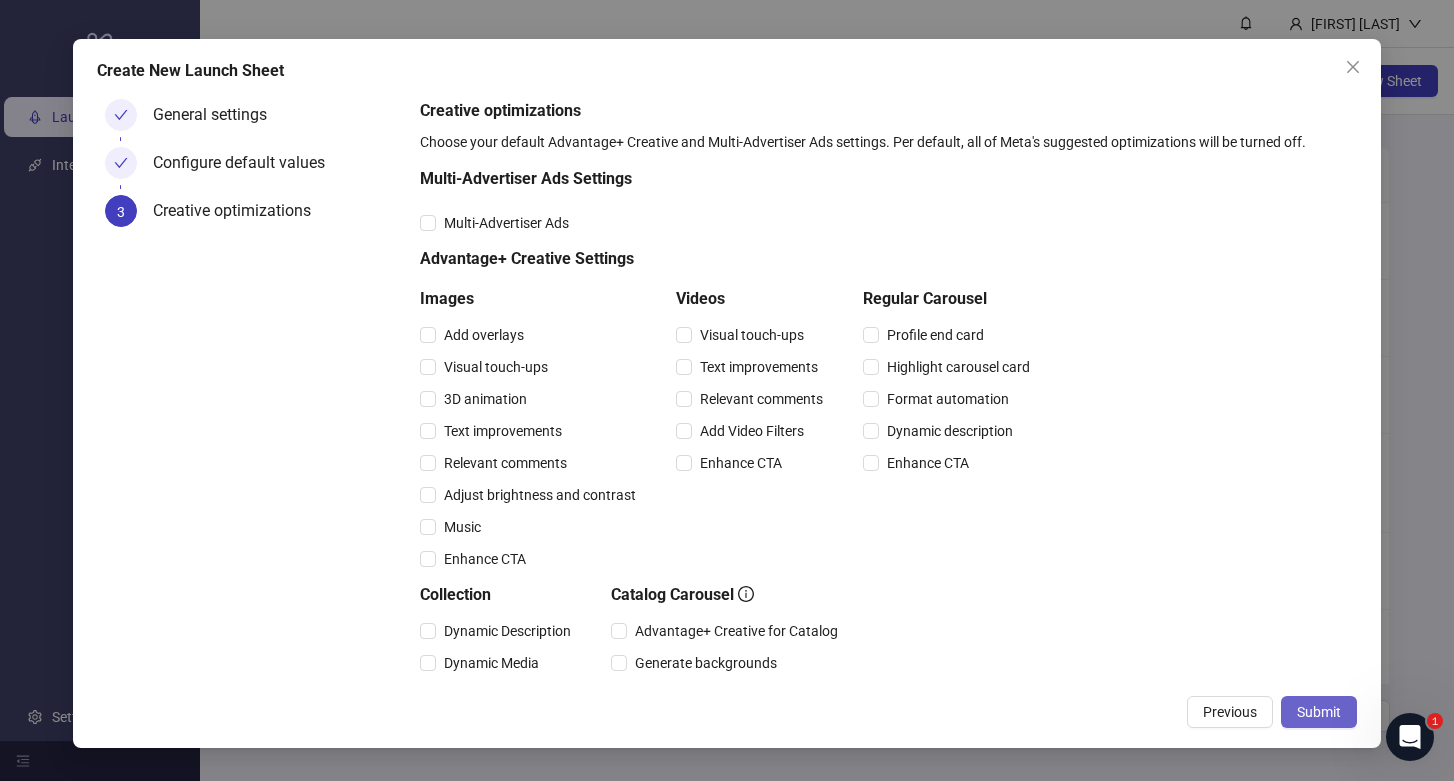 click on "Submit" at bounding box center (1319, 712) 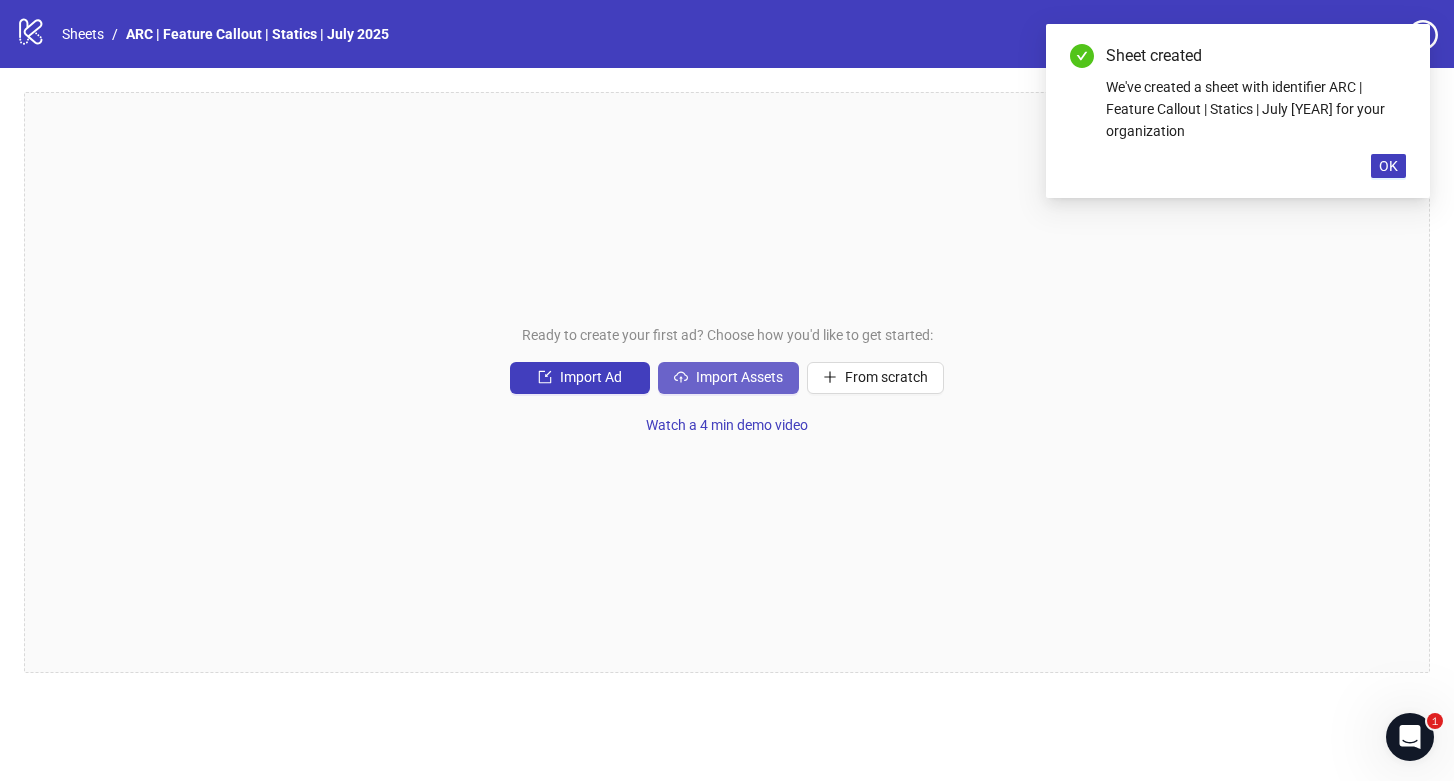 click on "Import Assets" at bounding box center (591, 377) 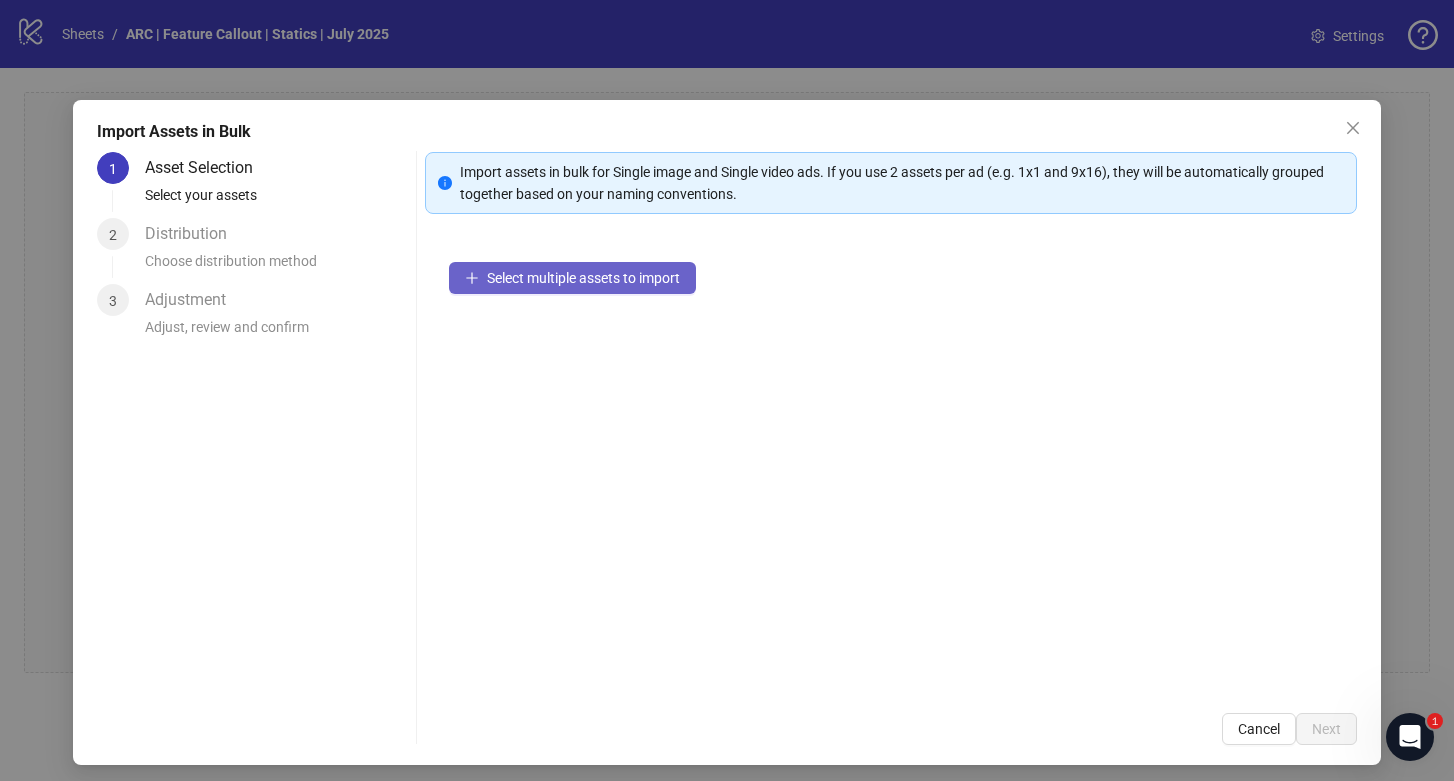 click on "Select multiple assets to import" at bounding box center [572, 278] 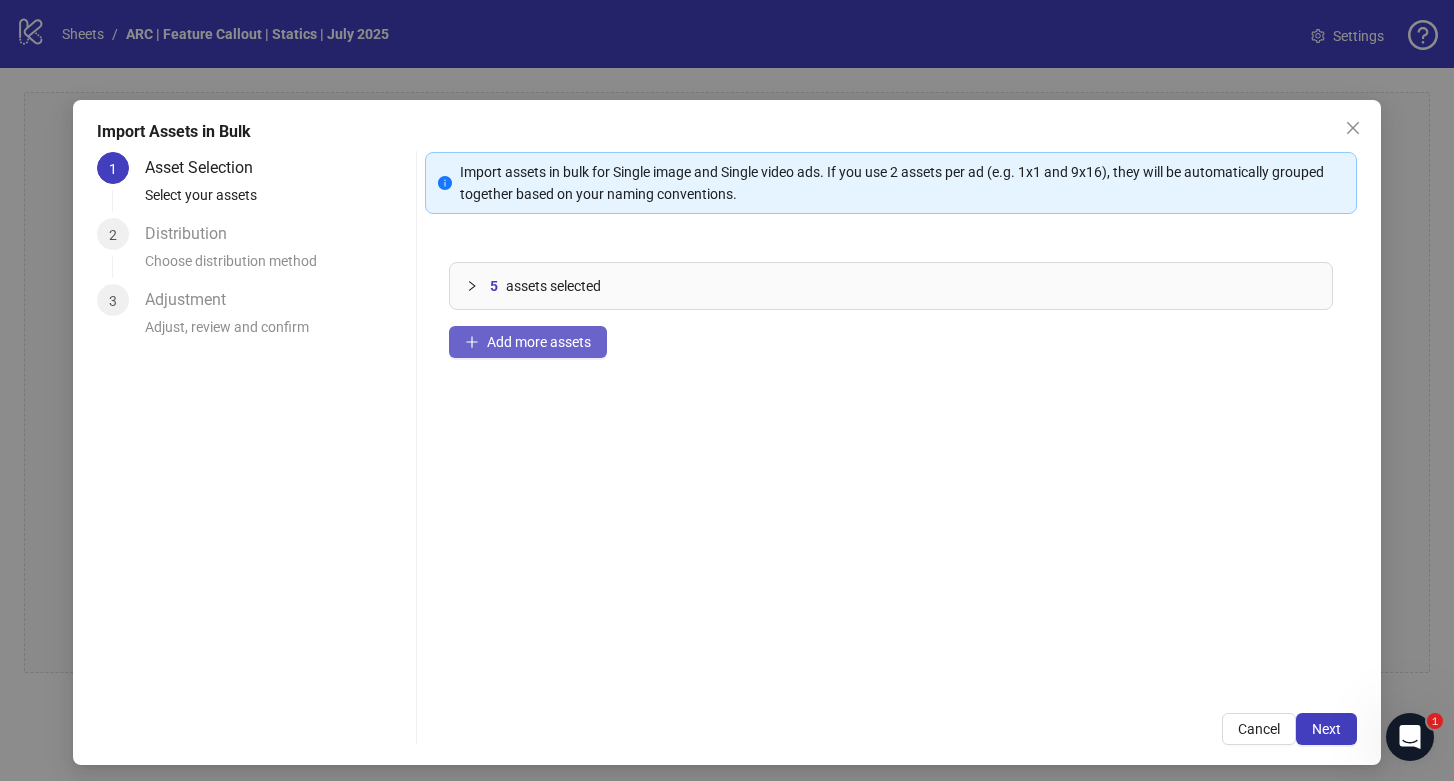 click on "Add more assets" at bounding box center (539, 342) 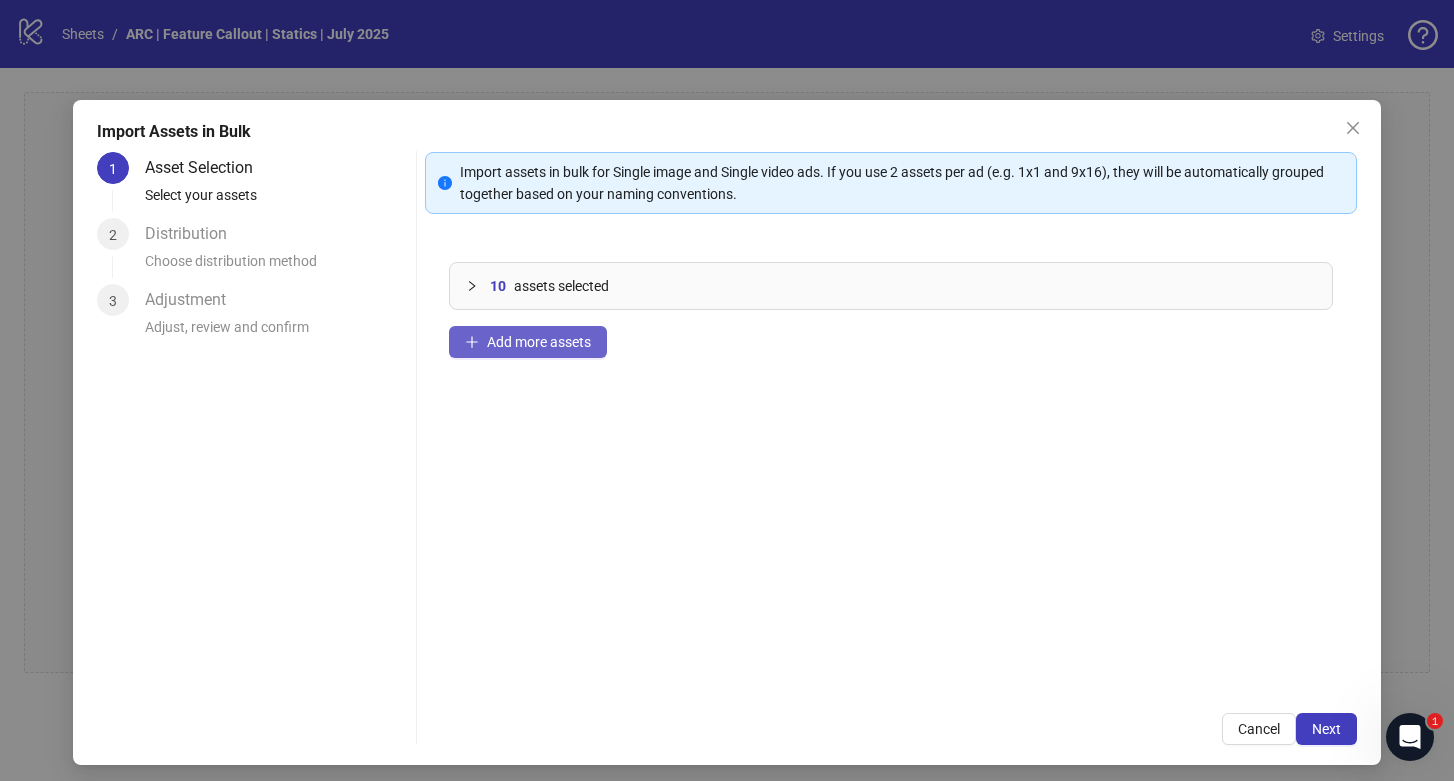 click on "Add more assets" at bounding box center (539, 342) 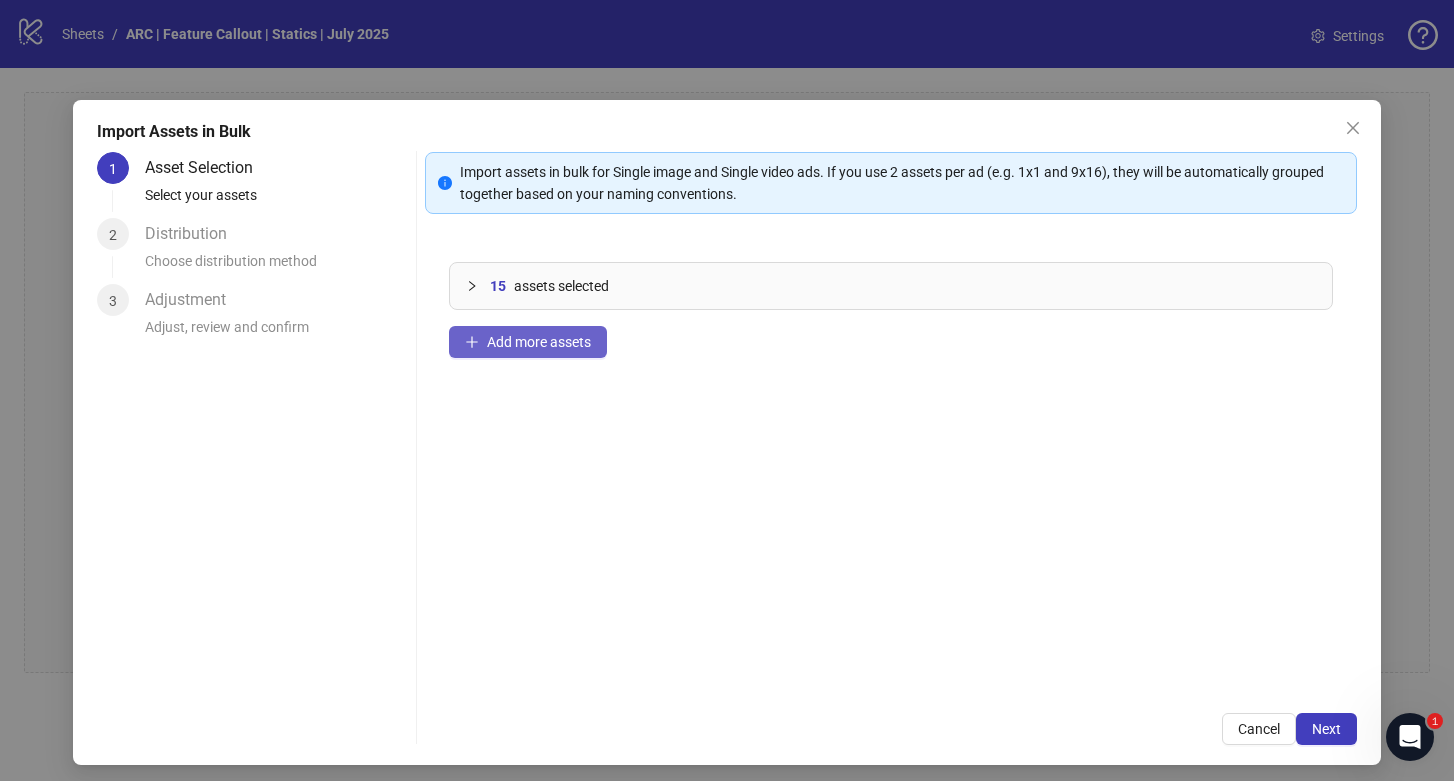 click on "Add more assets" at bounding box center (539, 342) 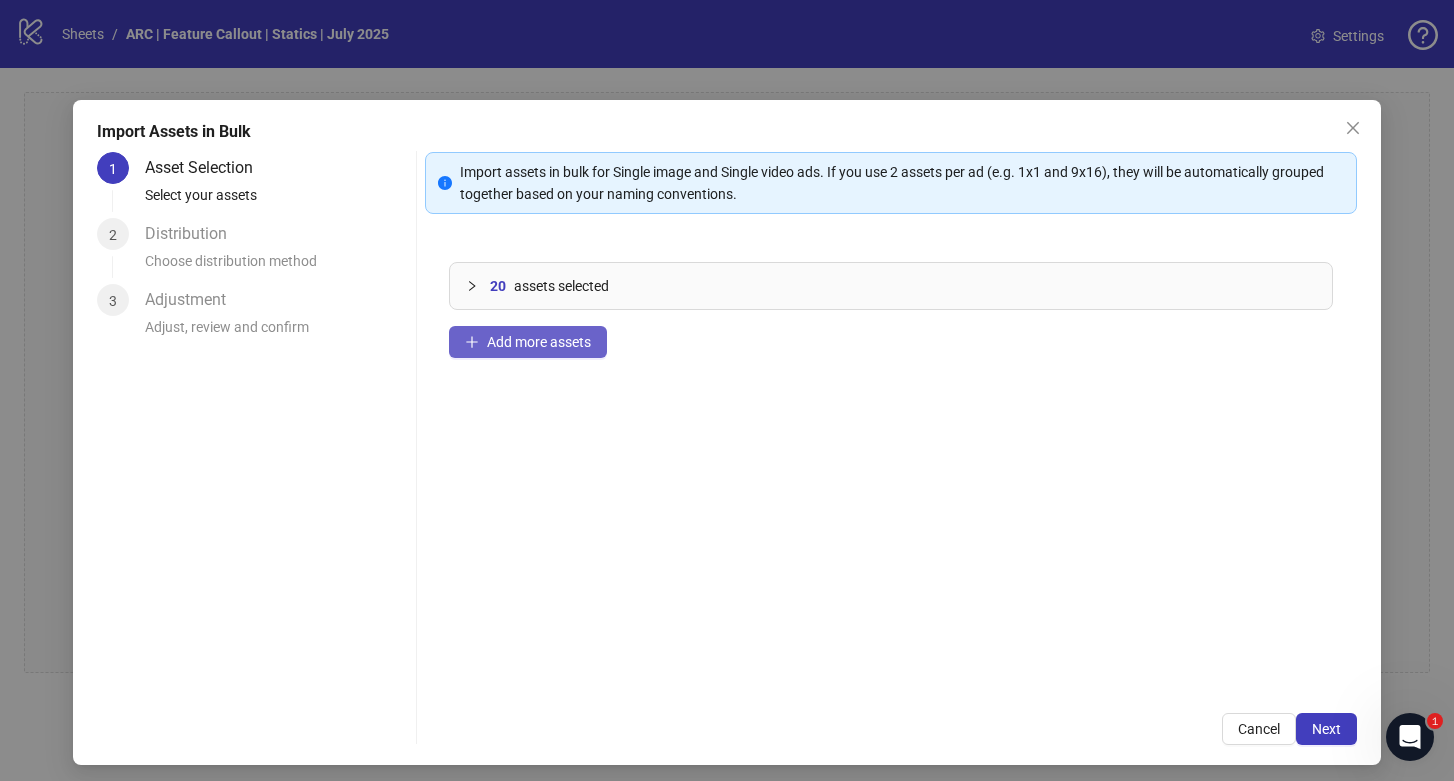 click on "Add more assets" at bounding box center (539, 342) 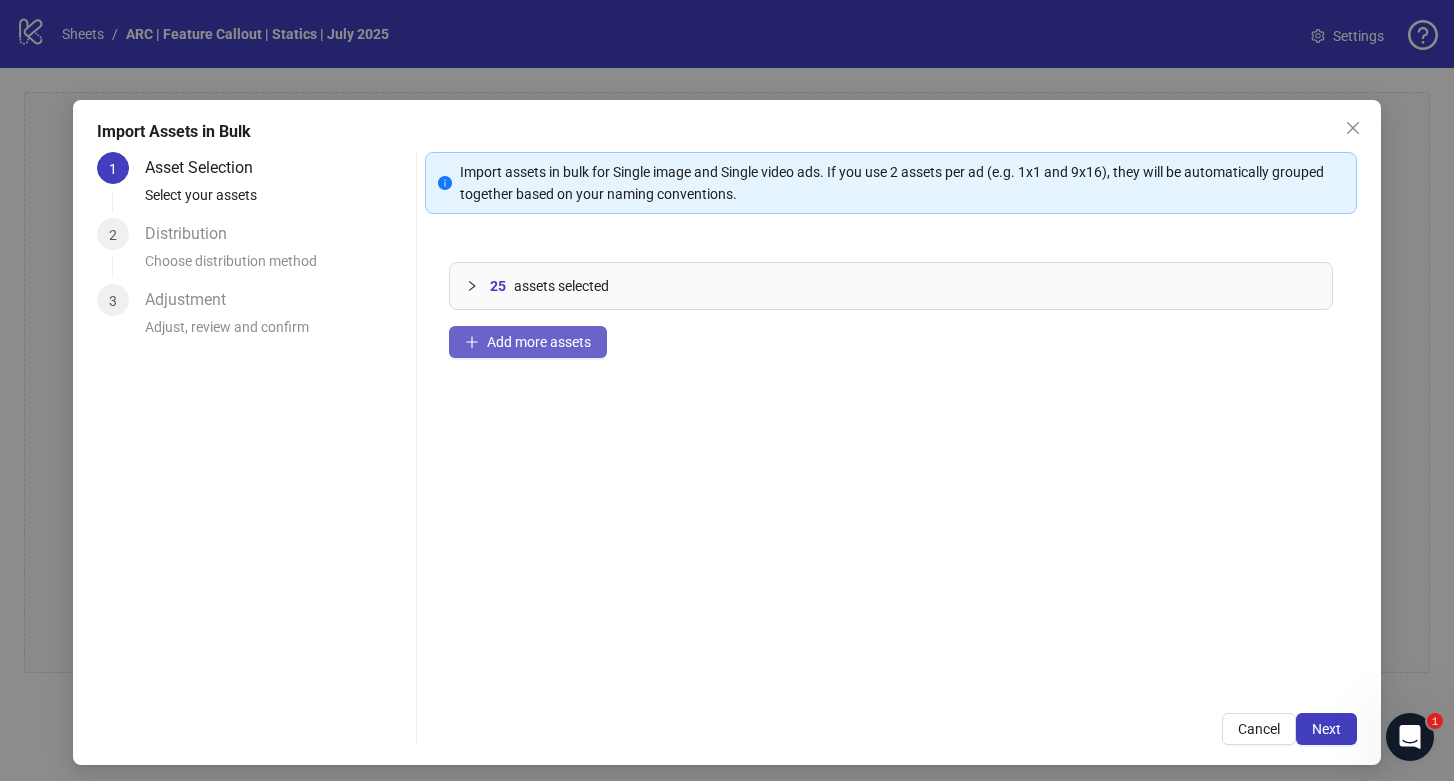 click on "Add more assets" at bounding box center [539, 342] 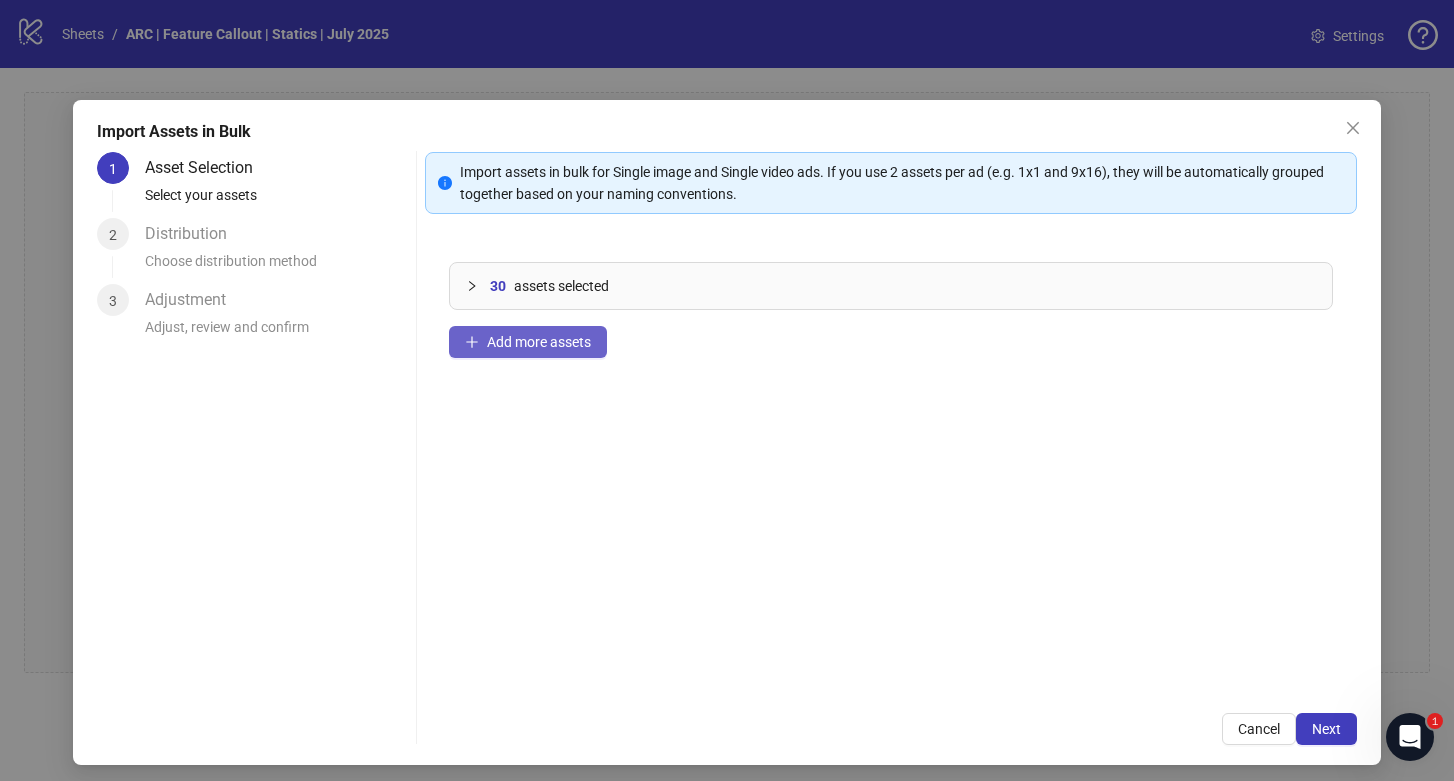 click on "Add more assets" at bounding box center [539, 342] 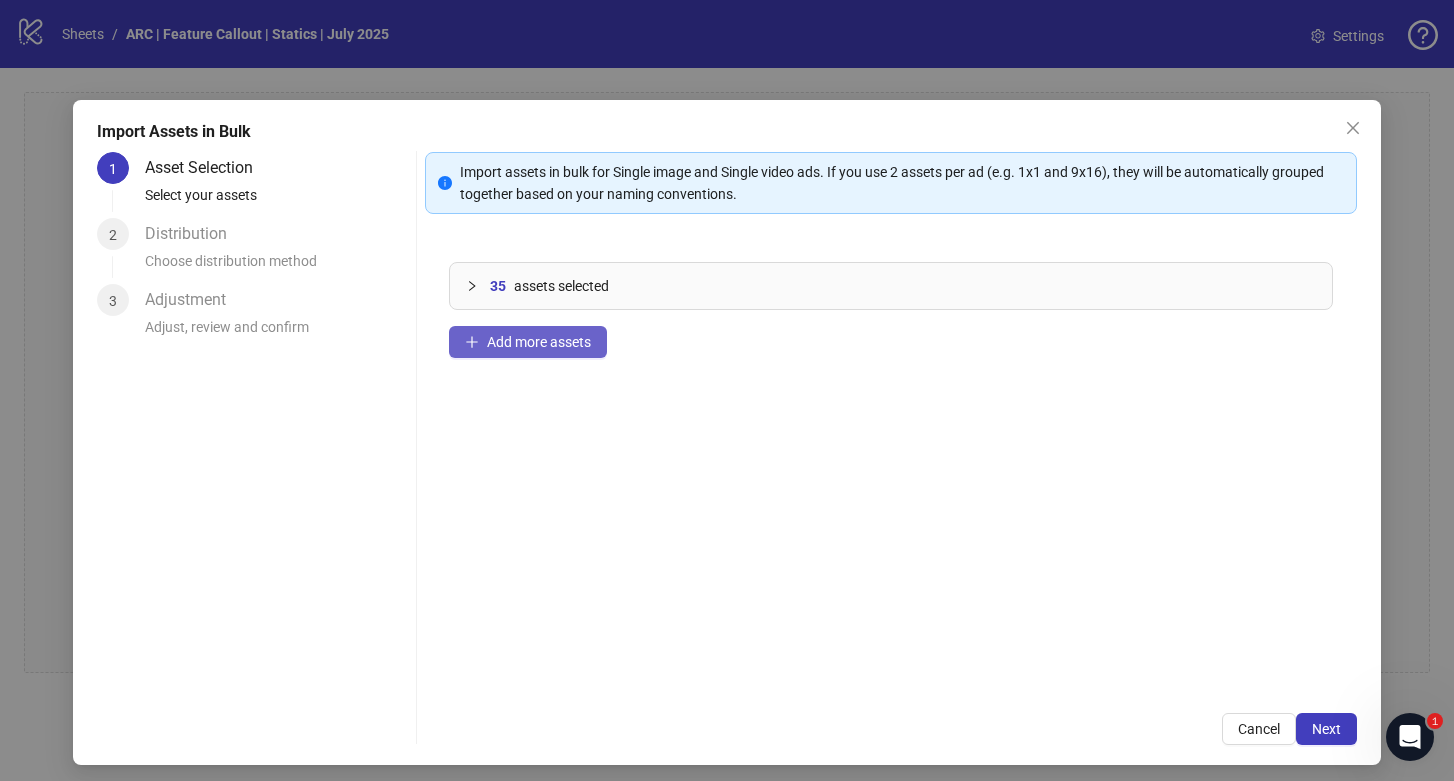 click on "Add more assets" at bounding box center [539, 342] 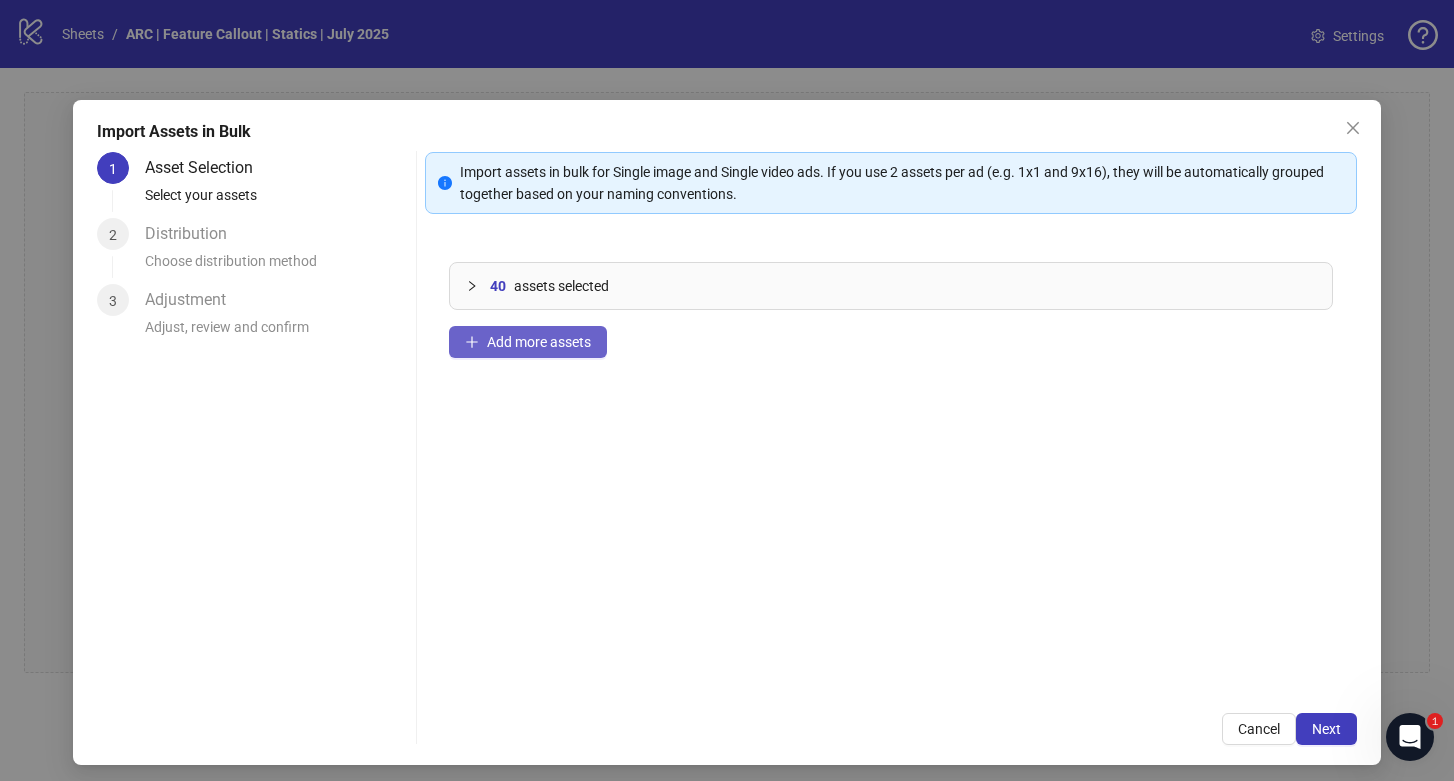 click on "Add more assets" at bounding box center [528, 342] 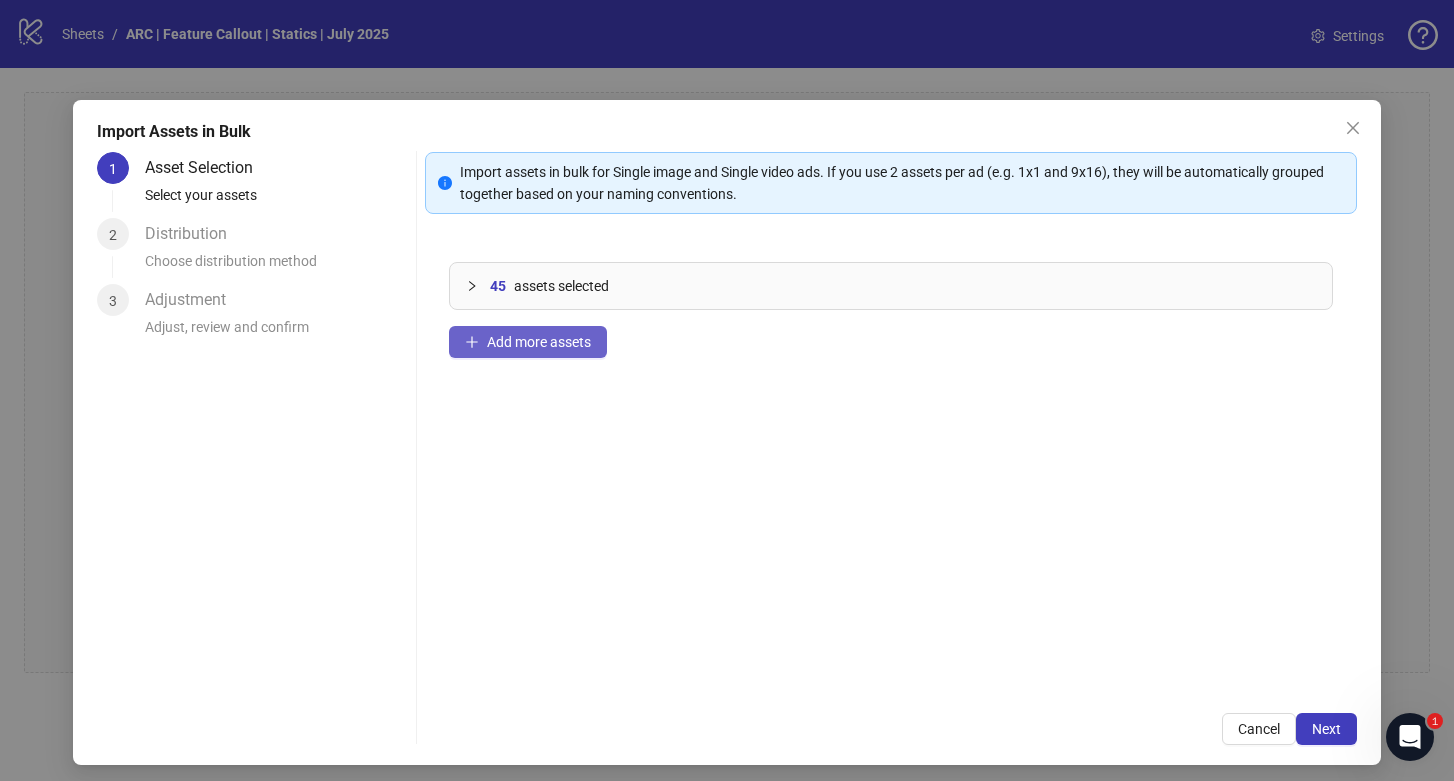 click on "Add more assets" at bounding box center [539, 342] 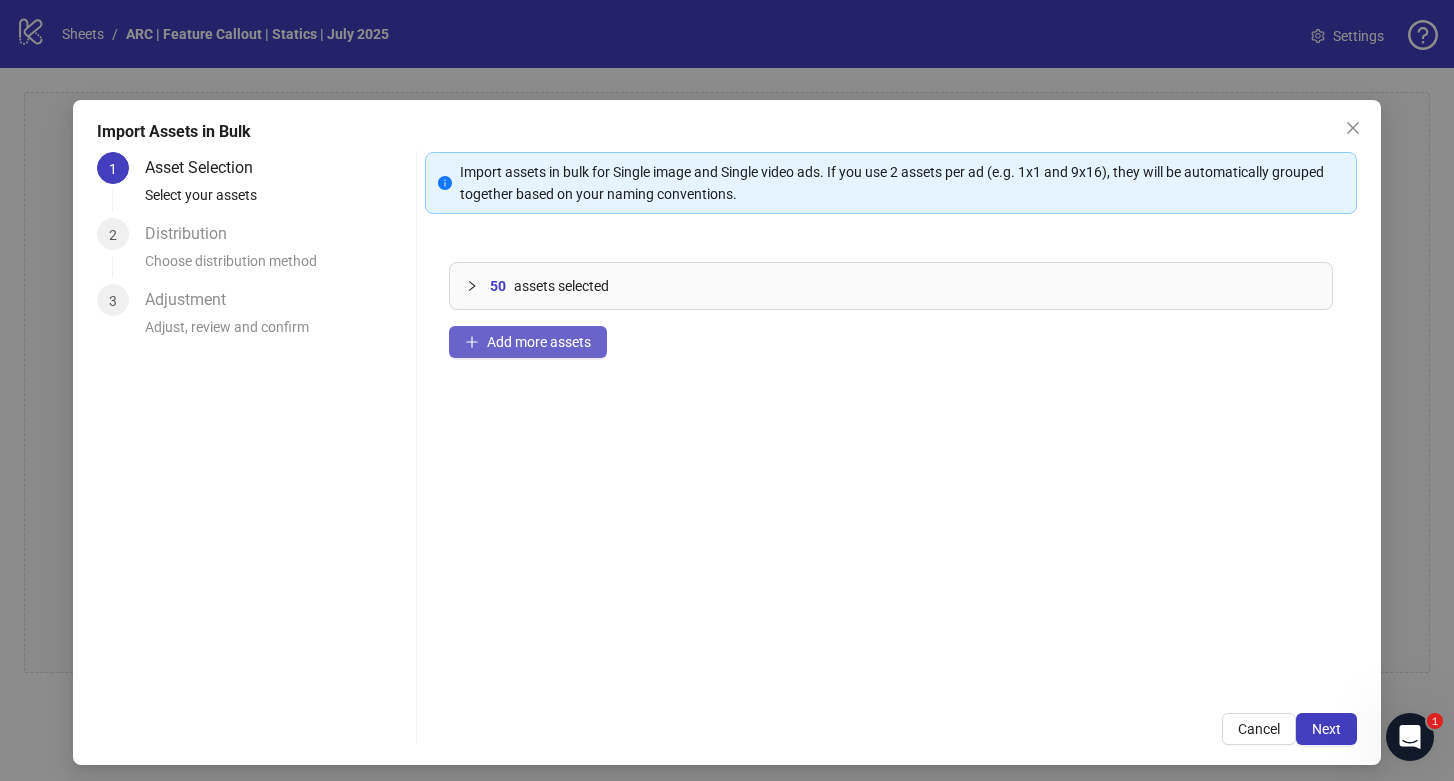 click on "Add more assets" at bounding box center (539, 342) 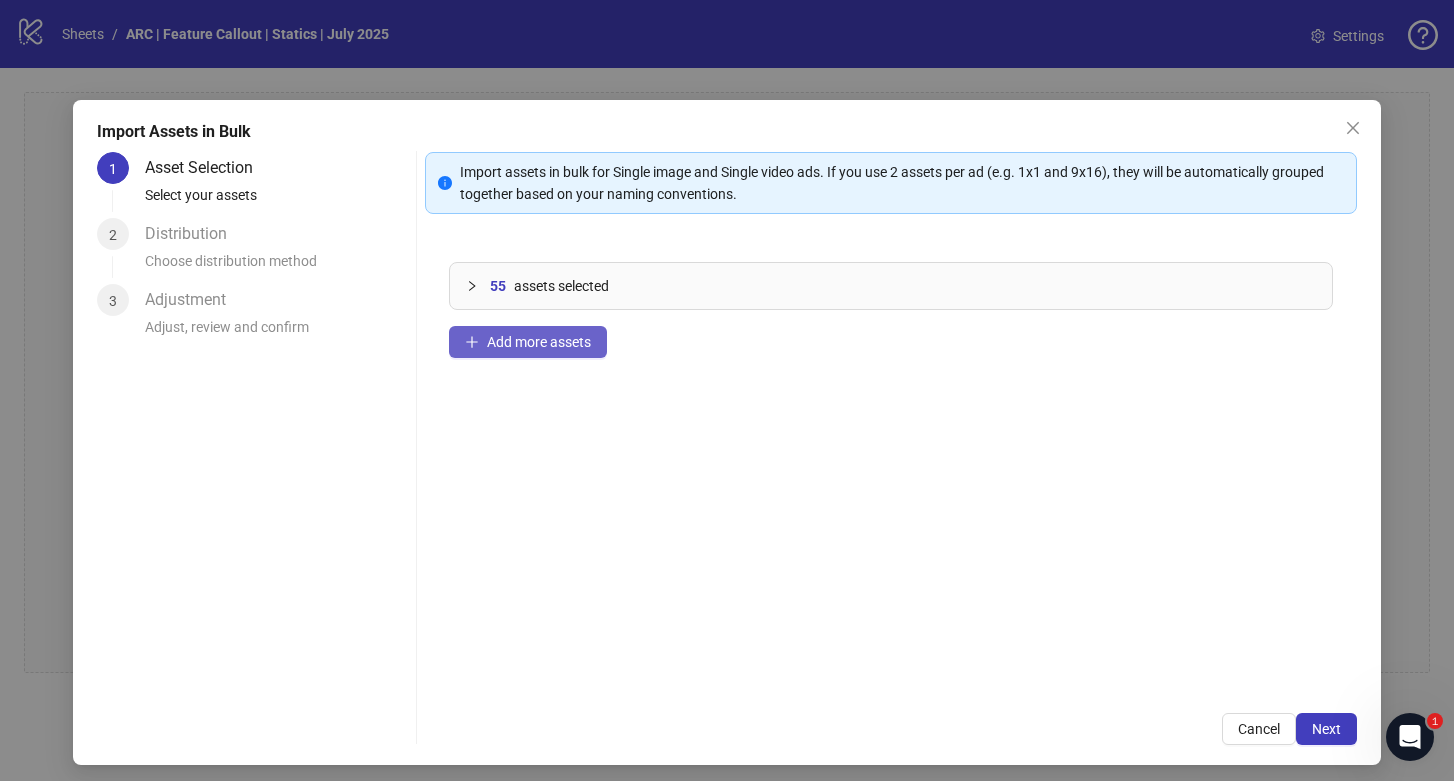 click on "Add more assets" at bounding box center (528, 342) 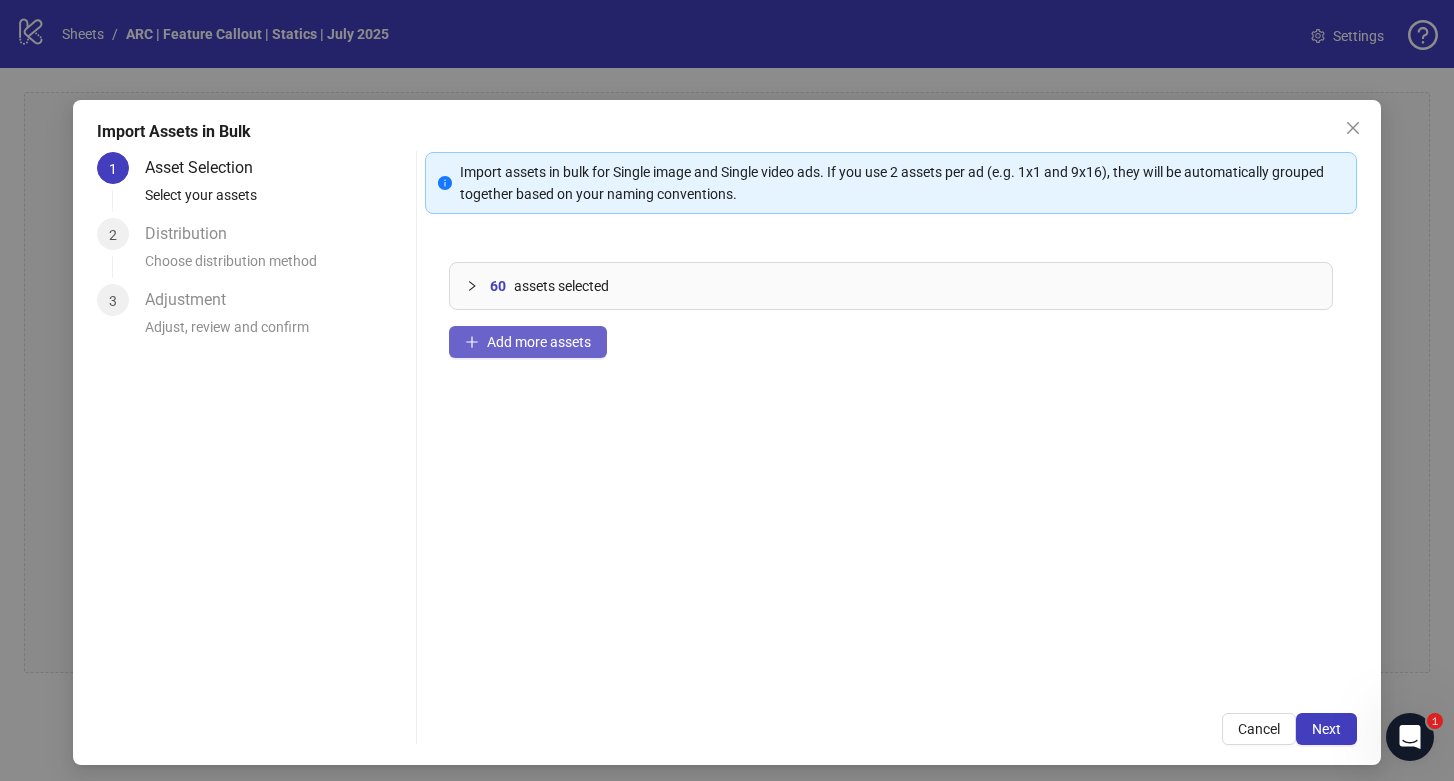 click on "Add more assets" at bounding box center (539, 342) 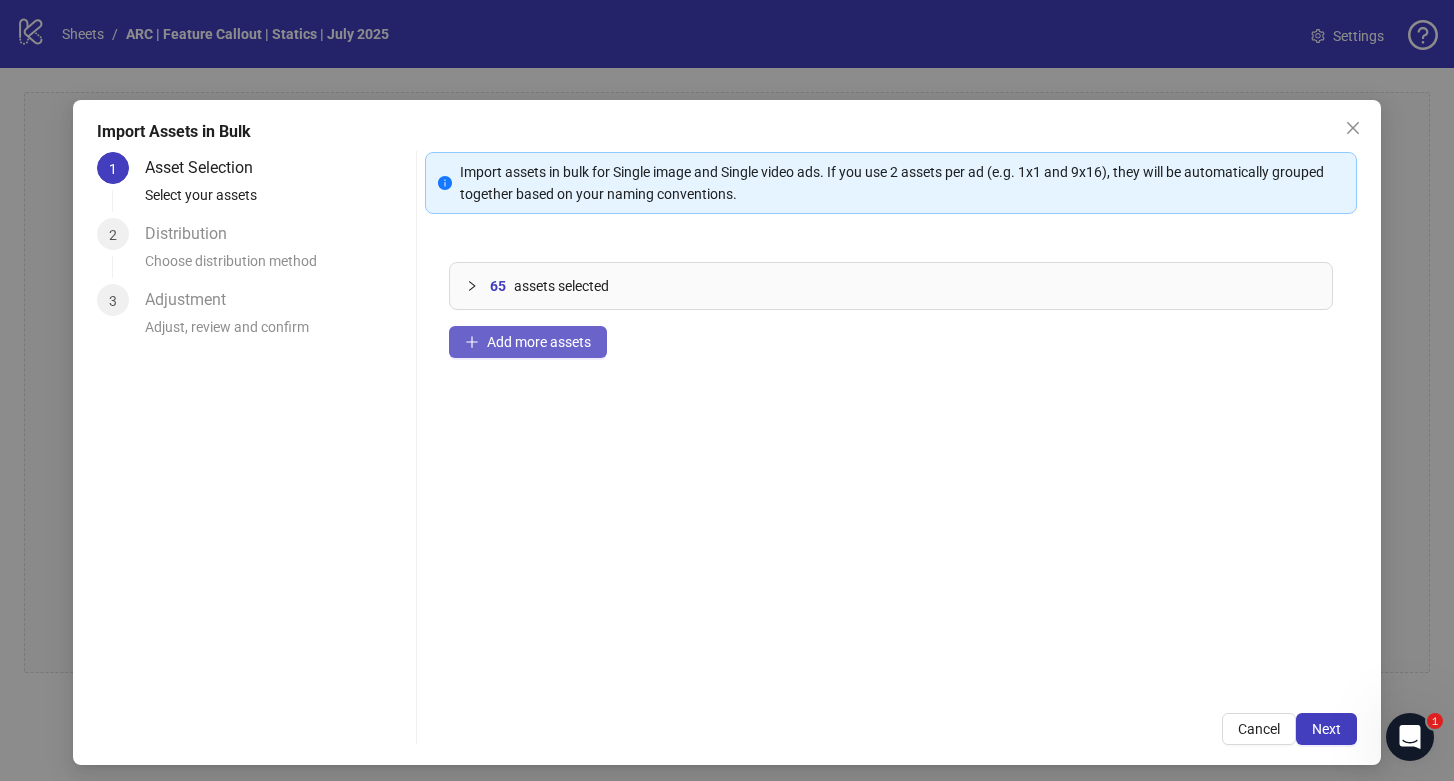 click on "Add more assets" at bounding box center [539, 342] 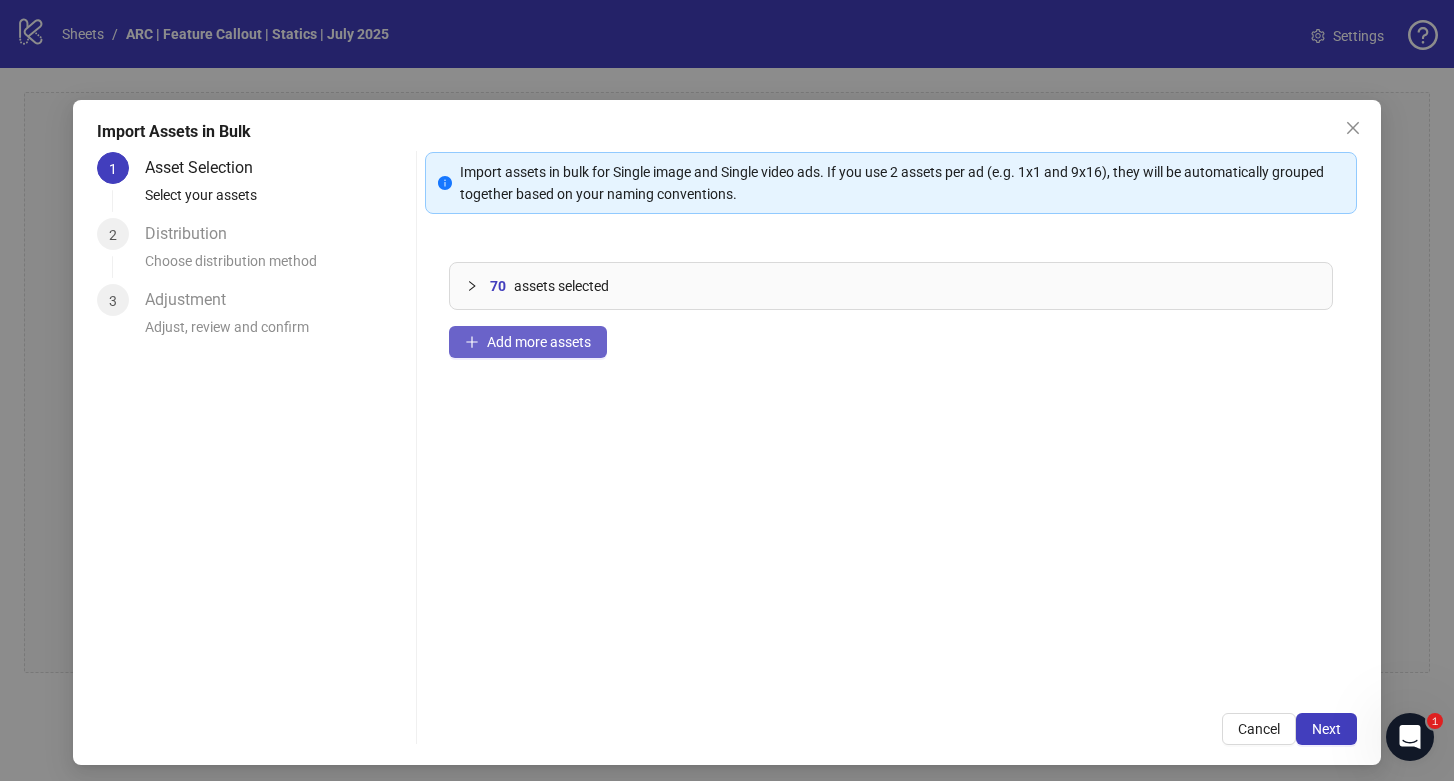 click on "Add more assets" at bounding box center [539, 342] 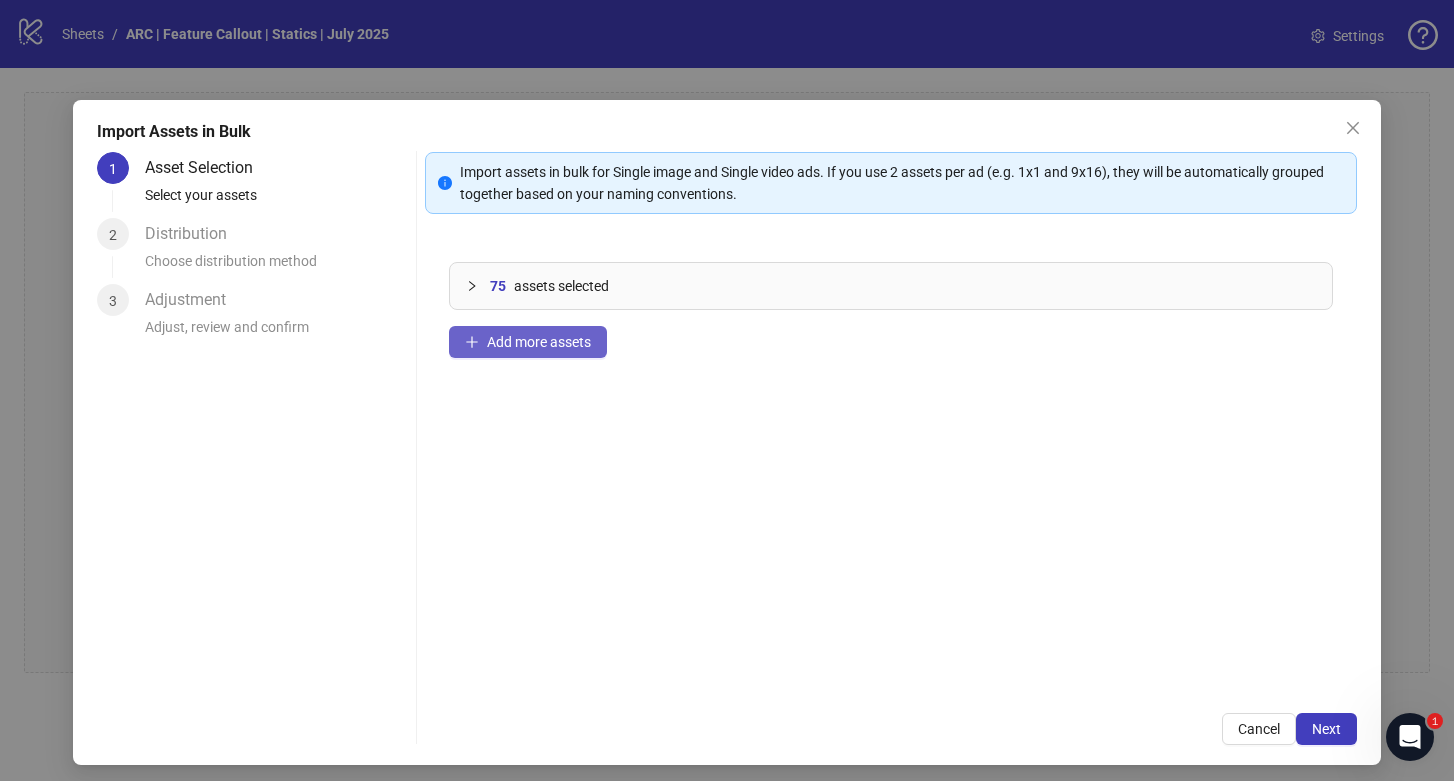click on "Add more assets" at bounding box center [539, 342] 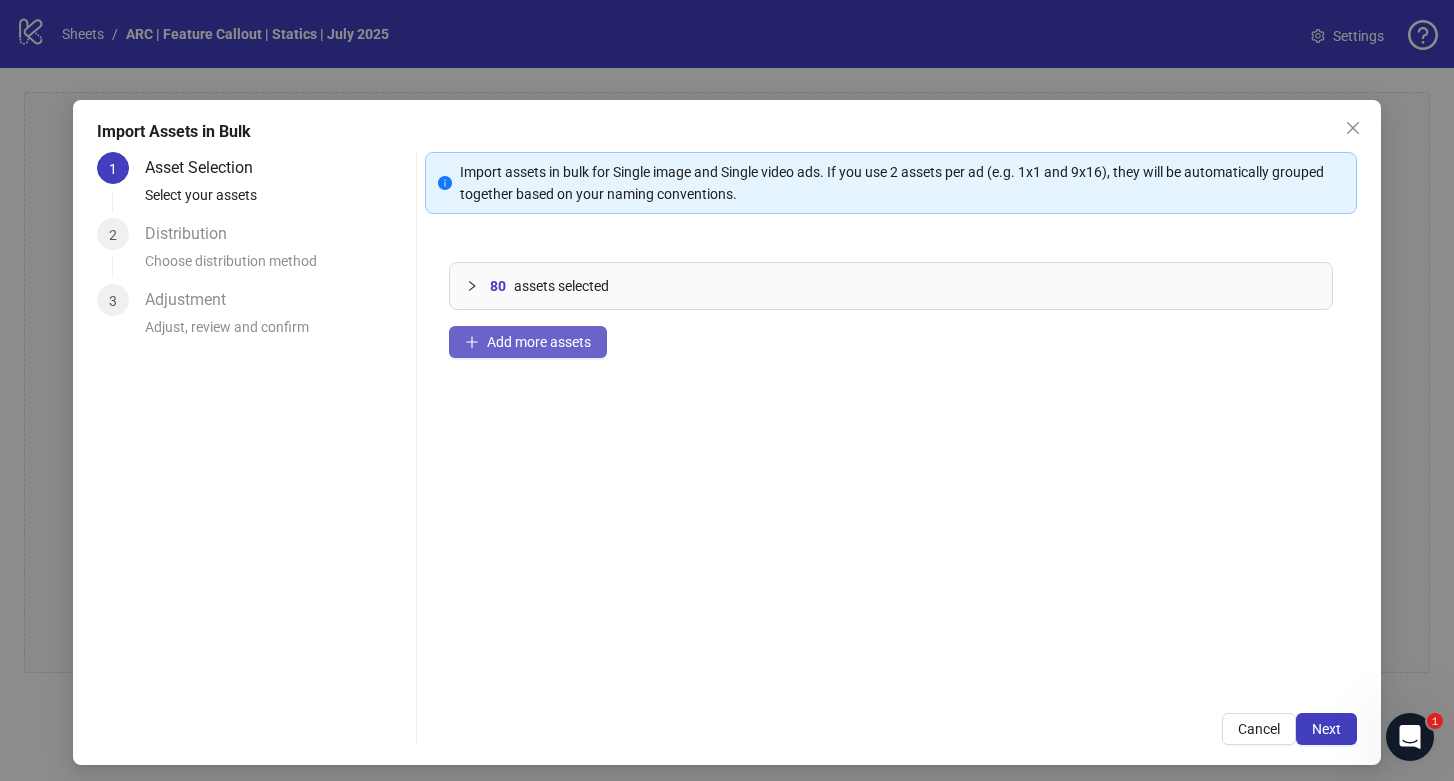 click on "Add more assets" at bounding box center [539, 342] 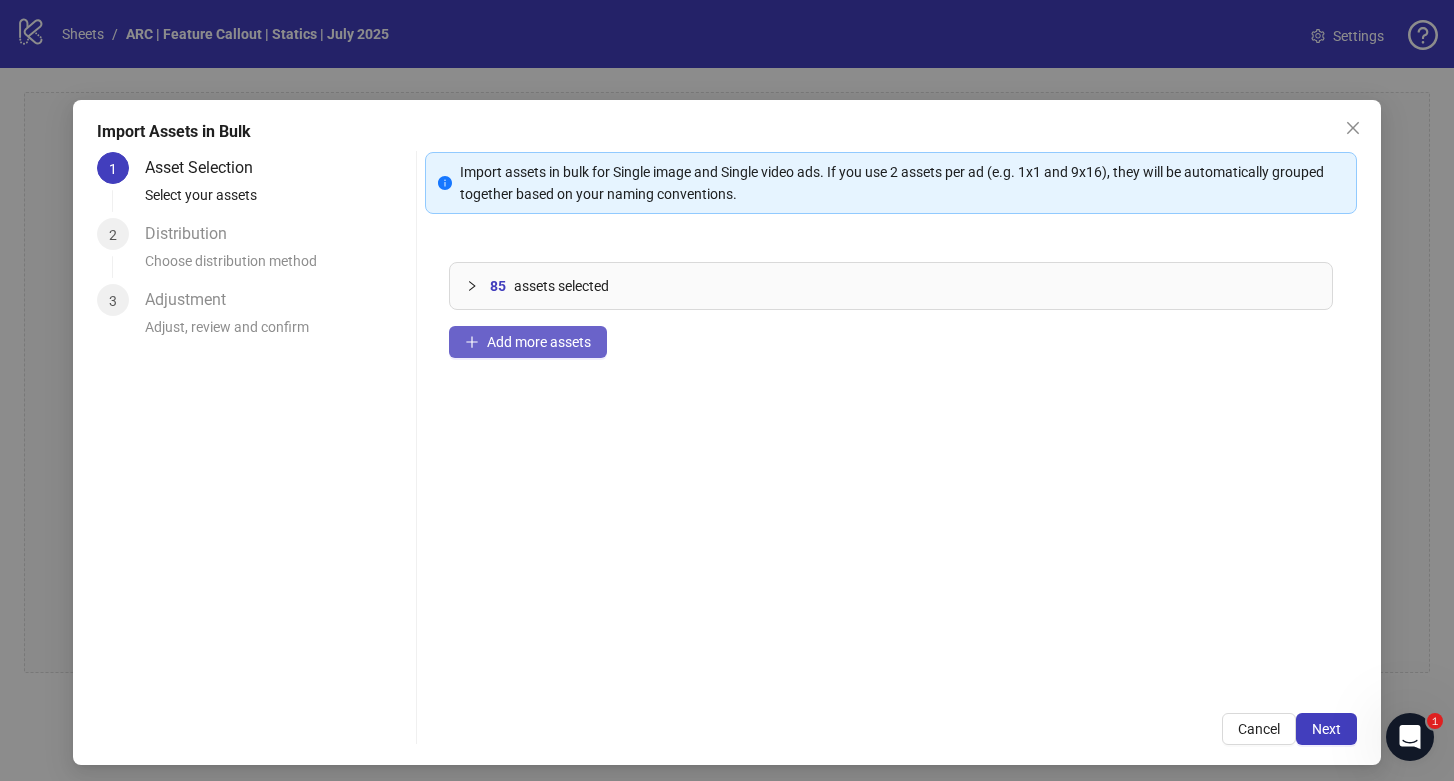 click on "Add more assets" at bounding box center (539, 342) 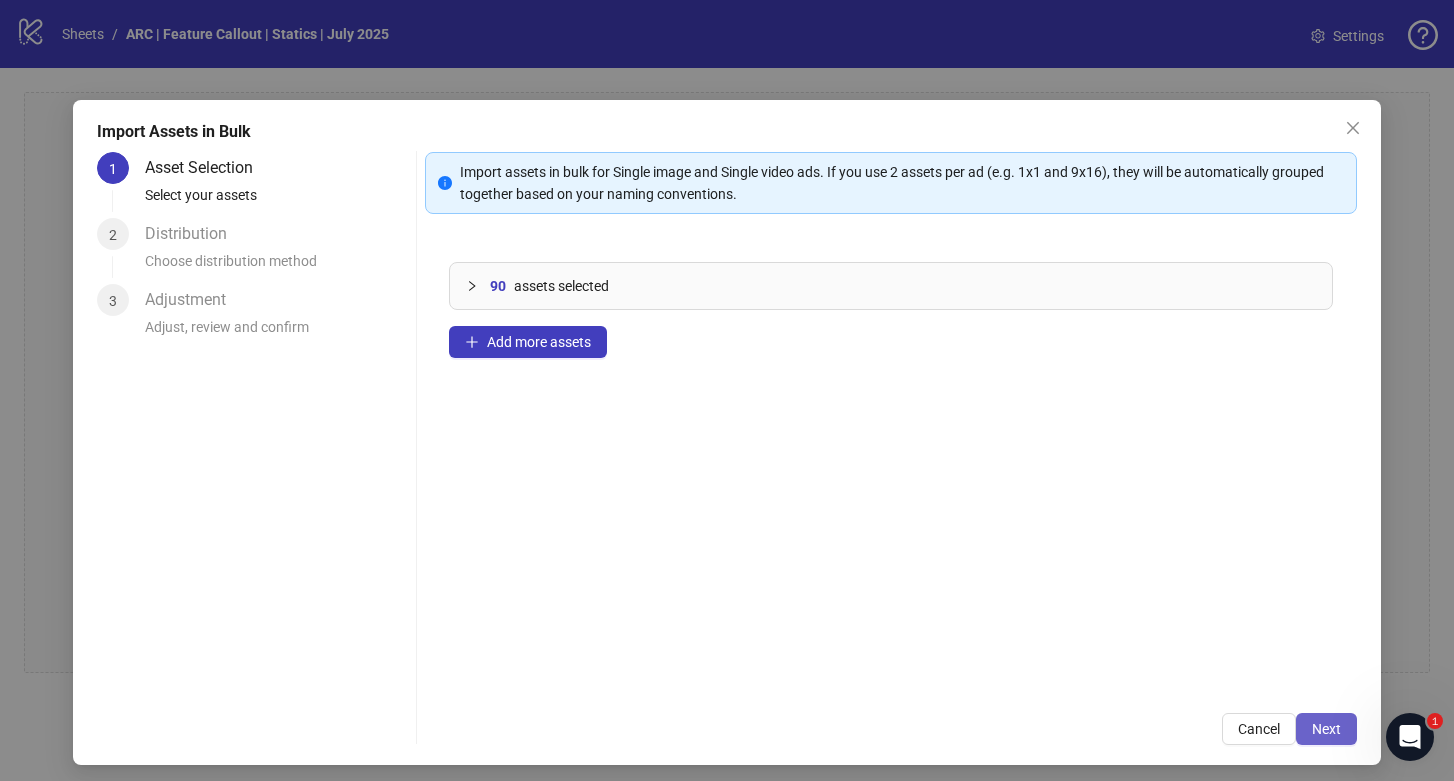 click on "Next" at bounding box center (1326, 729) 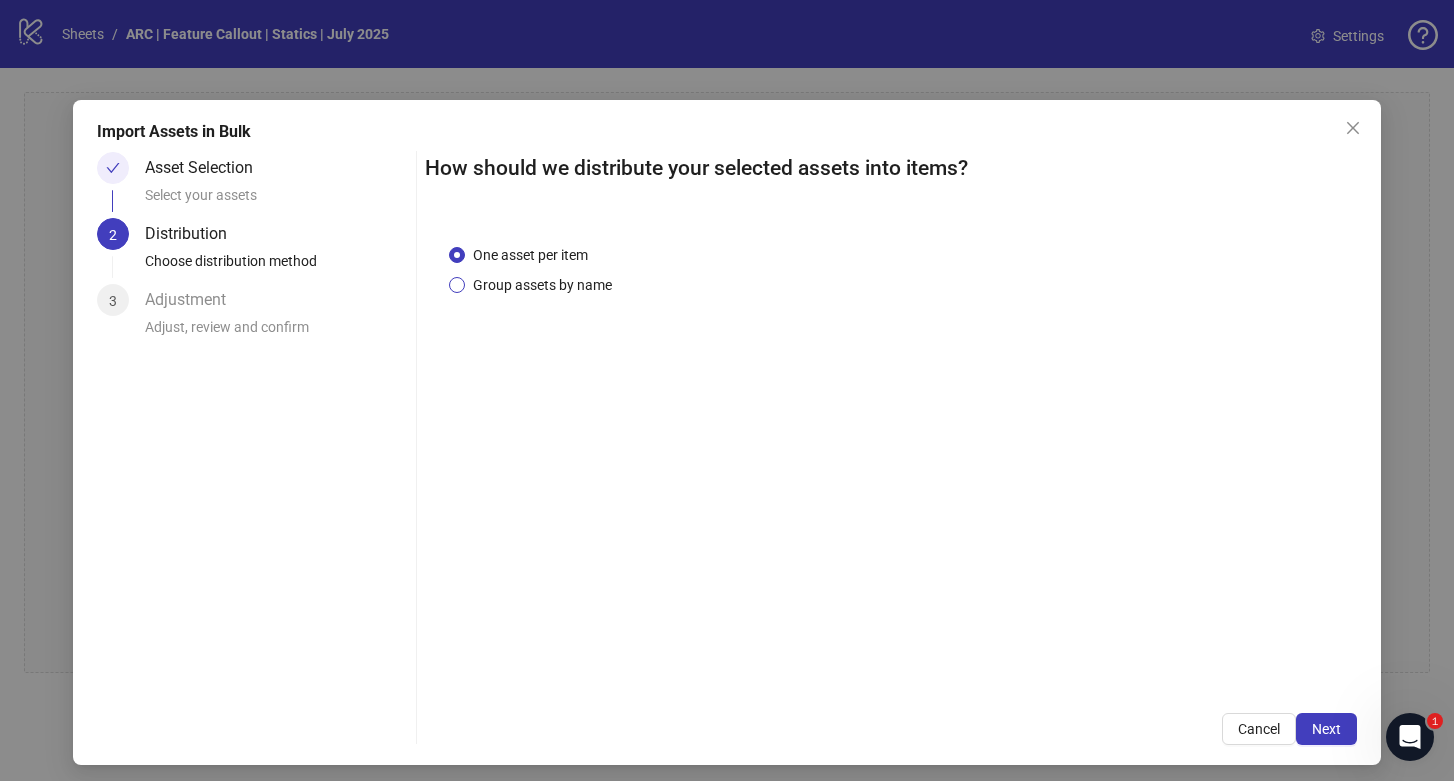 click on "Group assets by name" at bounding box center [530, 255] 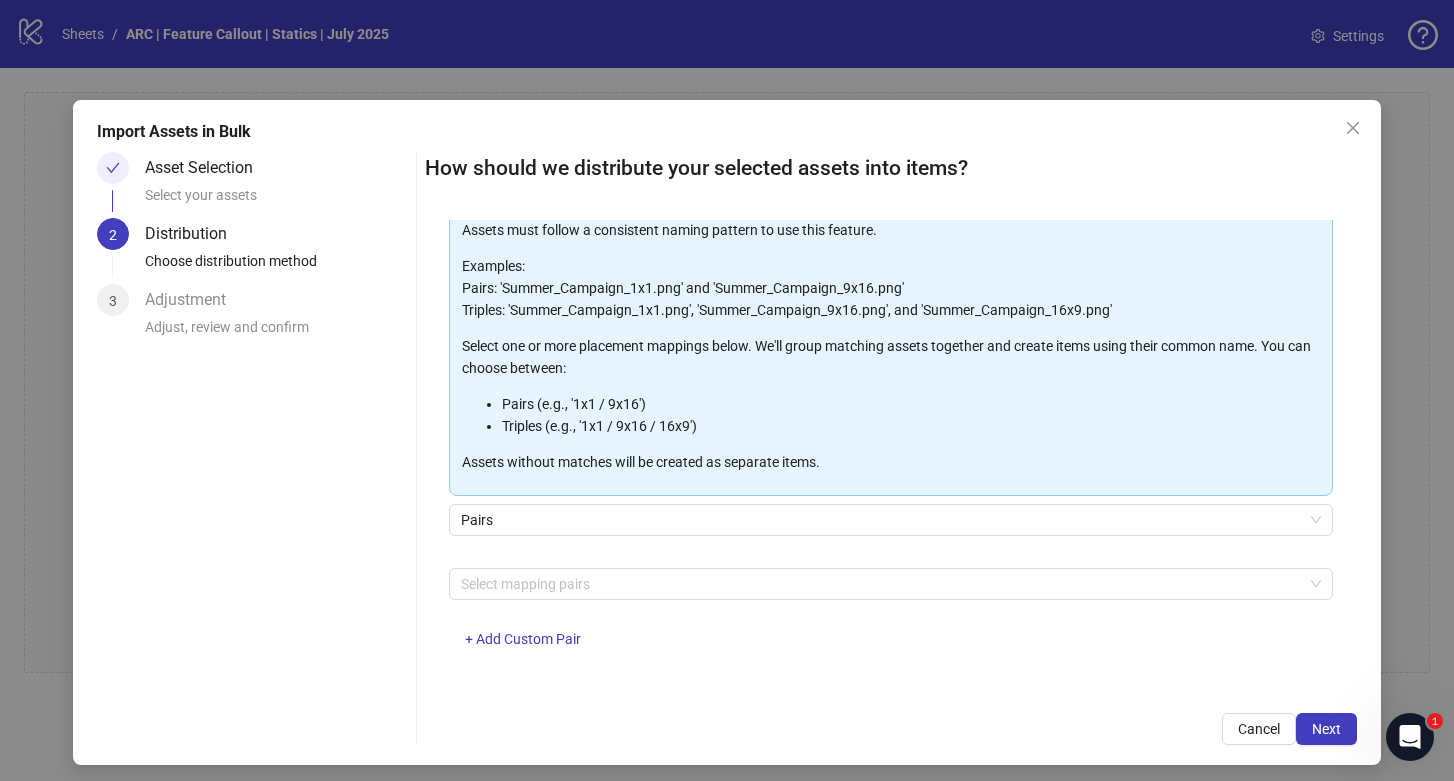 scroll, scrollTop: 116, scrollLeft: 0, axis: vertical 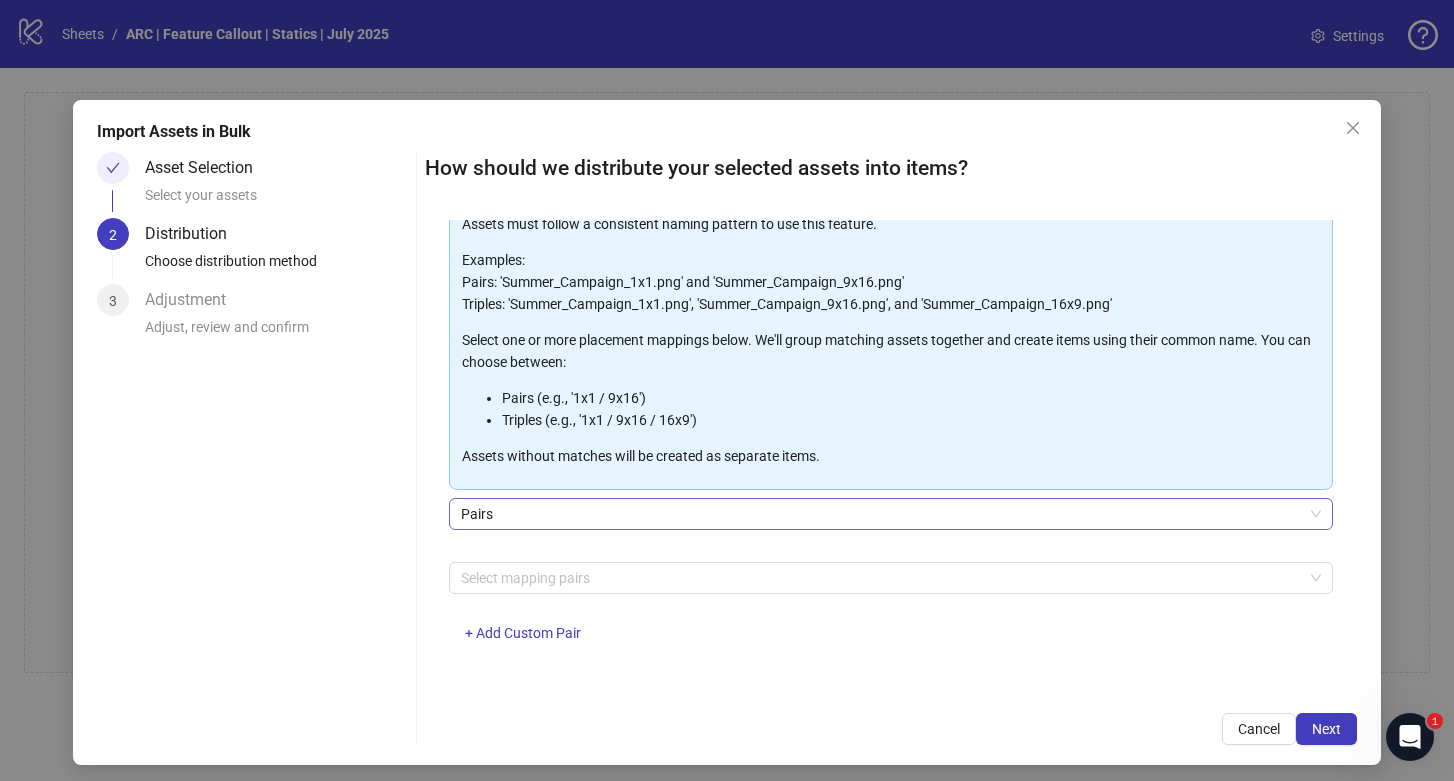 click on "Pairs" at bounding box center (891, 514) 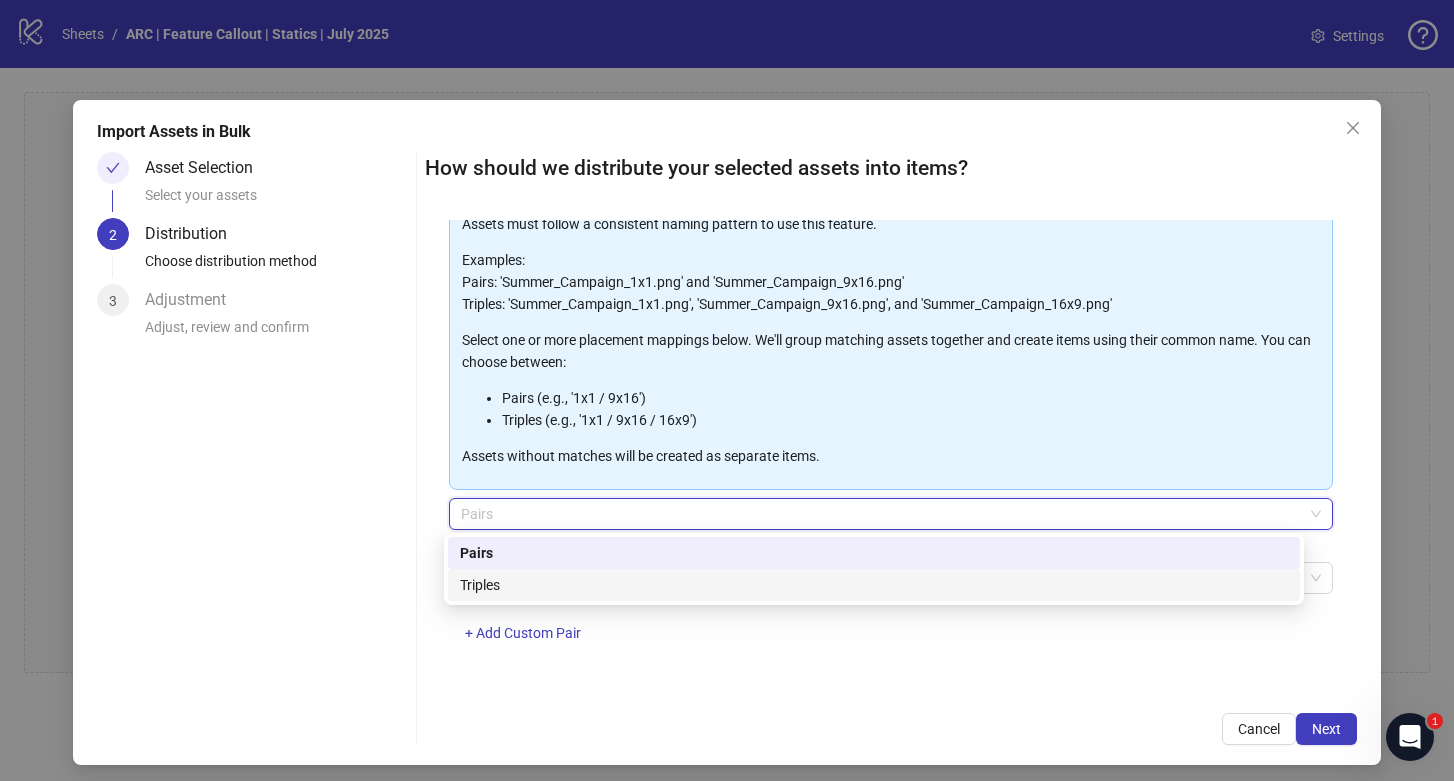 click on "Triples" at bounding box center [874, 585] 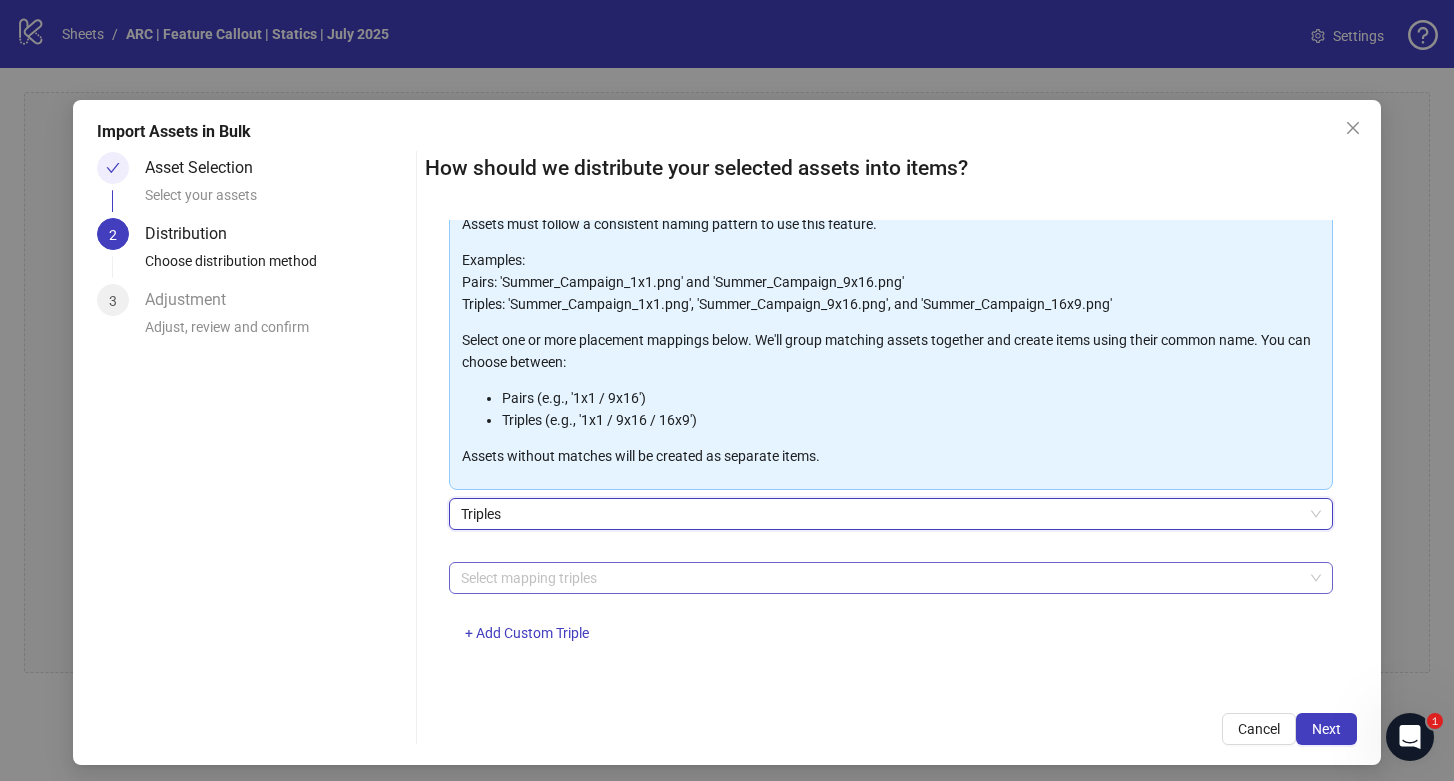 click at bounding box center (881, 578) 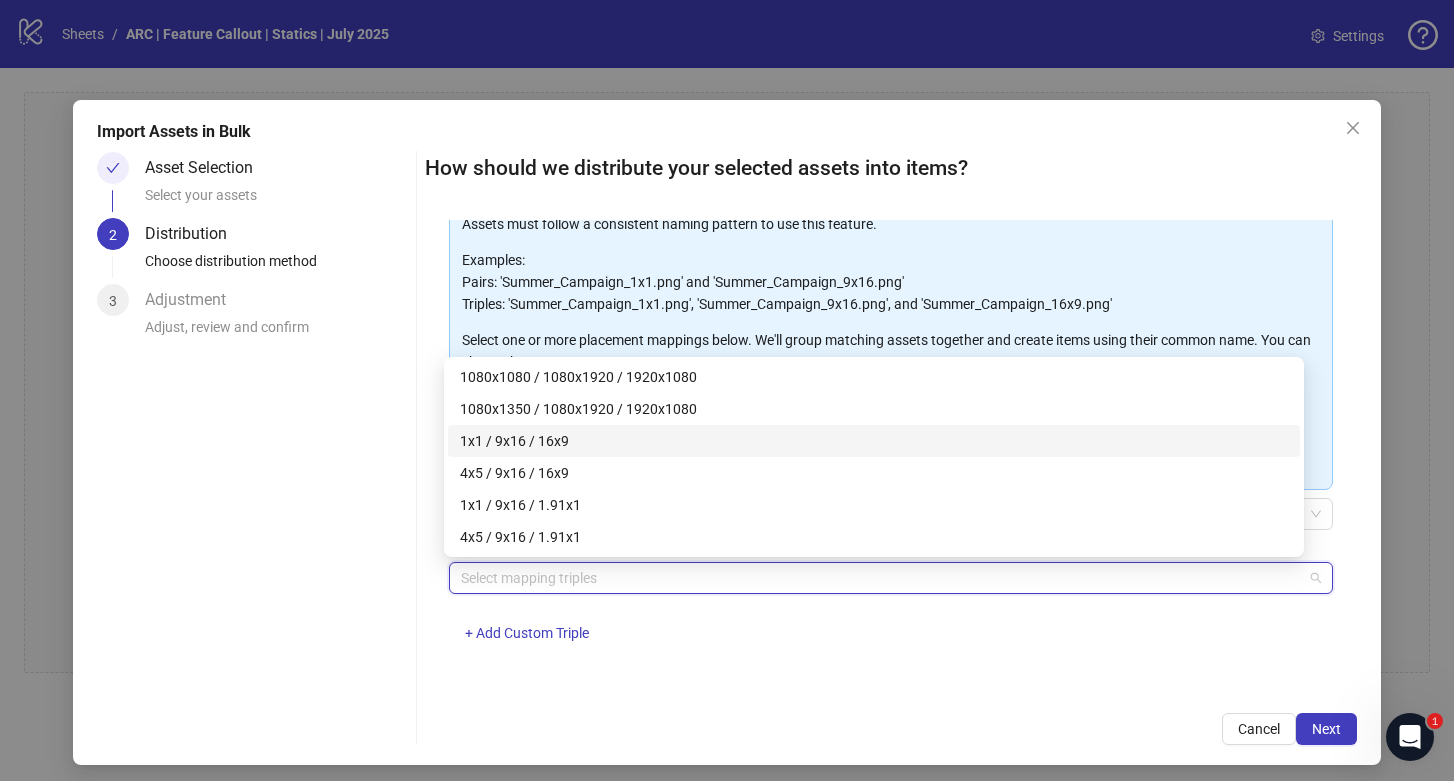 click on "1x1 / 9x16 / 16x9" at bounding box center (874, 441) 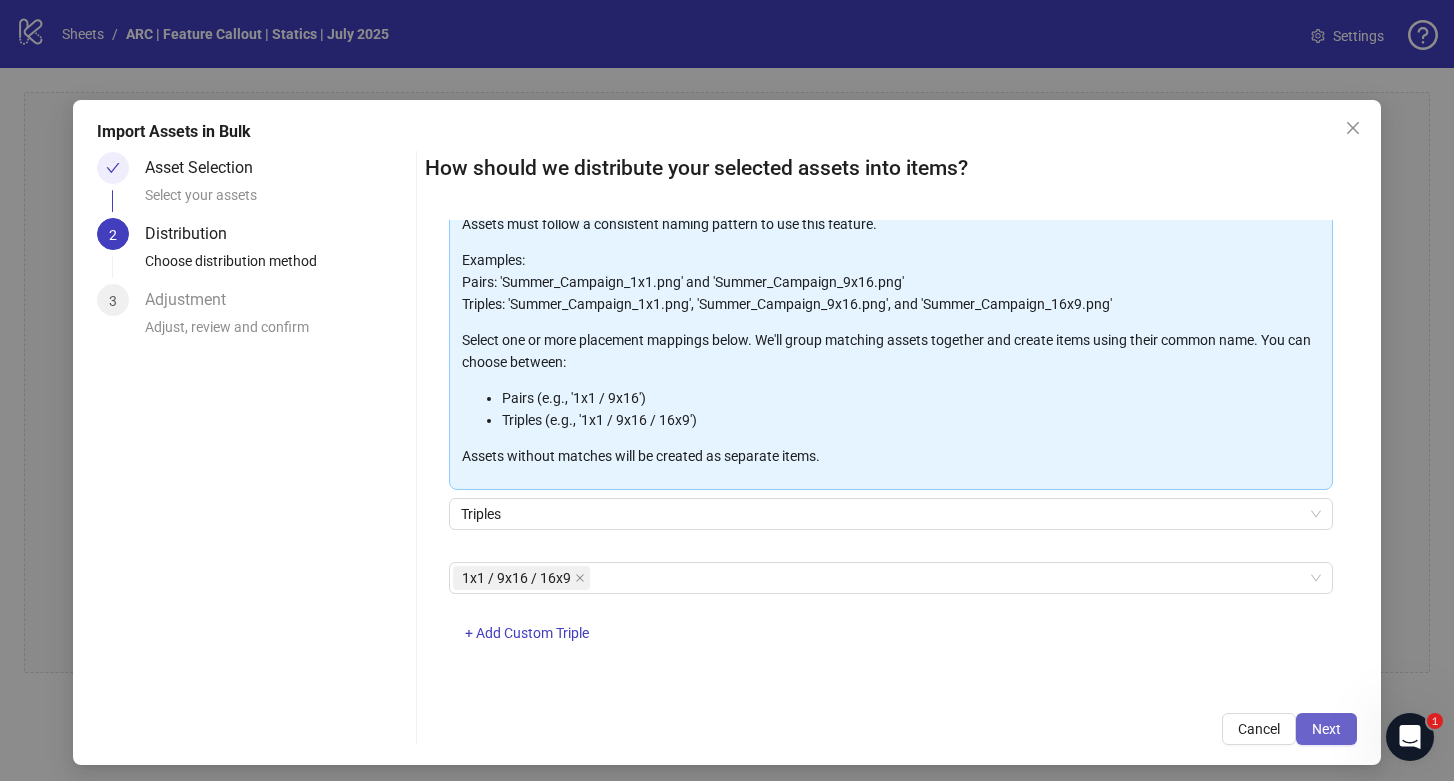 click on "Next" at bounding box center (1326, 729) 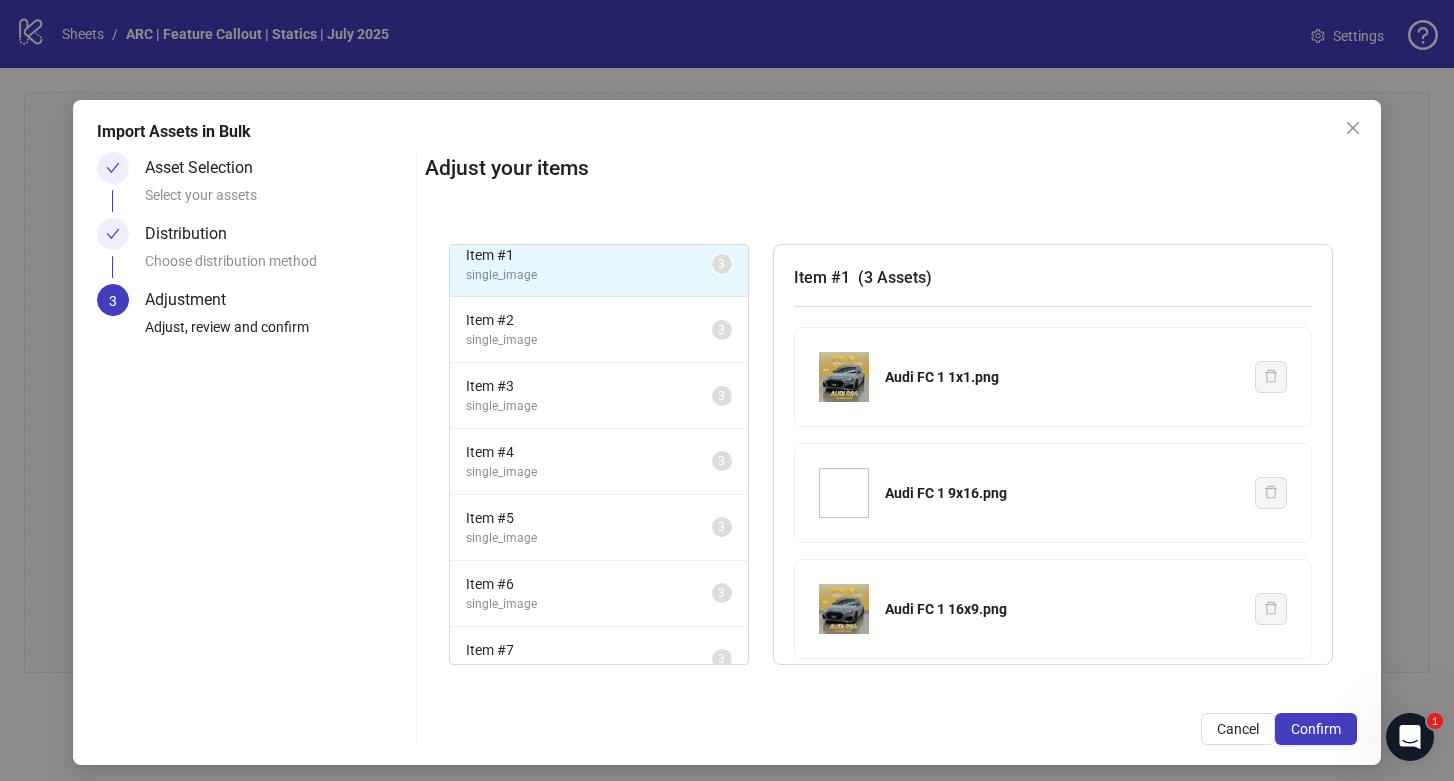 scroll, scrollTop: 0, scrollLeft: 0, axis: both 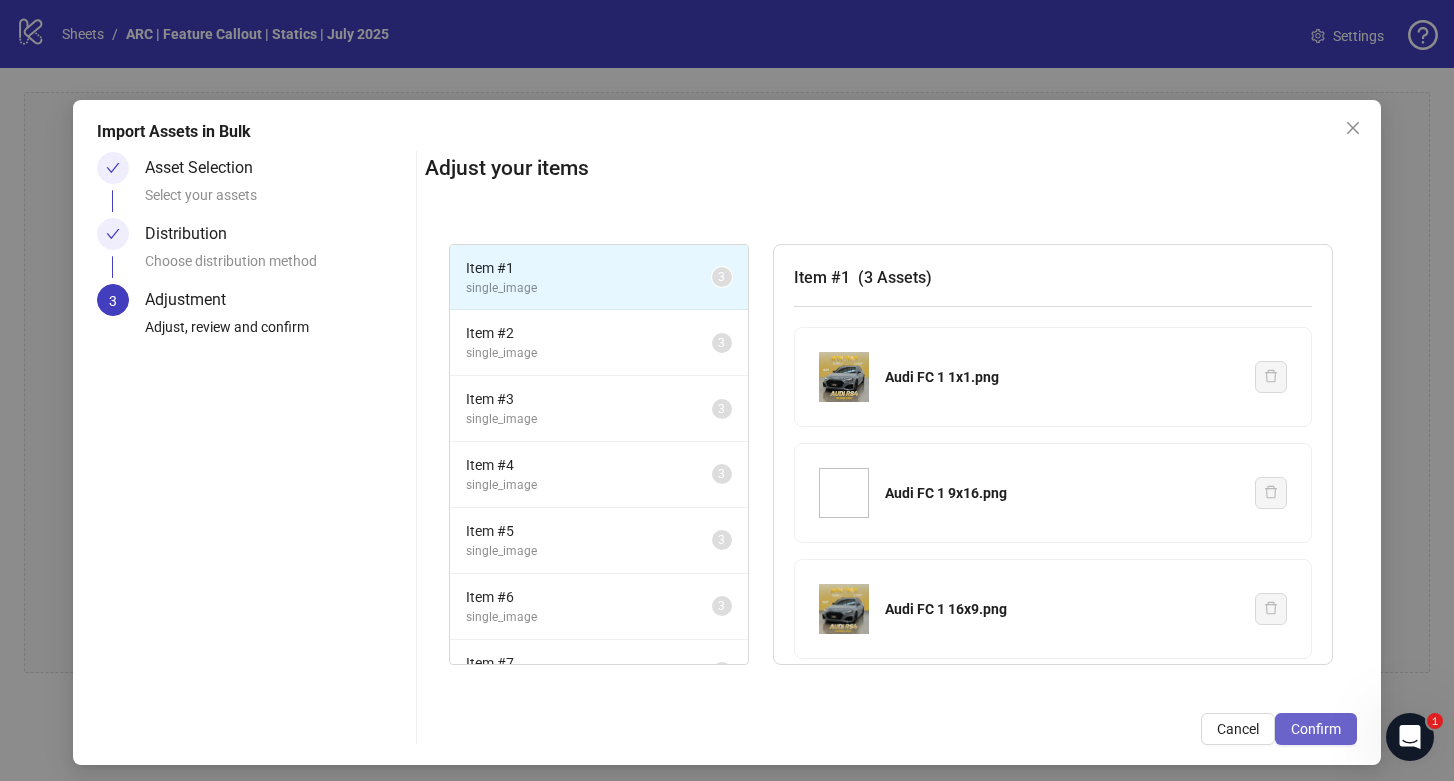 click on "Confirm" at bounding box center [1316, 729] 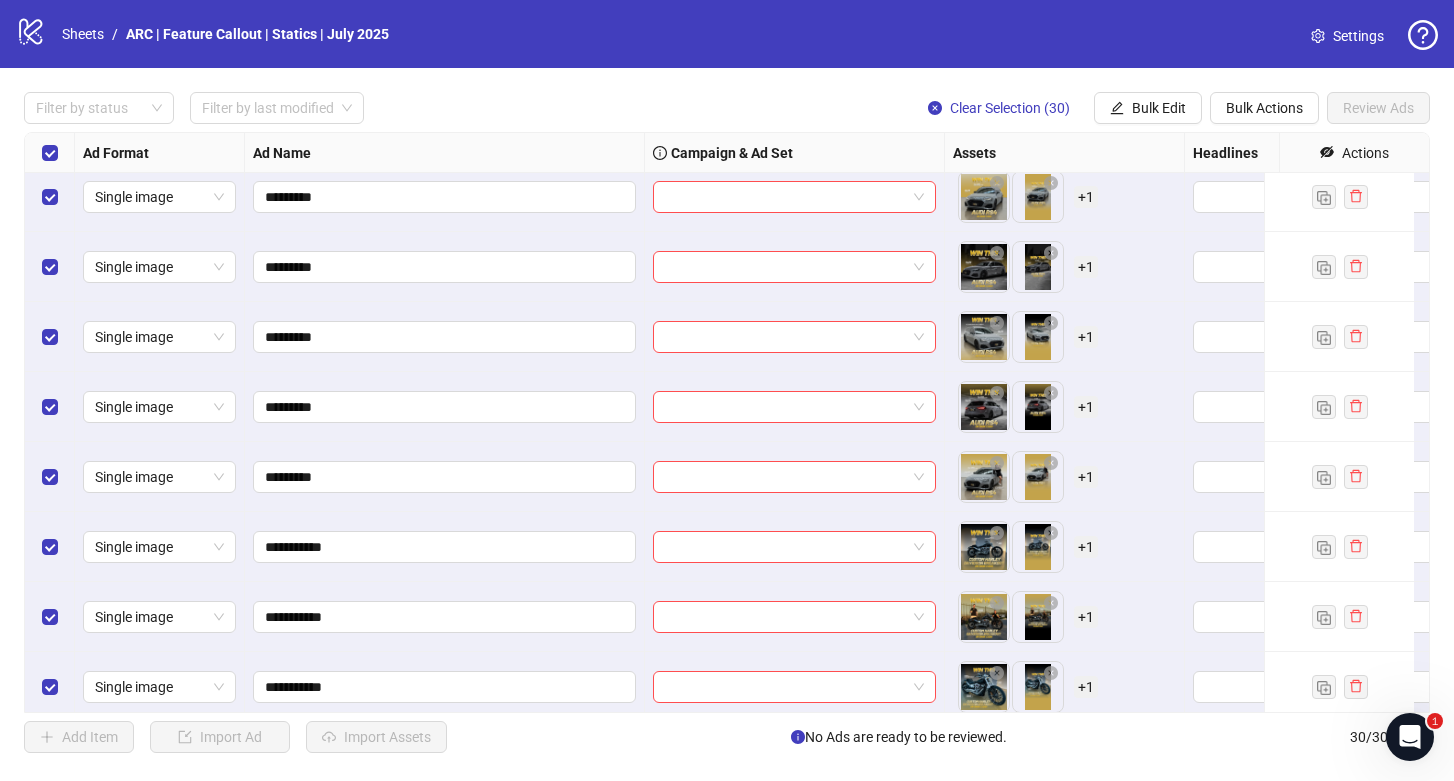 scroll, scrollTop: 0, scrollLeft: 0, axis: both 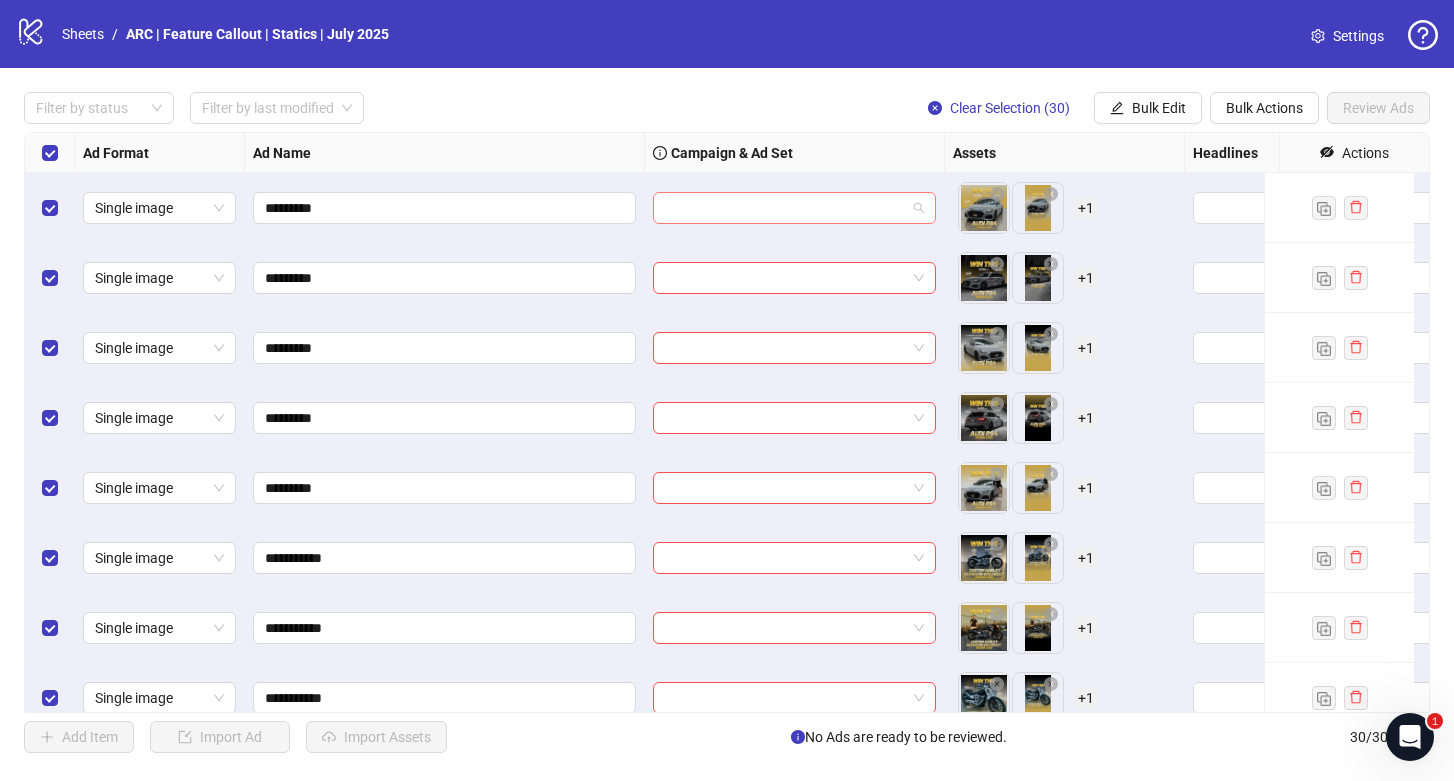click at bounding box center (785, 208) 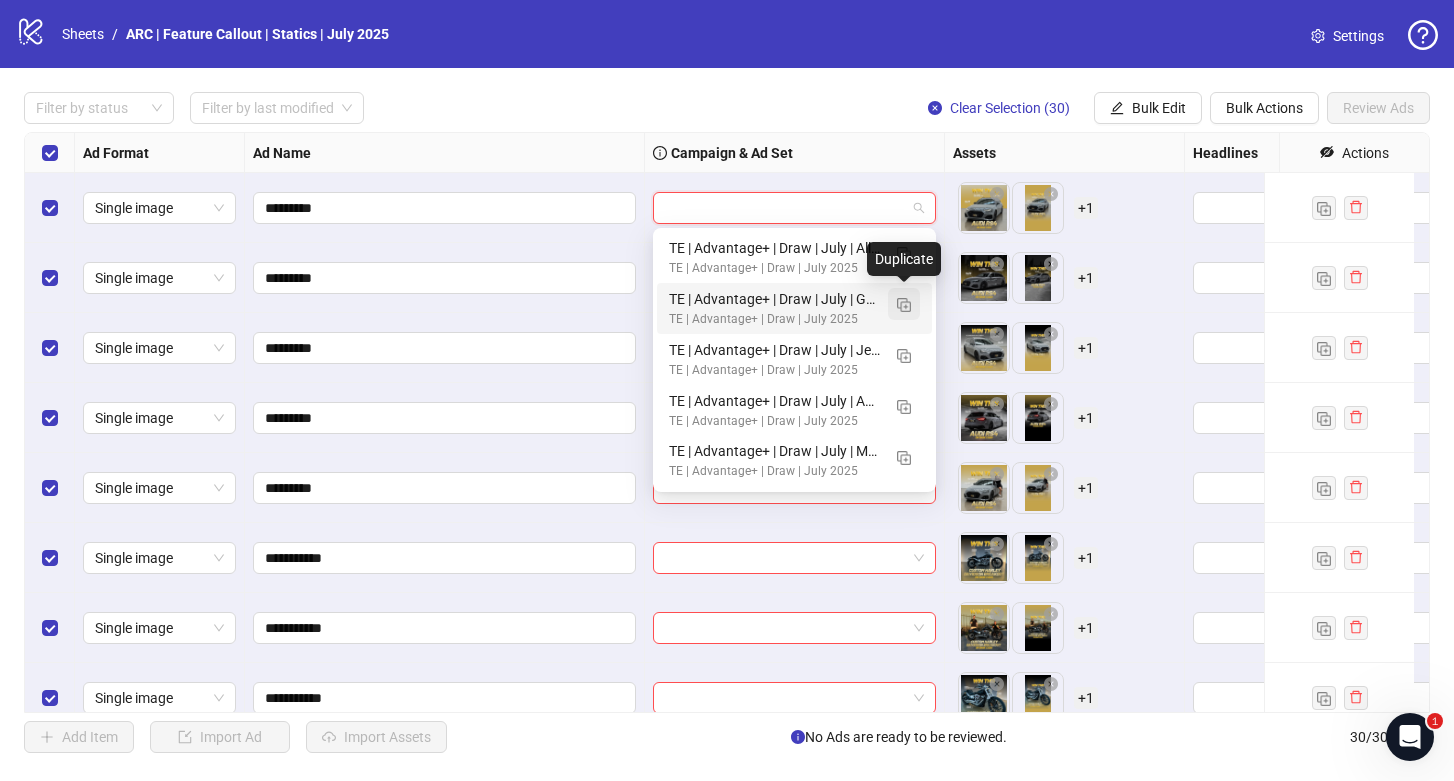 click at bounding box center (904, 305) 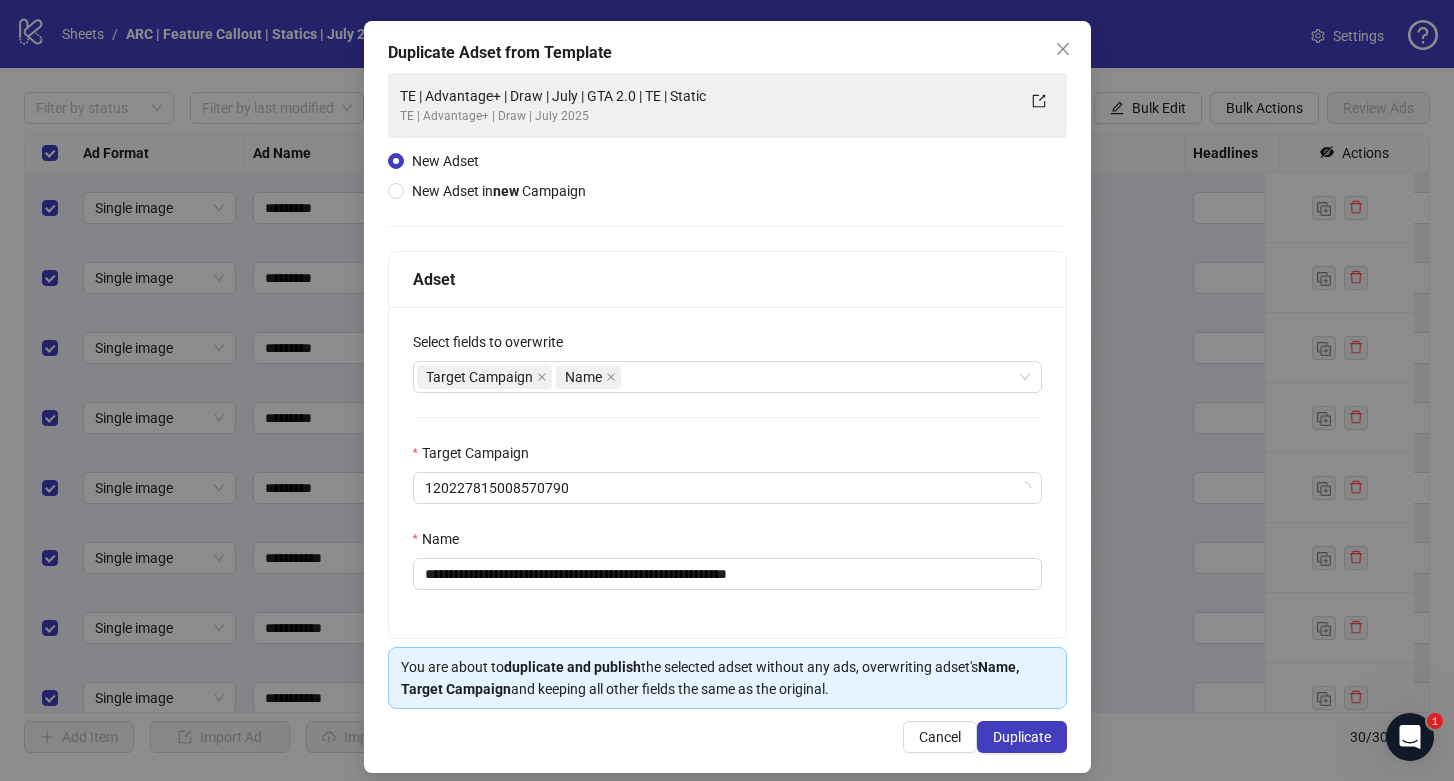 scroll, scrollTop: 96, scrollLeft: 0, axis: vertical 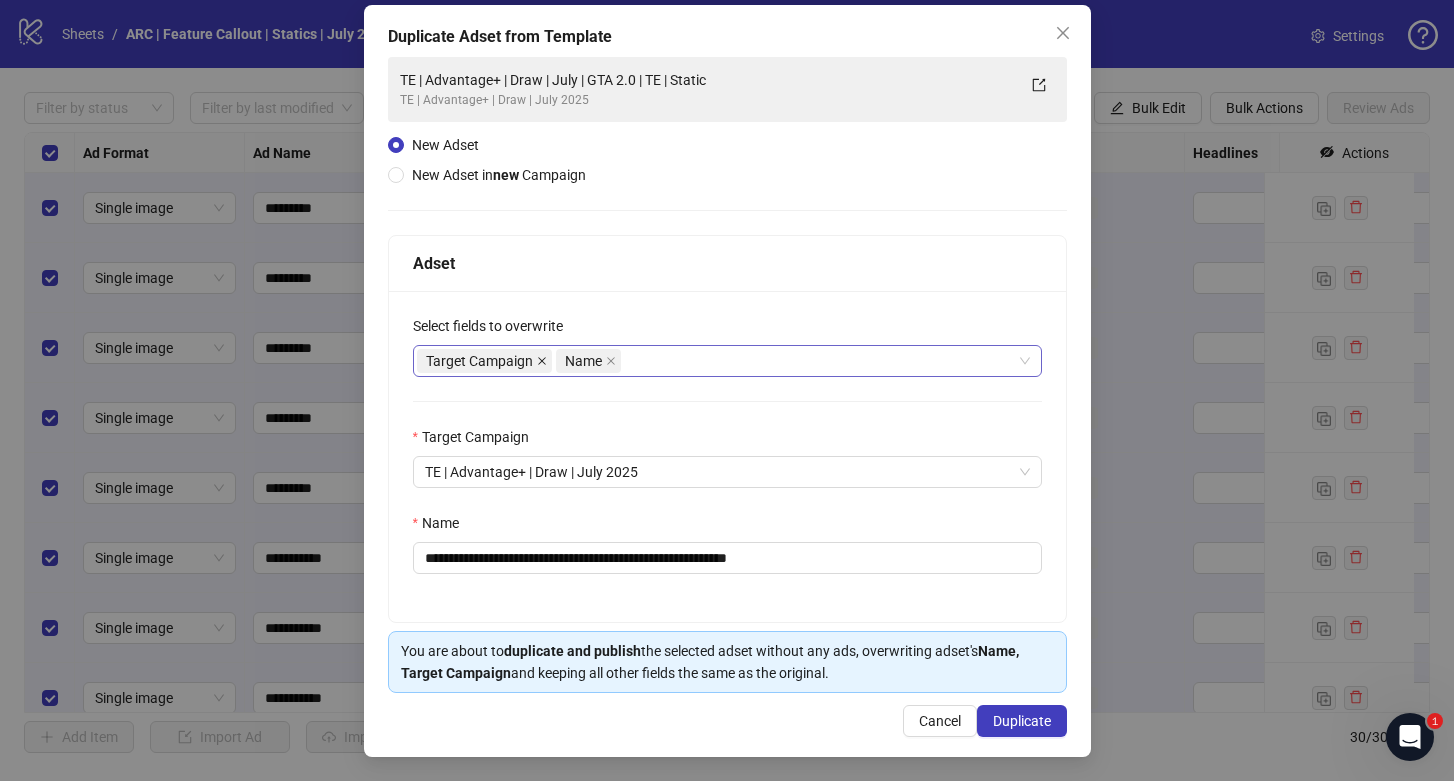 click at bounding box center (542, 361) 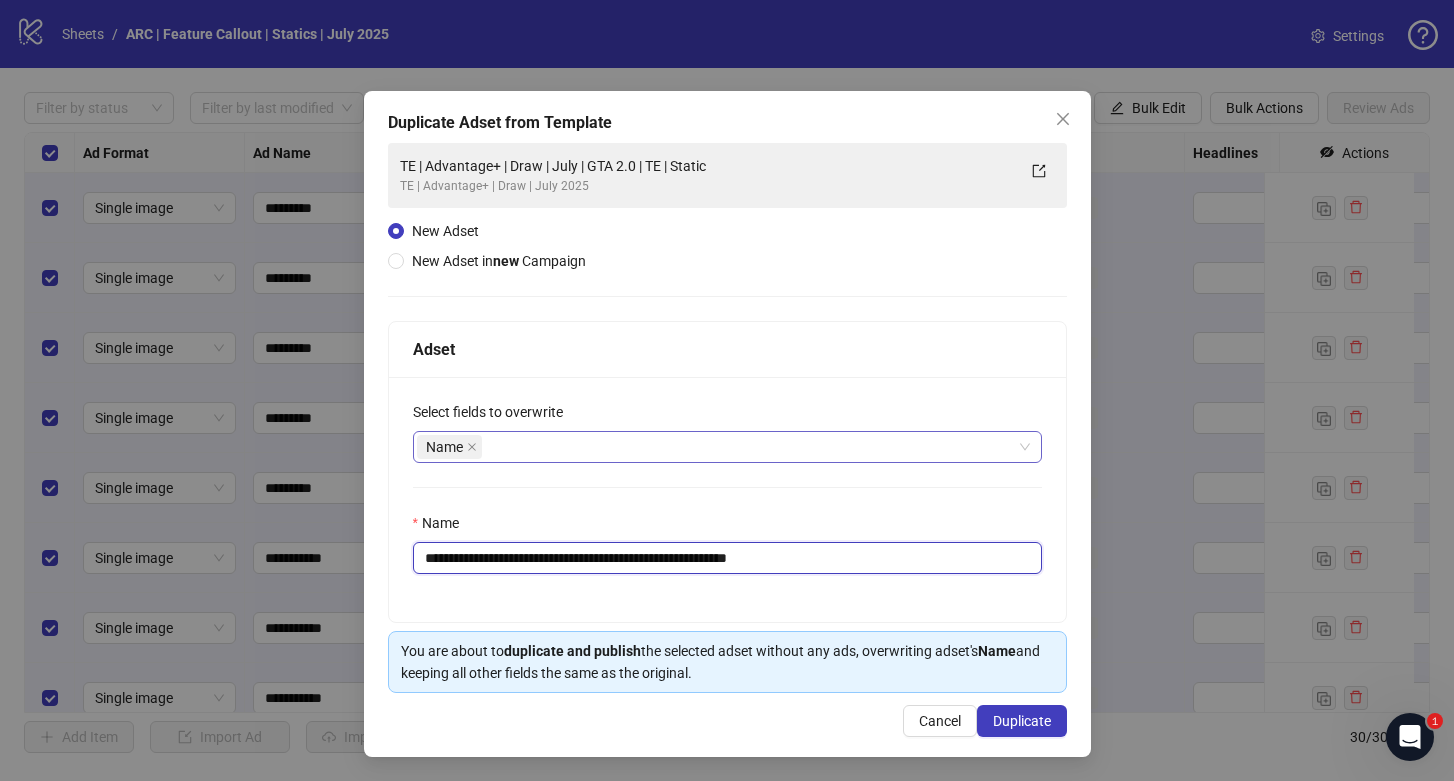 click on "**********" at bounding box center [727, 558] 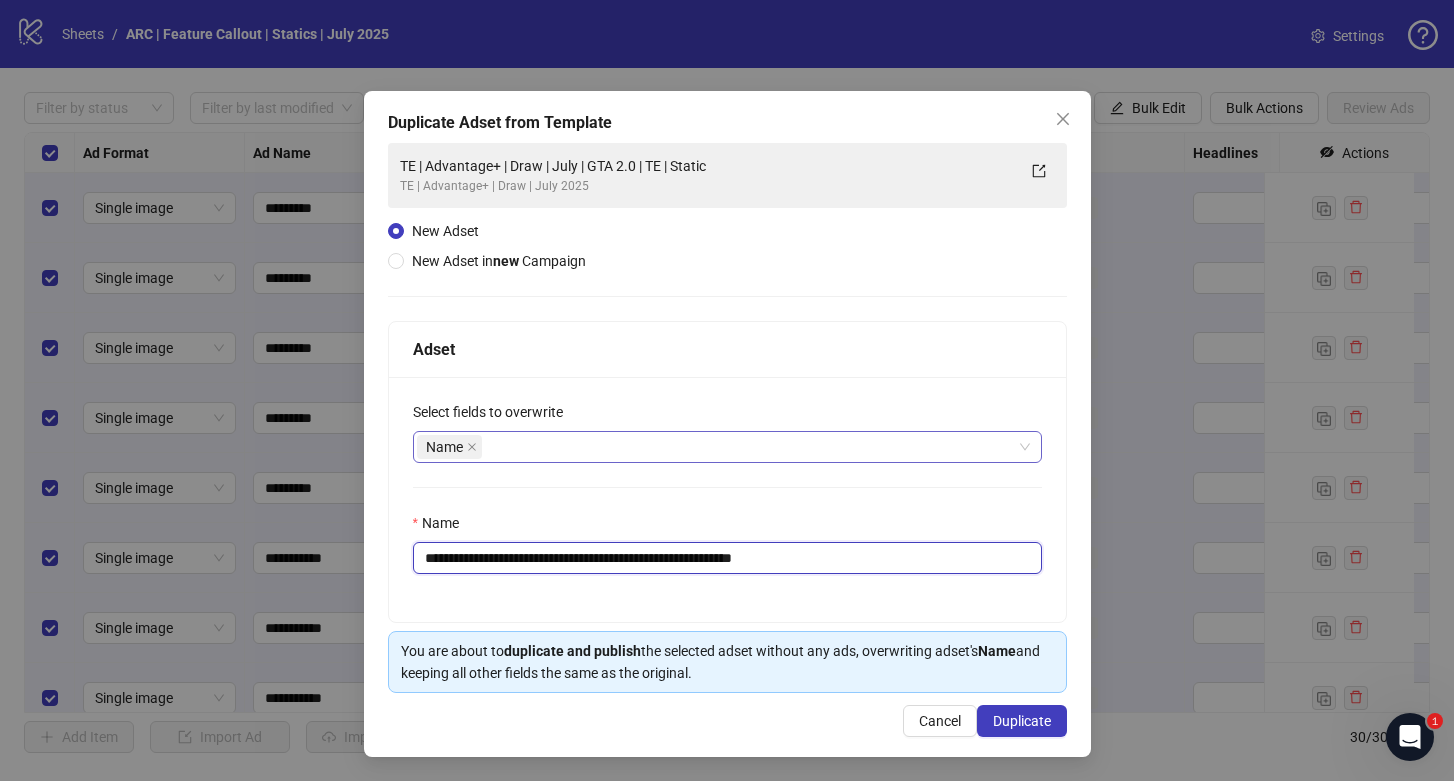 click on "**********" at bounding box center [727, 558] 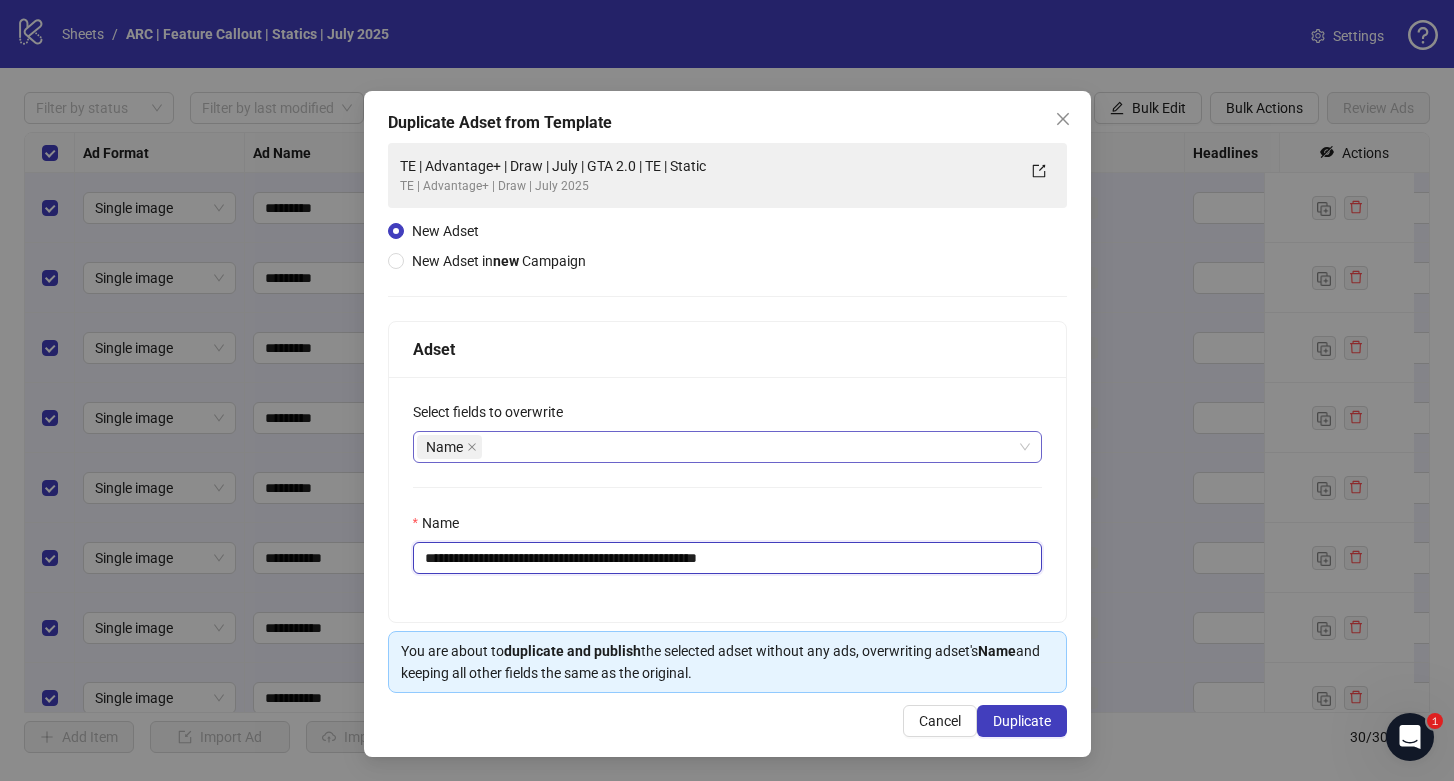 click on "**********" at bounding box center (727, 558) 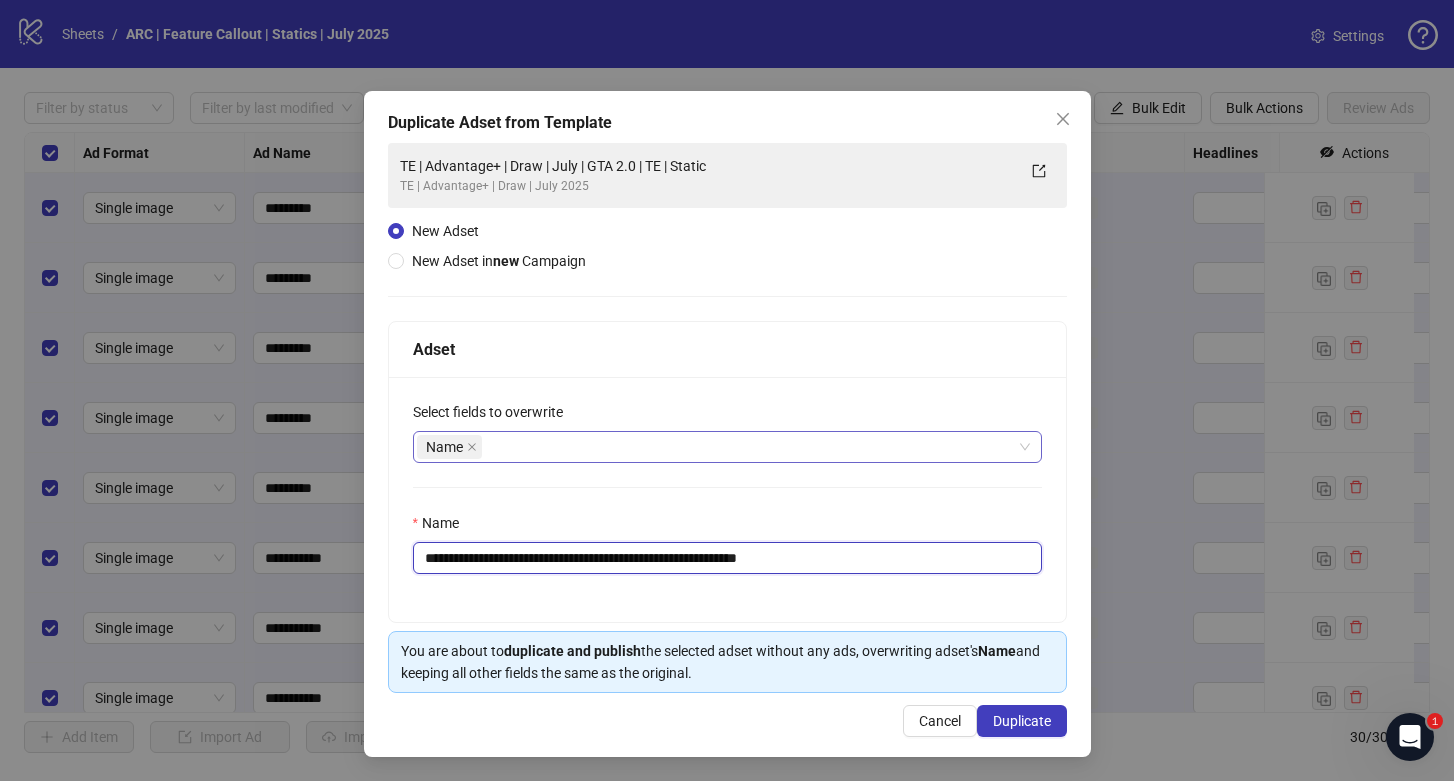 click on "**********" at bounding box center [727, 558] 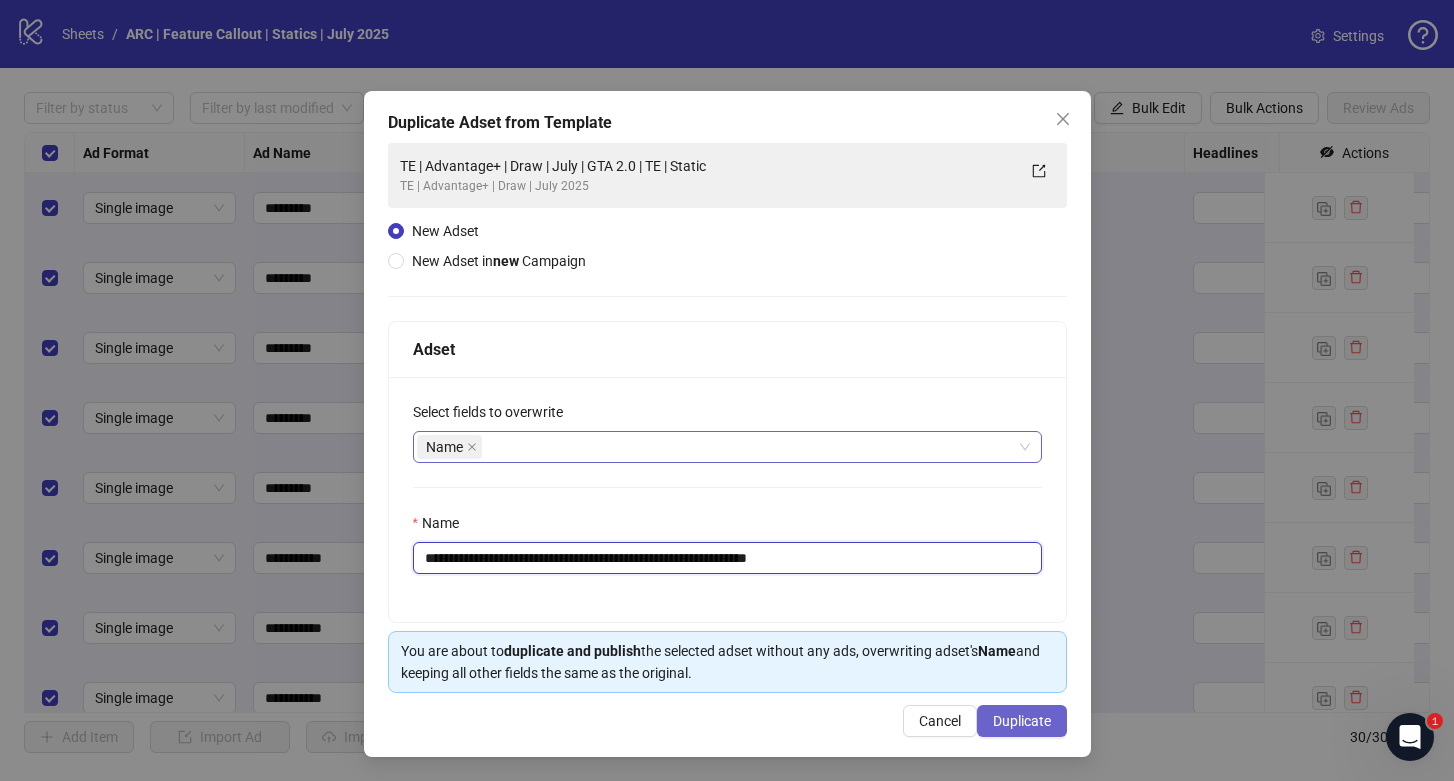 type on "**********" 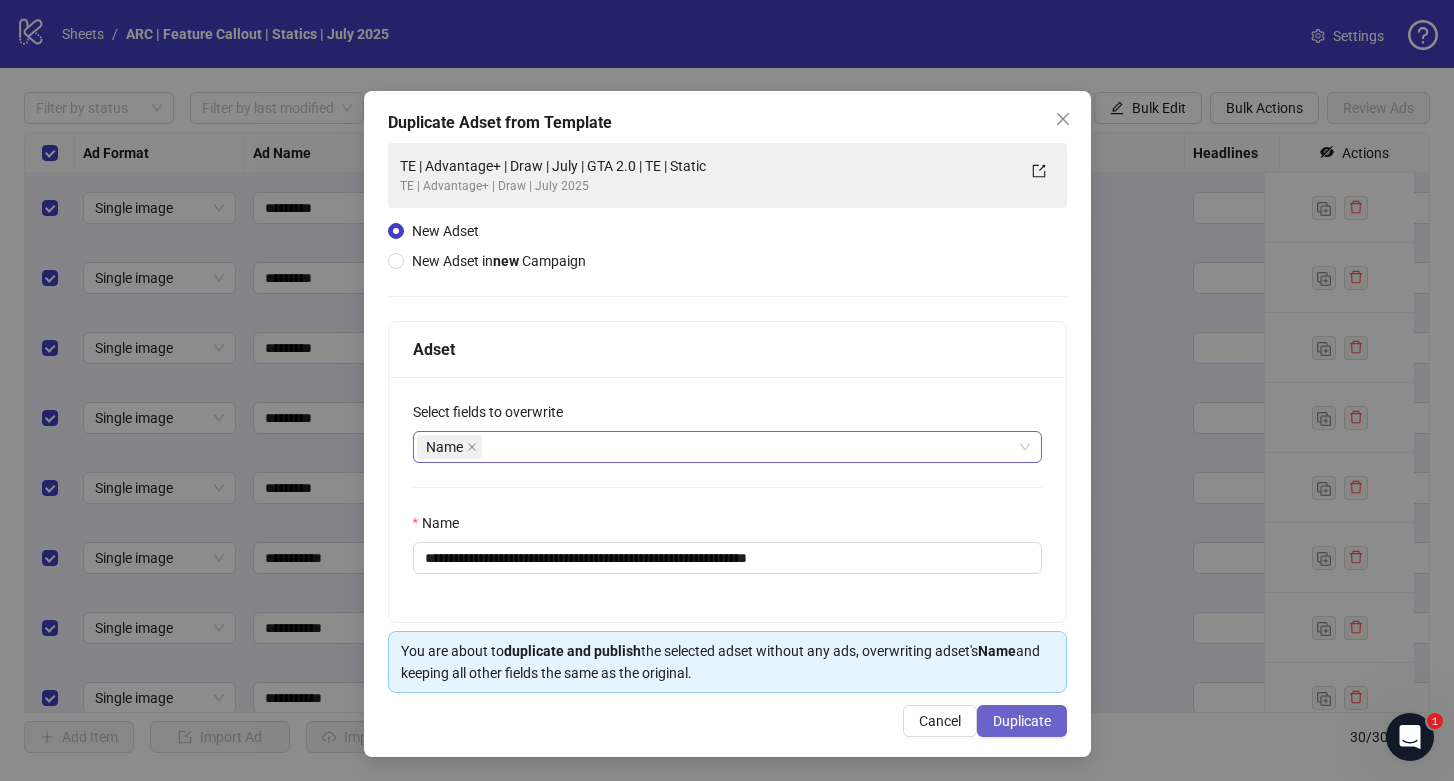 click on "Duplicate" at bounding box center [1022, 721] 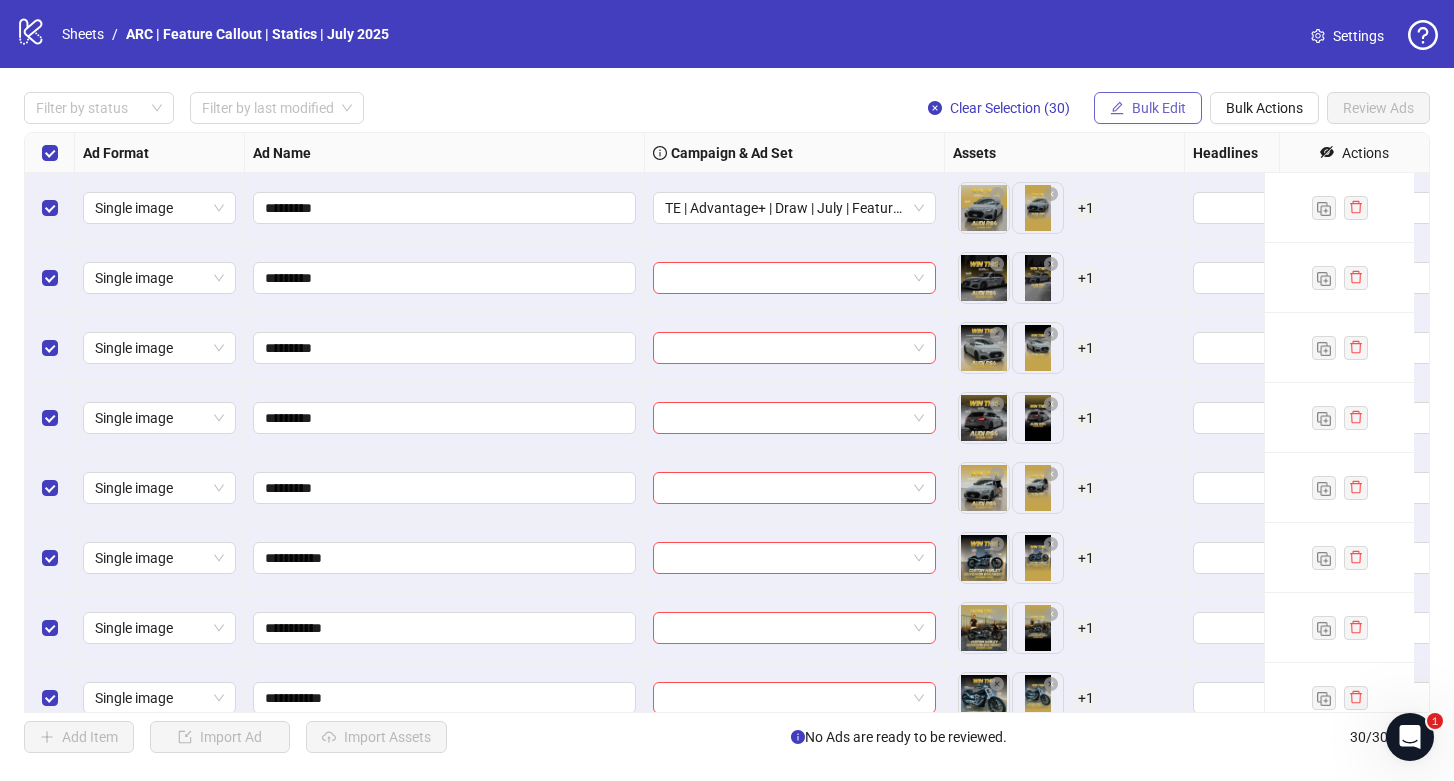 click on "Bulk Edit" at bounding box center [1159, 108] 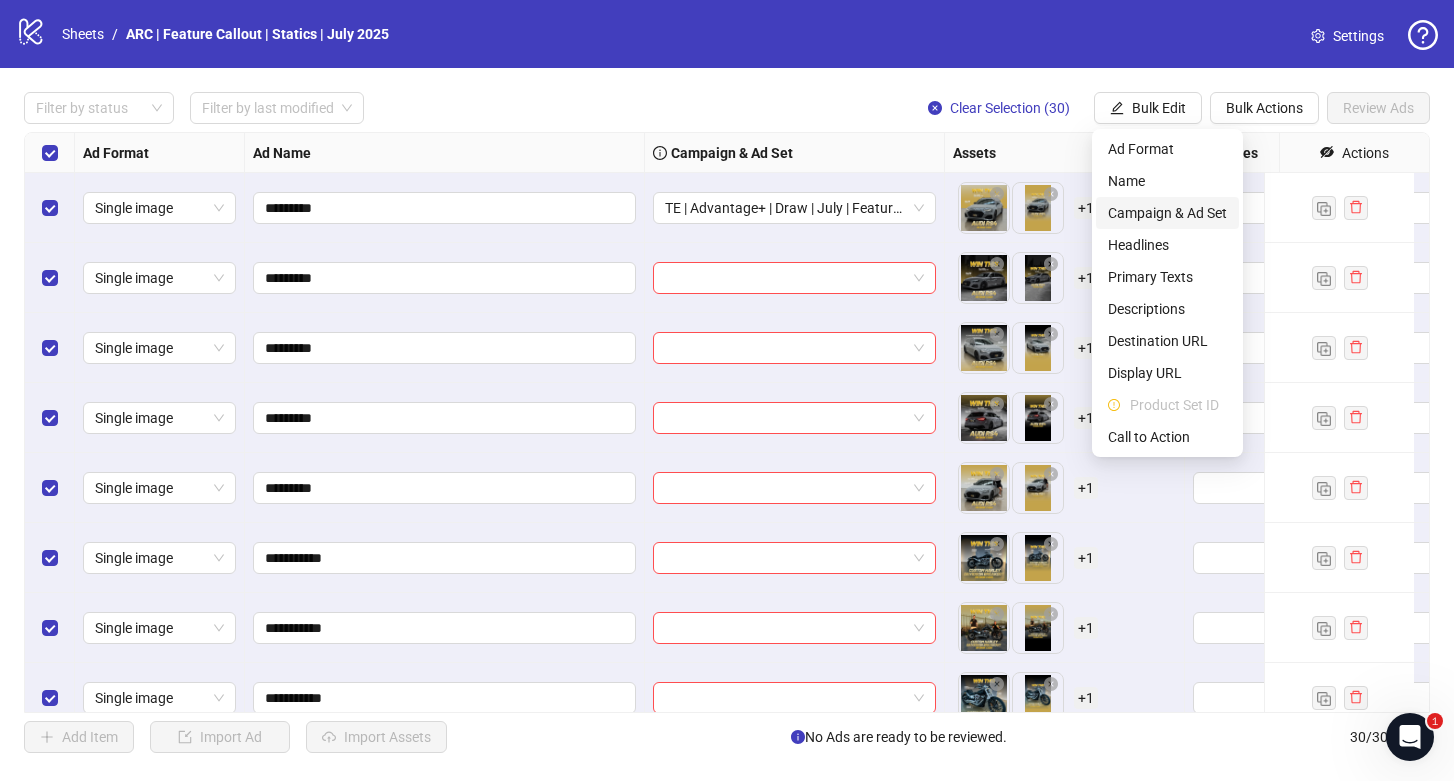 click on "Campaign & Ad Set" at bounding box center (1167, 213) 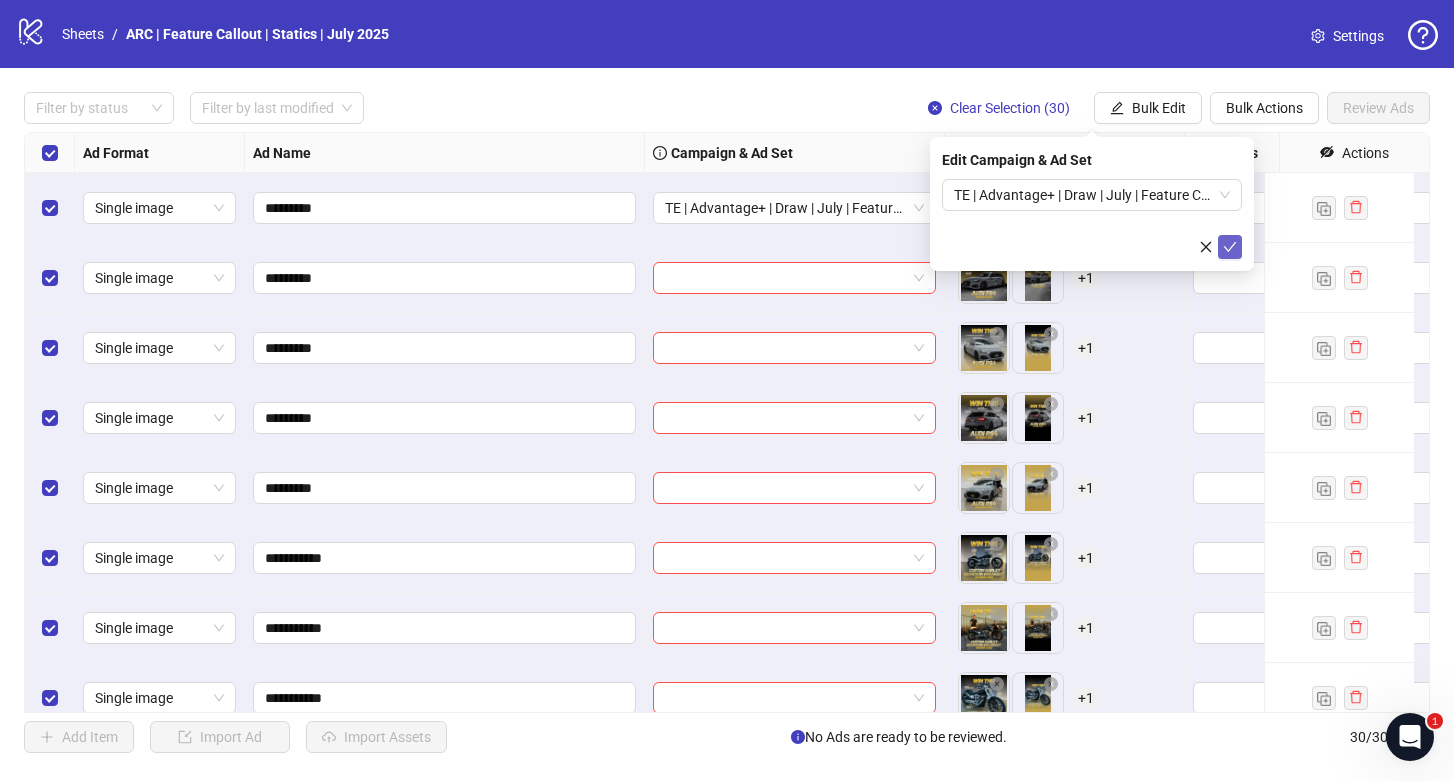 click at bounding box center (1230, 247) 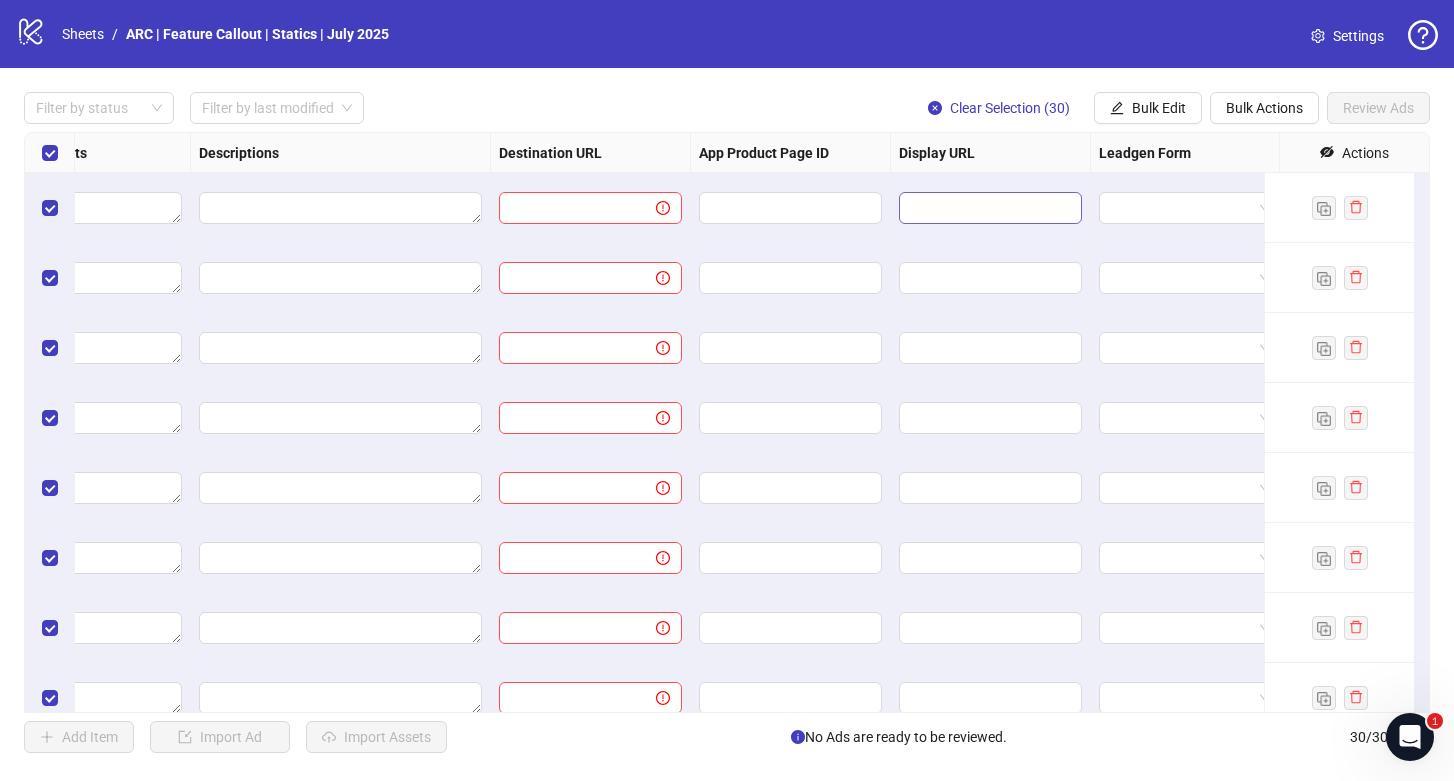 scroll, scrollTop: 0, scrollLeft: 1499, axis: horizontal 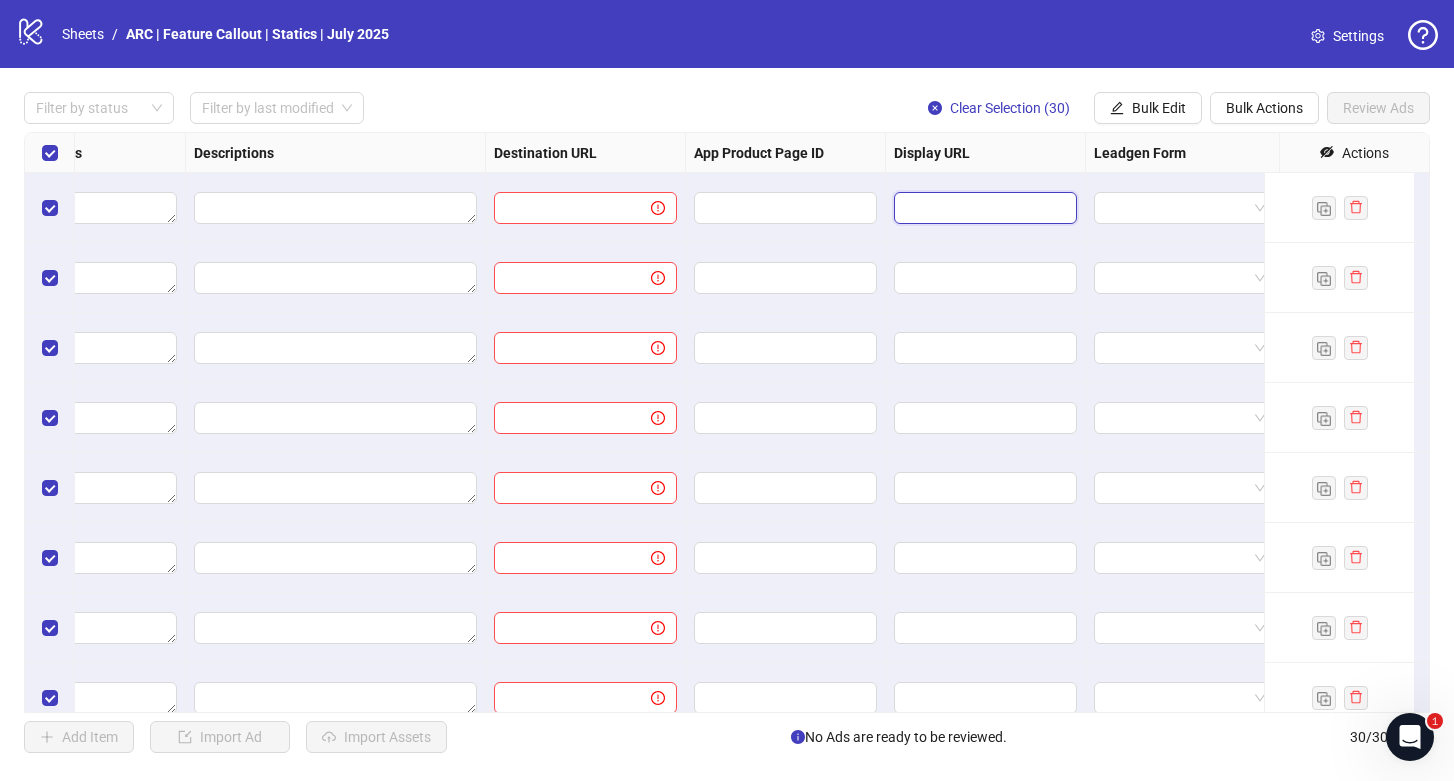click at bounding box center [983, 208] 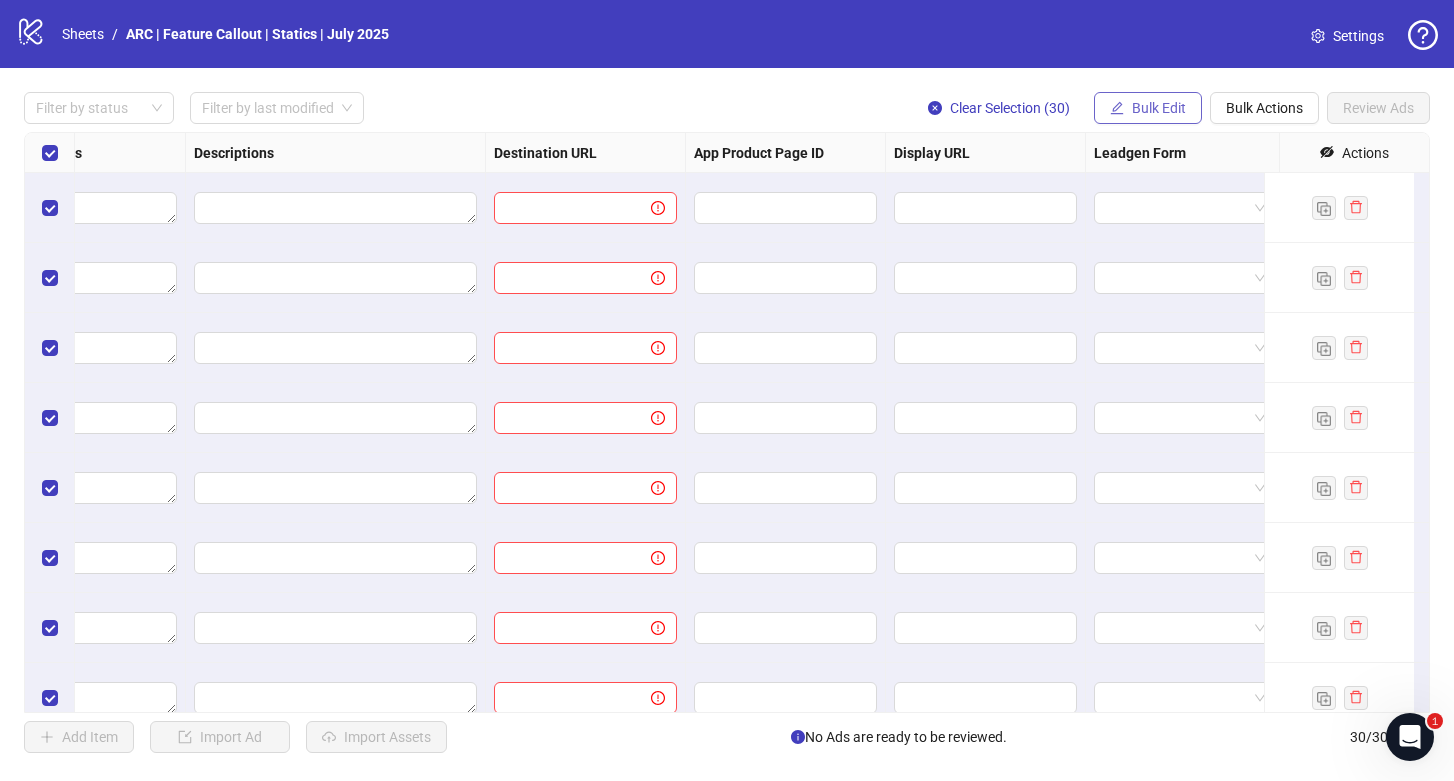 click on "Bulk Edit" at bounding box center (1148, 108) 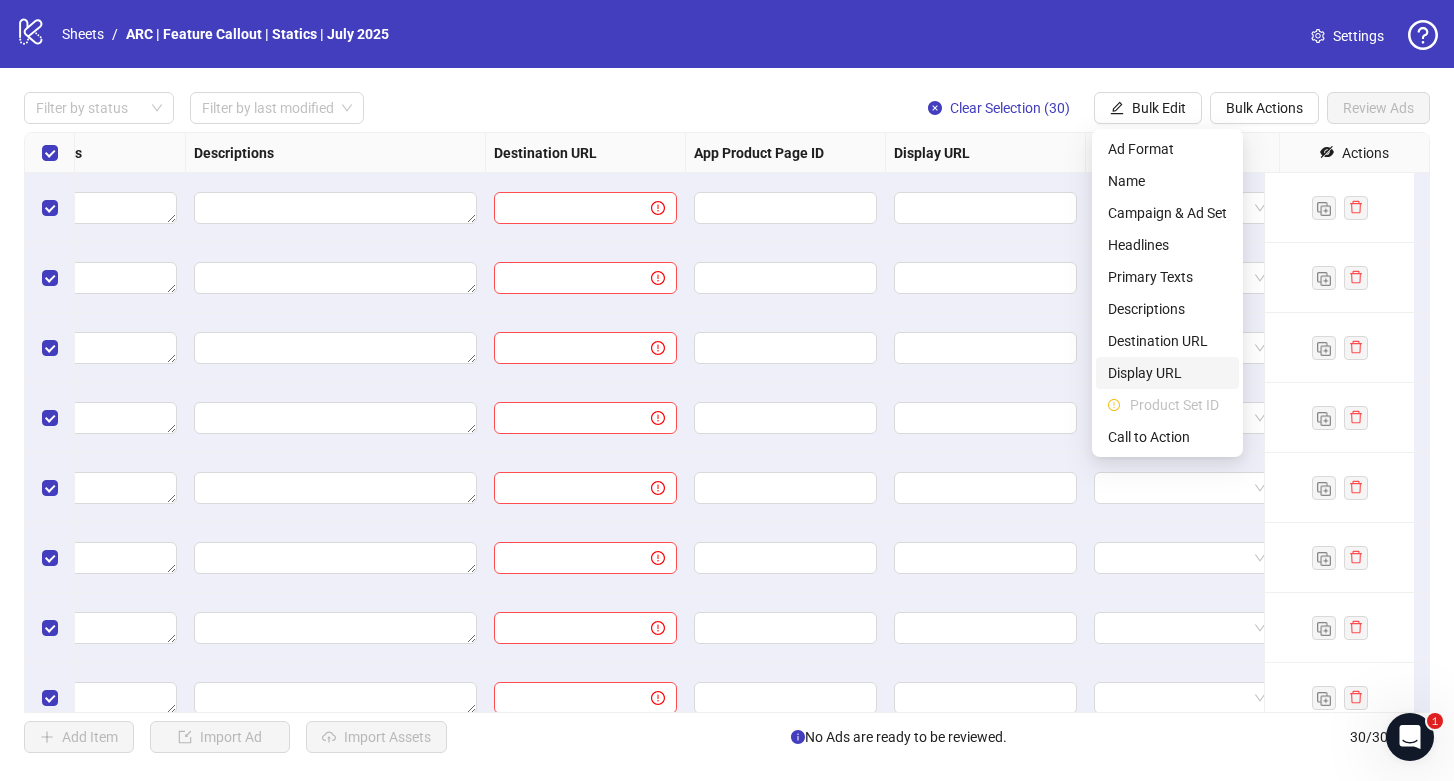 click on "Display URL" at bounding box center [1167, 373] 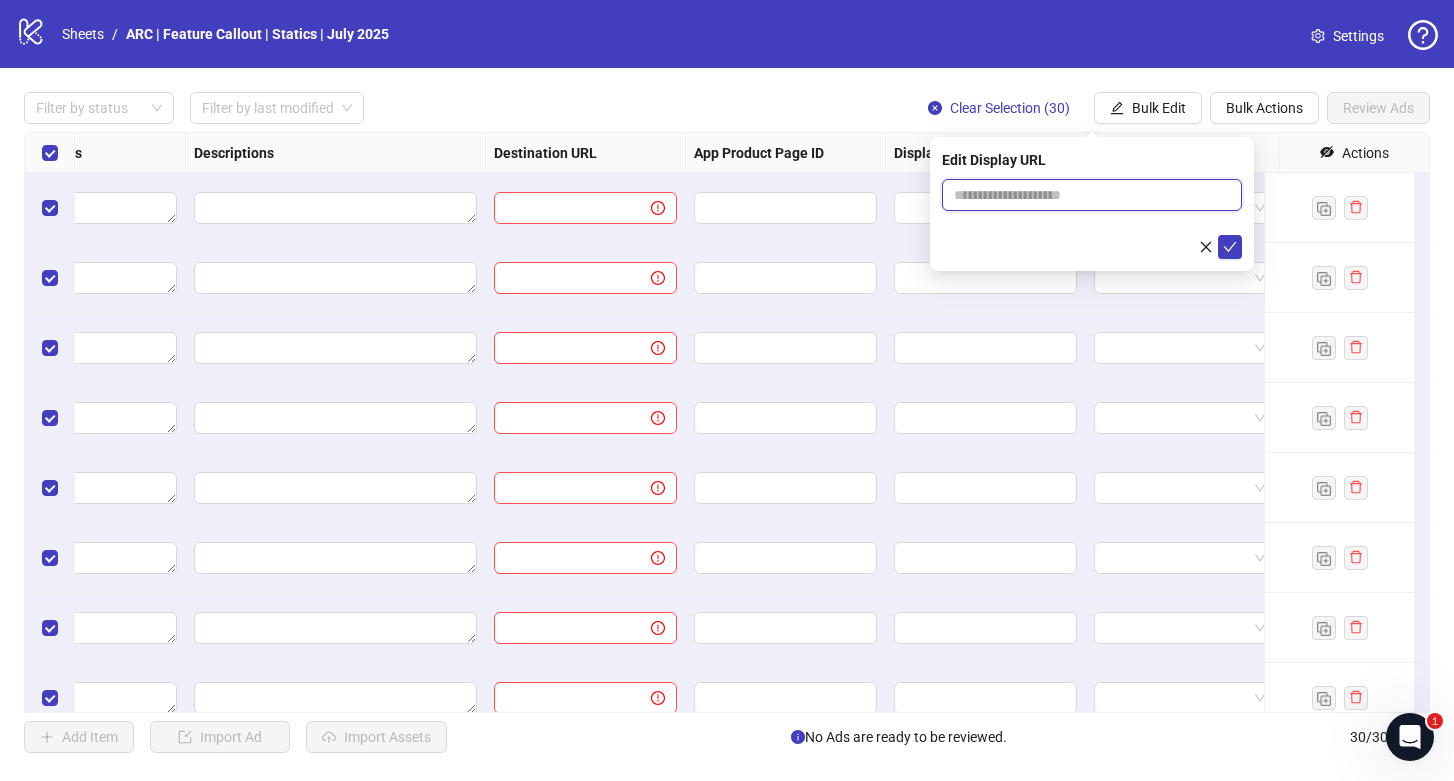 click at bounding box center (1092, 195) 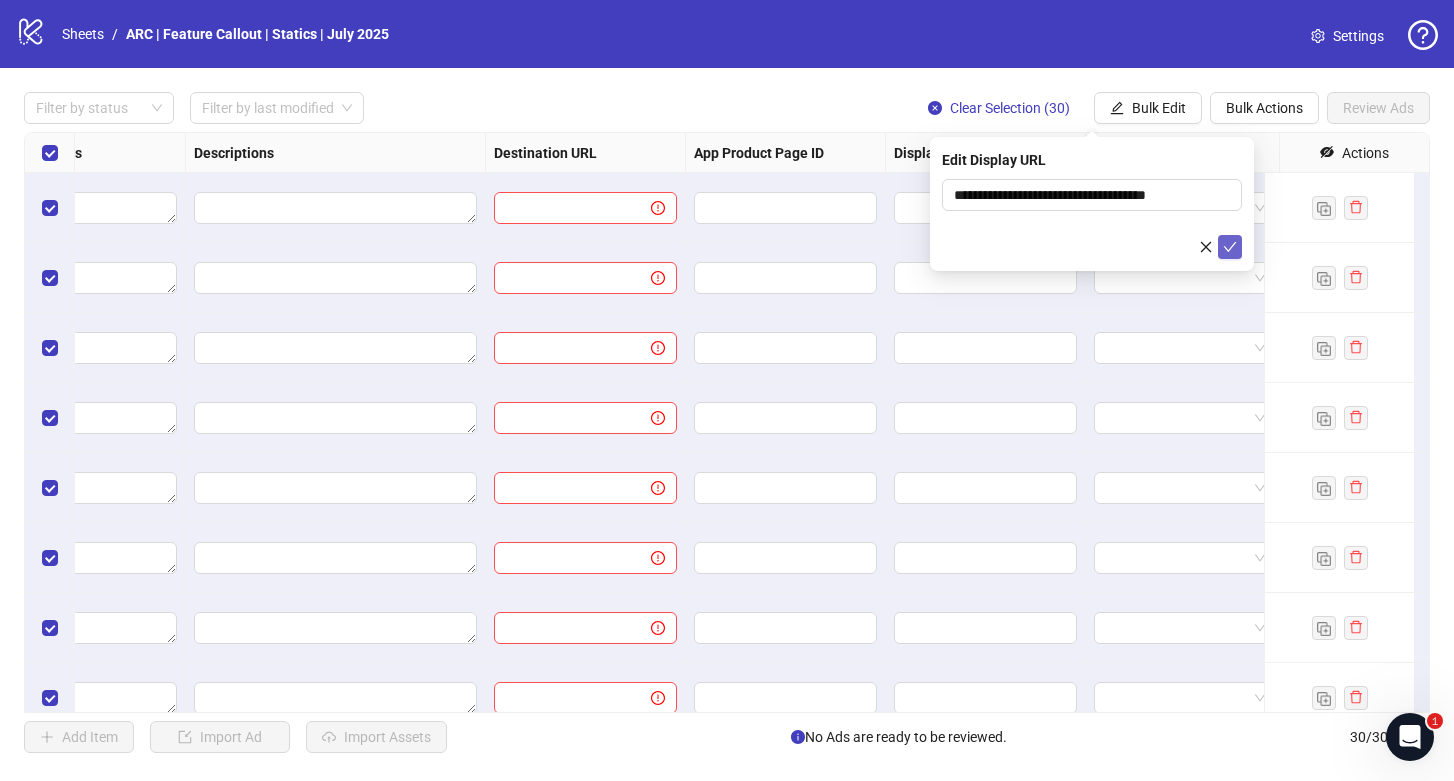 click at bounding box center (1230, 247) 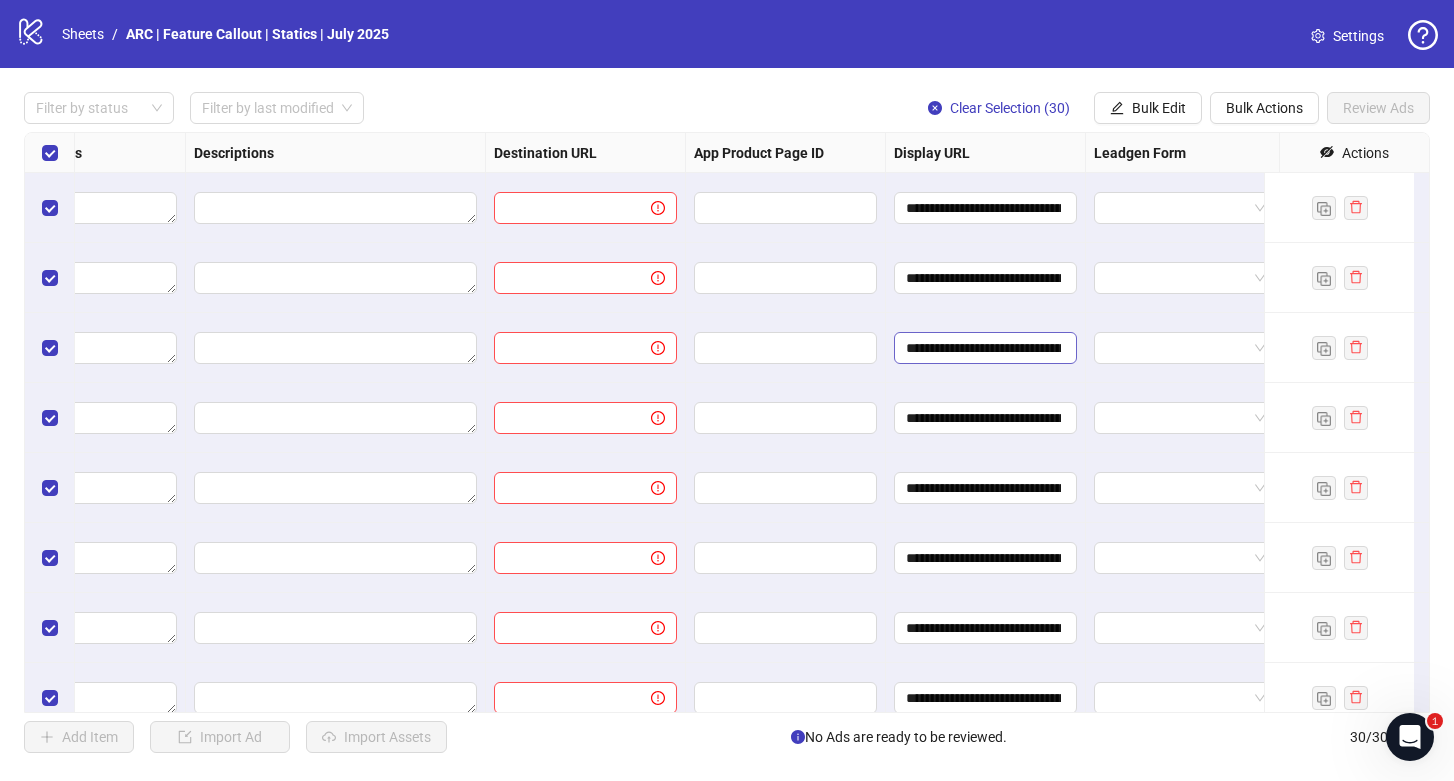 scroll, scrollTop: 0, scrollLeft: 92, axis: horizontal 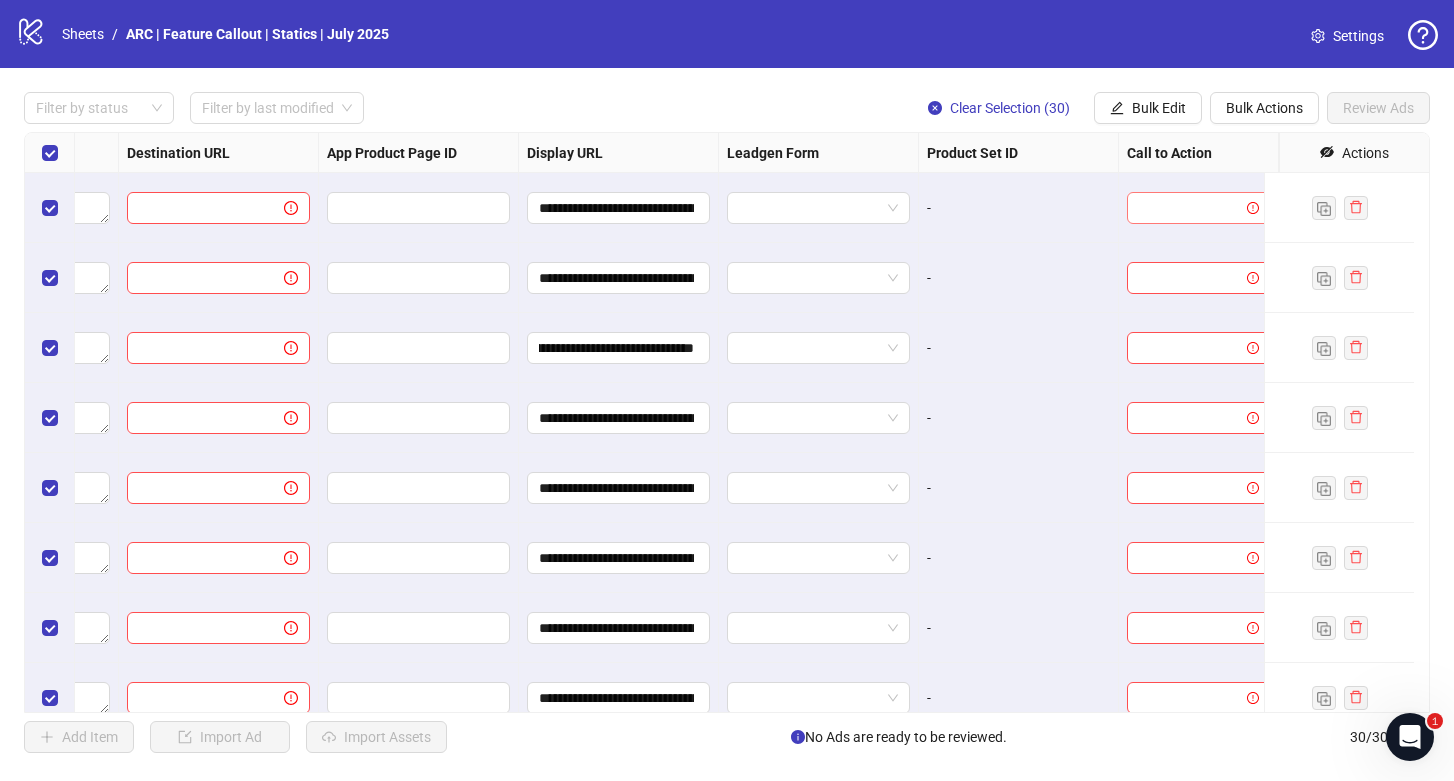 click at bounding box center (1189, 208) 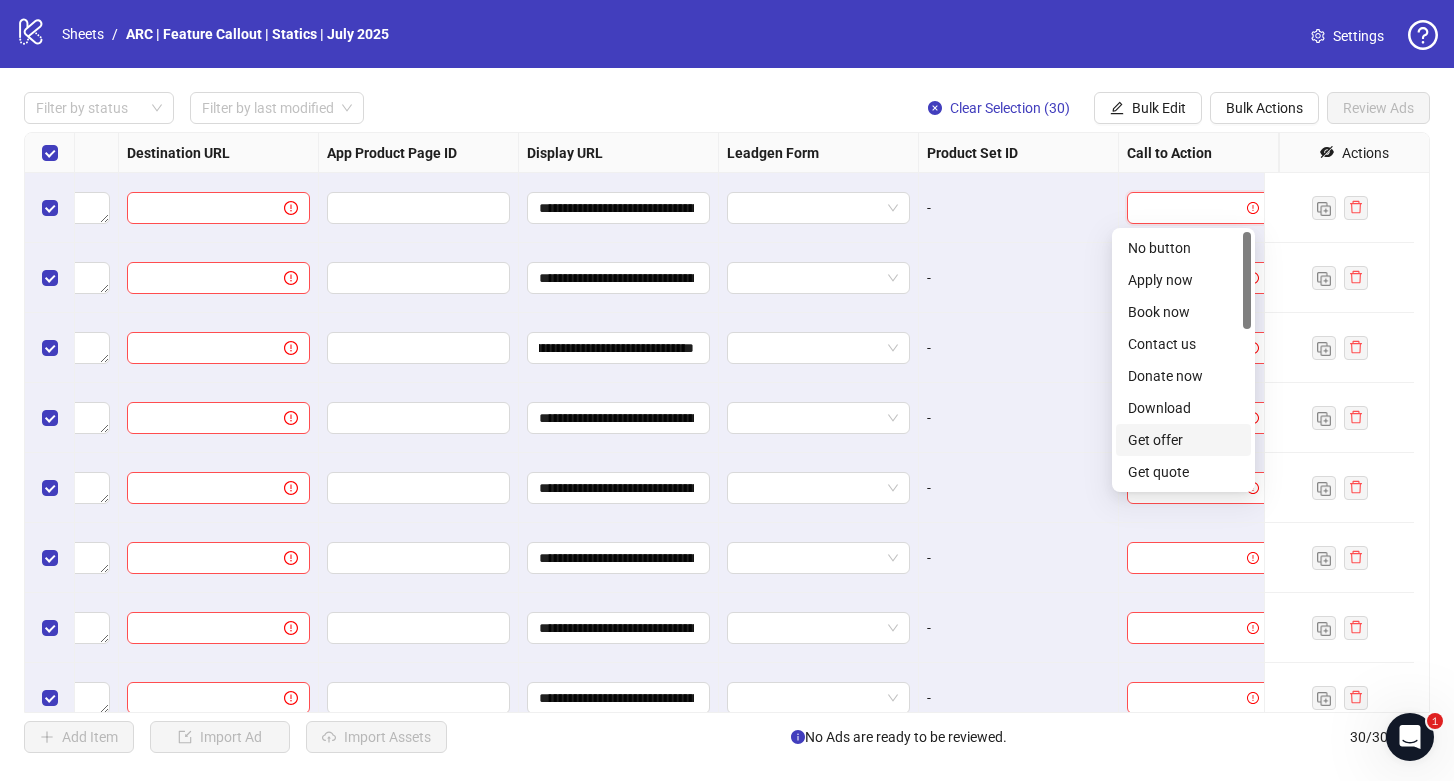 click on "Get offer" at bounding box center (1183, 440) 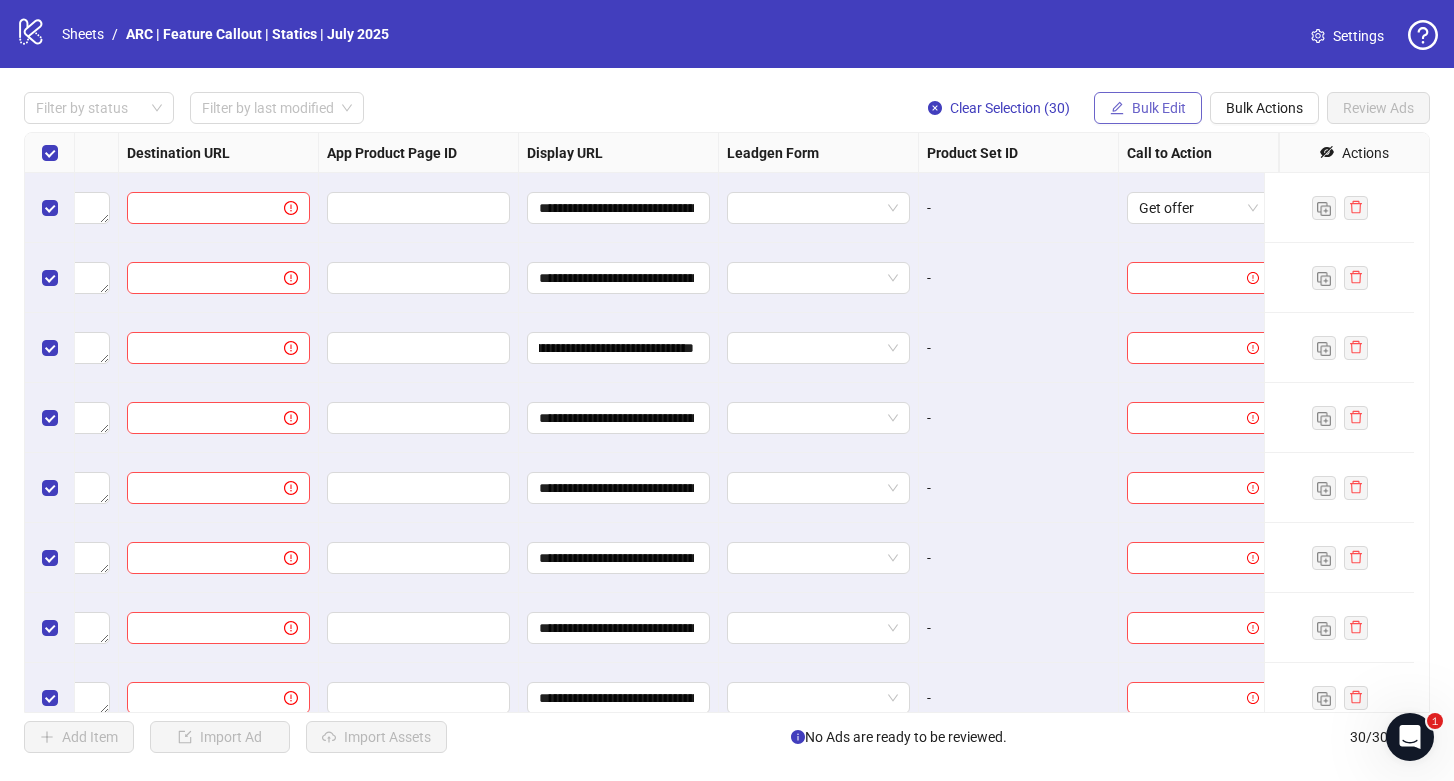 click on "Bulk Edit" at bounding box center (1148, 108) 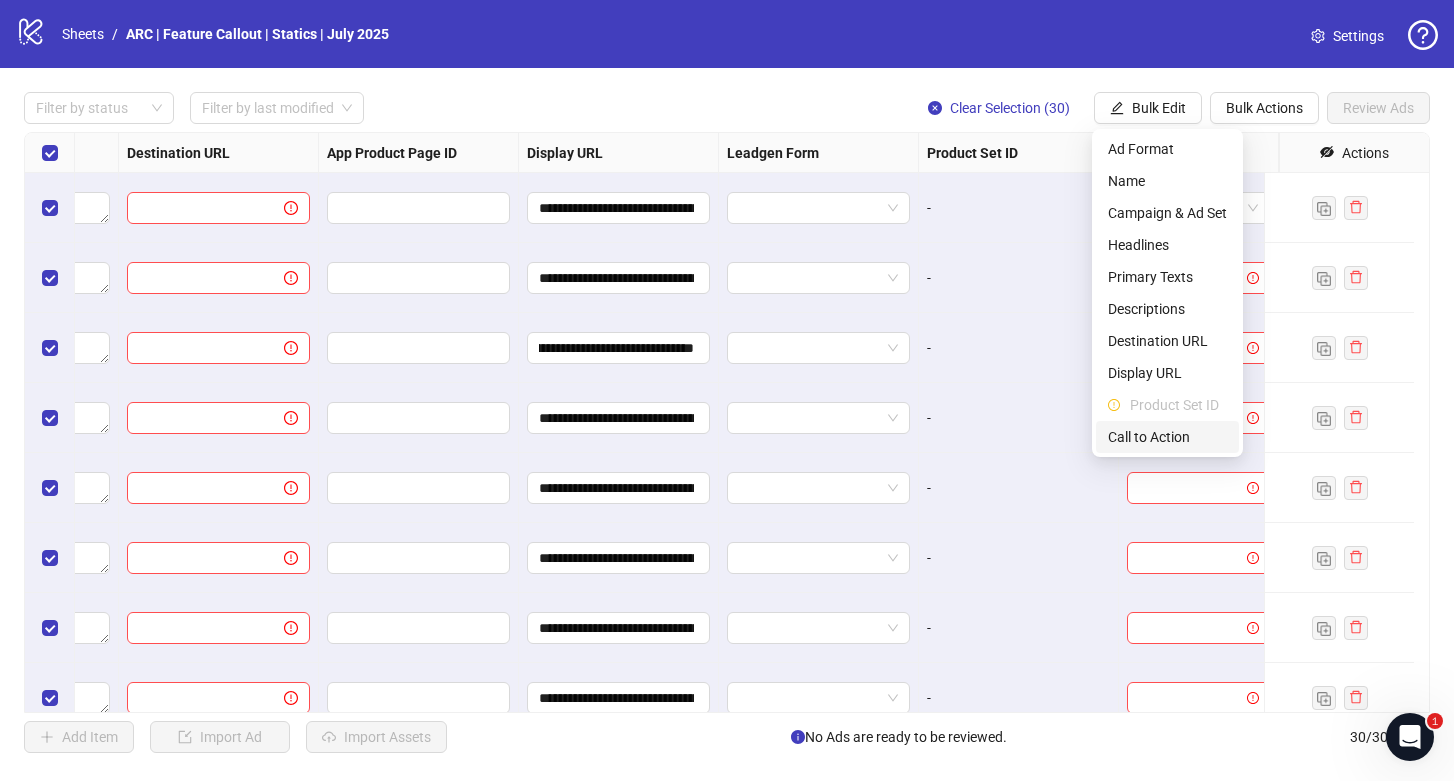 click on "Call to Action" at bounding box center (1167, 437) 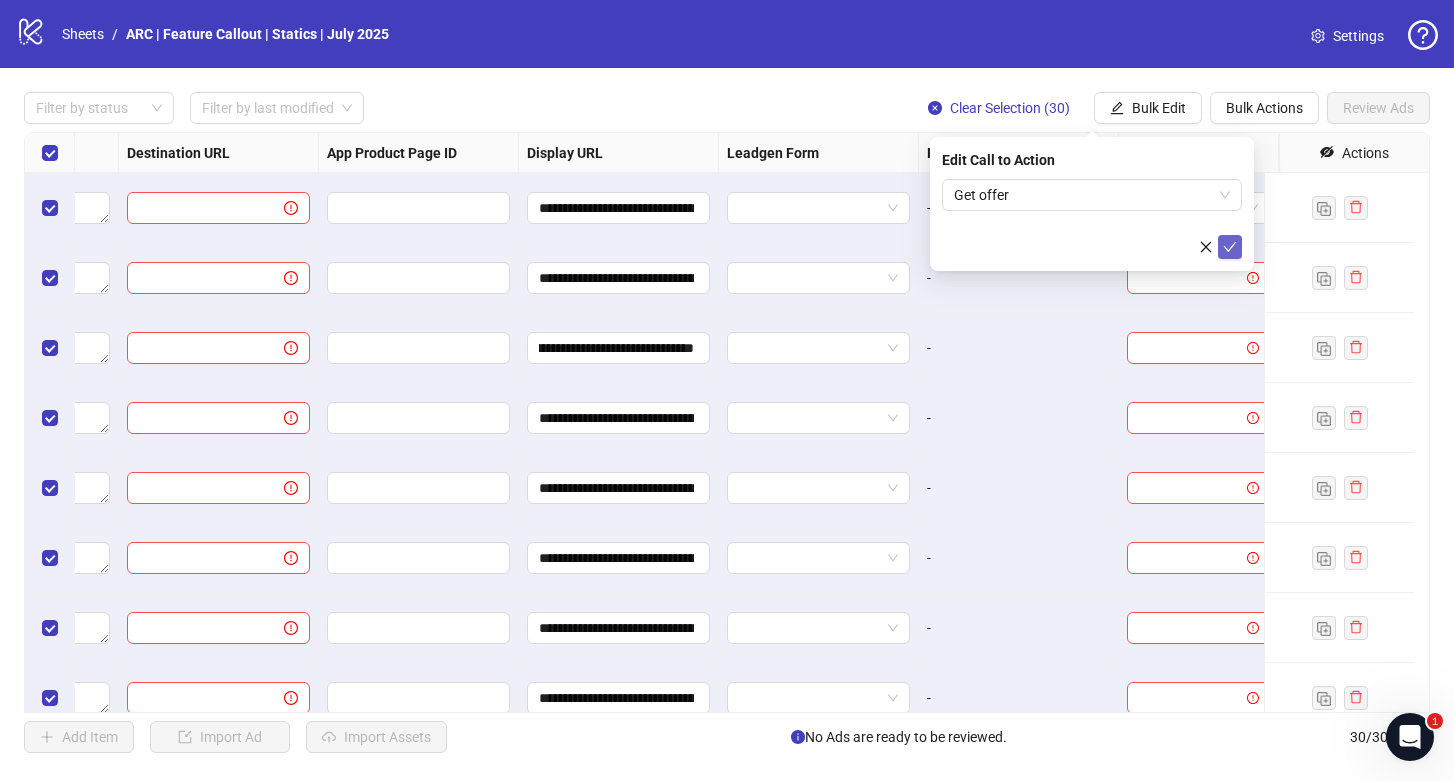 click at bounding box center [1230, 247] 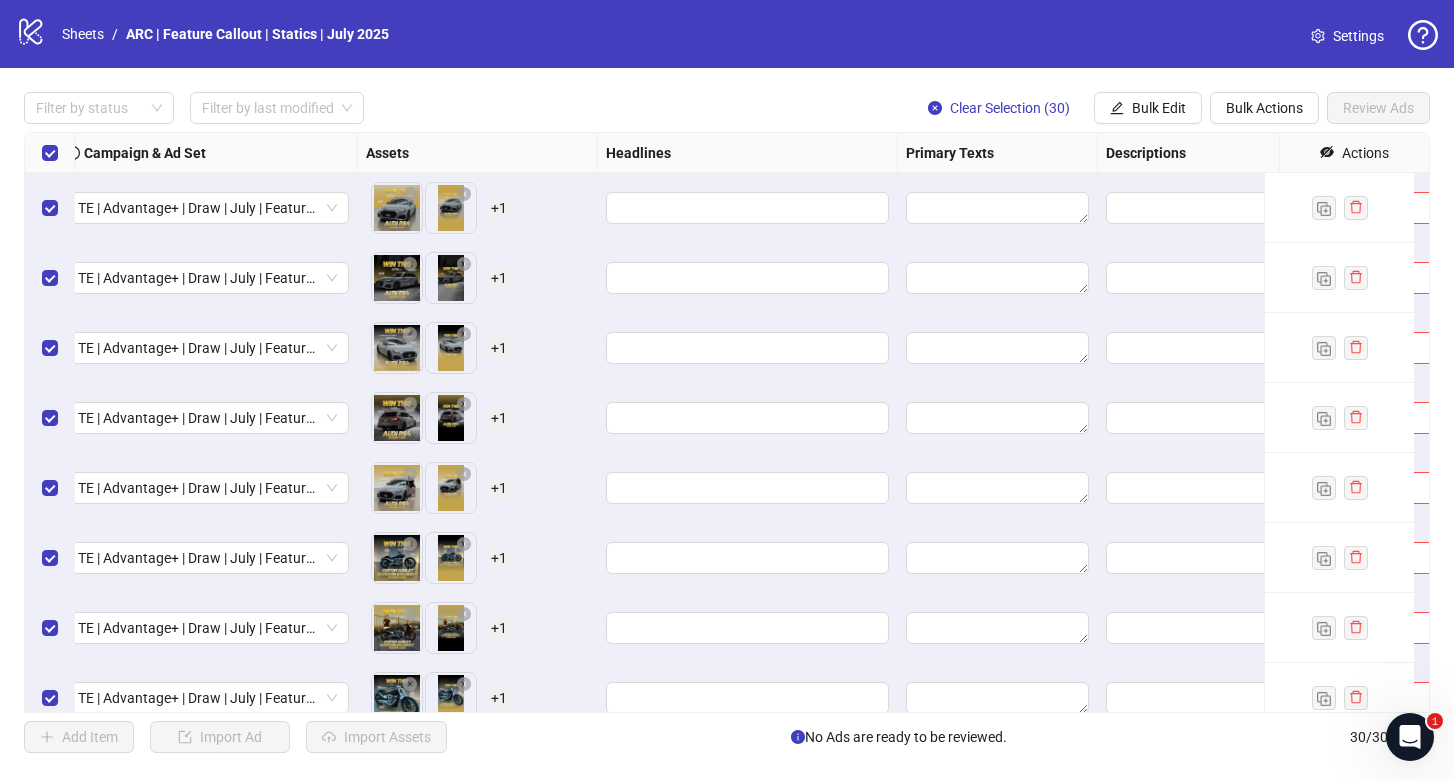 scroll, scrollTop: 0, scrollLeft: 586, axis: horizontal 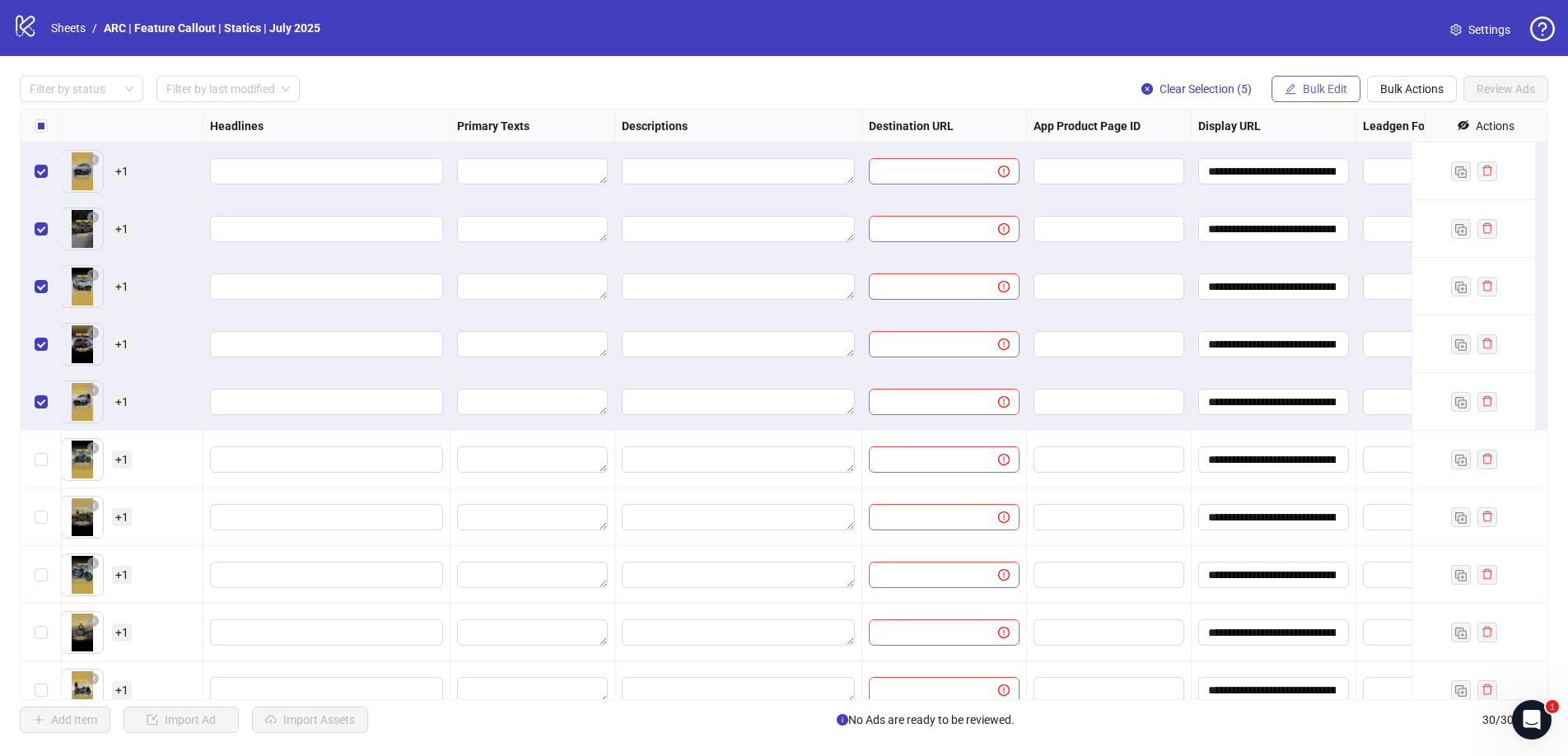 click on "Bulk Edit" at bounding box center (1325, 89) 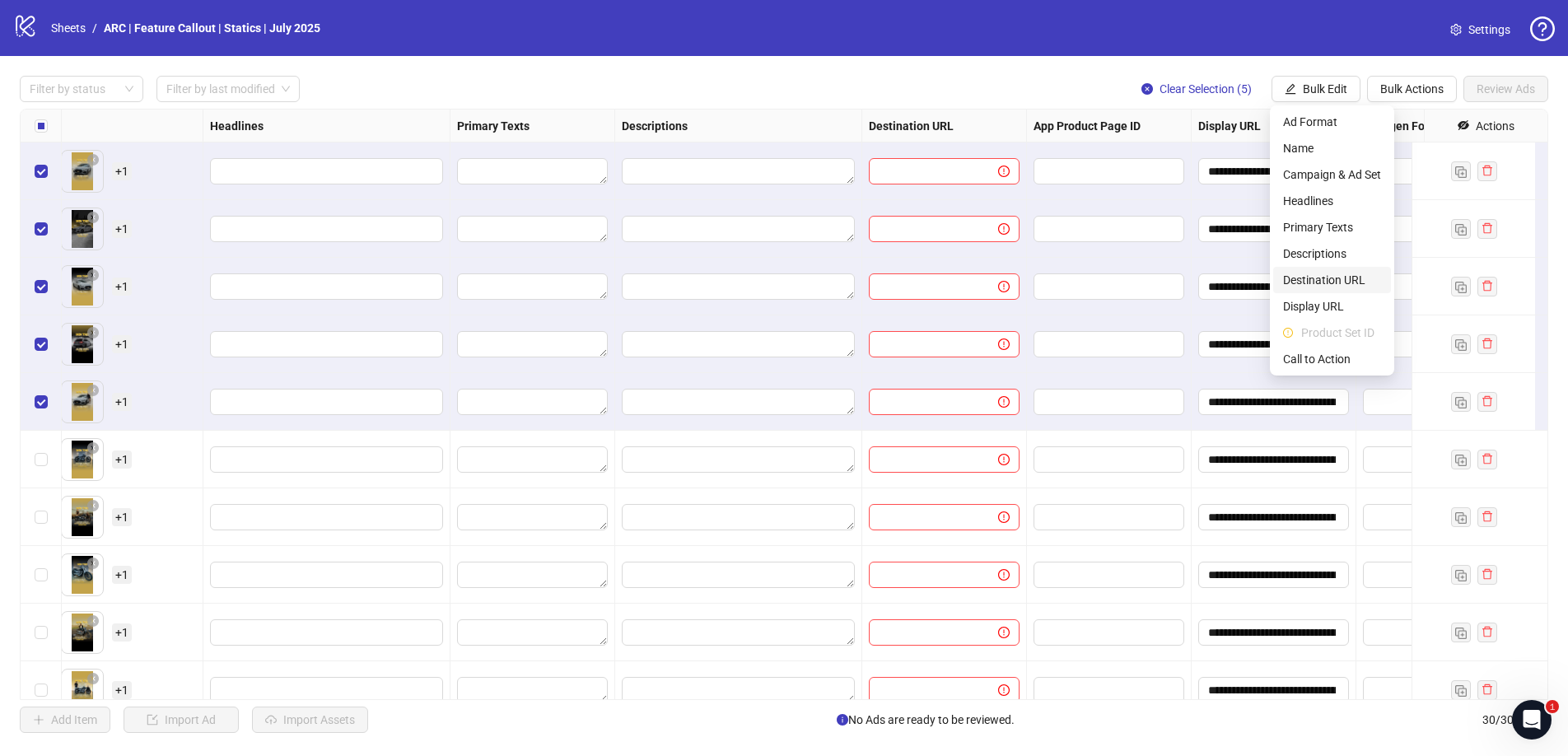 click on "Destination URL" at bounding box center (1332, 280) 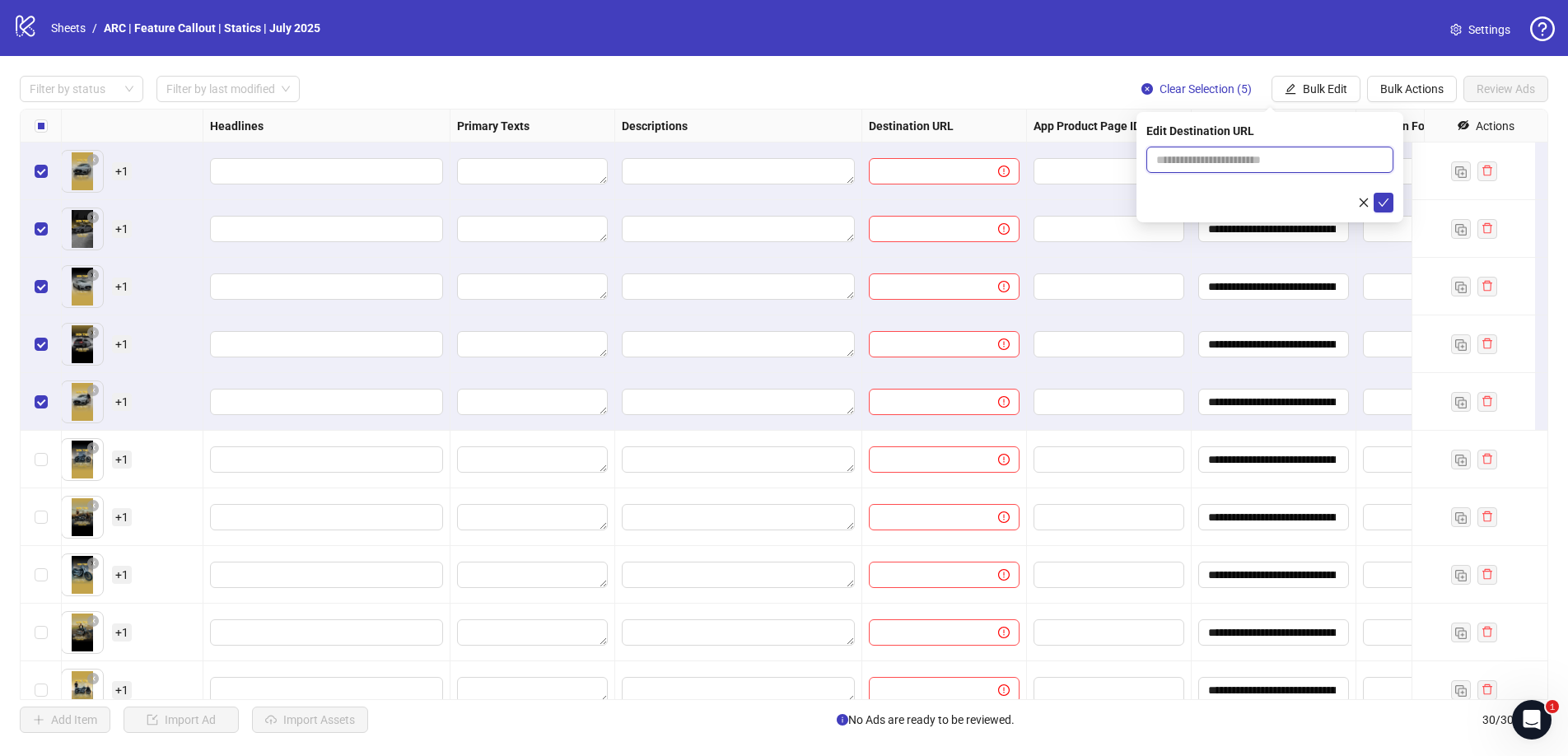 click at bounding box center (1263, 160) 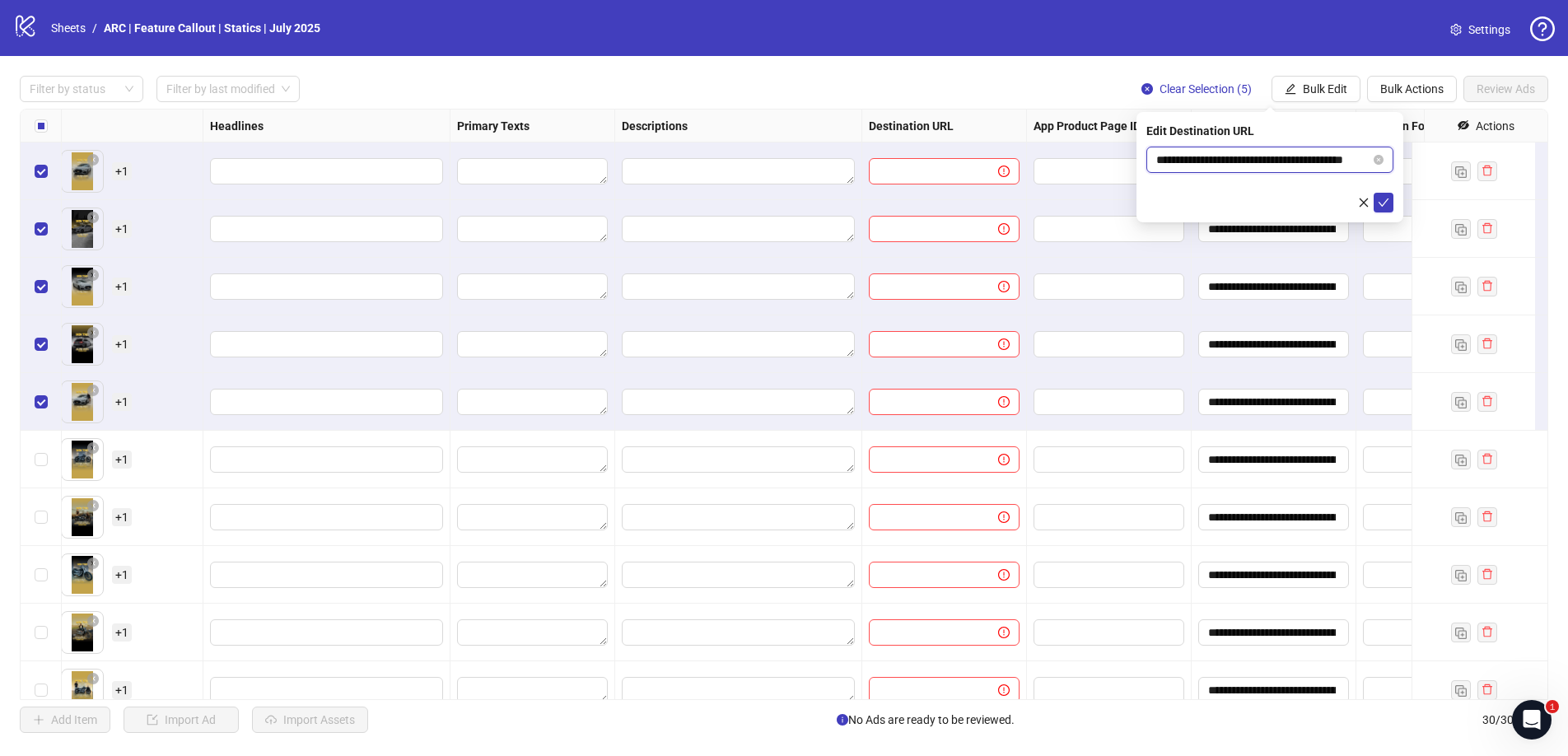 scroll, scrollTop: 0, scrollLeft: 33, axis: horizontal 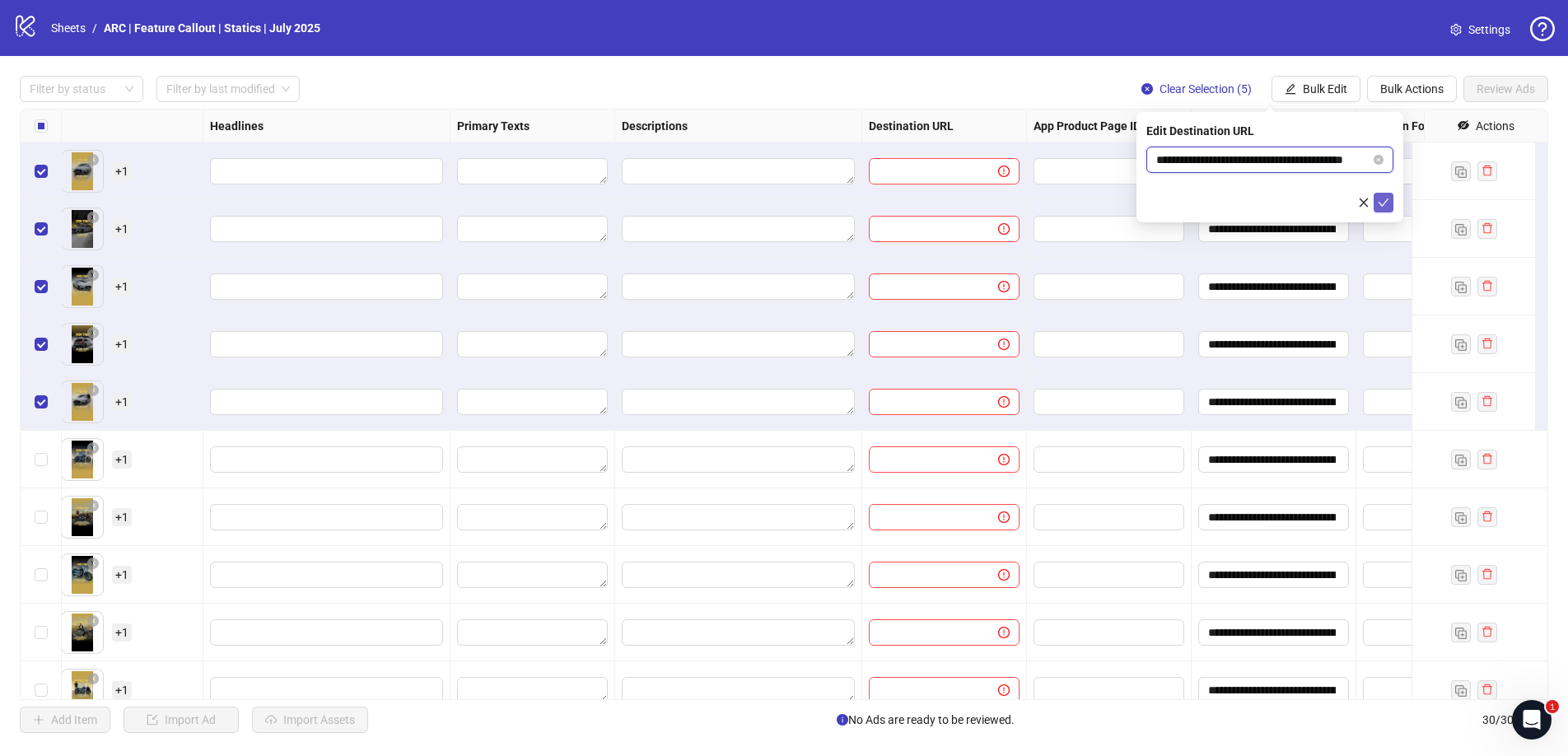 type on "**********" 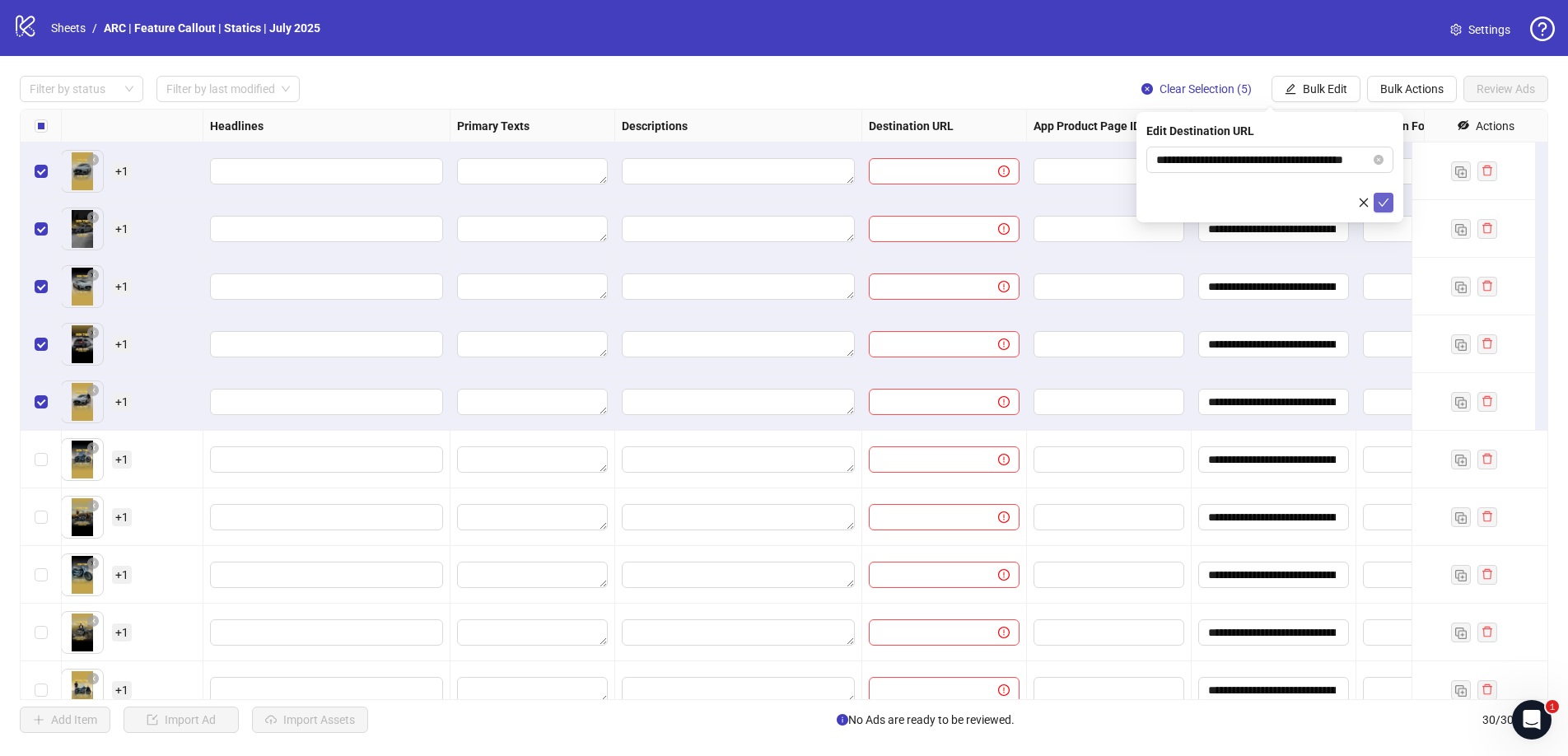 scroll, scrollTop: 0, scrollLeft: 0, axis: both 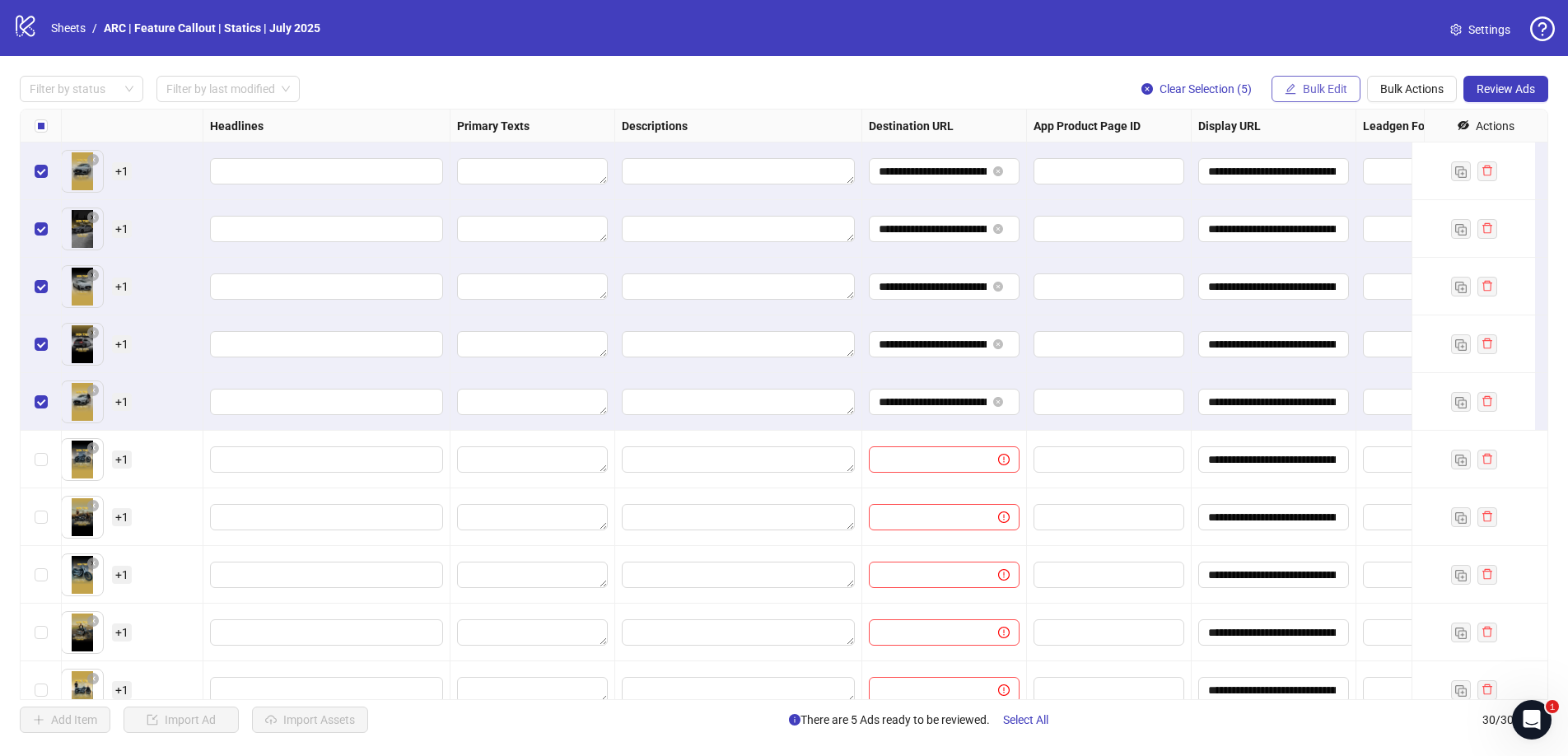 click at bounding box center [1290, 89] 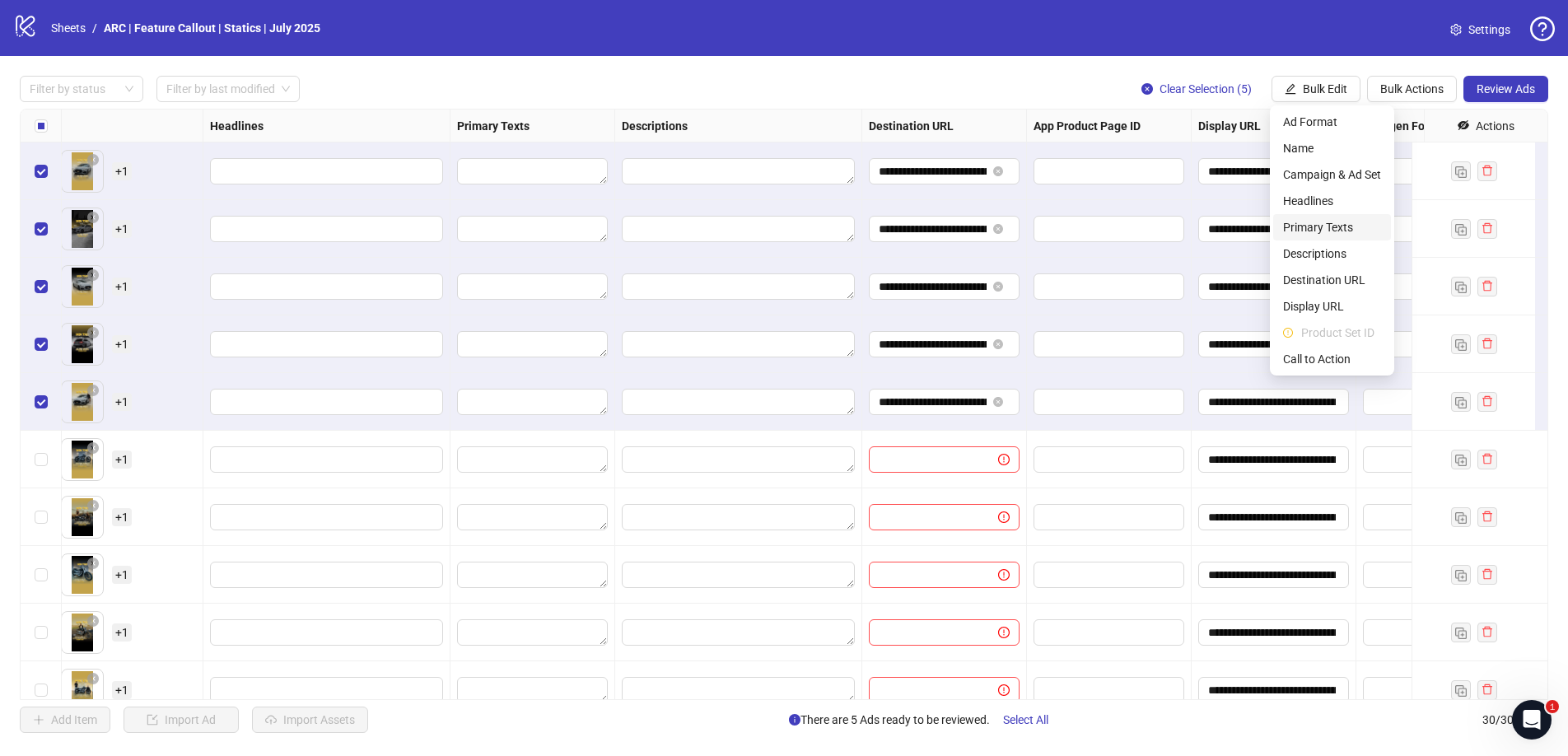 click on "Primary Texts" at bounding box center (1332, 227) 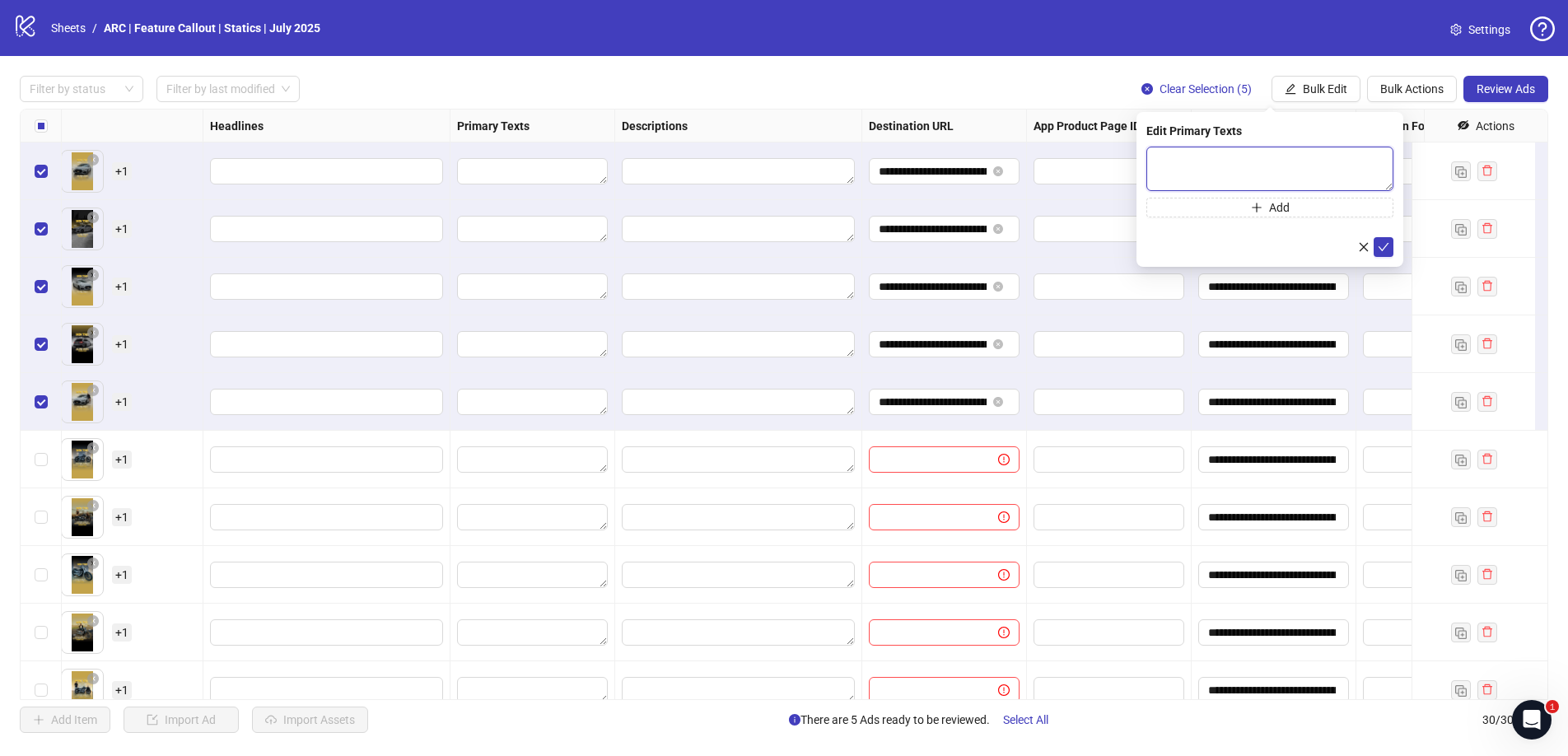 click at bounding box center [1270, 169] 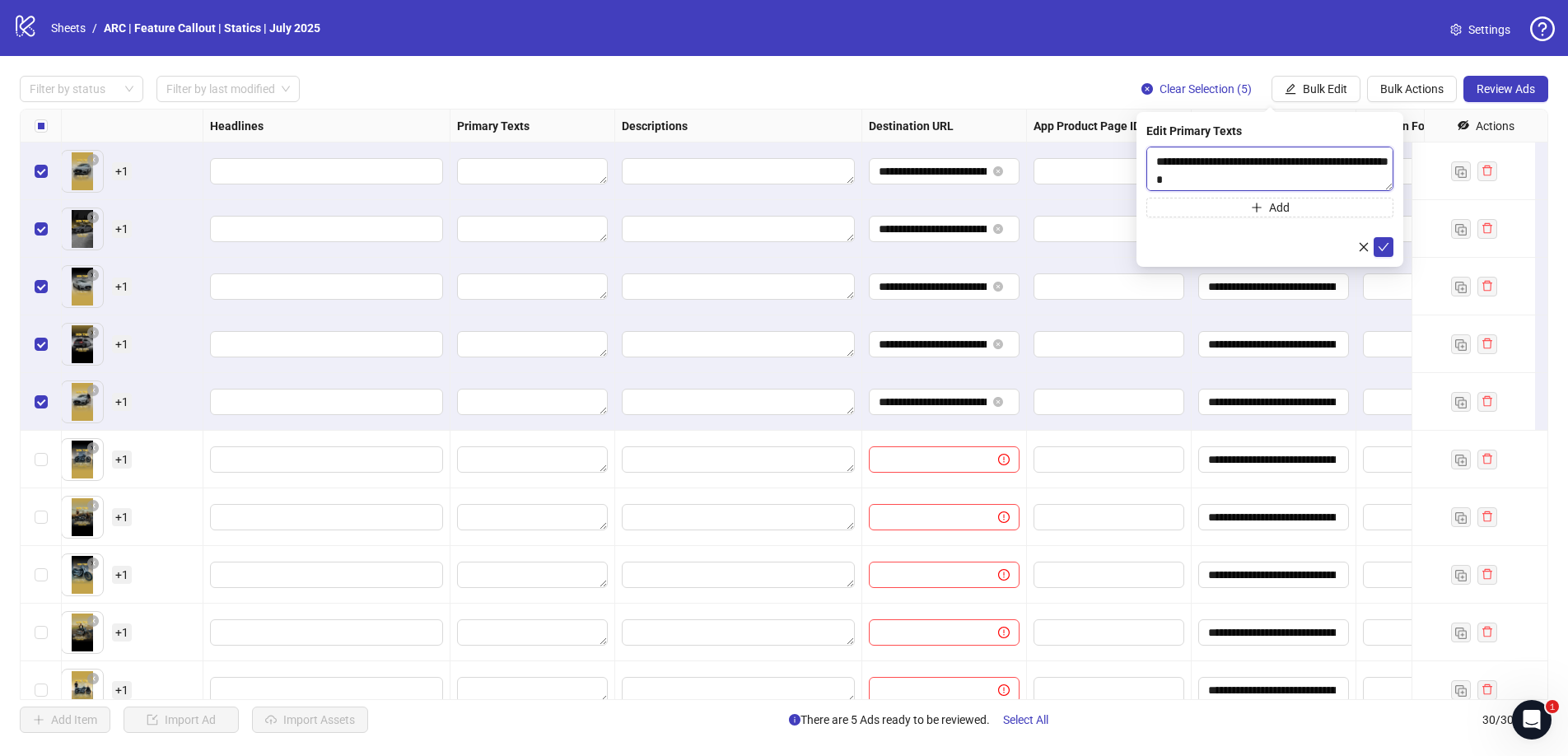 scroll, scrollTop: 0, scrollLeft: 0, axis: both 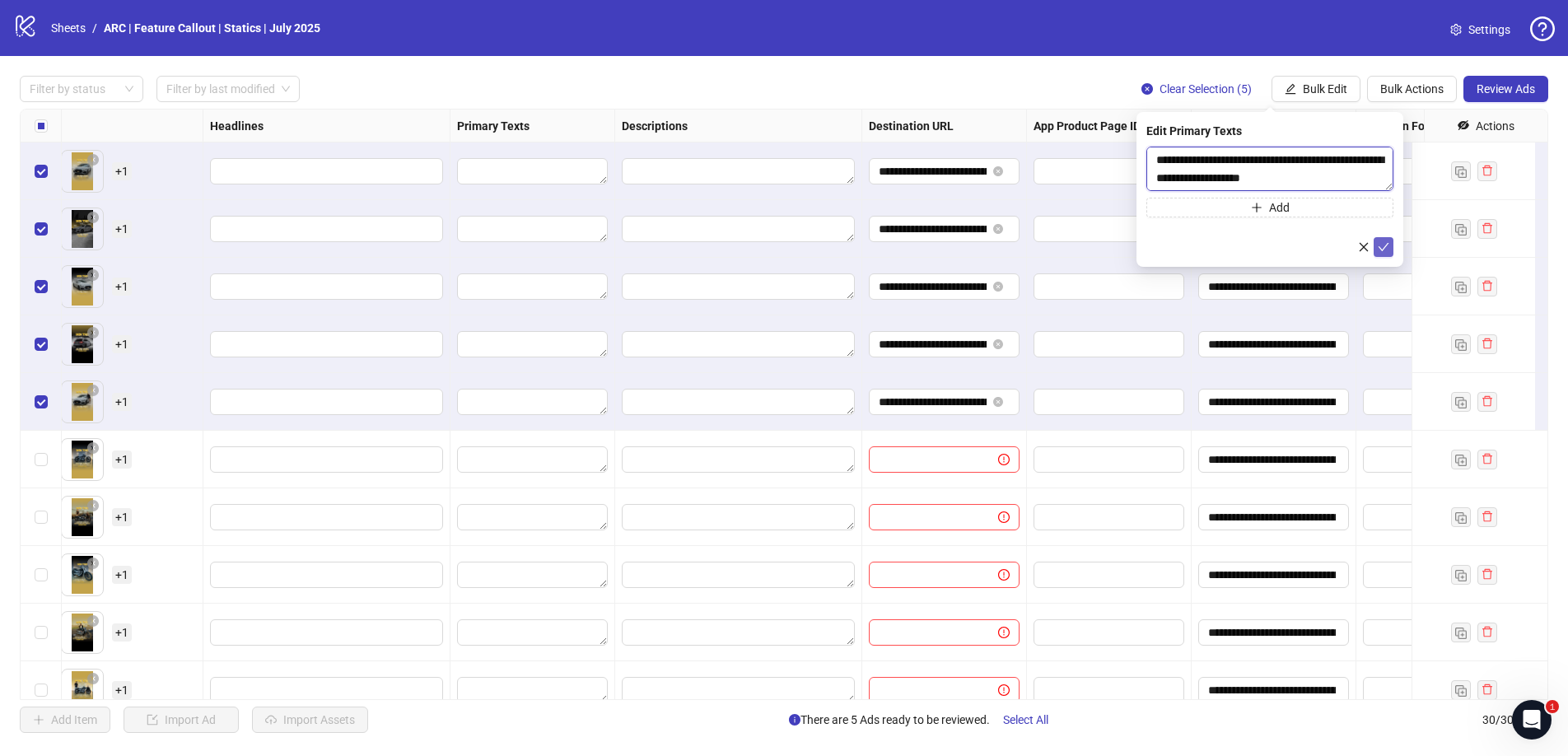type on "**********" 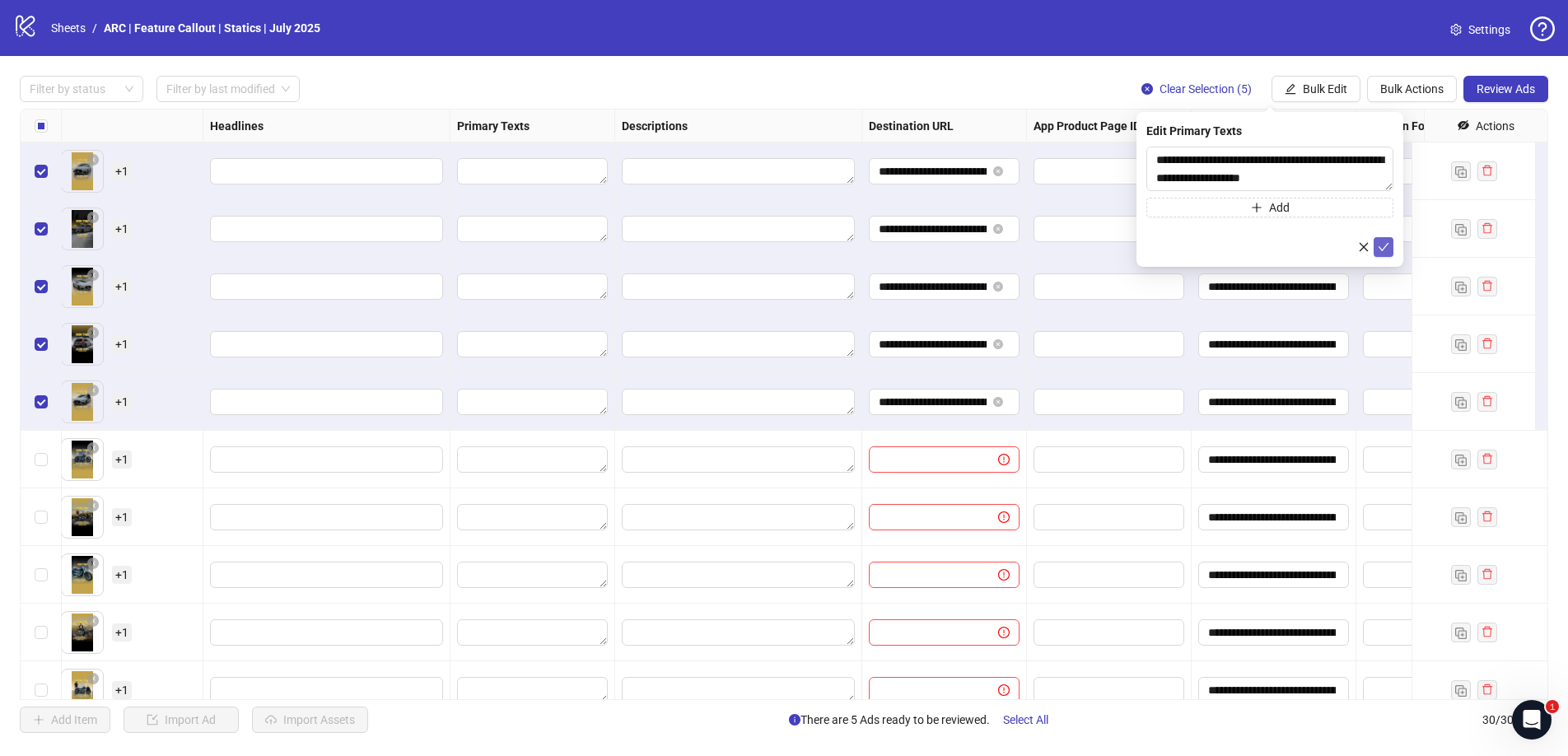 click at bounding box center (1384, 247) 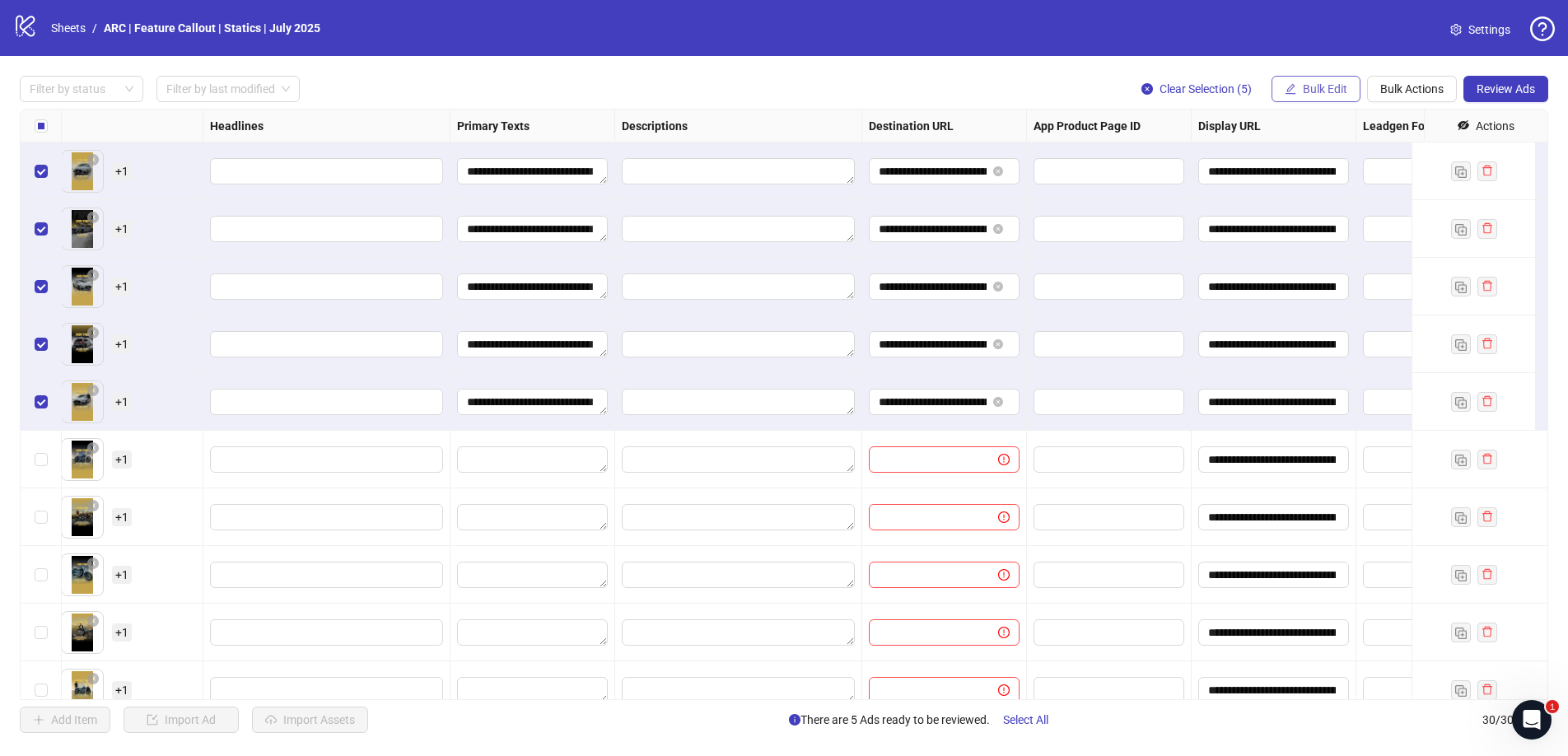 click on "Bulk Edit" at bounding box center [1325, 89] 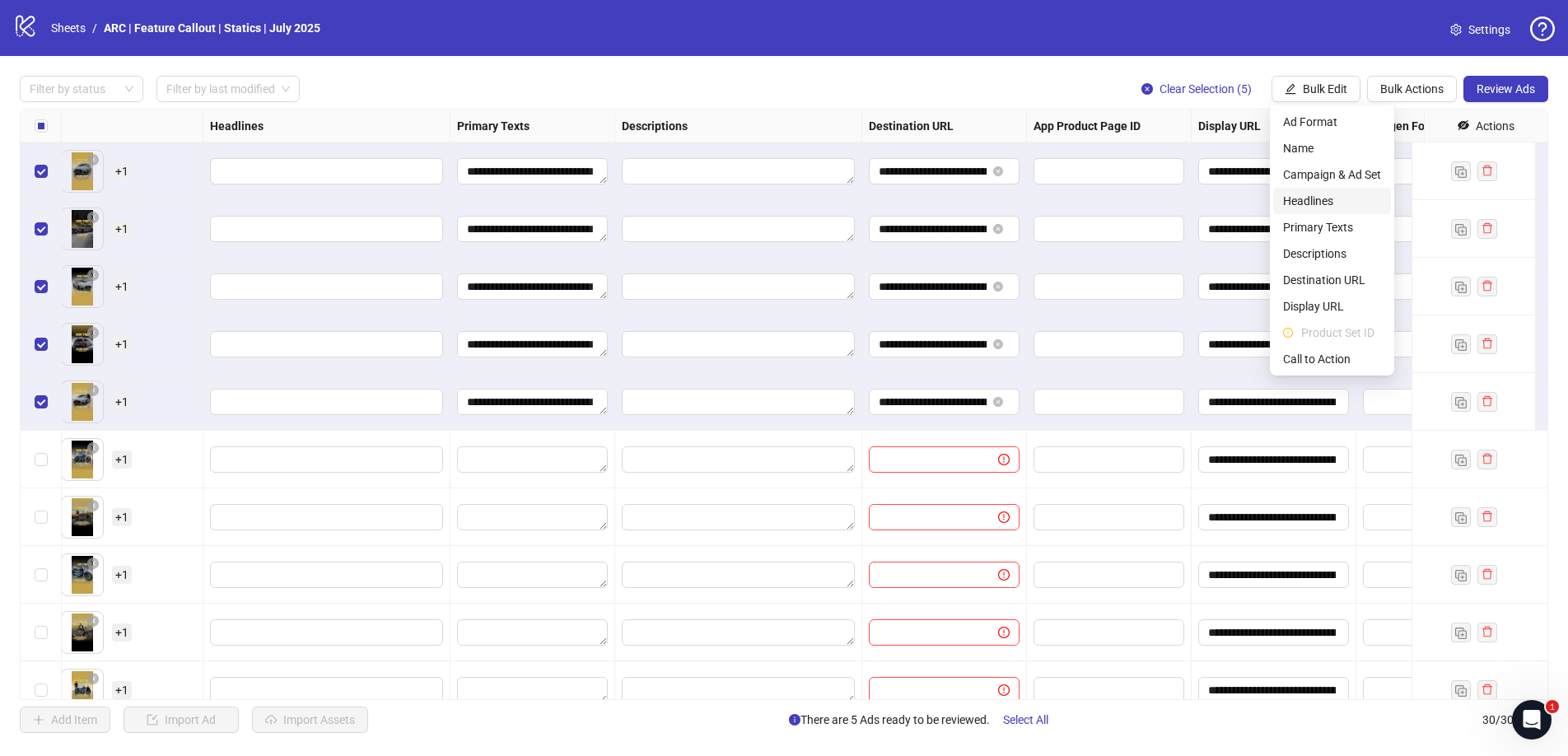 click on "Headlines" at bounding box center [1332, 201] 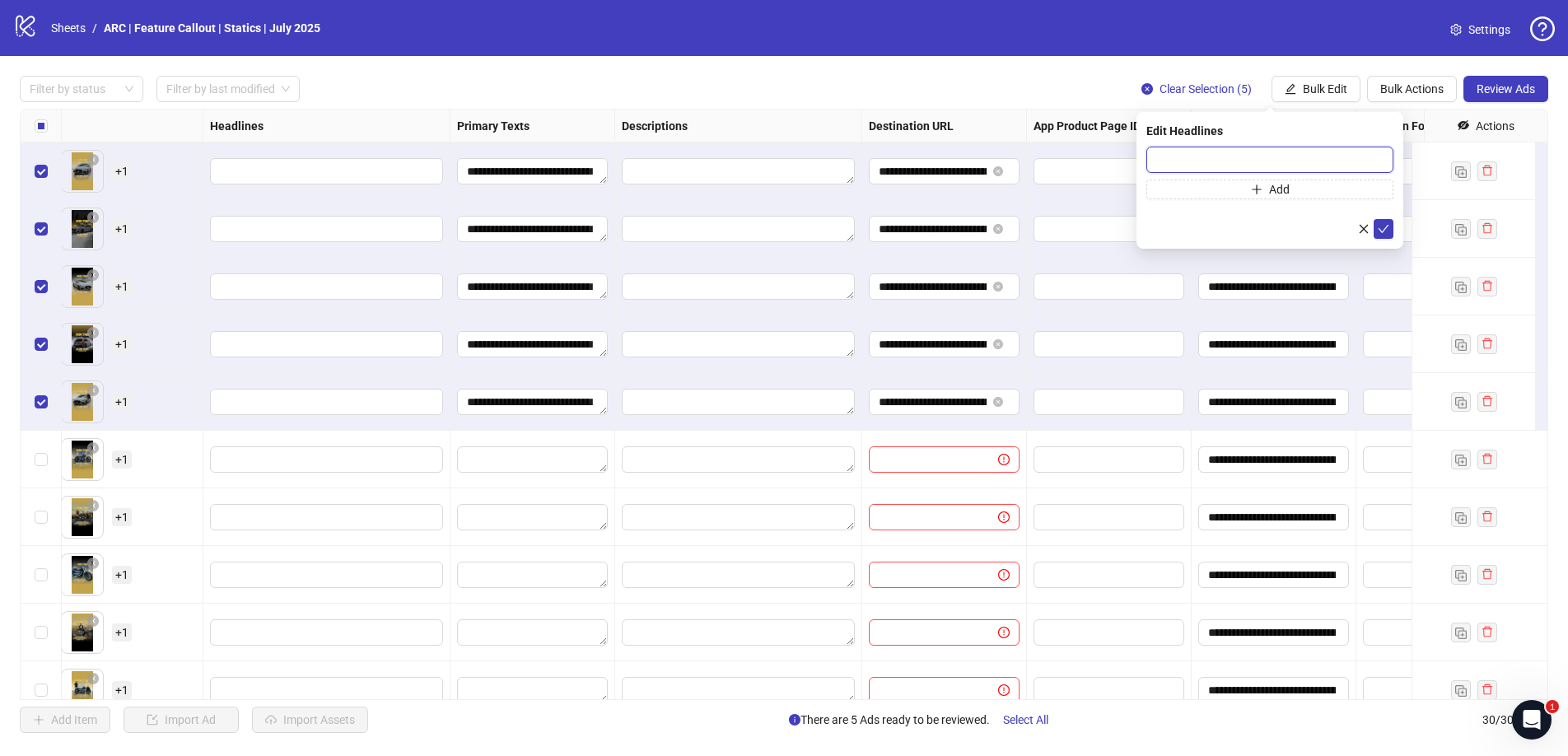 click at bounding box center [1270, 160] 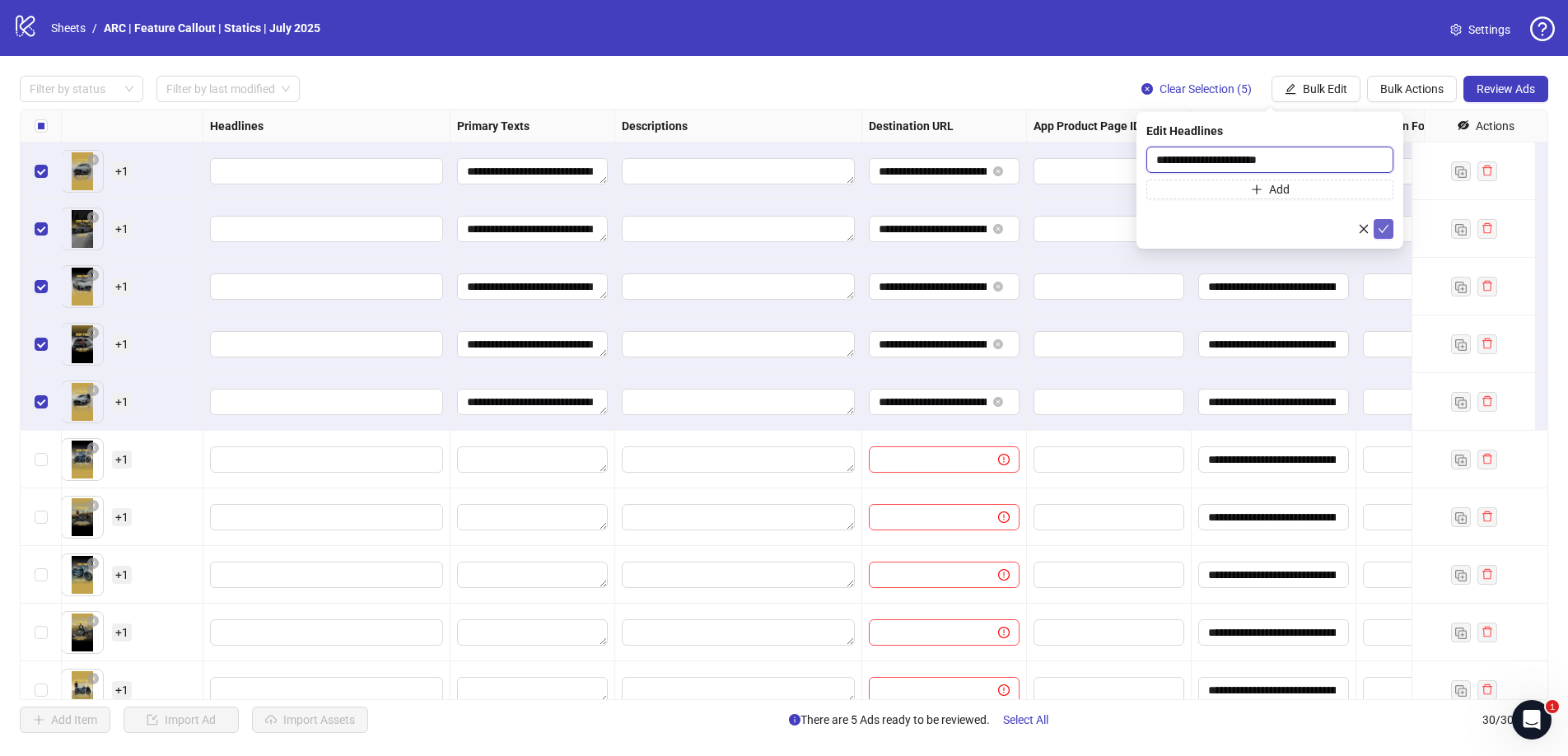 type on "**********" 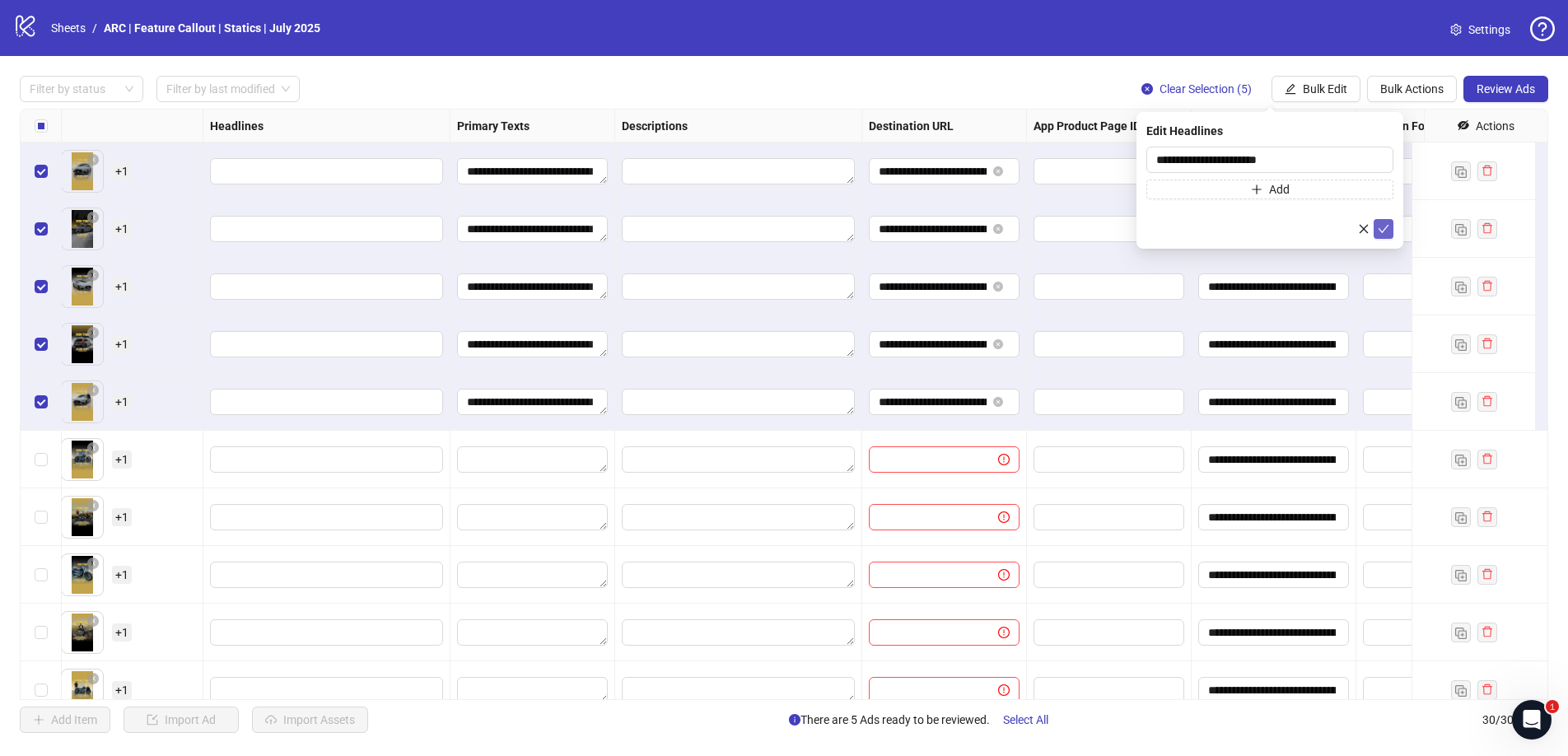 click at bounding box center (1384, 229) 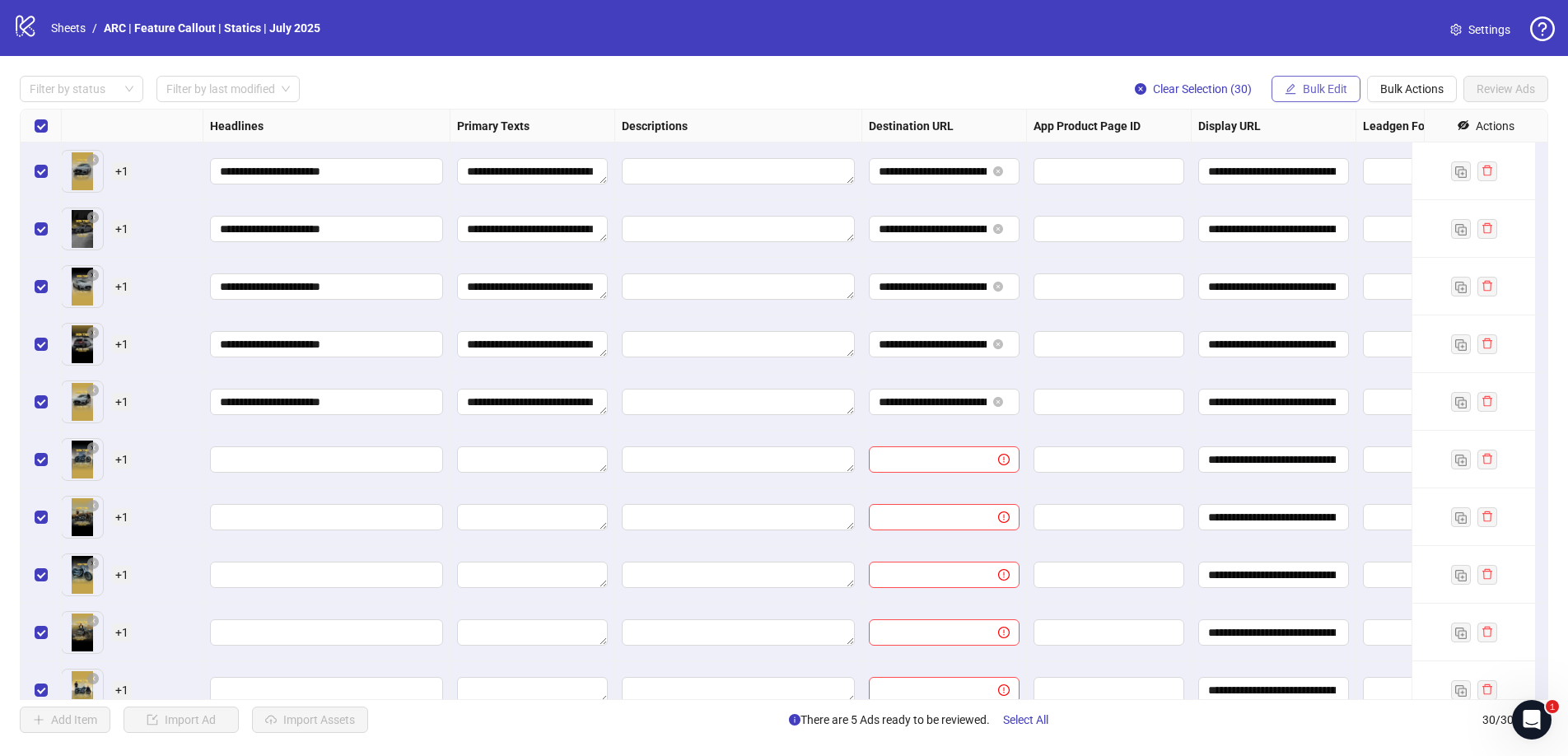 click on "Bulk Edit" at bounding box center (1325, 89) 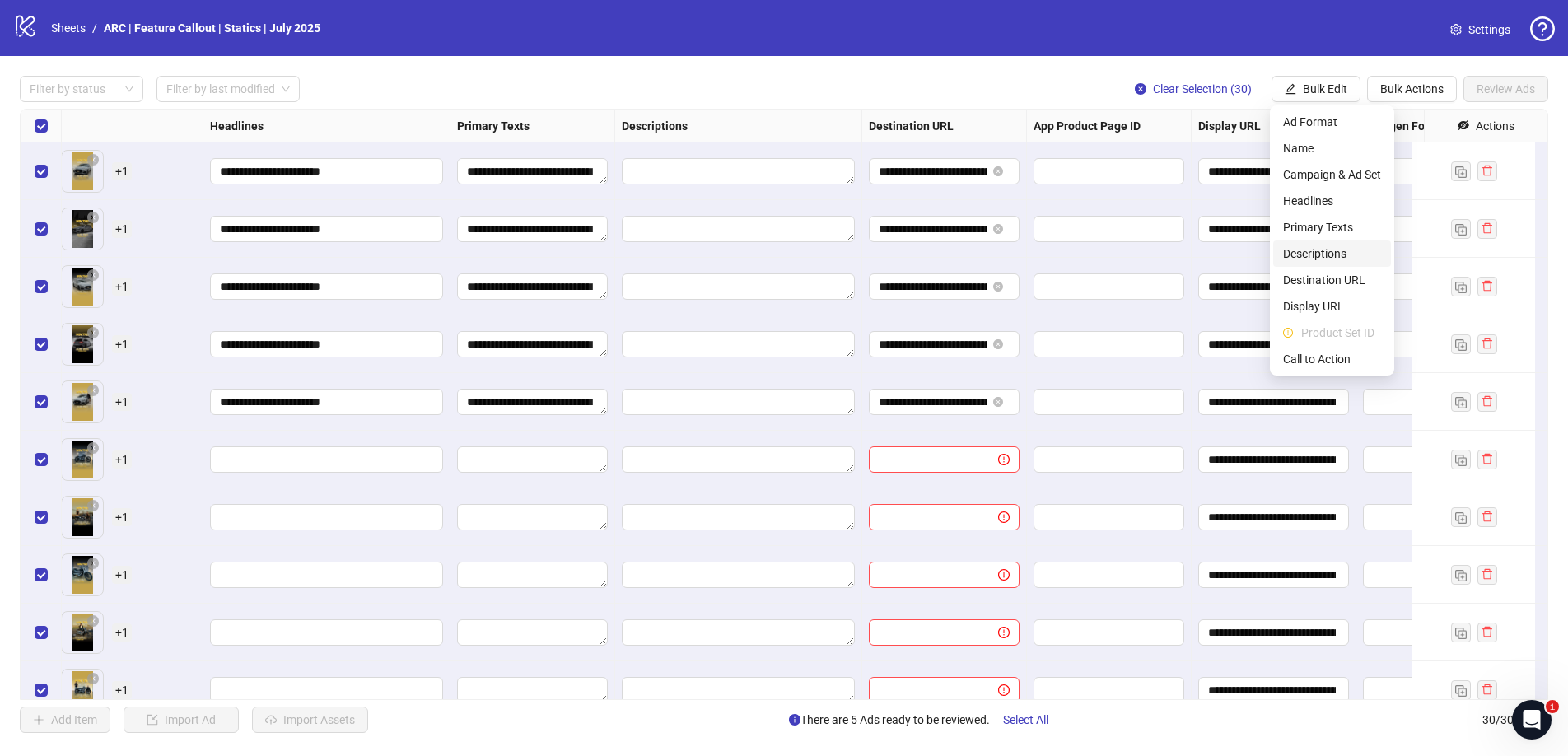 click on "Descriptions" at bounding box center (1332, 254) 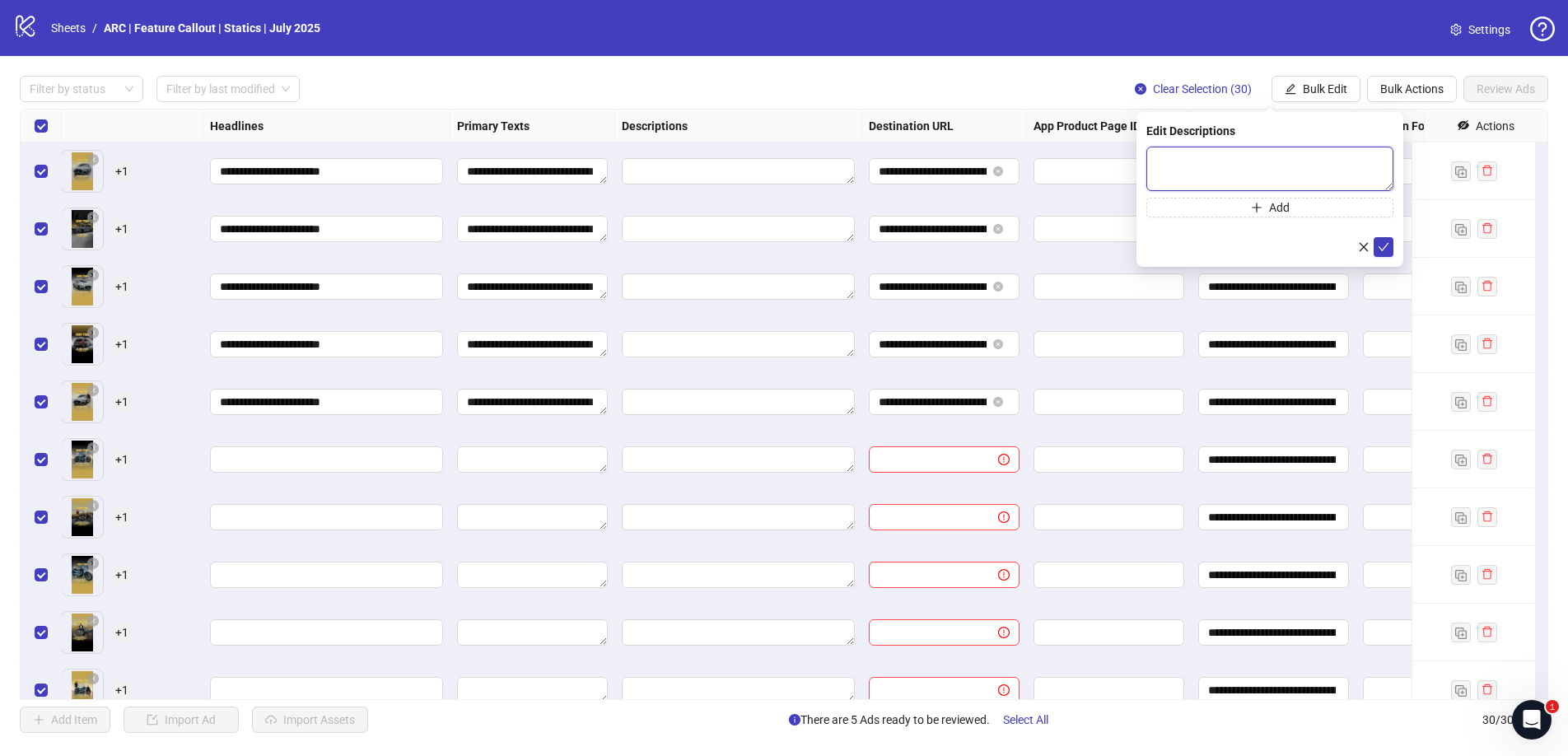 click at bounding box center [1270, 169] 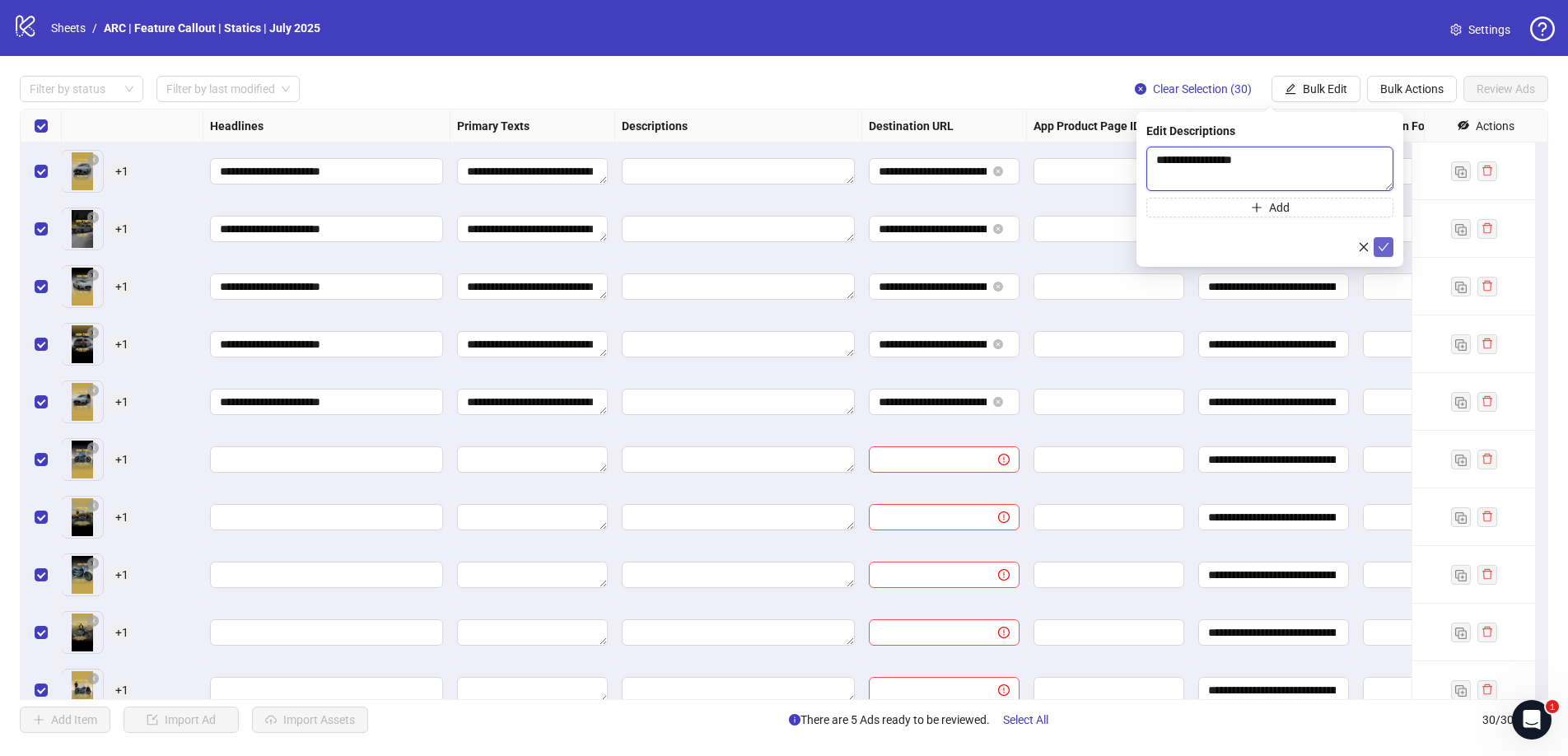 type on "**********" 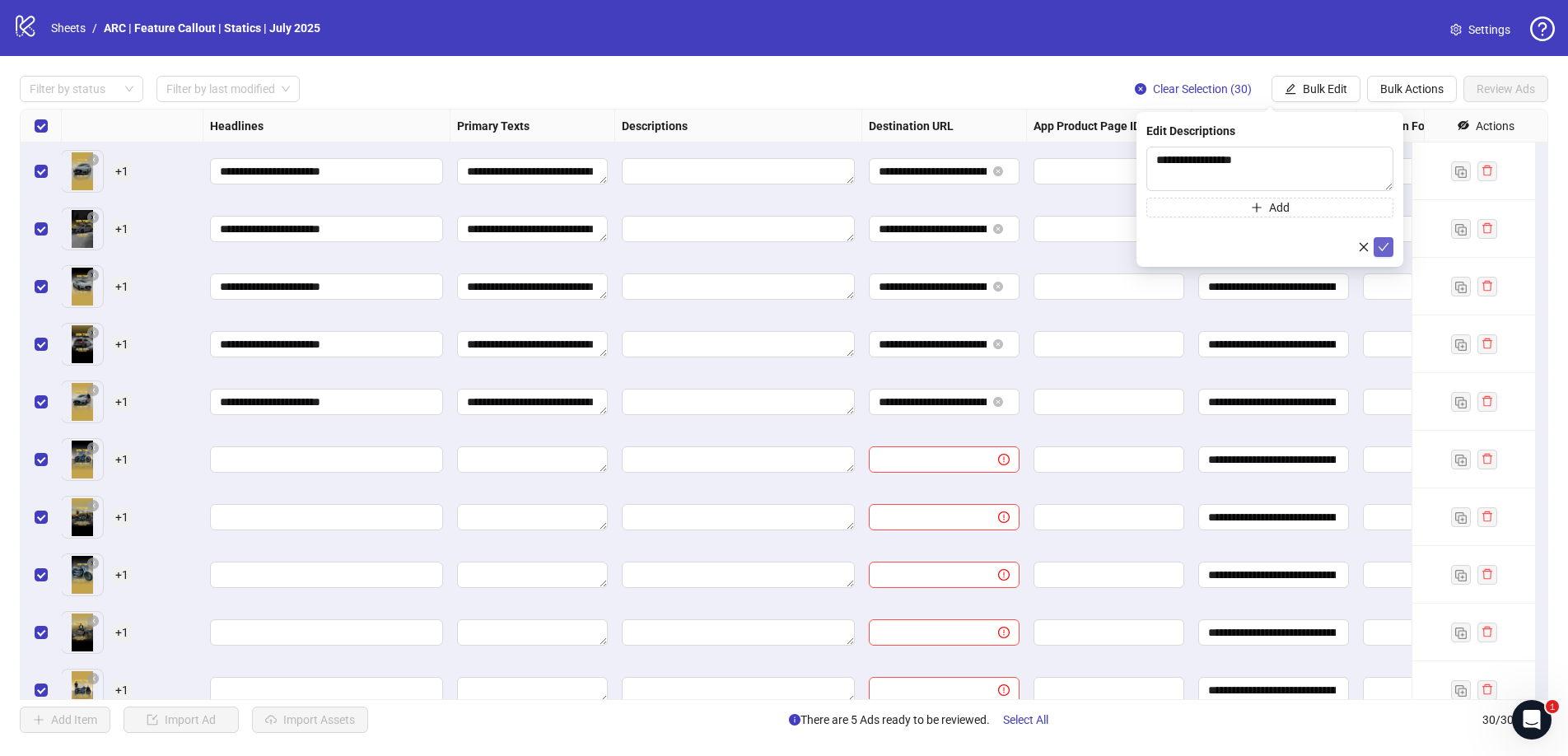 click at bounding box center (1384, 247) 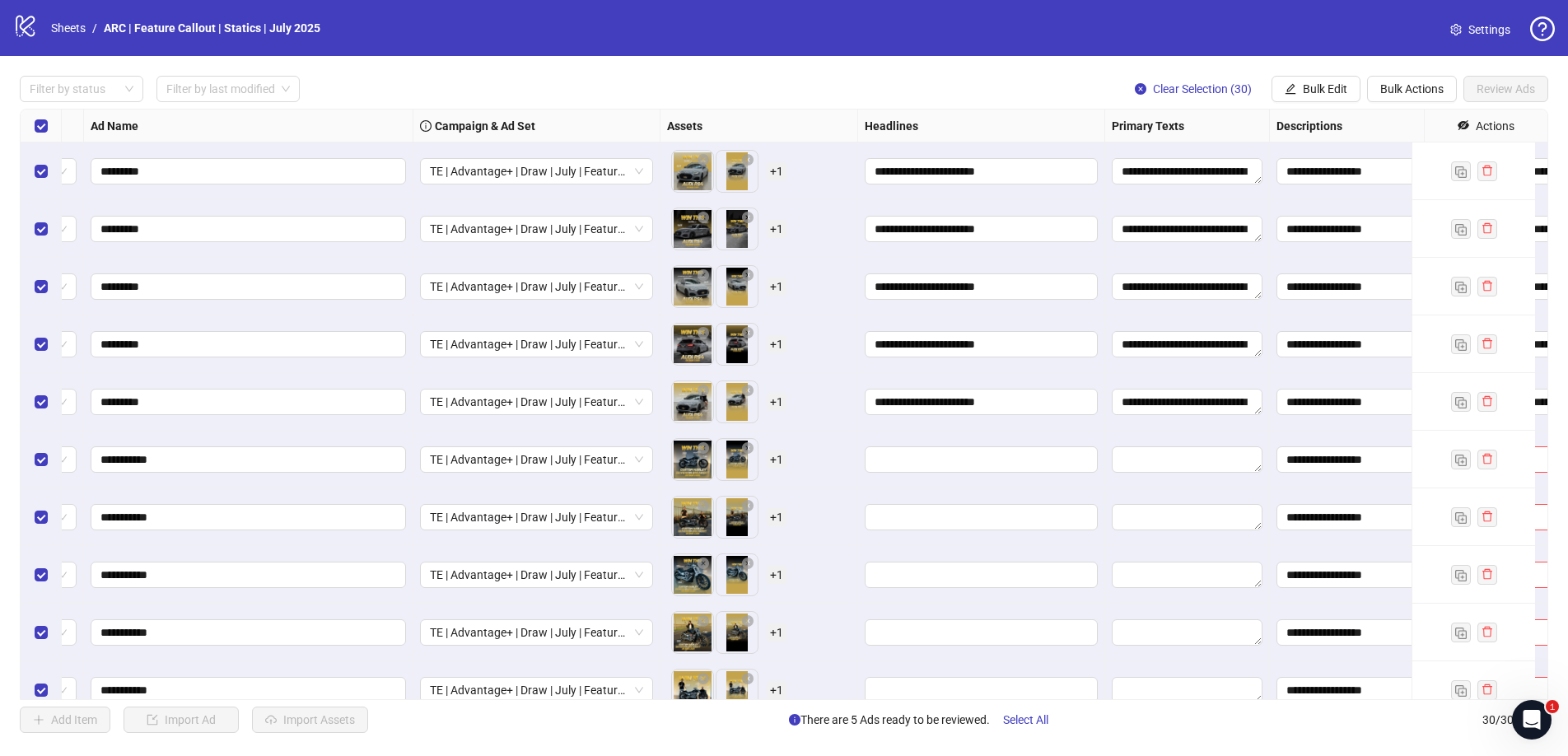 scroll, scrollTop: 0, scrollLeft: 96, axis: horizontal 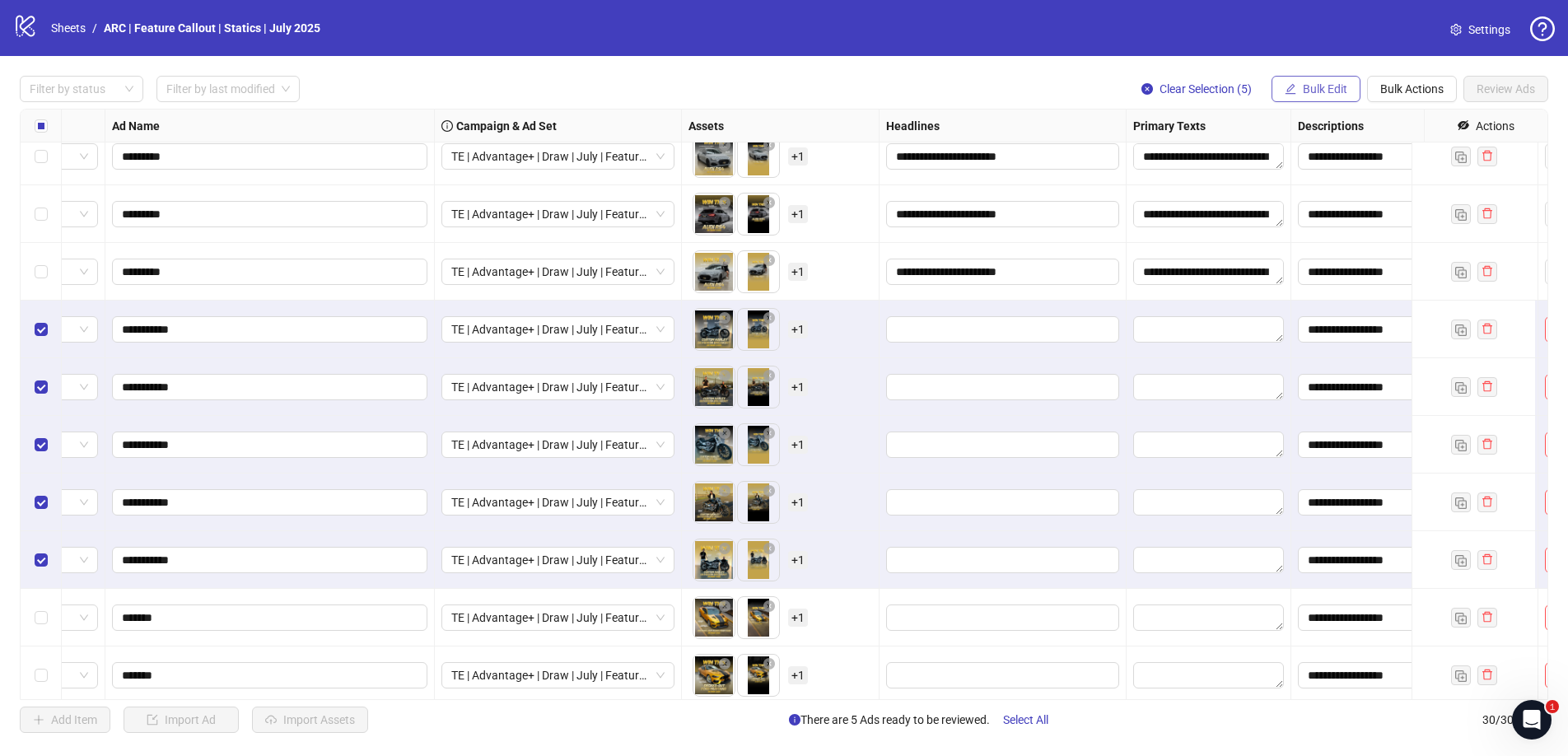 click on "Bulk Edit" at bounding box center [1325, 89] 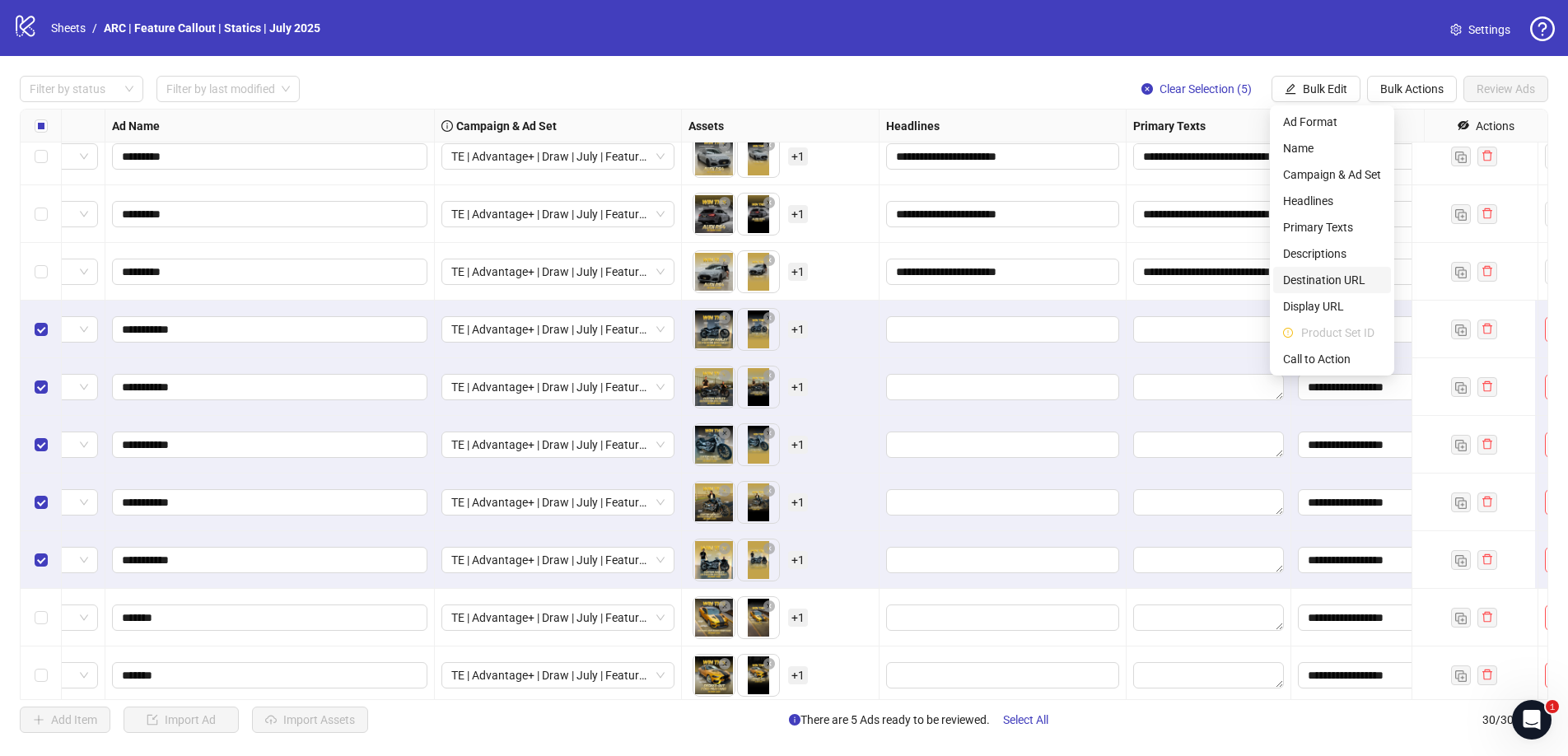 click on "Destination URL" at bounding box center (1332, 280) 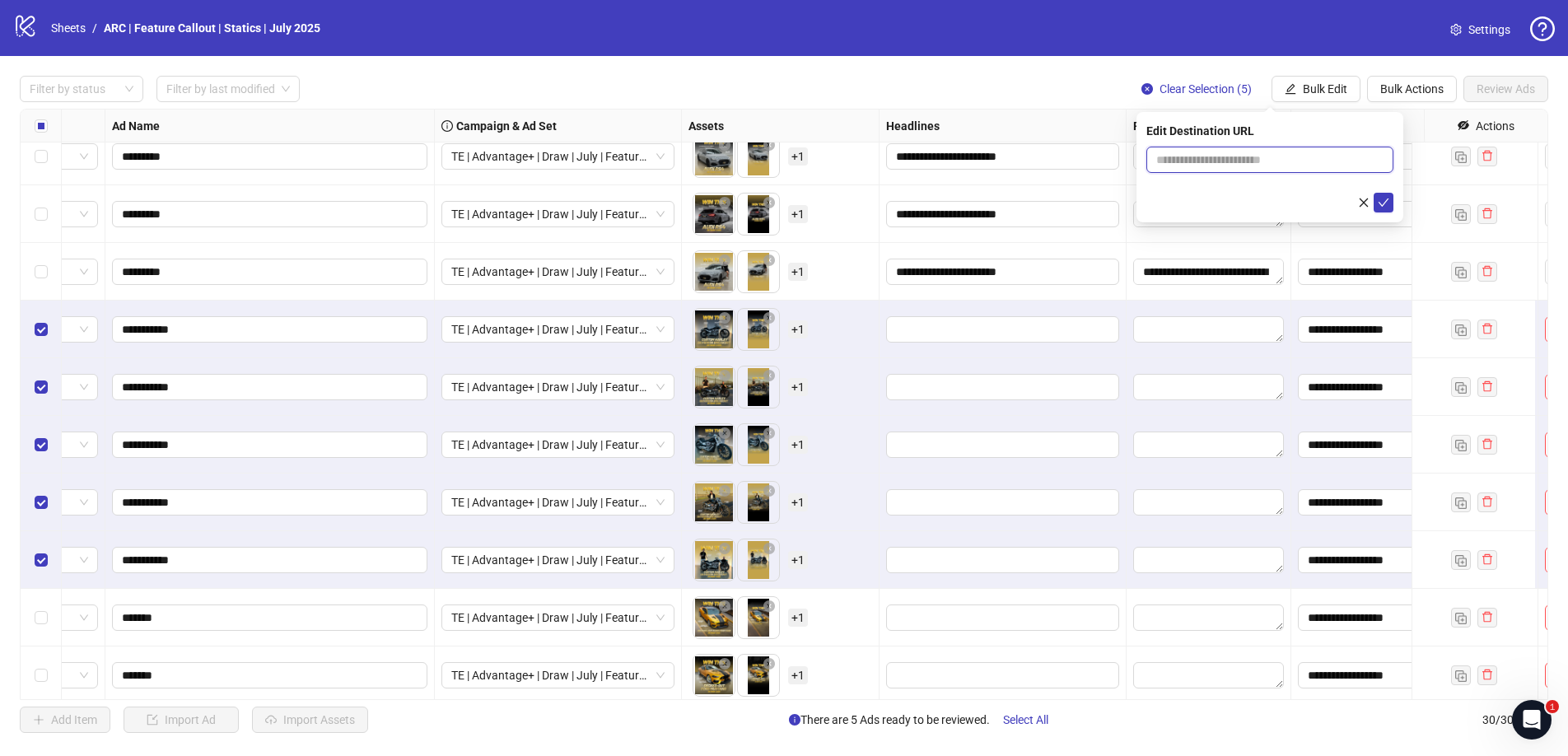click at bounding box center [1263, 160] 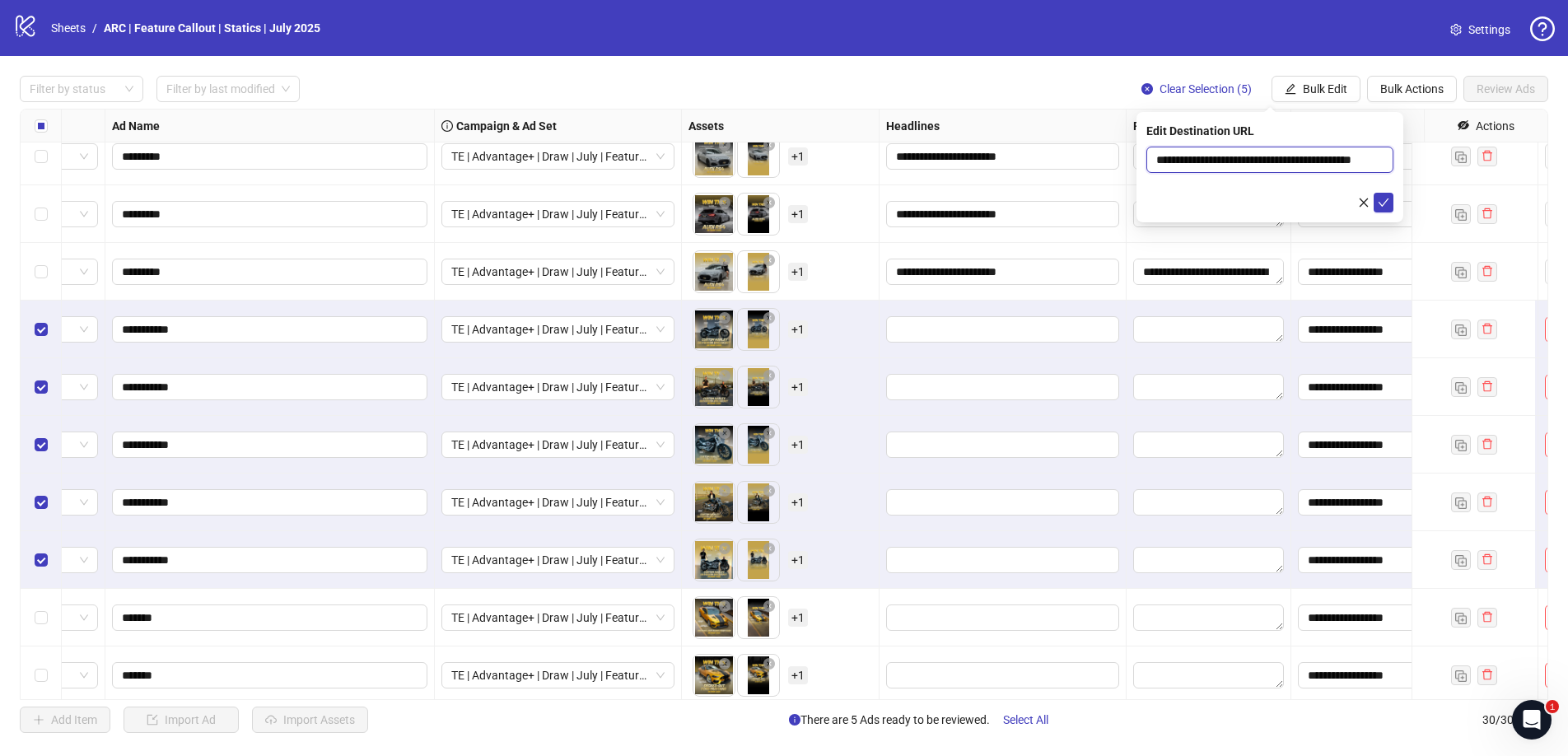 scroll, scrollTop: 0, scrollLeft: 41, axis: horizontal 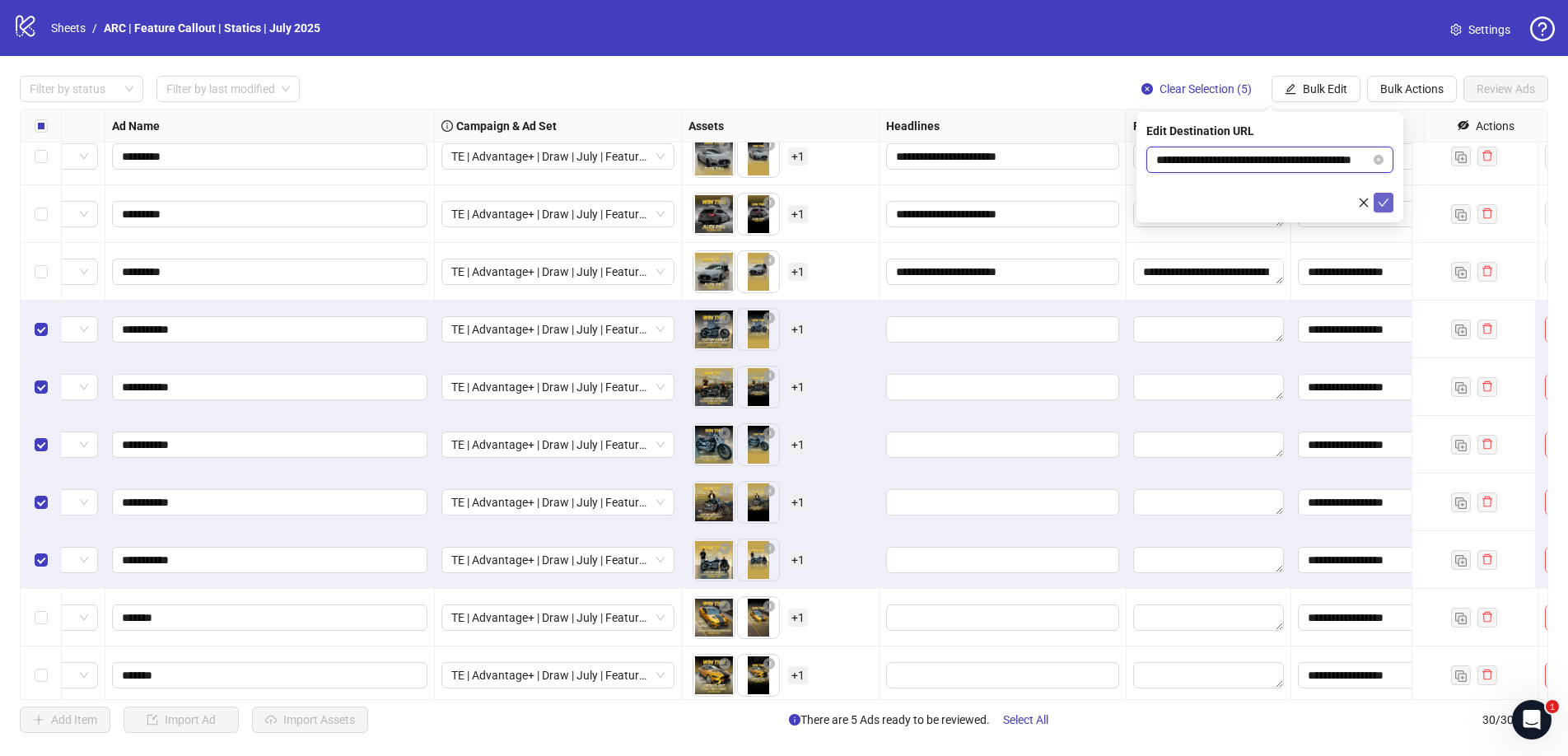 type on "**********" 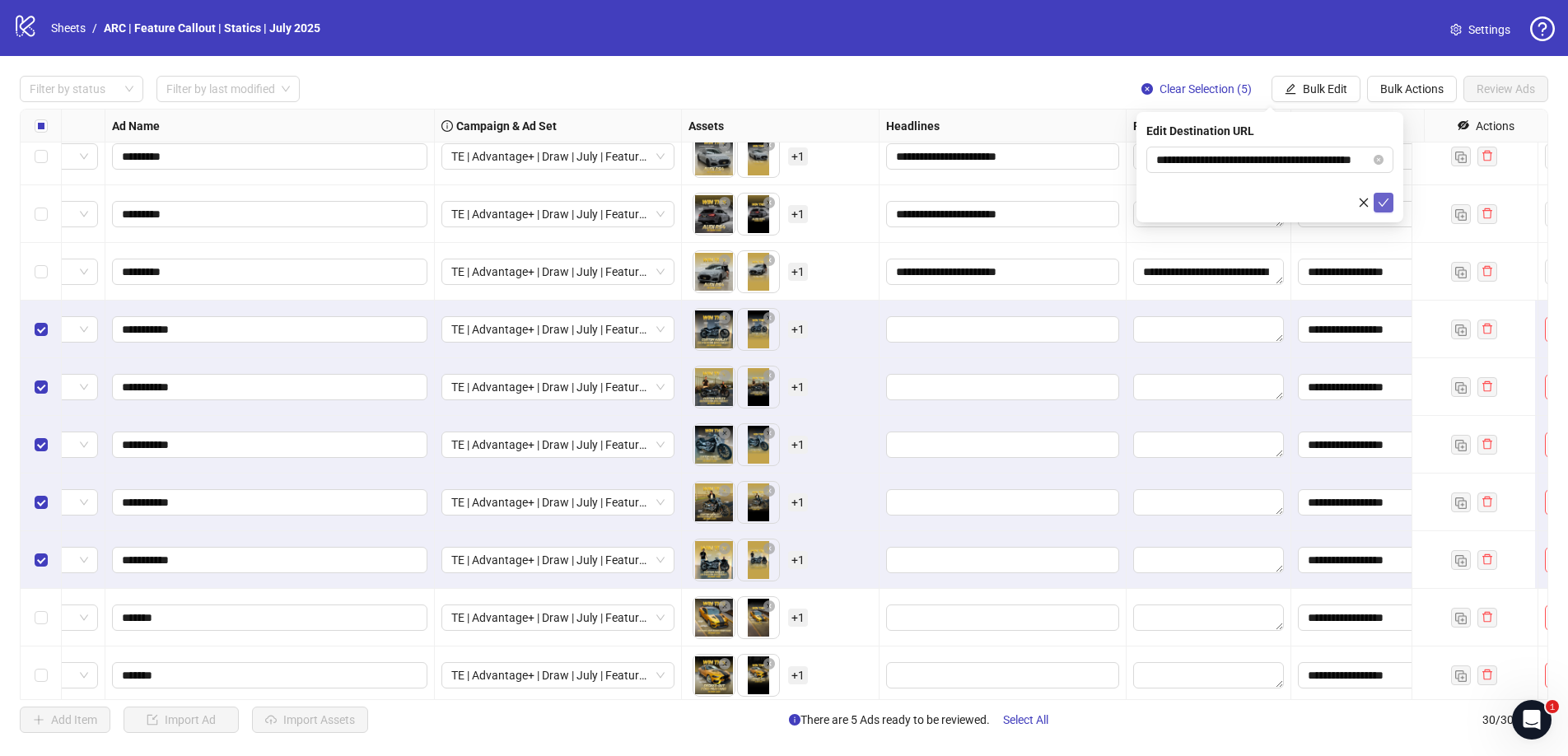 scroll, scrollTop: 0, scrollLeft: 0, axis: both 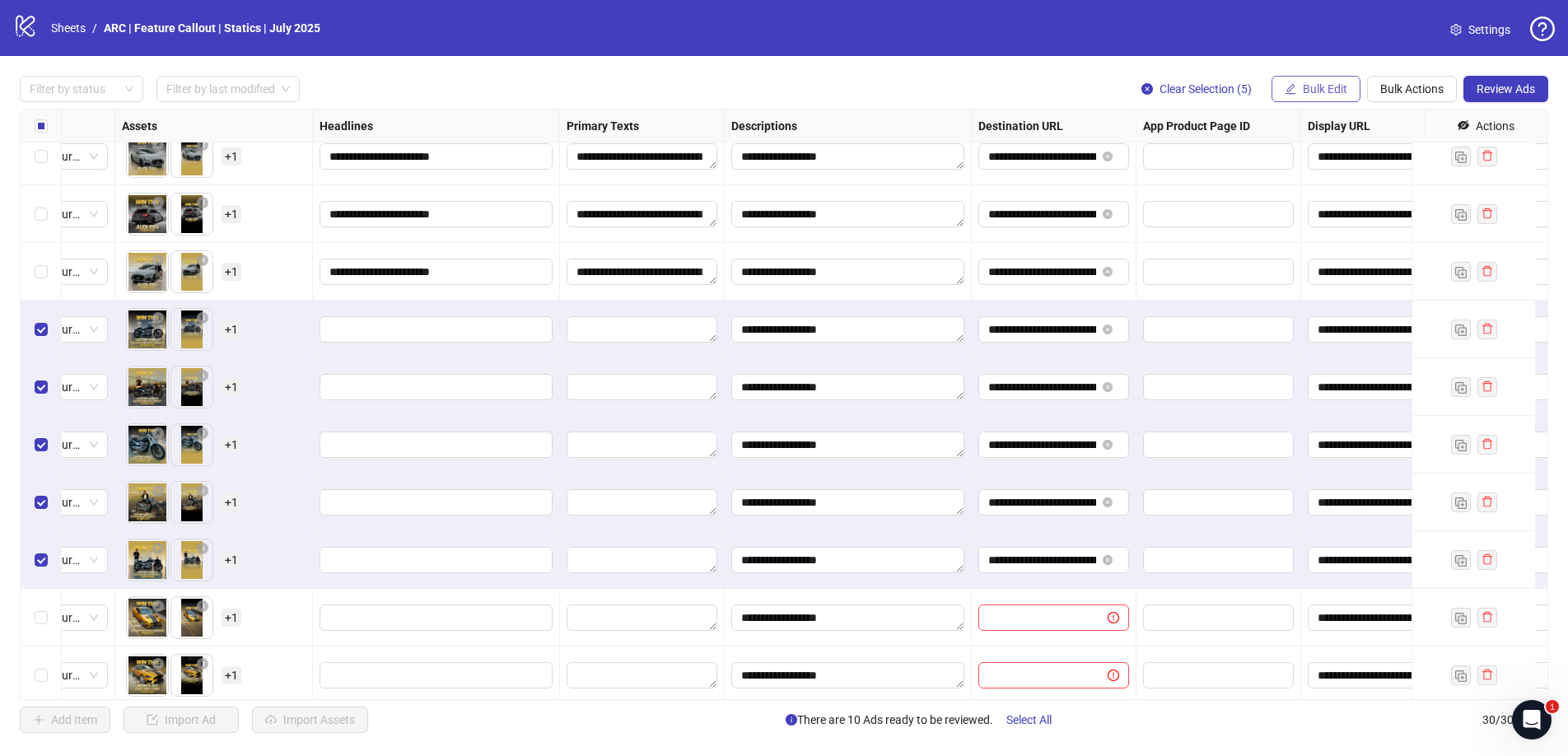 click on "Bulk Edit" at bounding box center [1325, 89] 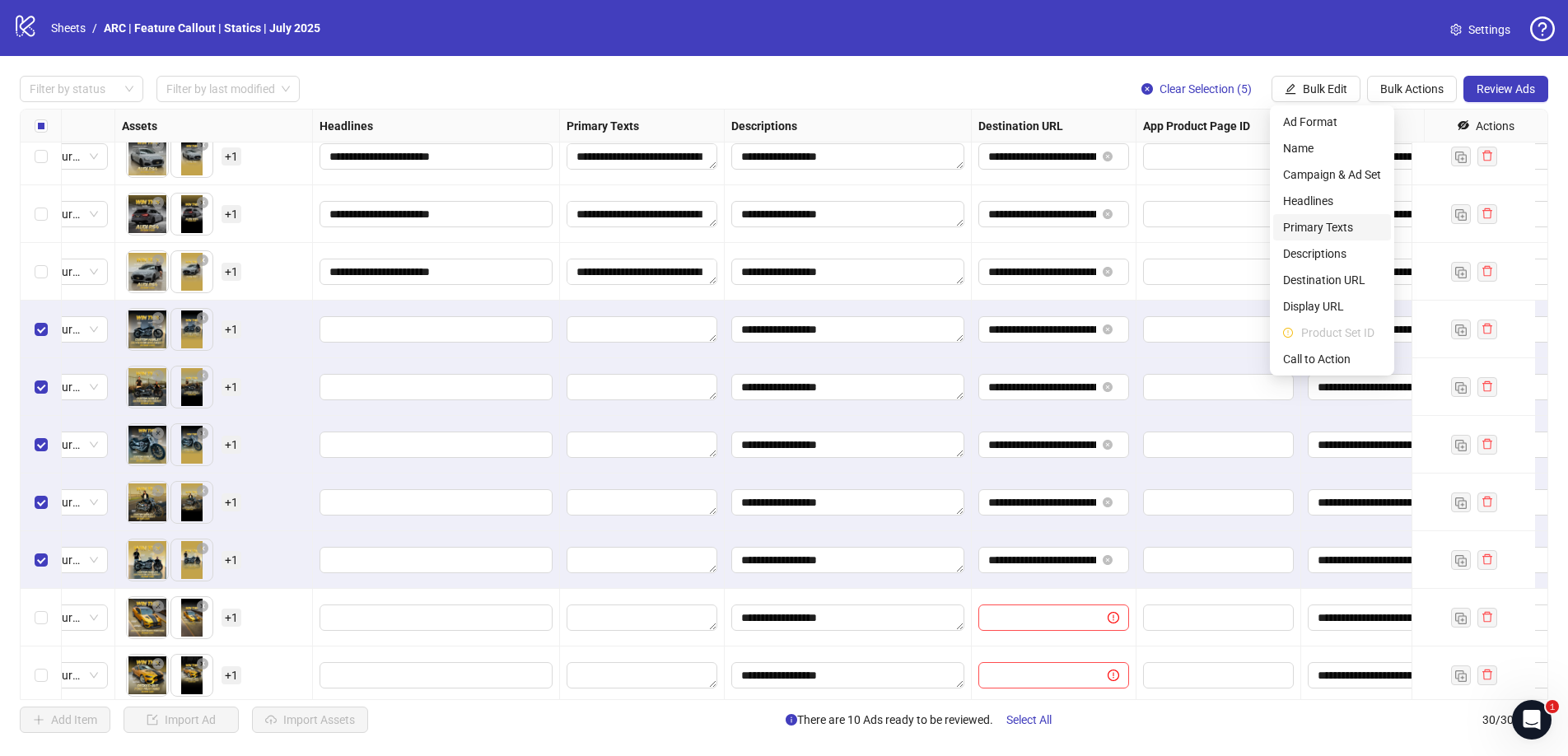 click on "Primary Texts" at bounding box center [1332, 227] 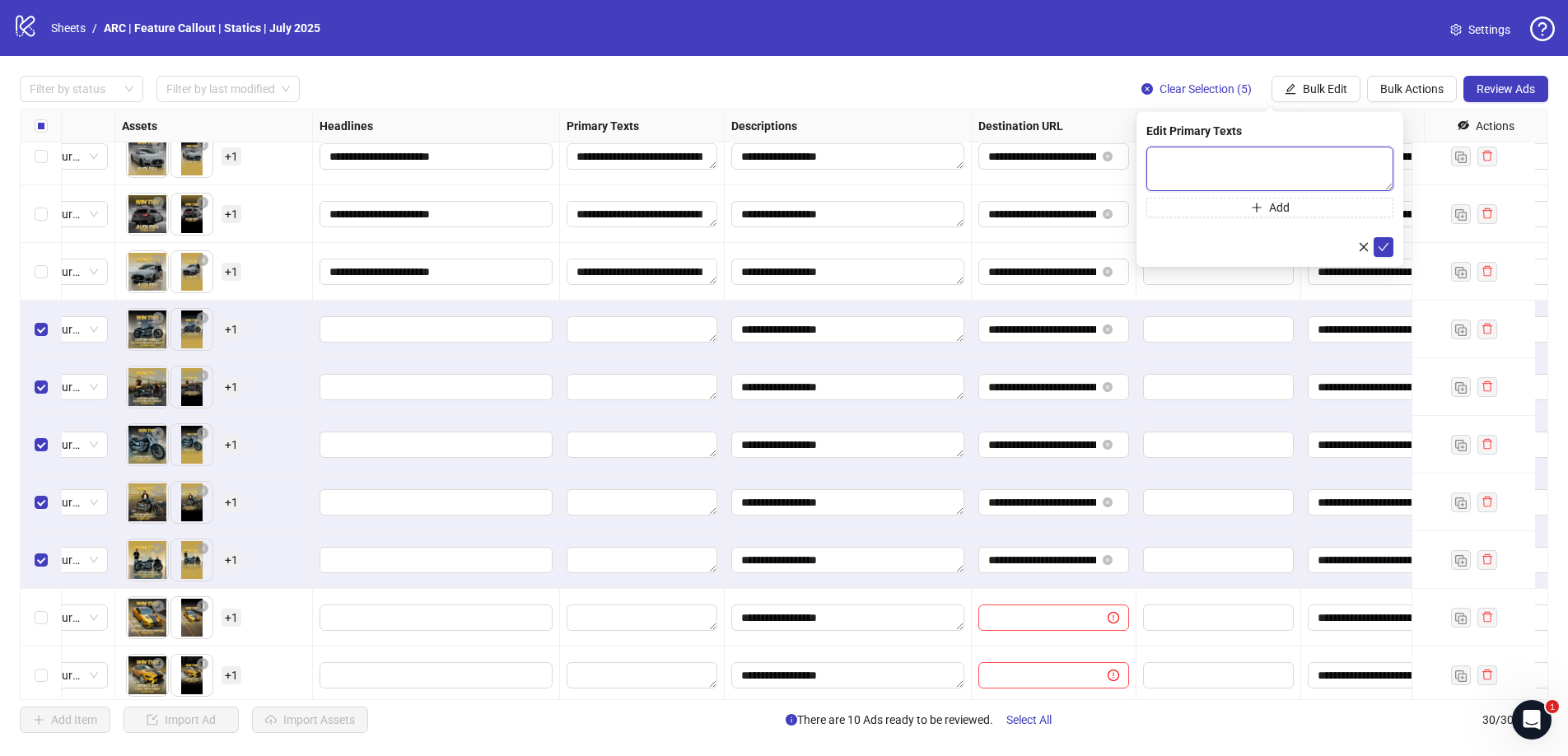 click at bounding box center [1270, 169] 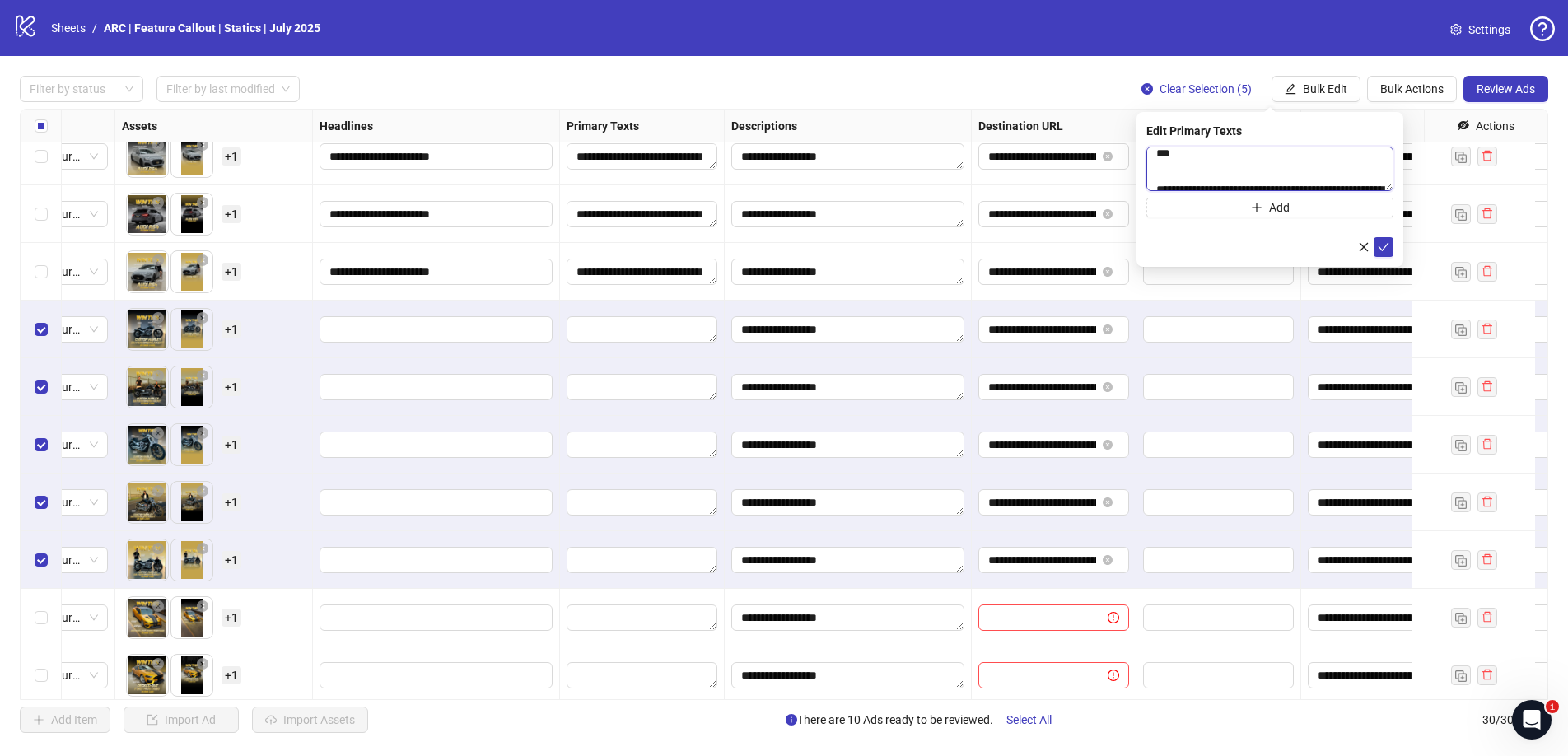 scroll, scrollTop: 163, scrollLeft: 0, axis: vertical 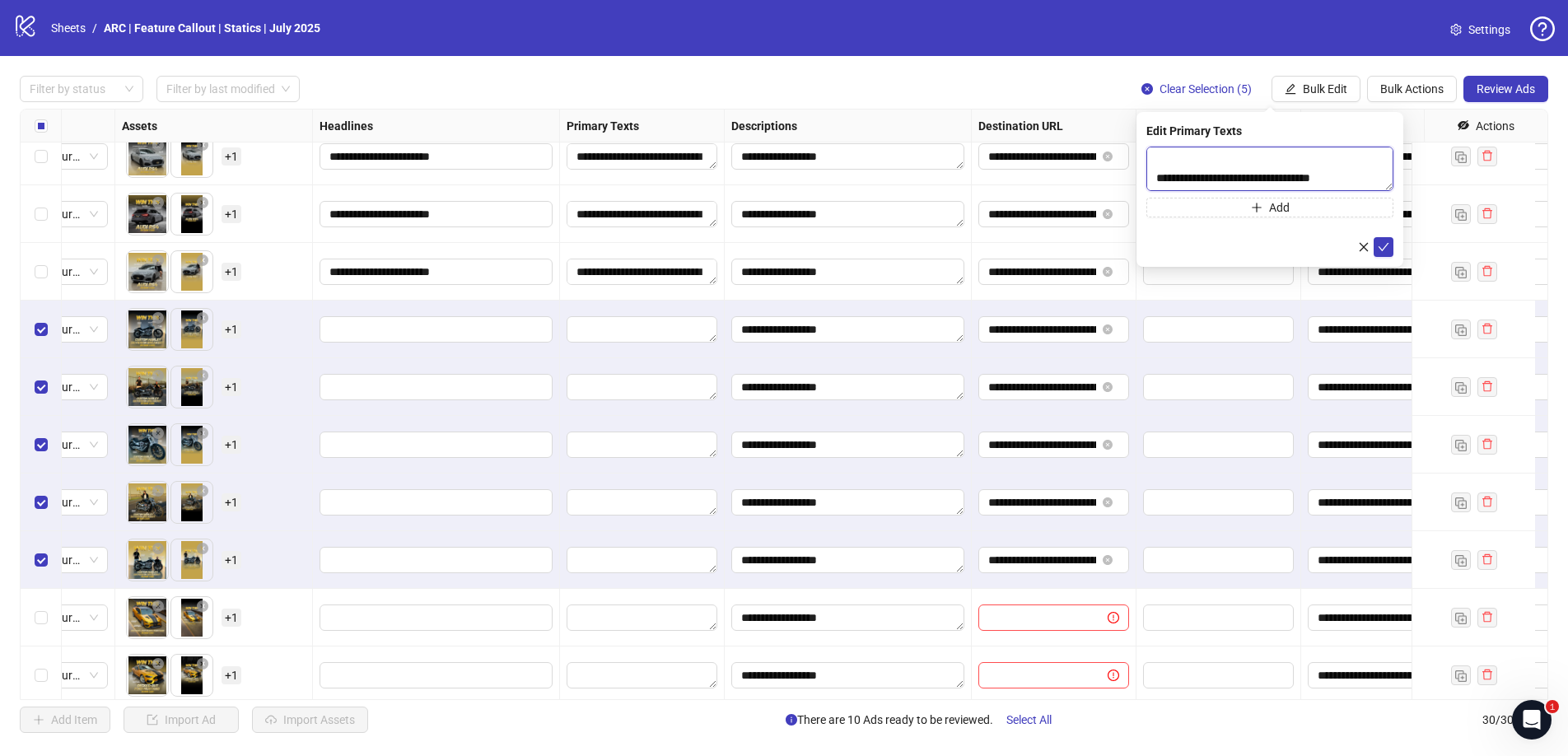 drag, startPoint x: 1155, startPoint y: 178, endPoint x: 1137, endPoint y: 178, distance: 18 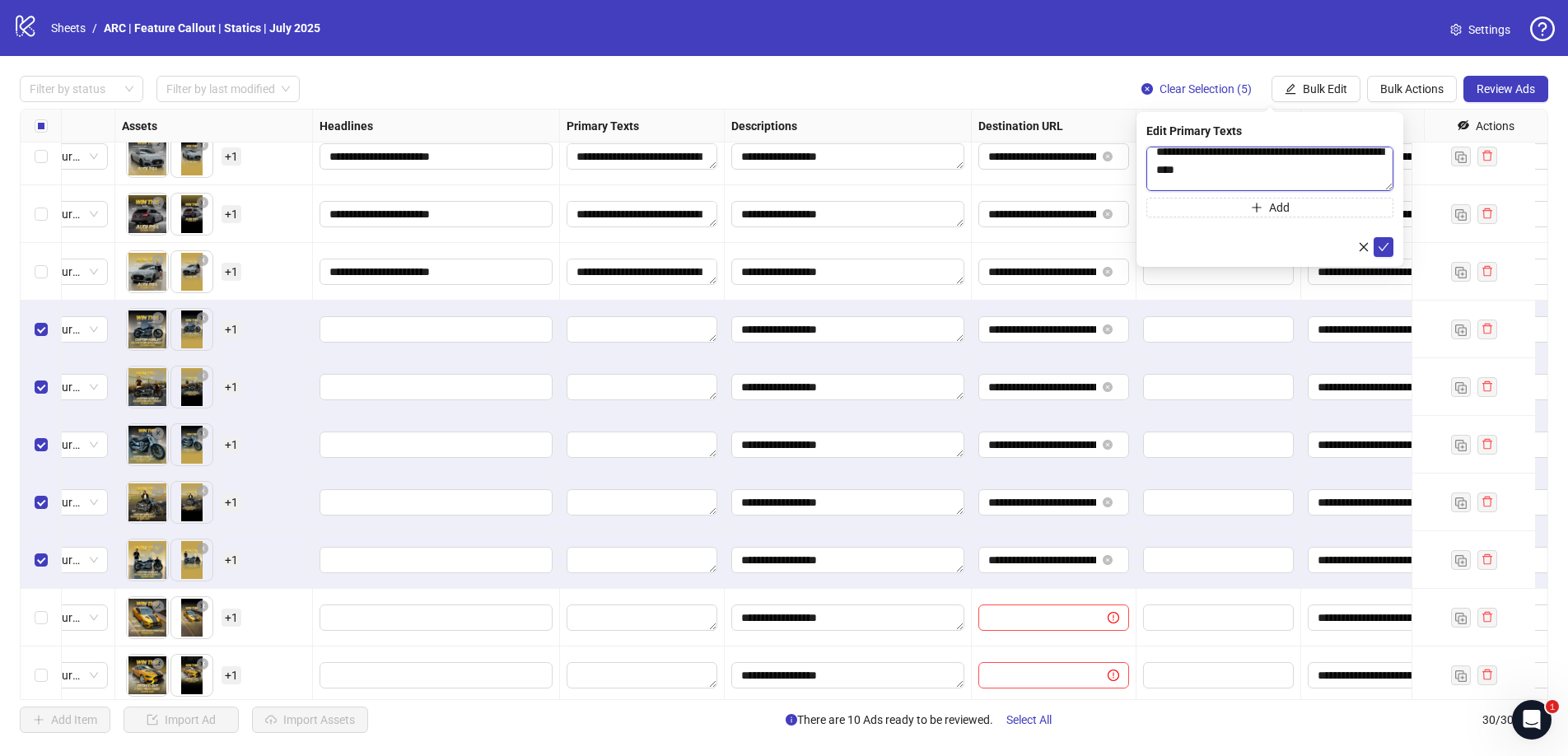 scroll, scrollTop: 110, scrollLeft: 0, axis: vertical 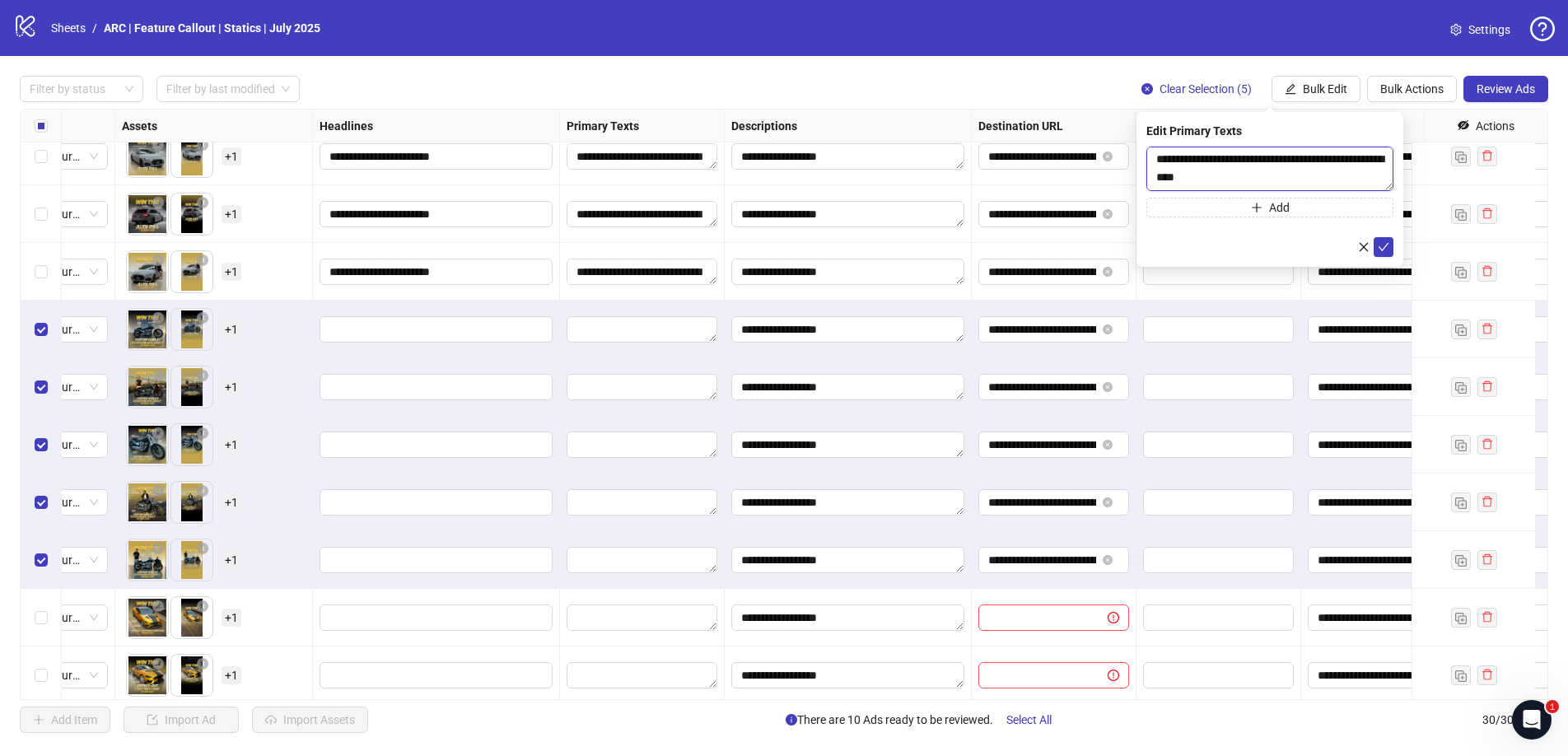 click on "**********" at bounding box center [1270, 169] 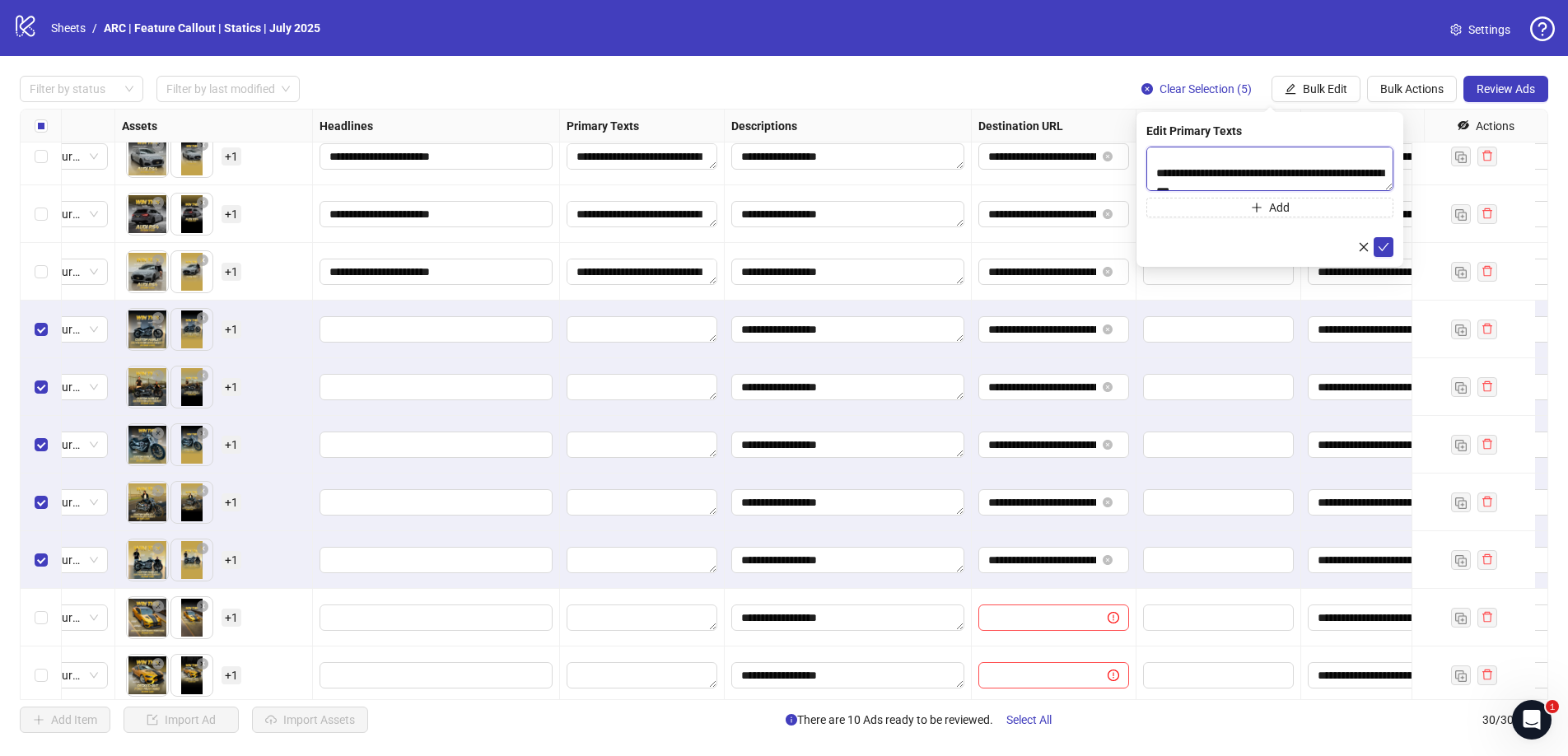 scroll, scrollTop: 72, scrollLeft: 0, axis: vertical 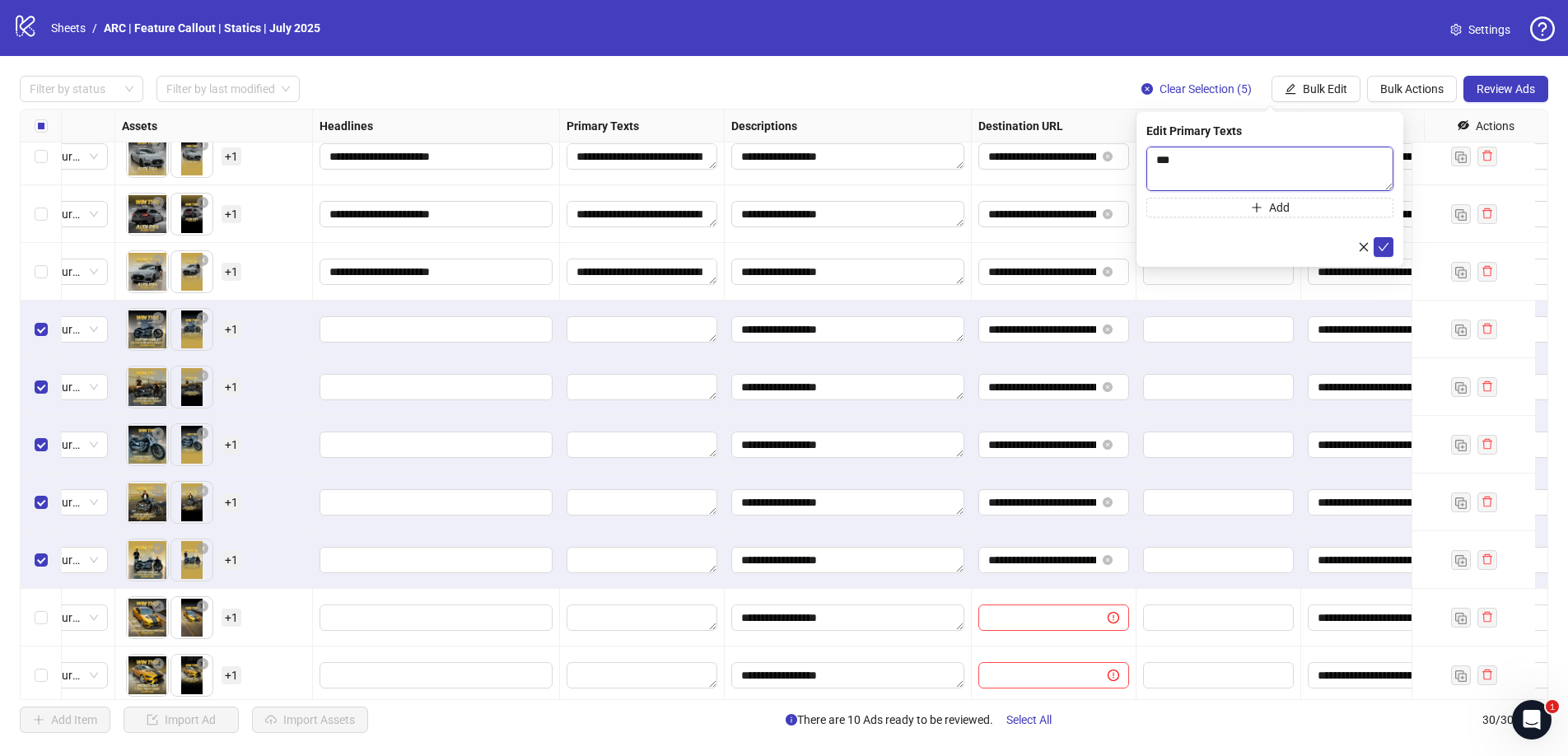 click on "**********" at bounding box center (1270, 169) 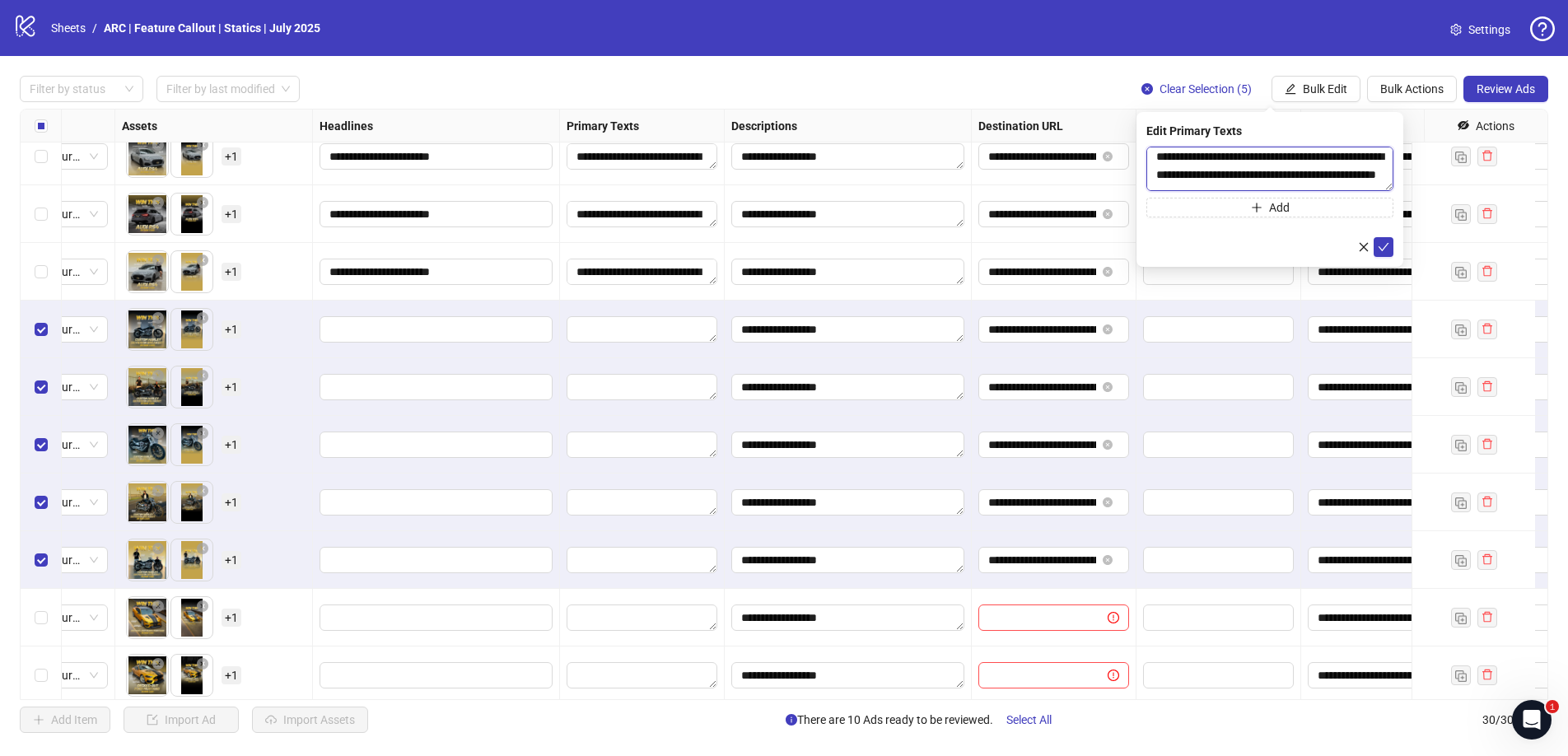 scroll, scrollTop: 0, scrollLeft: 0, axis: both 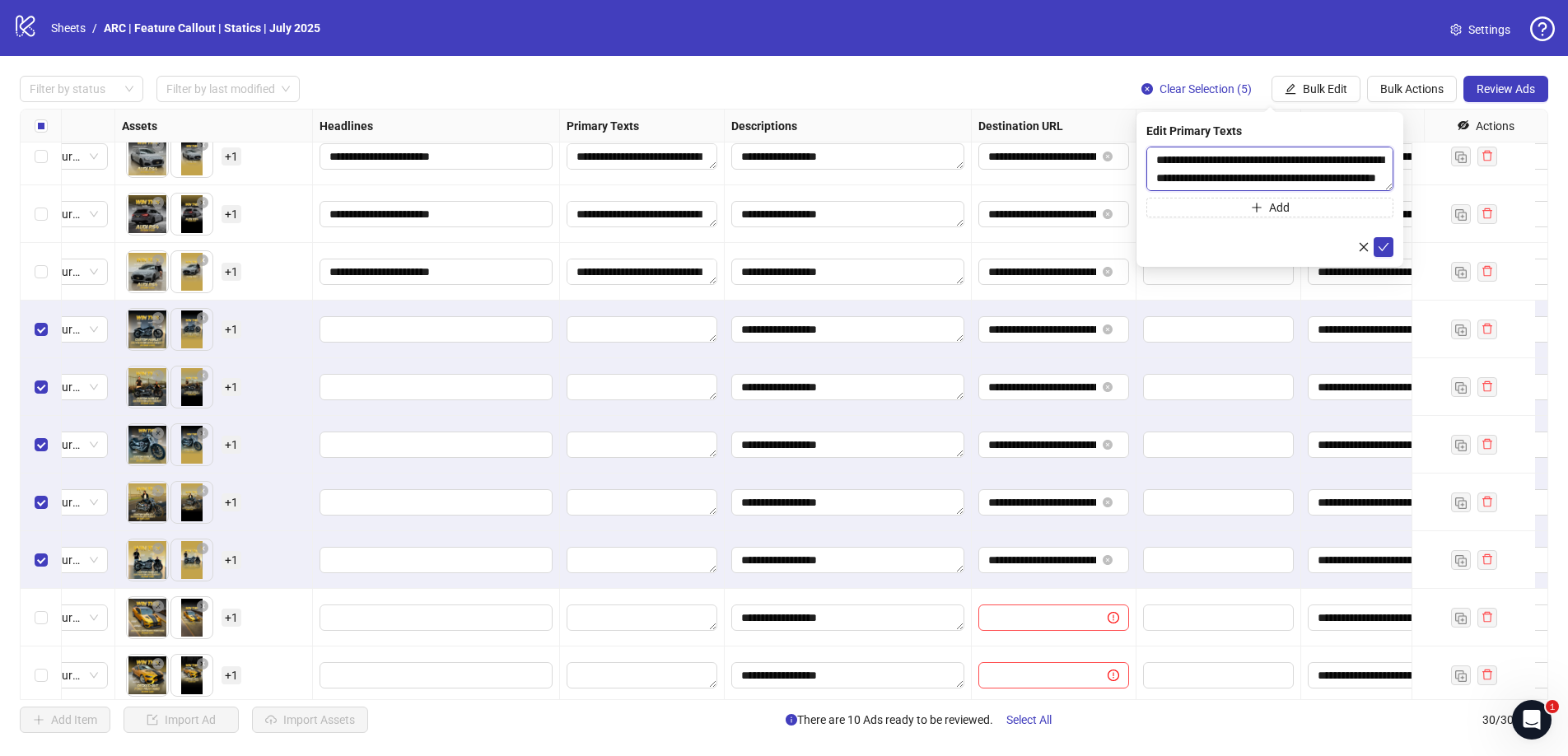 click on "**********" at bounding box center [1270, 169] 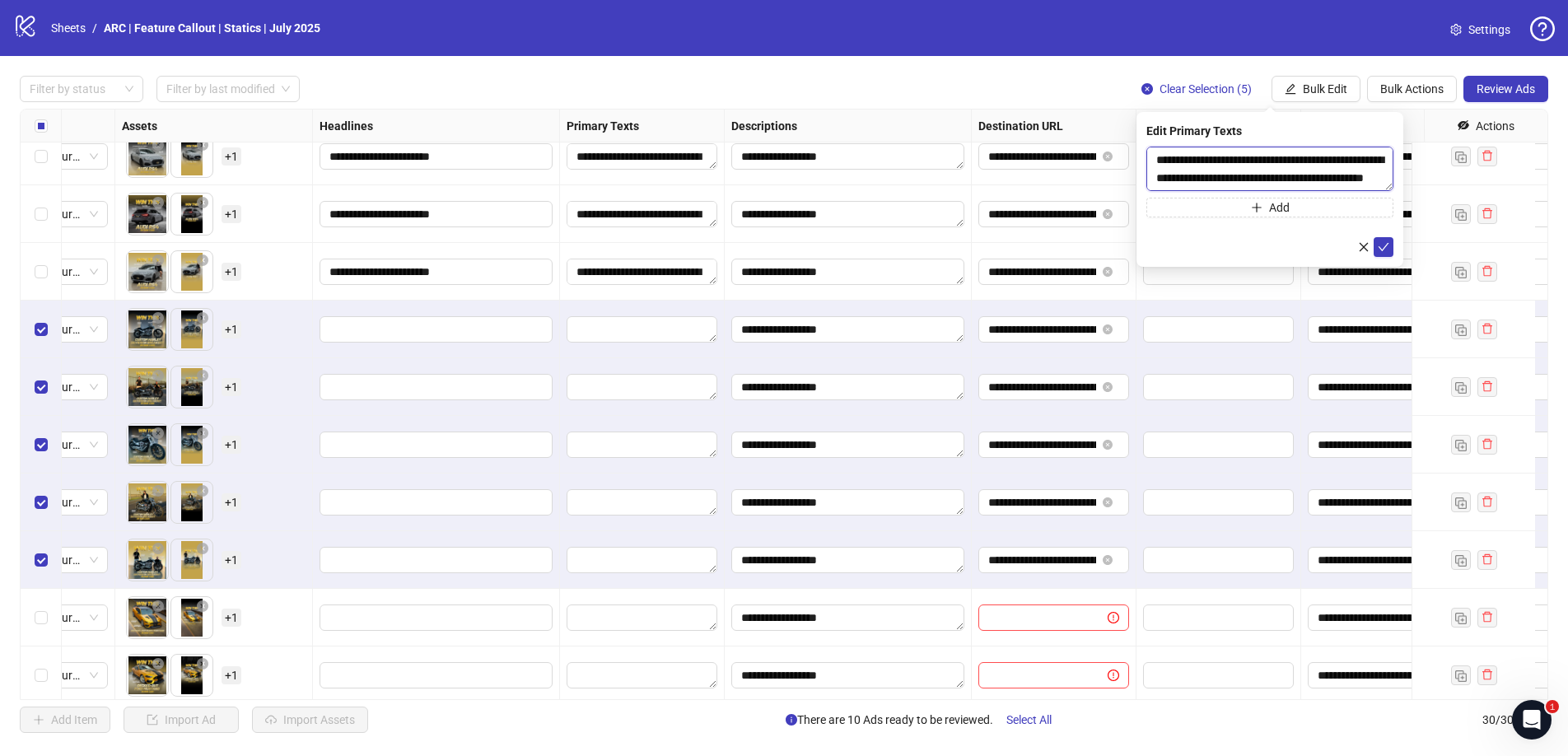 scroll, scrollTop: 32, scrollLeft: 0, axis: vertical 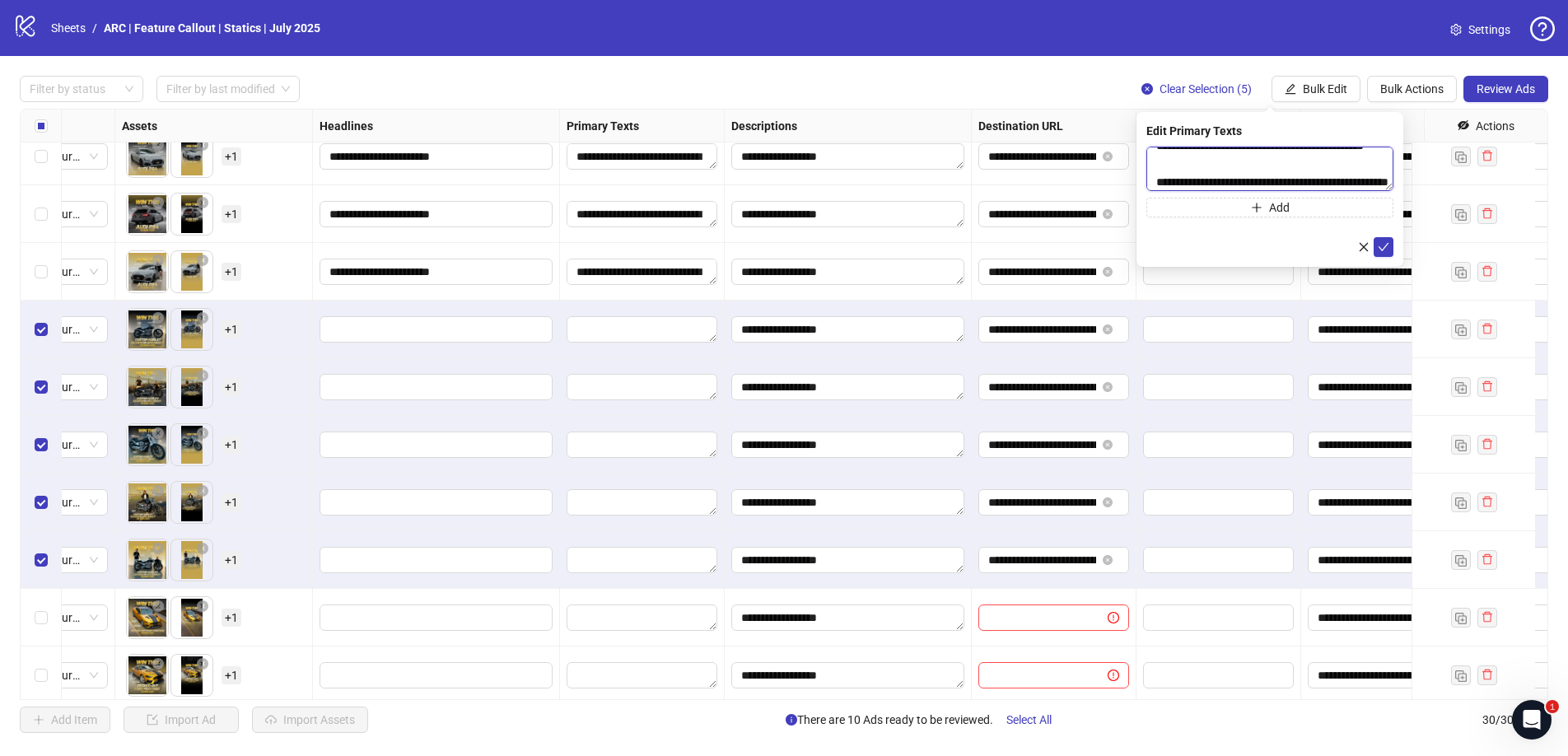 click on "**********" at bounding box center [1270, 169] 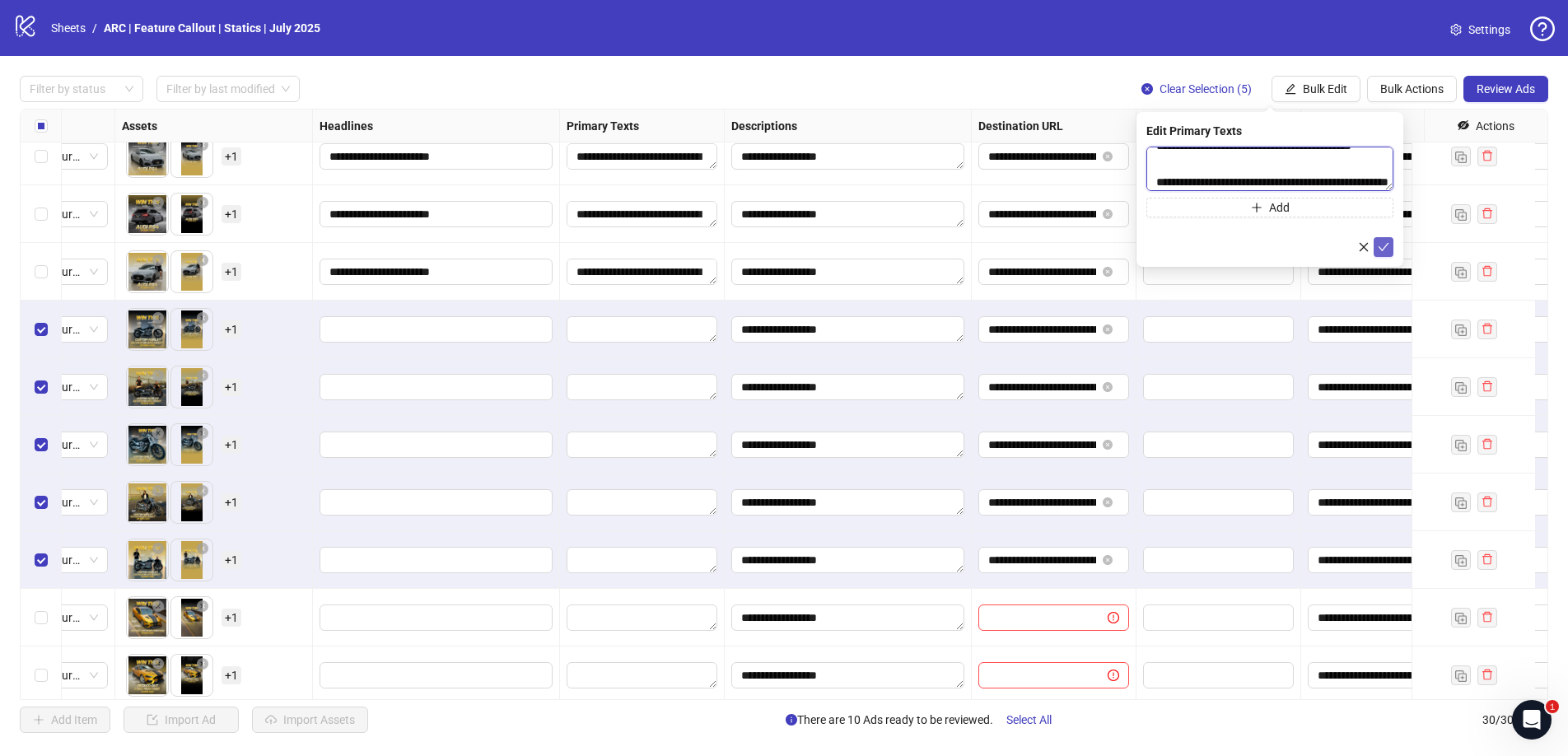 type on "**********" 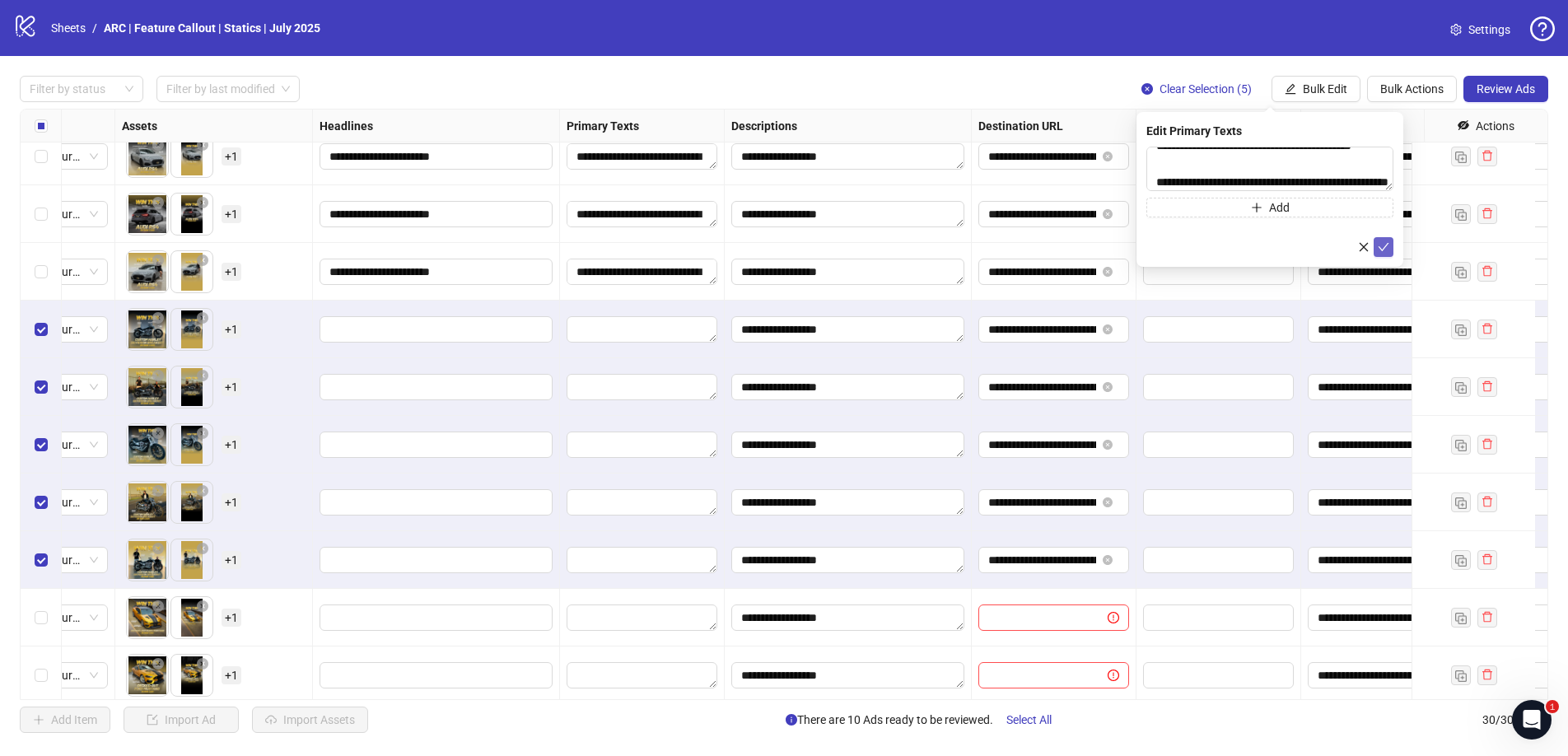 click at bounding box center (1384, 247) 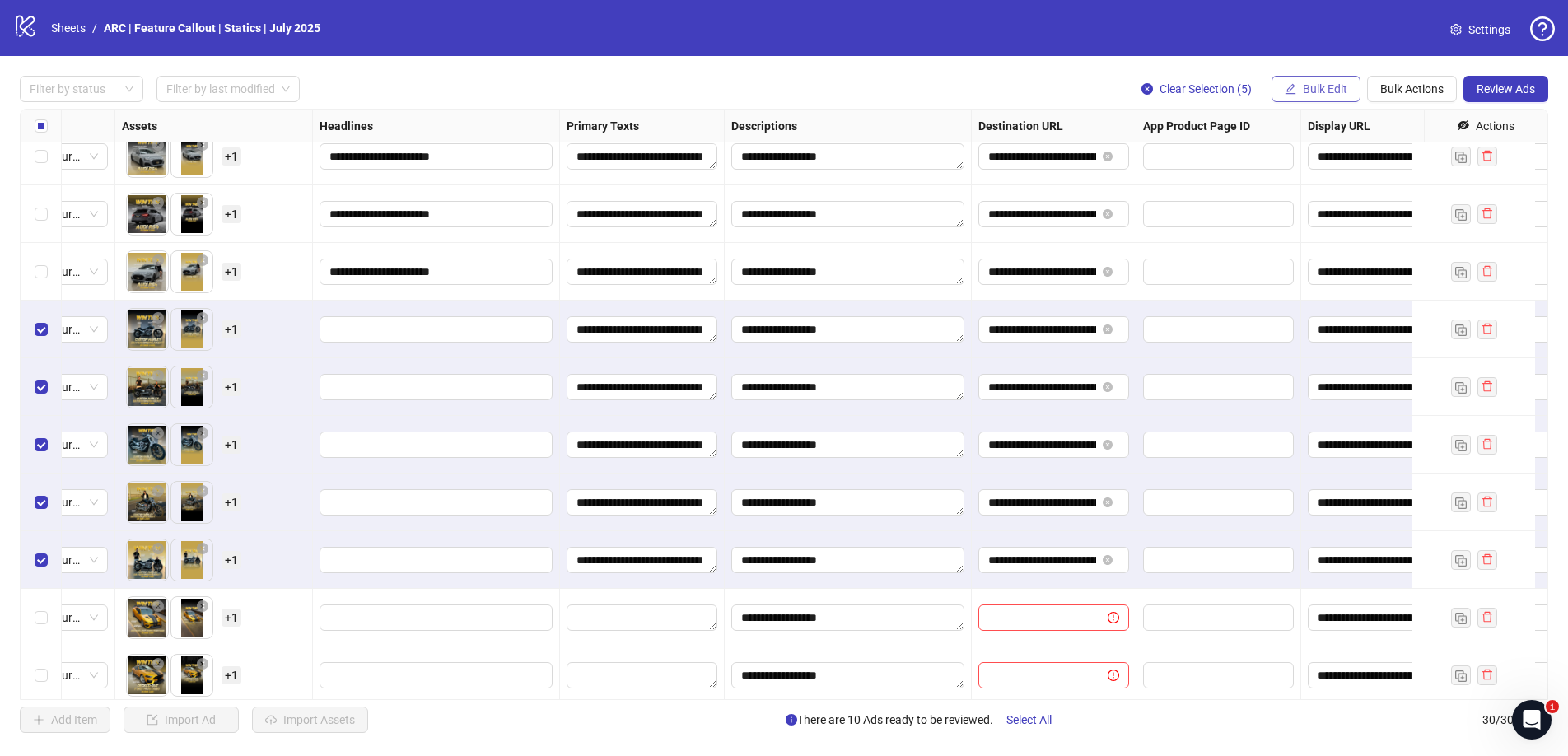 click on "Bulk Edit" at bounding box center [1325, 89] 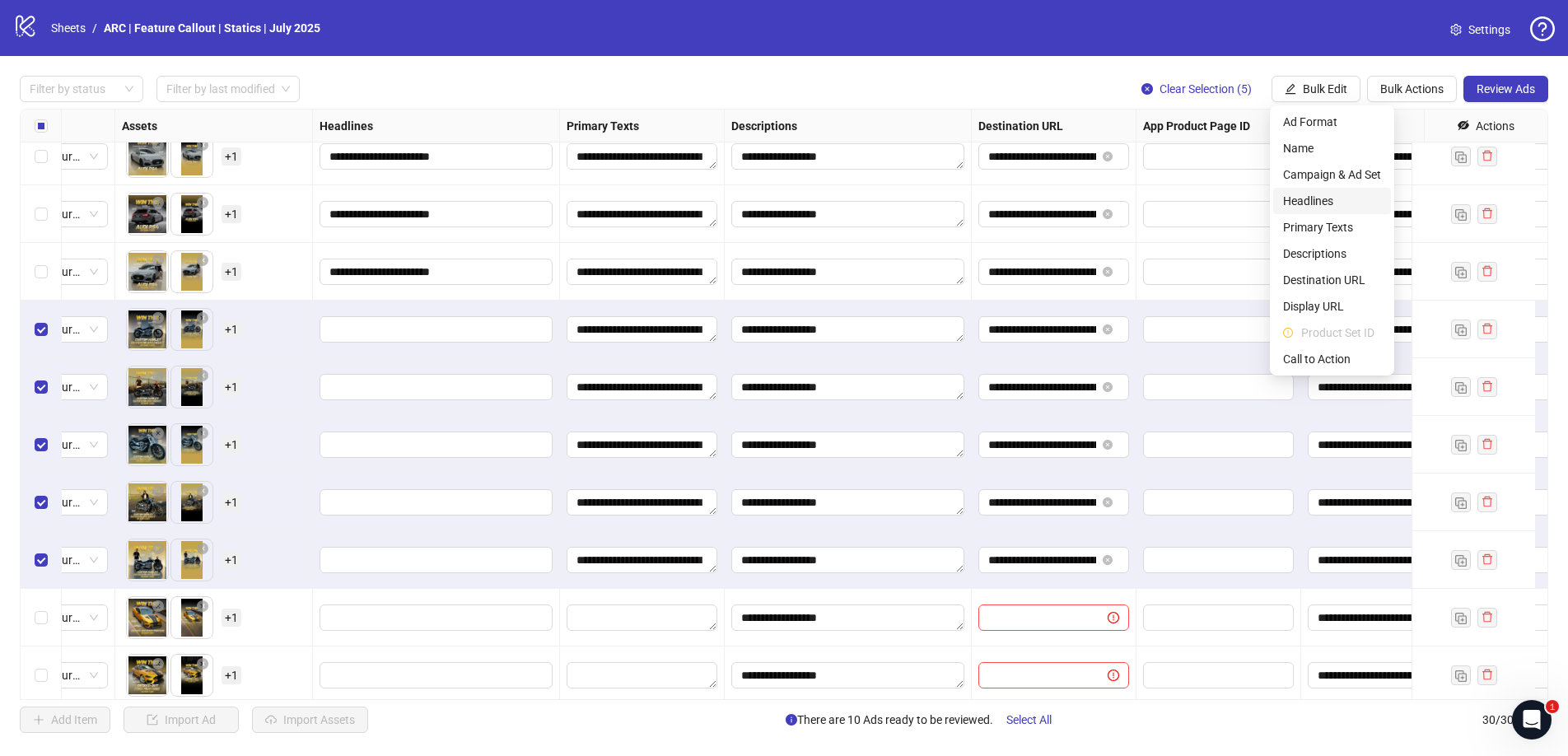 click on "Headlines" at bounding box center [1332, 201] 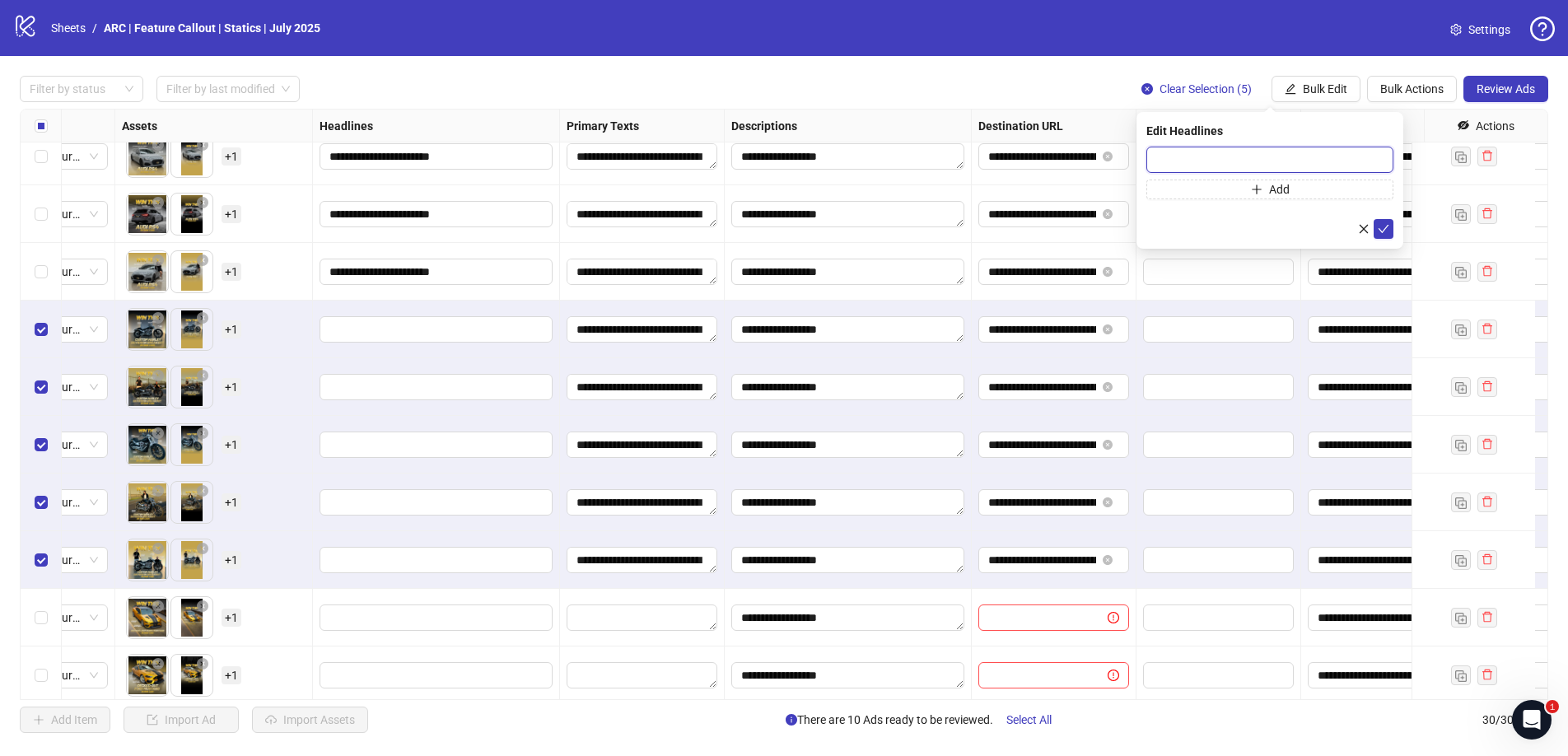 click at bounding box center (1270, 160) 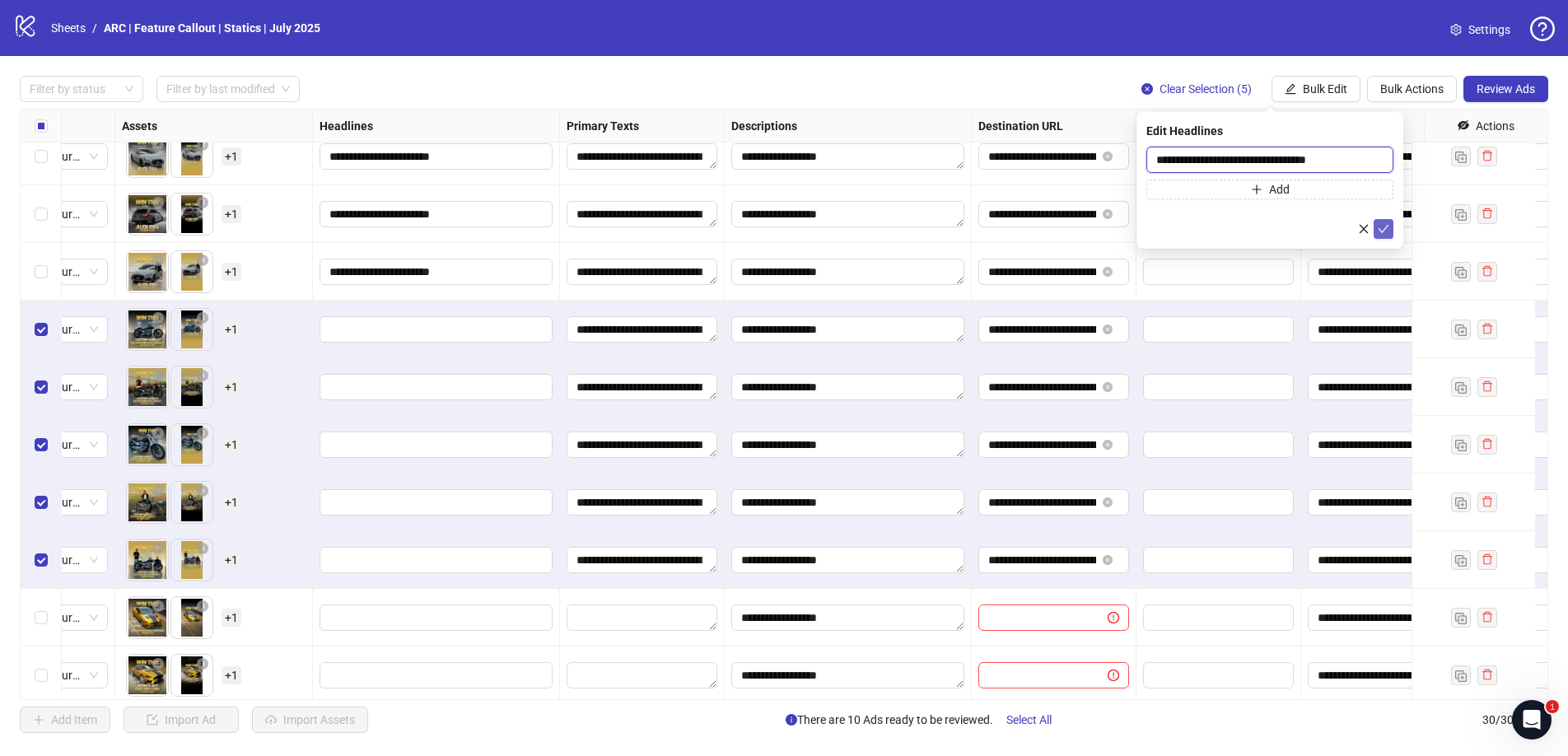 type on "**********" 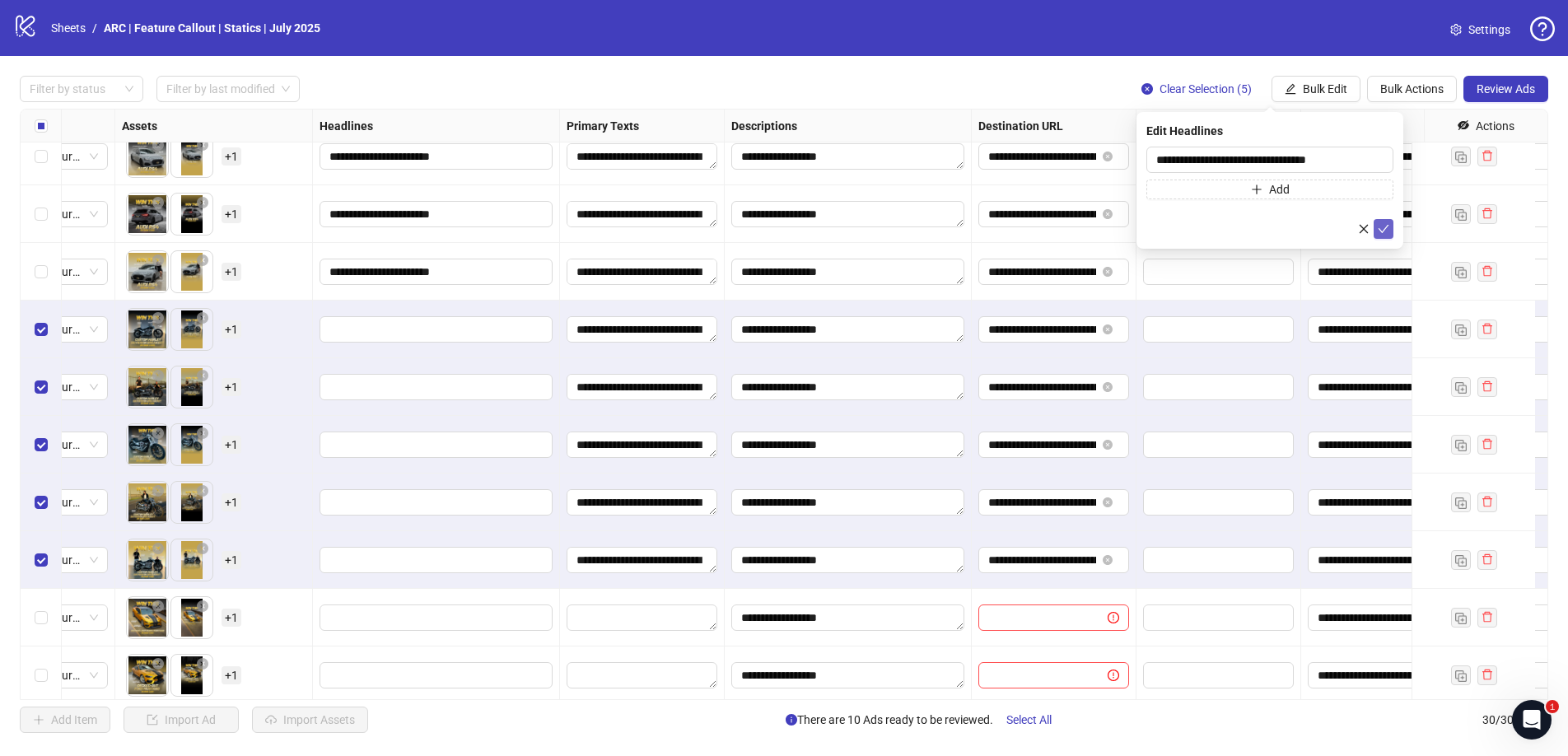 click at bounding box center (1384, 229) 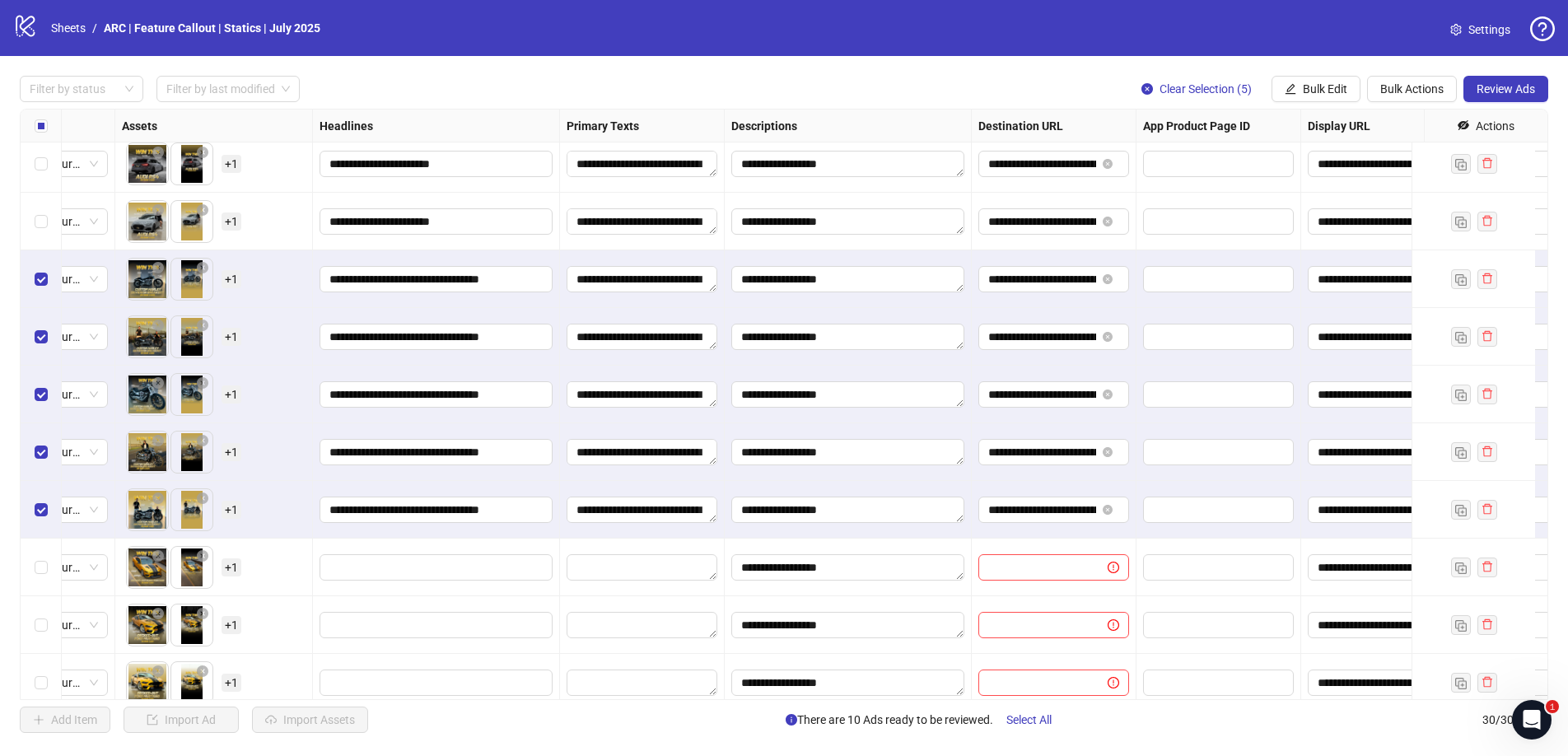 scroll, scrollTop: 184, scrollLeft: 663, axis: both 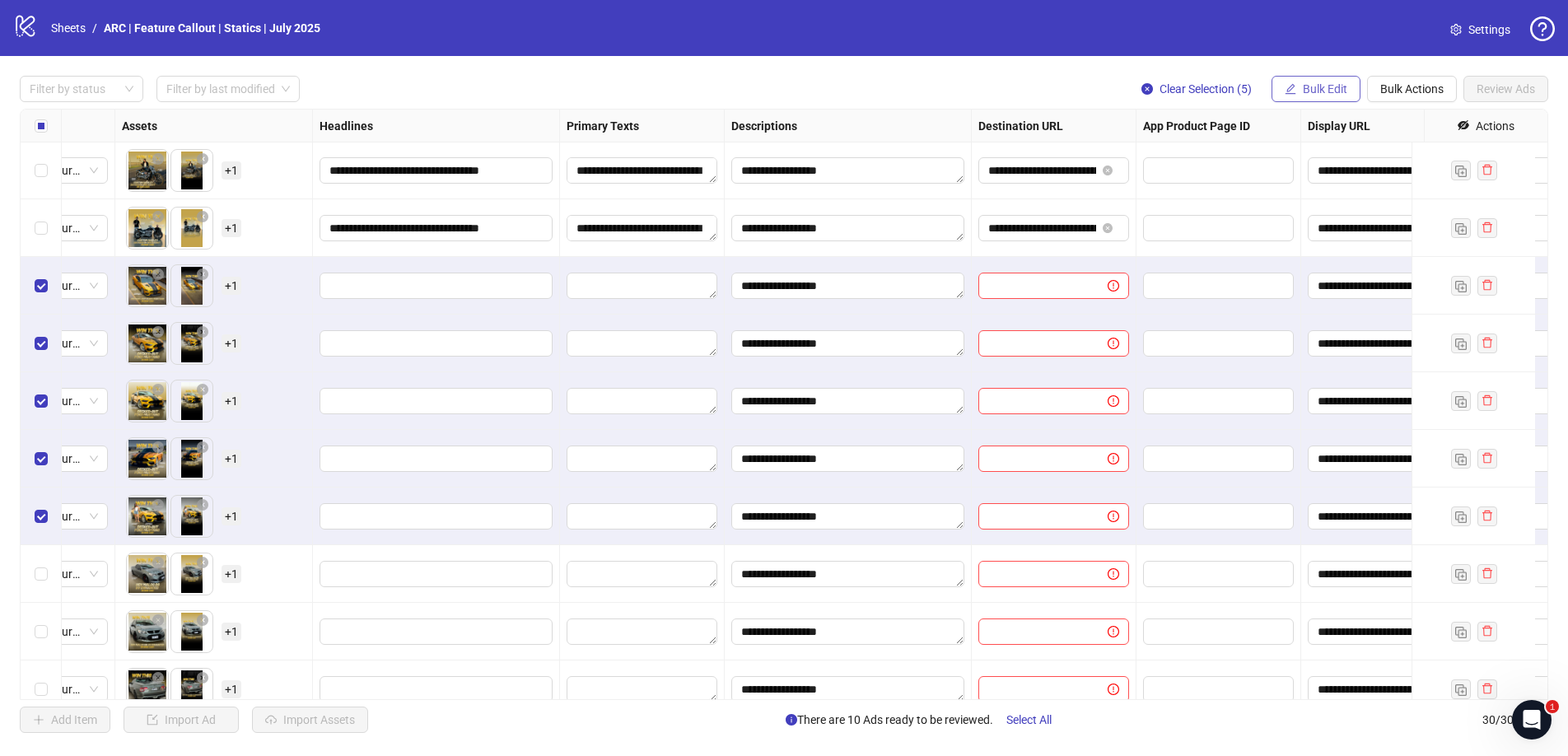 click on "Bulk Edit" at bounding box center [1325, 89] 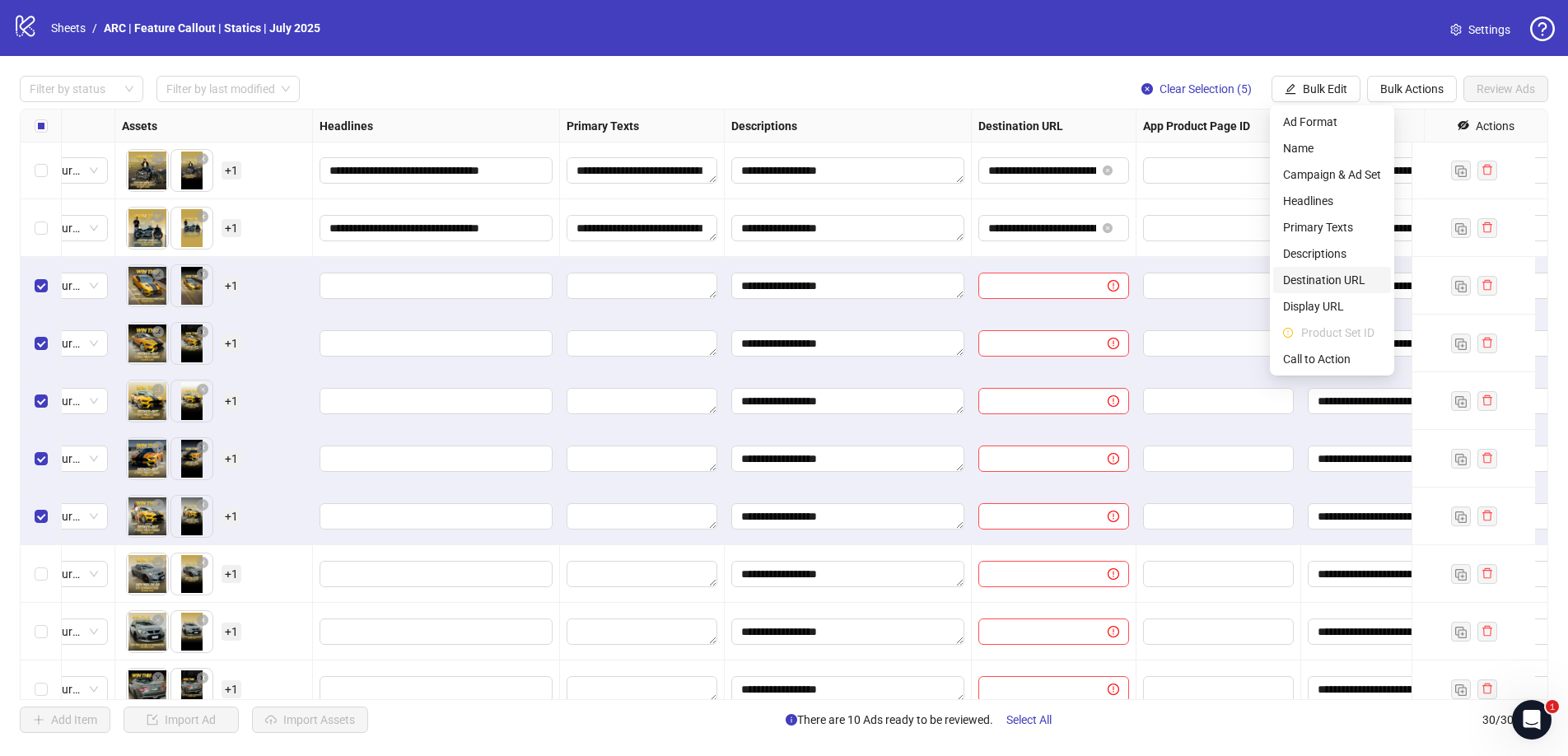 click on "Destination URL" at bounding box center (1332, 280) 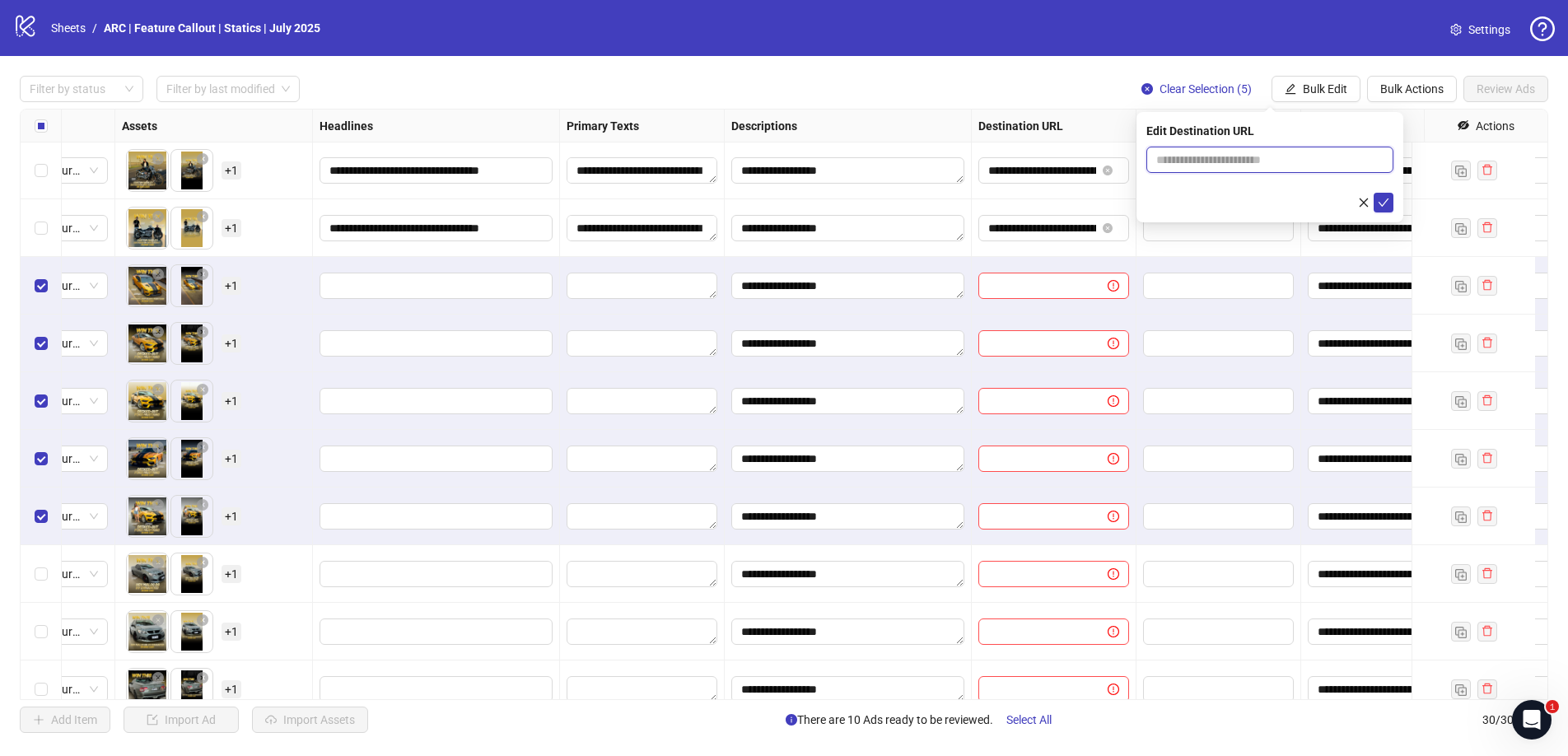 click at bounding box center [1263, 160] 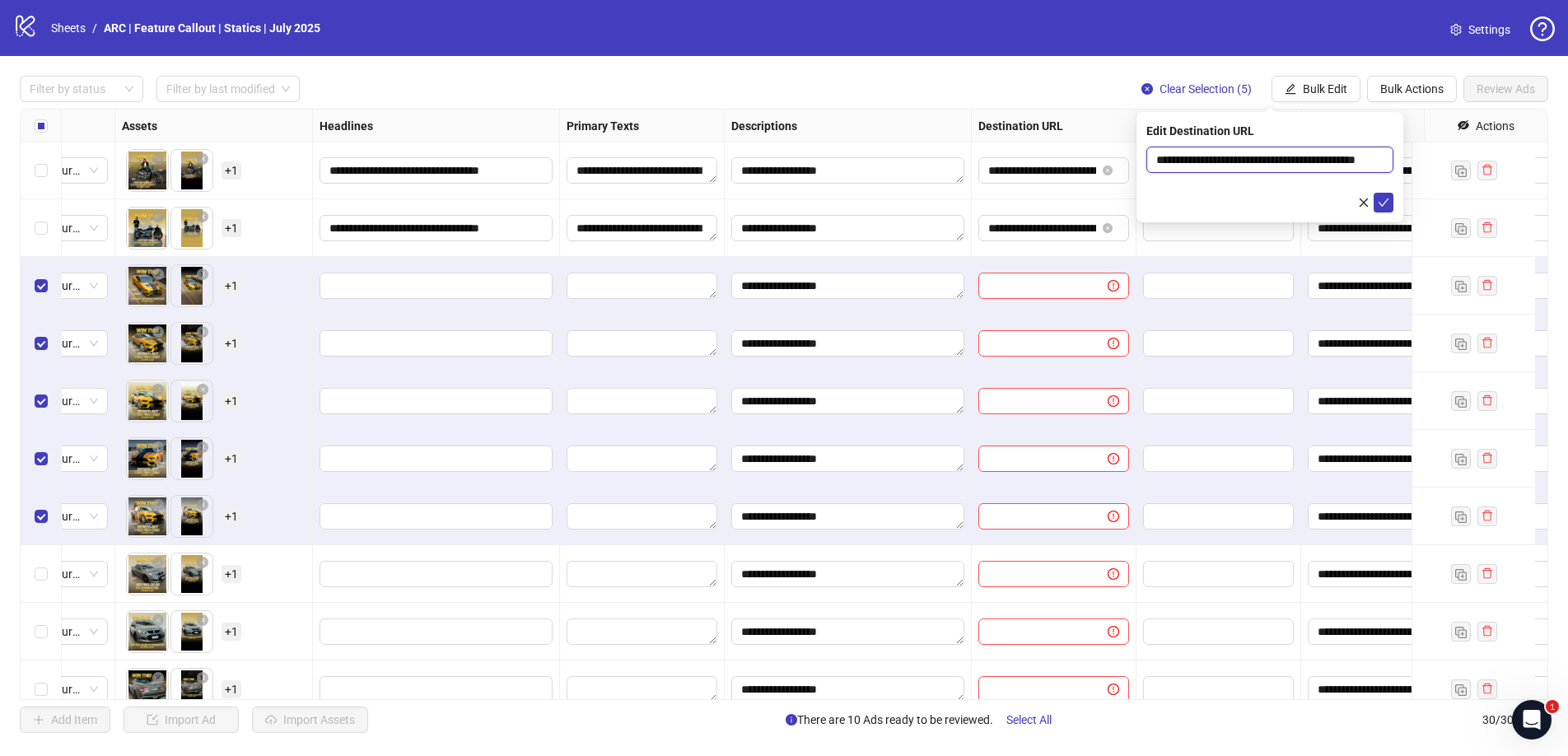 scroll, scrollTop: 0, scrollLeft: 56, axis: horizontal 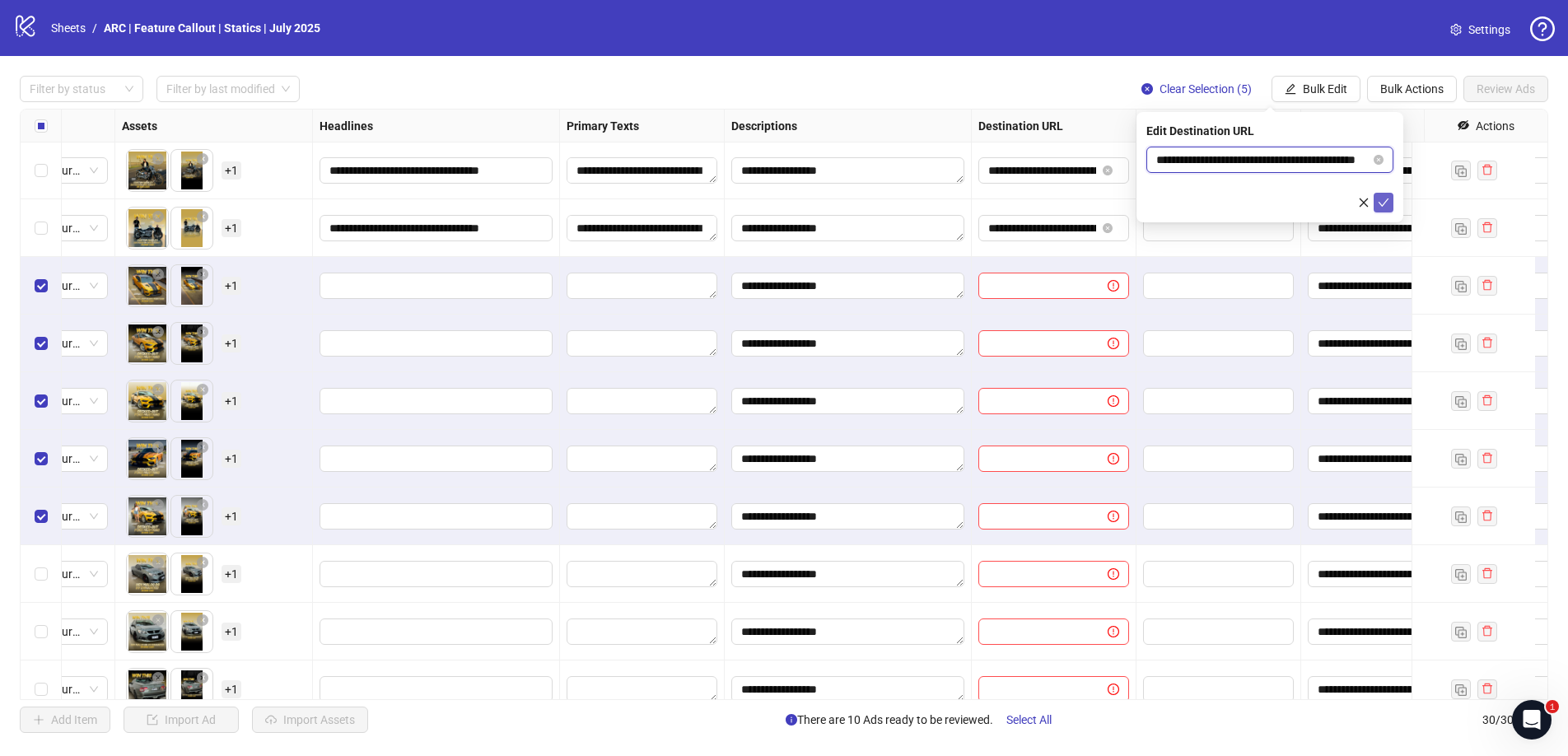 type on "**********" 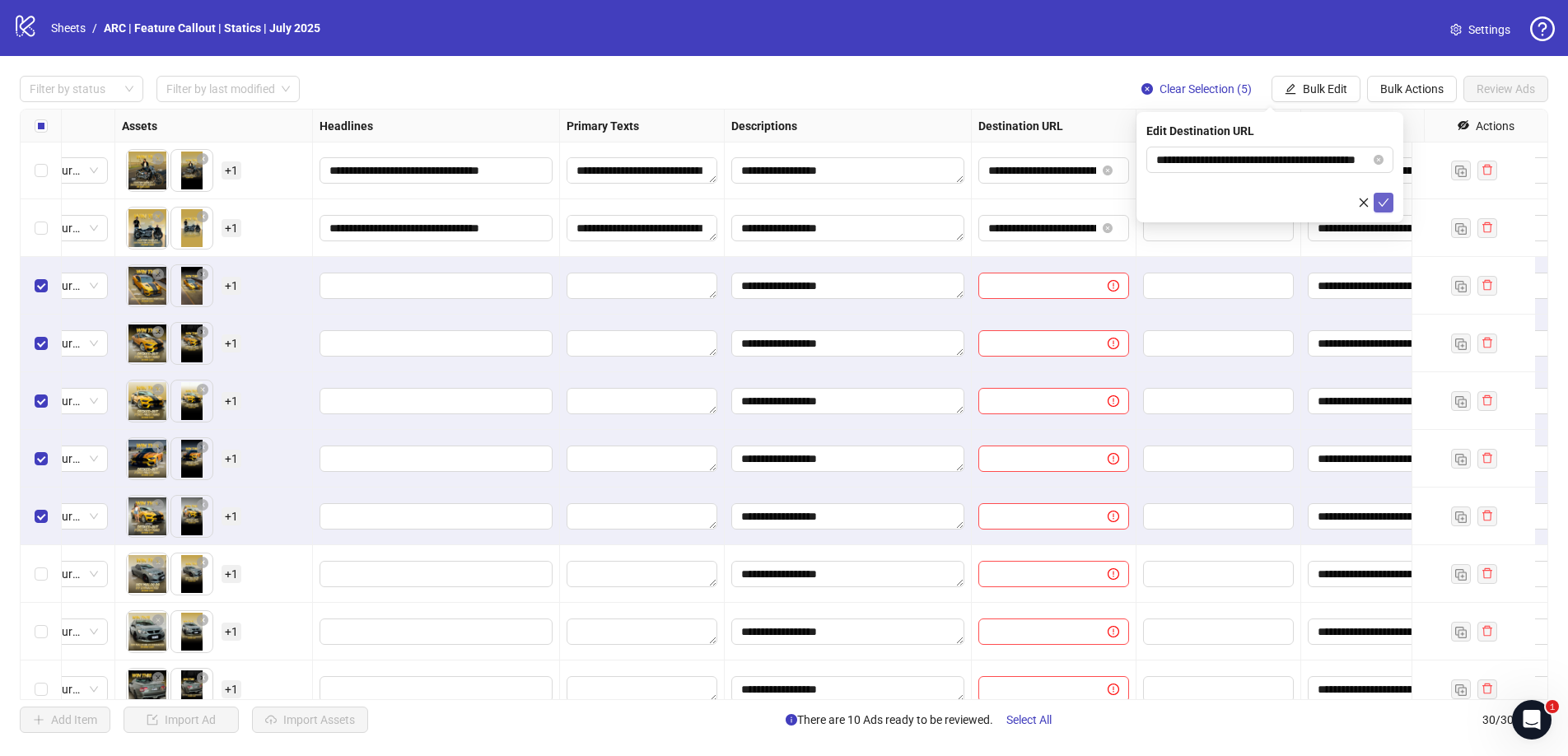 scroll, scrollTop: 0, scrollLeft: 0, axis: both 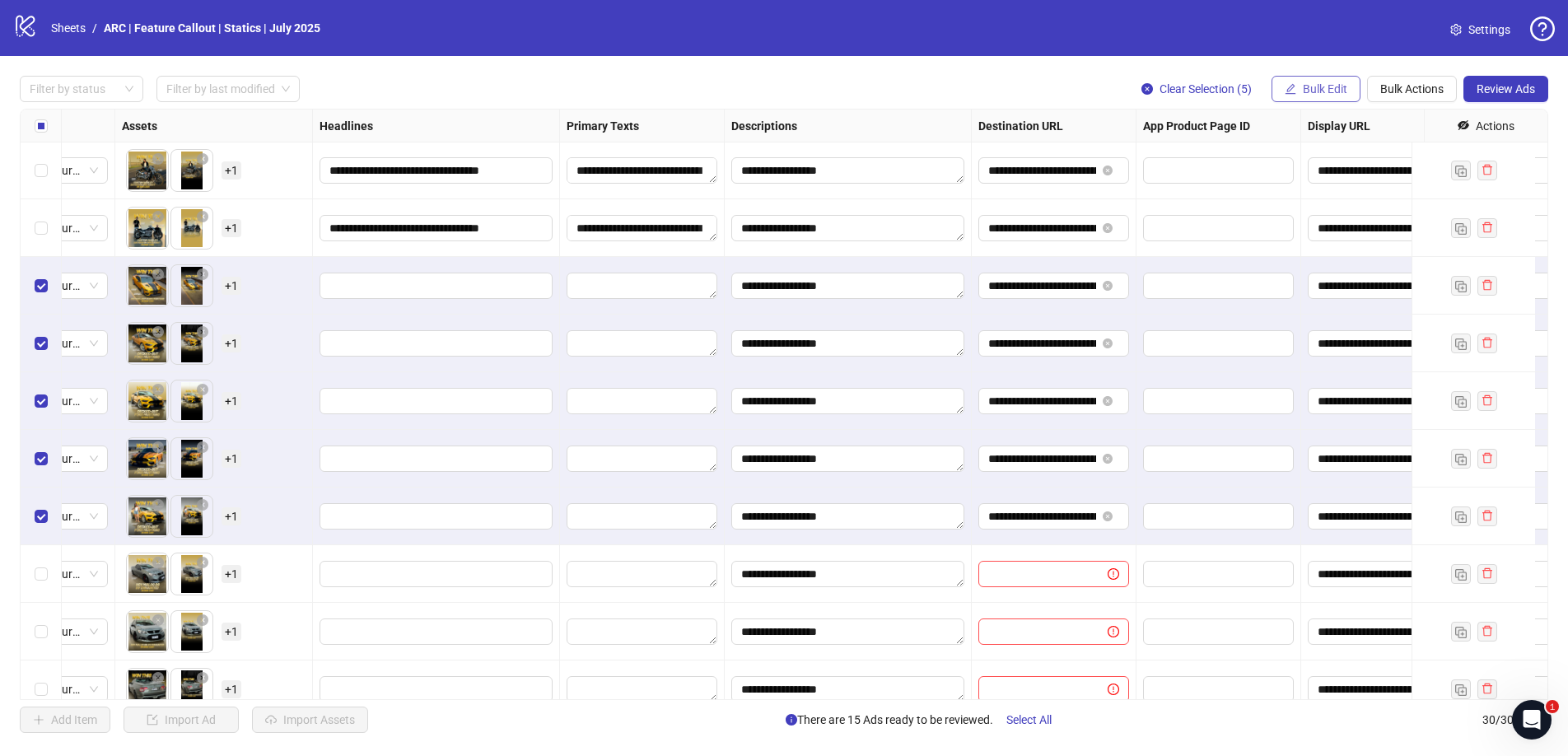 click on "Bulk Edit" at bounding box center [1316, 89] 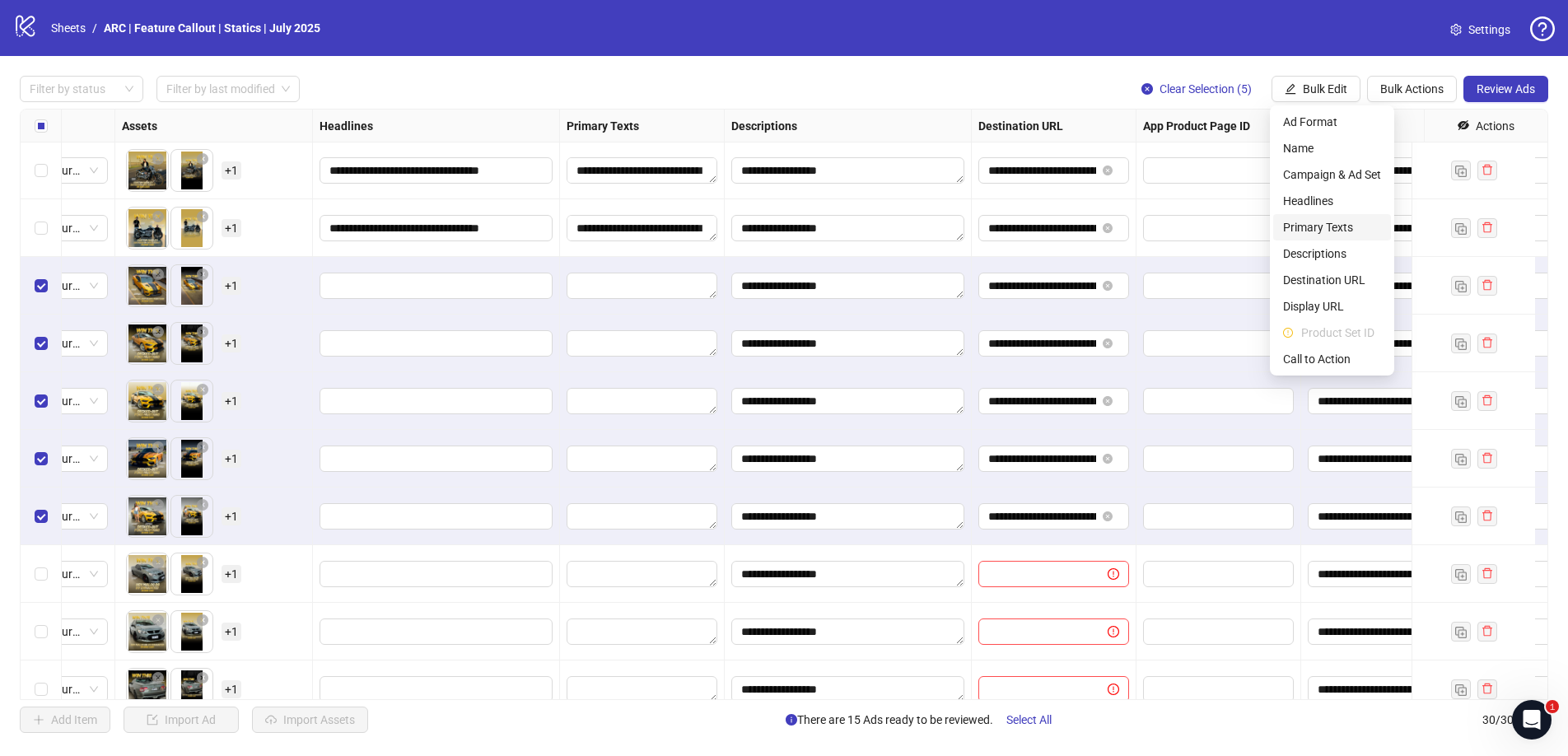 click on "Primary Texts" at bounding box center [1332, 227] 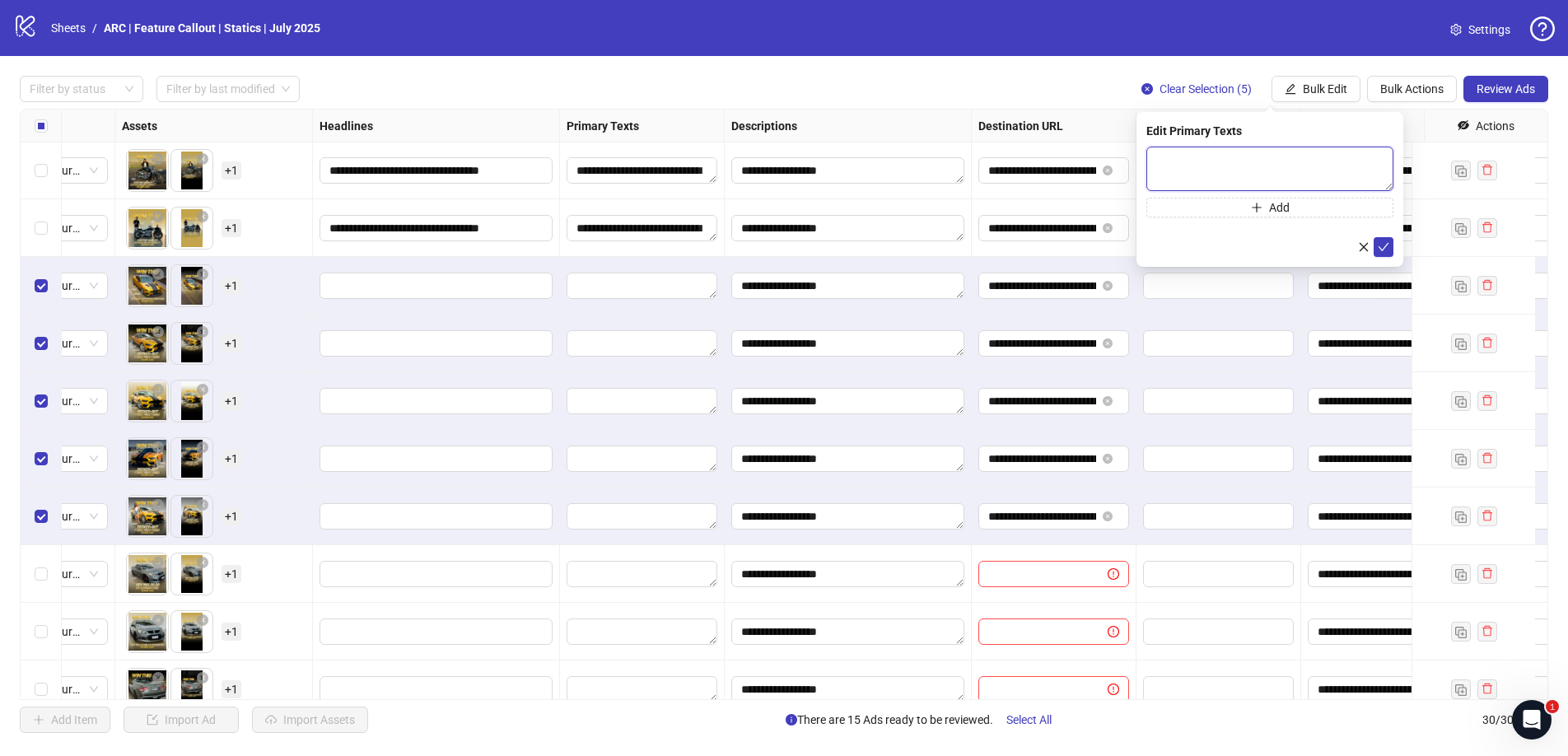 click at bounding box center (1270, 169) 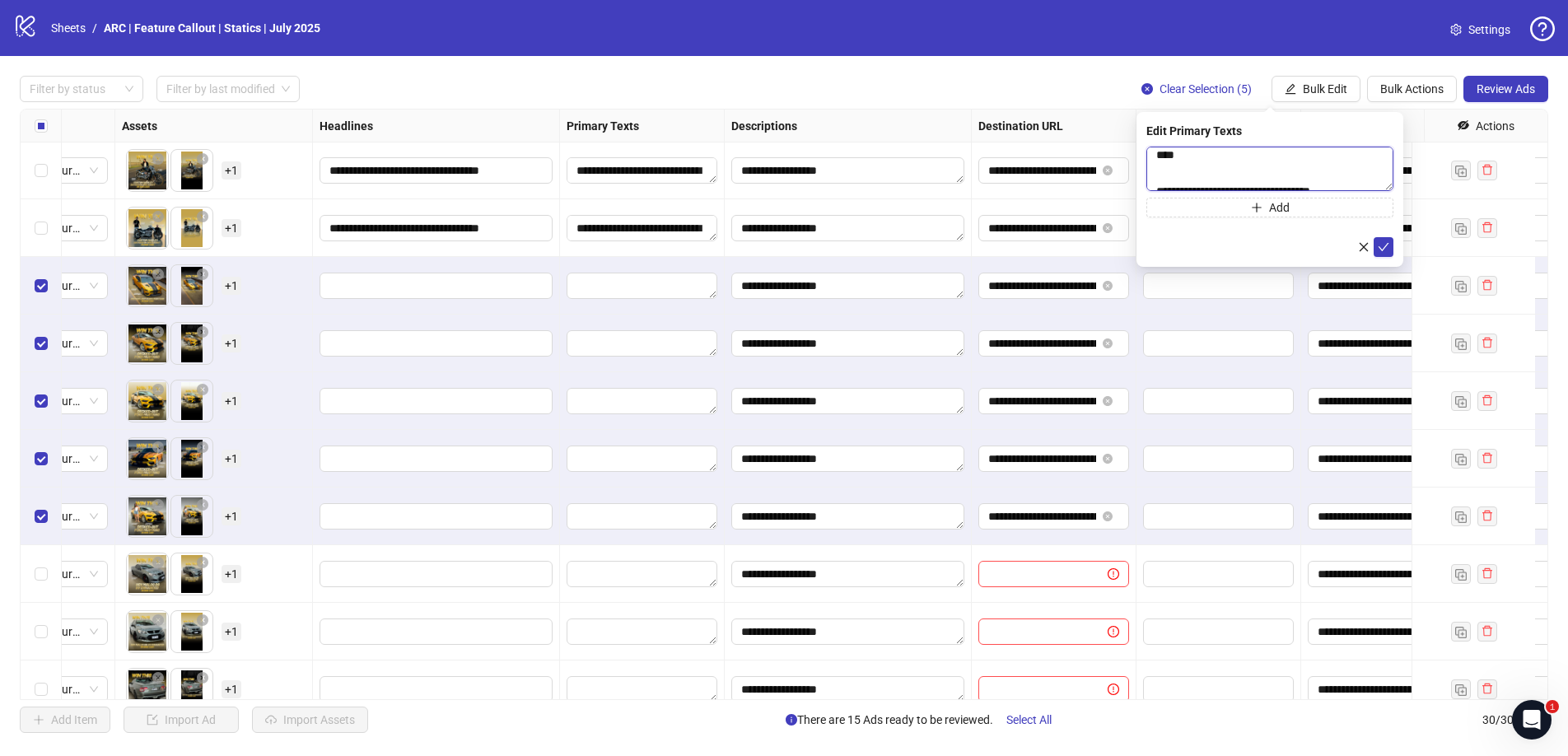 scroll, scrollTop: 127, scrollLeft: 0, axis: vertical 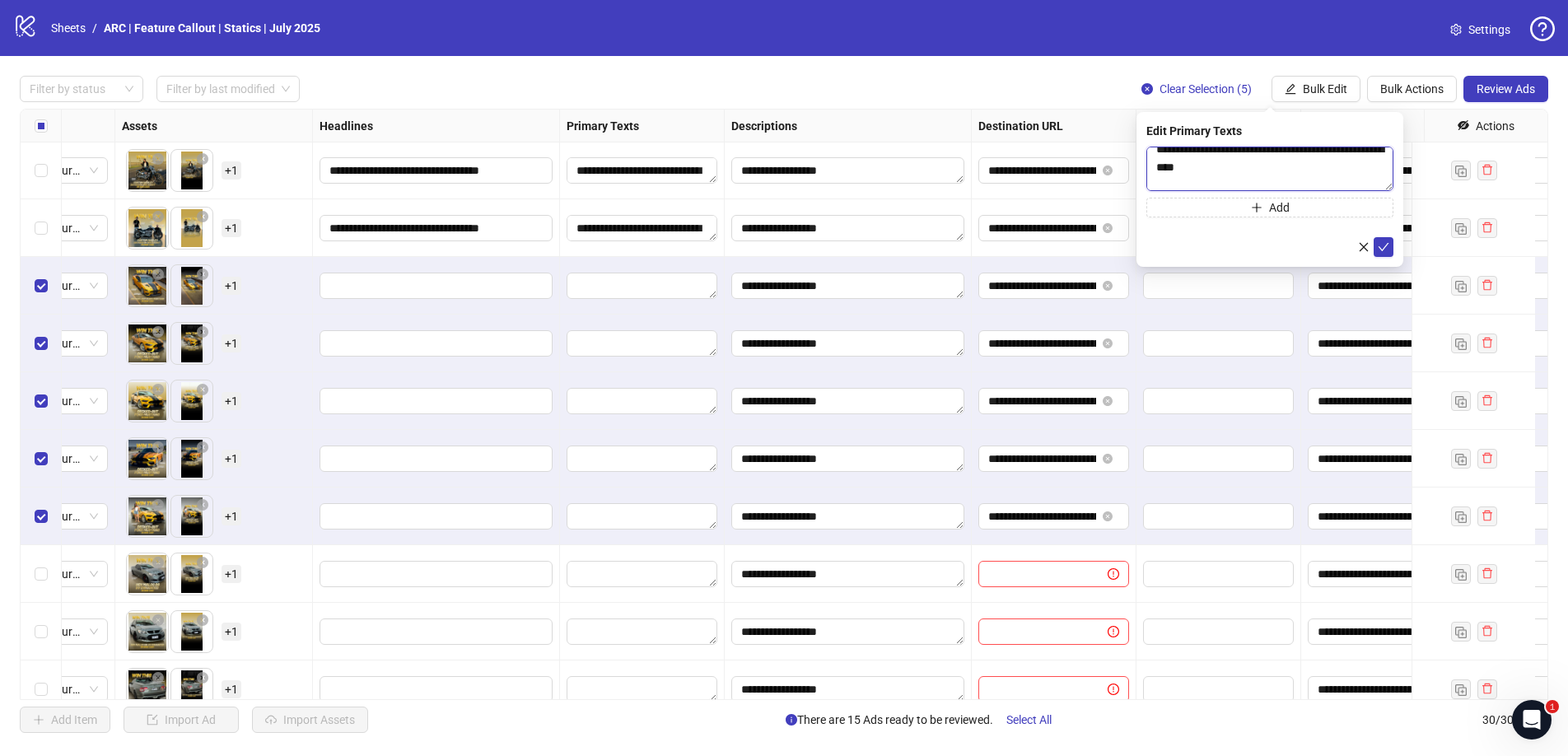 drag, startPoint x: 1175, startPoint y: 160, endPoint x: 1148, endPoint y: 160, distance: 27 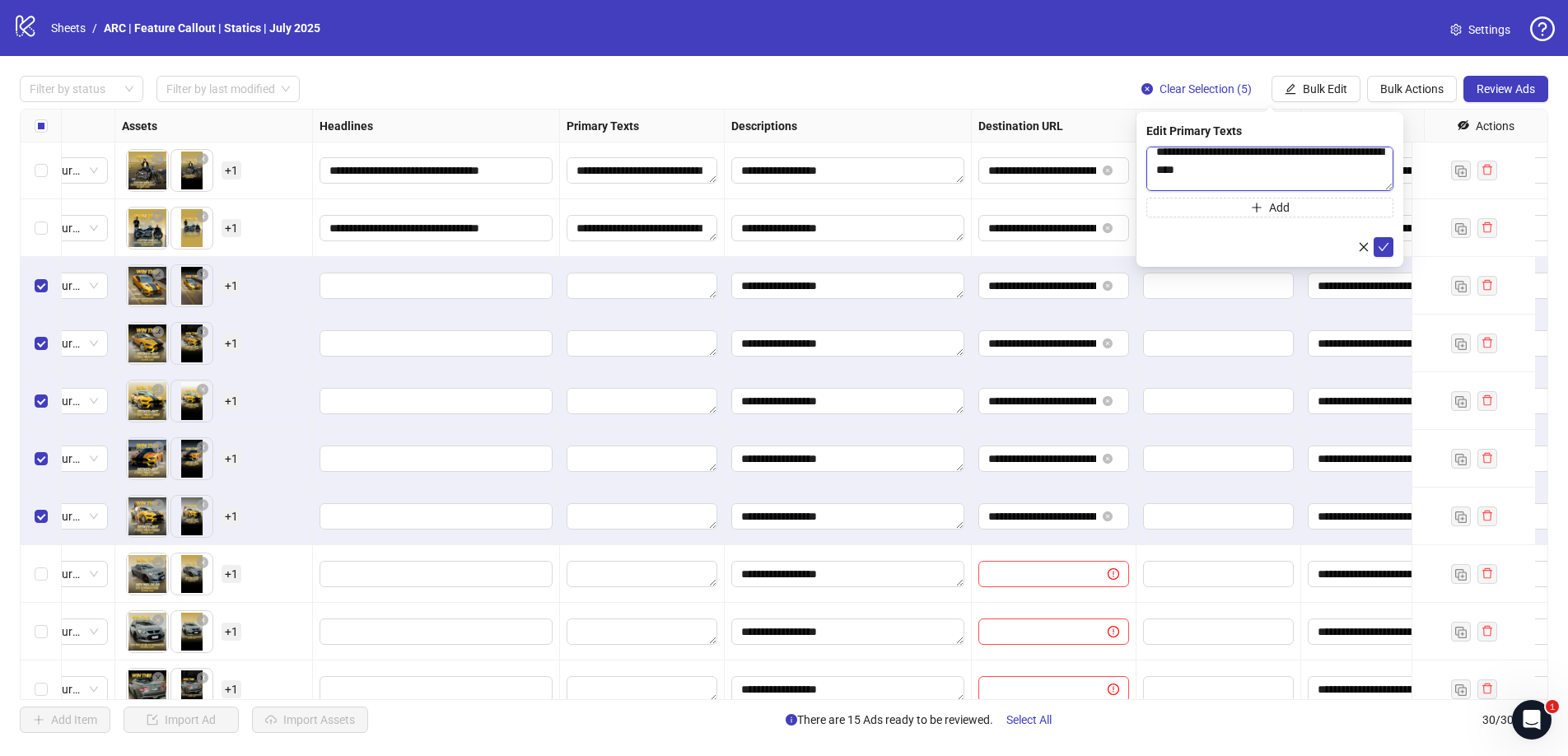 scroll, scrollTop: 126, scrollLeft: 0, axis: vertical 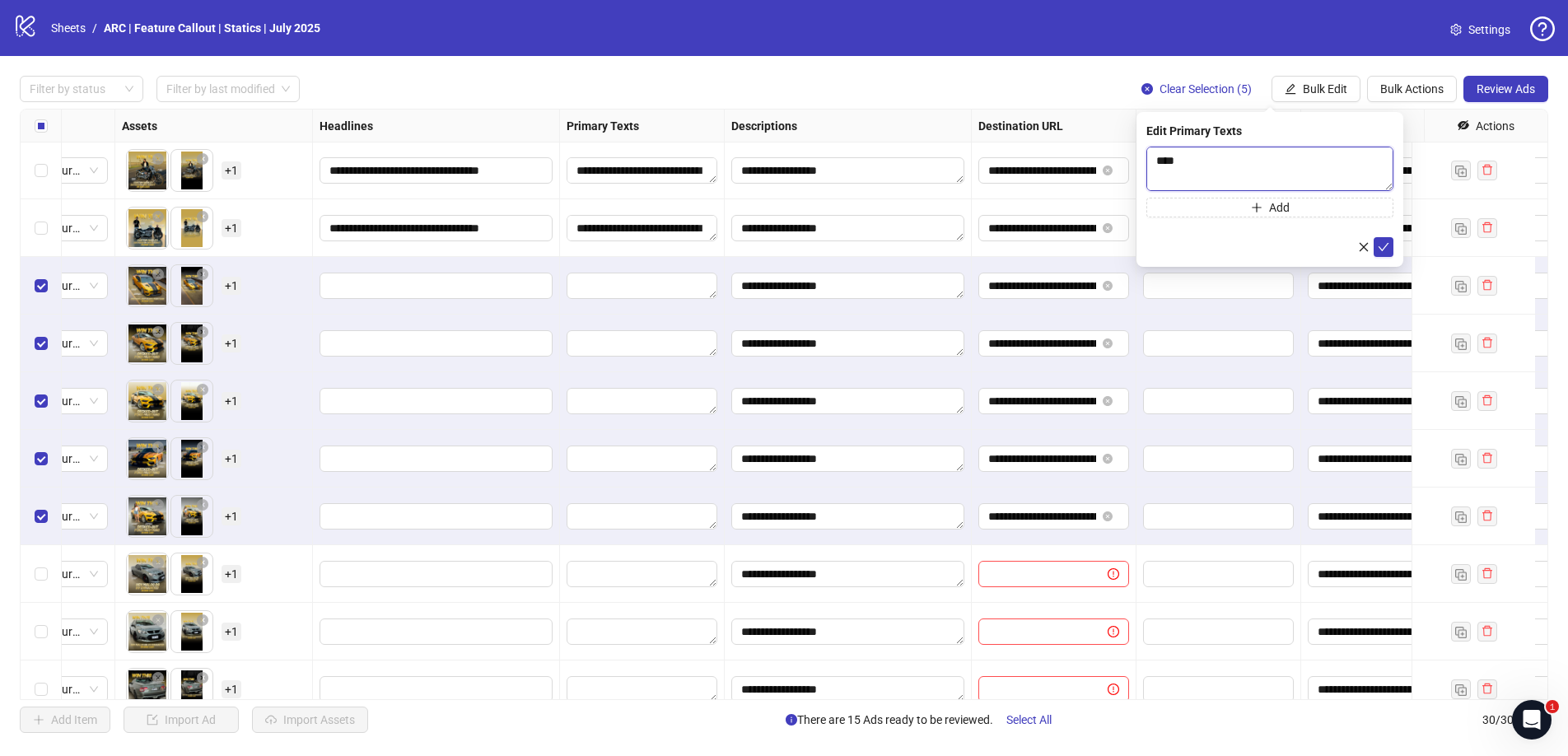click on "**********" at bounding box center [1270, 169] 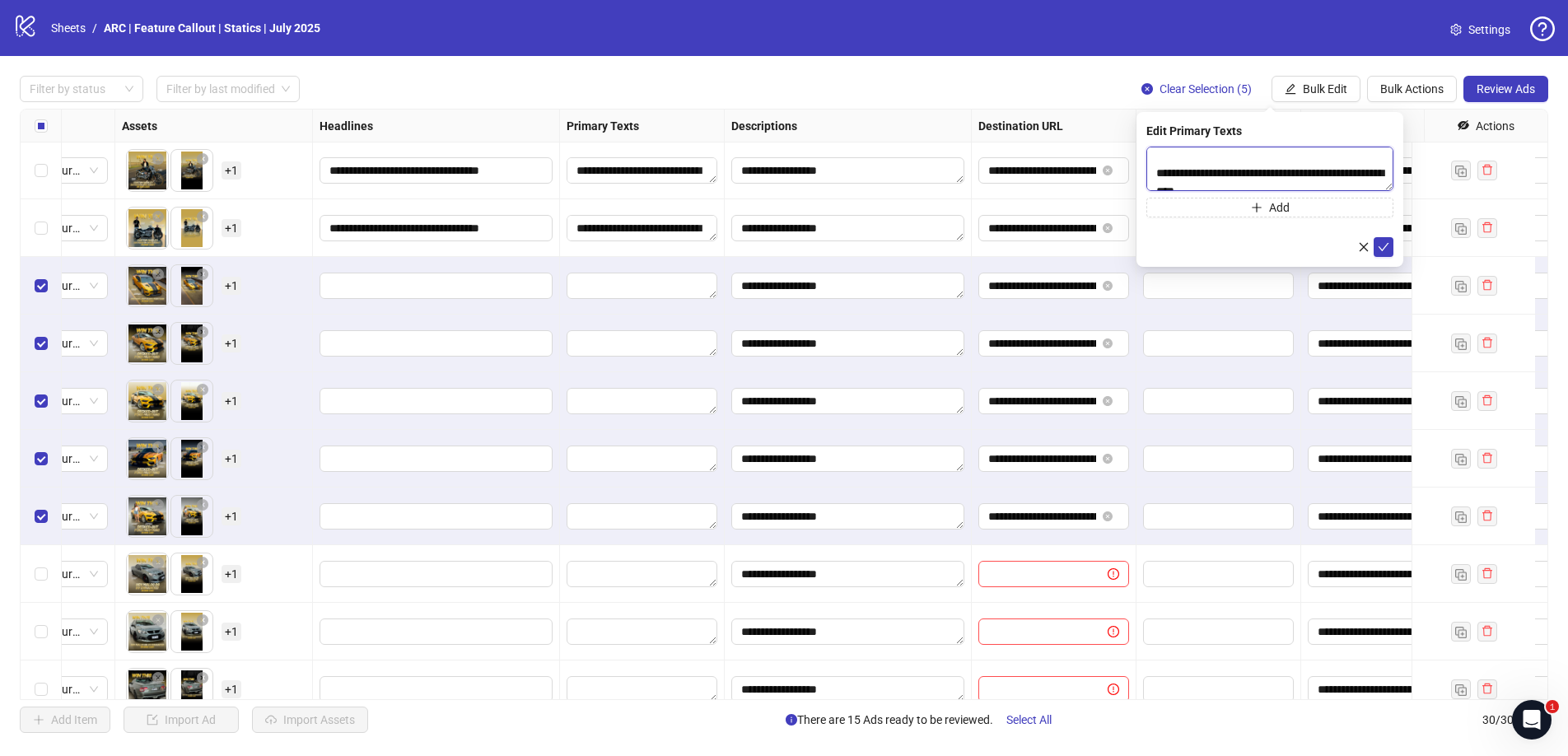 scroll, scrollTop: 61, scrollLeft: 0, axis: vertical 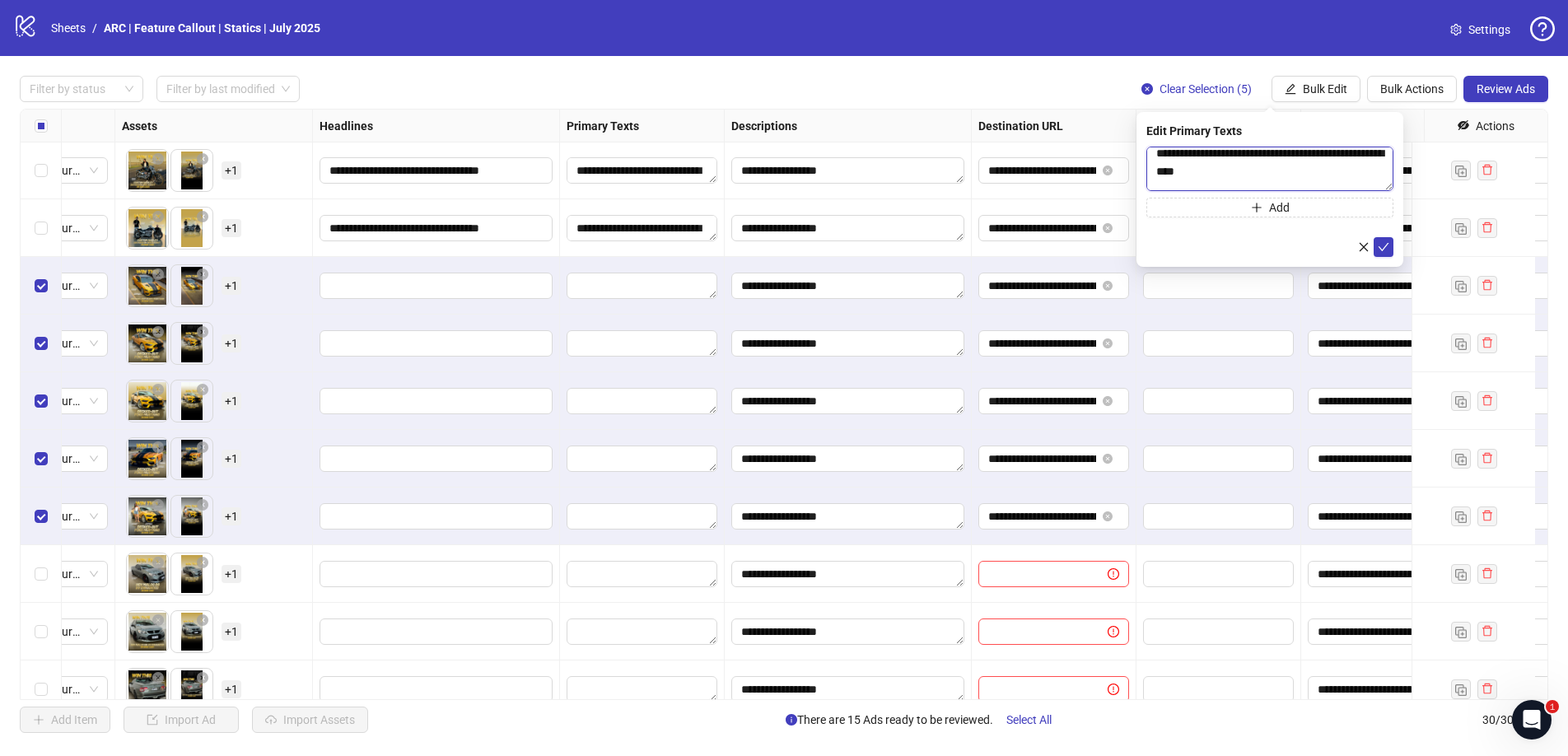 click on "**********" at bounding box center (1270, 169) 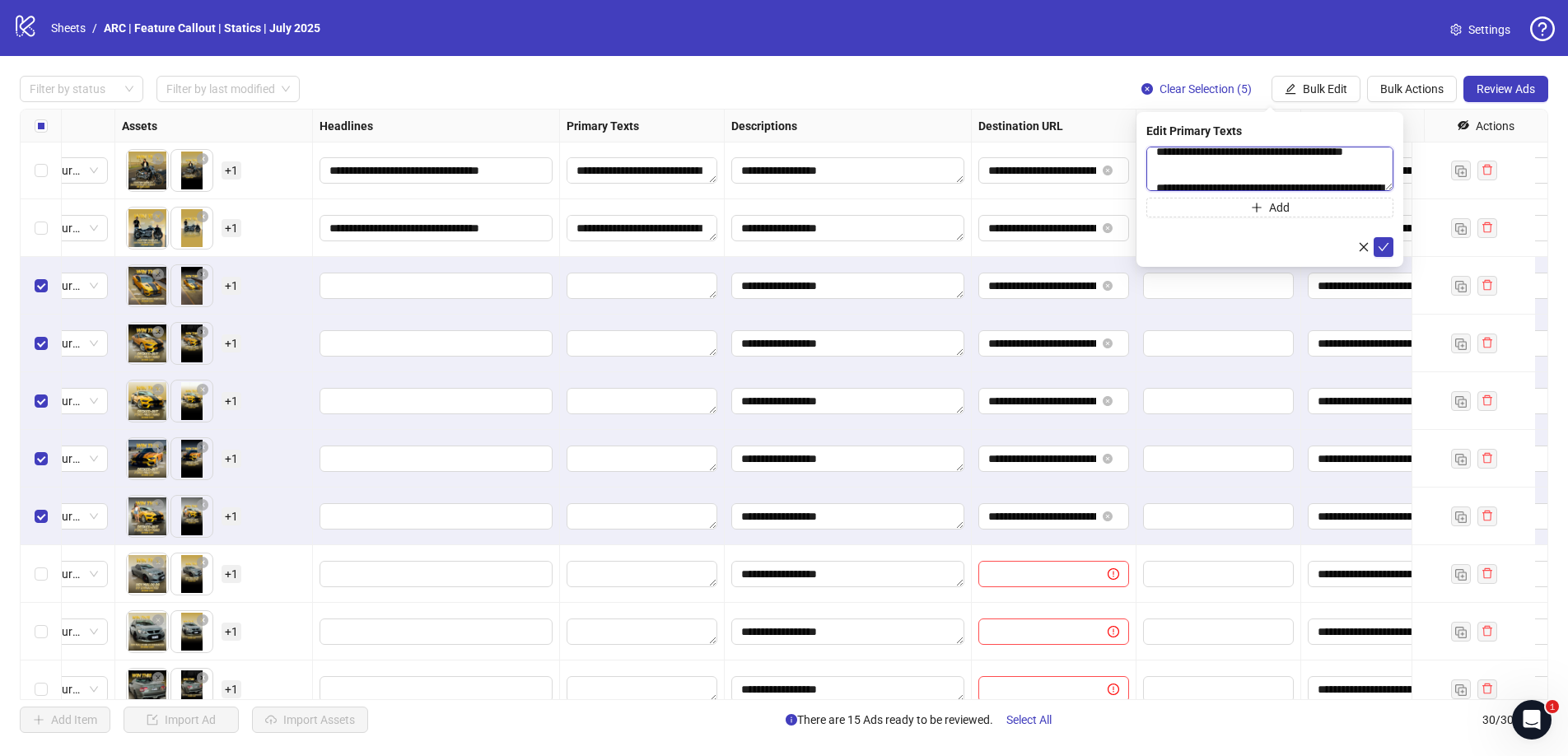 scroll, scrollTop: 0, scrollLeft: 0, axis: both 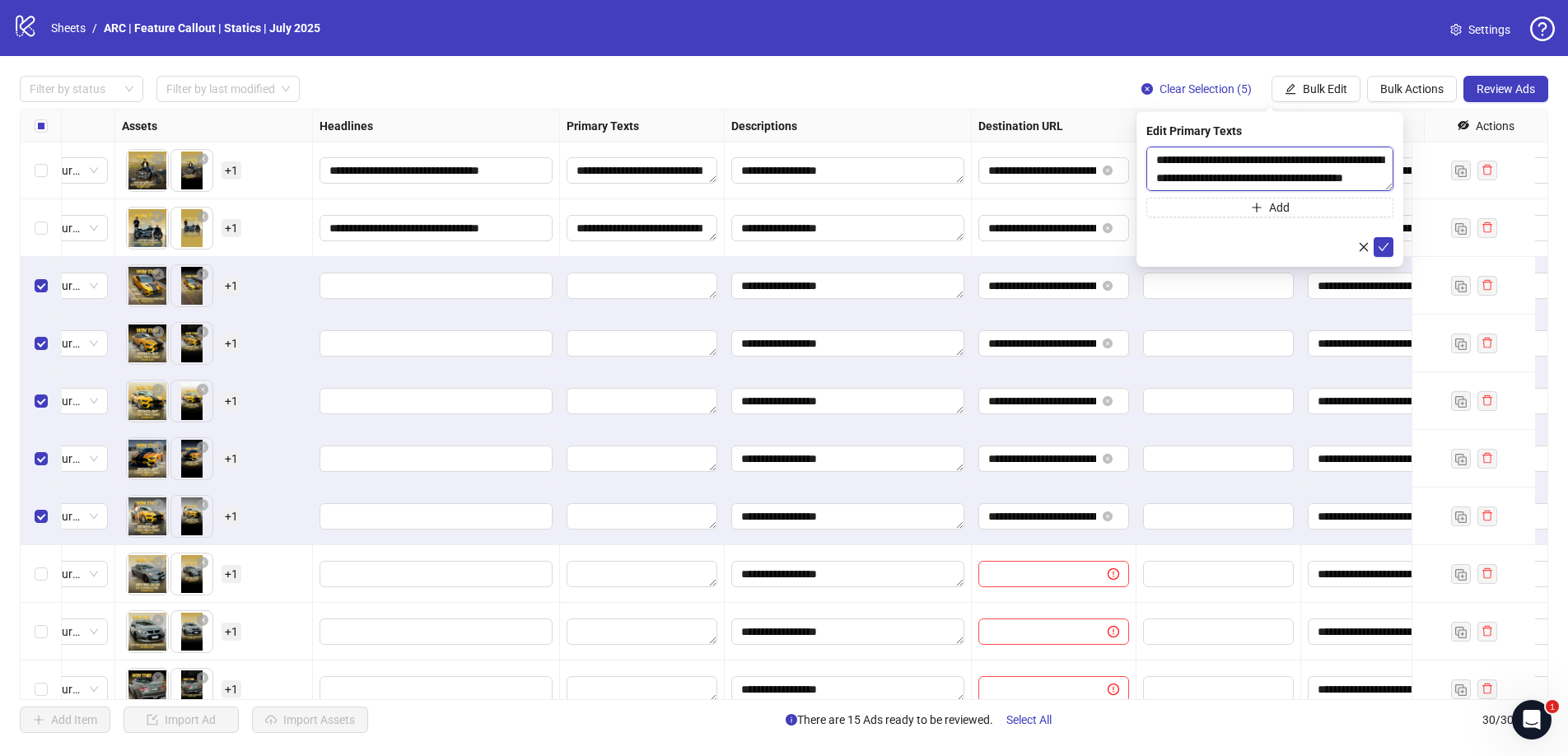 click on "**********" at bounding box center [1270, 169] 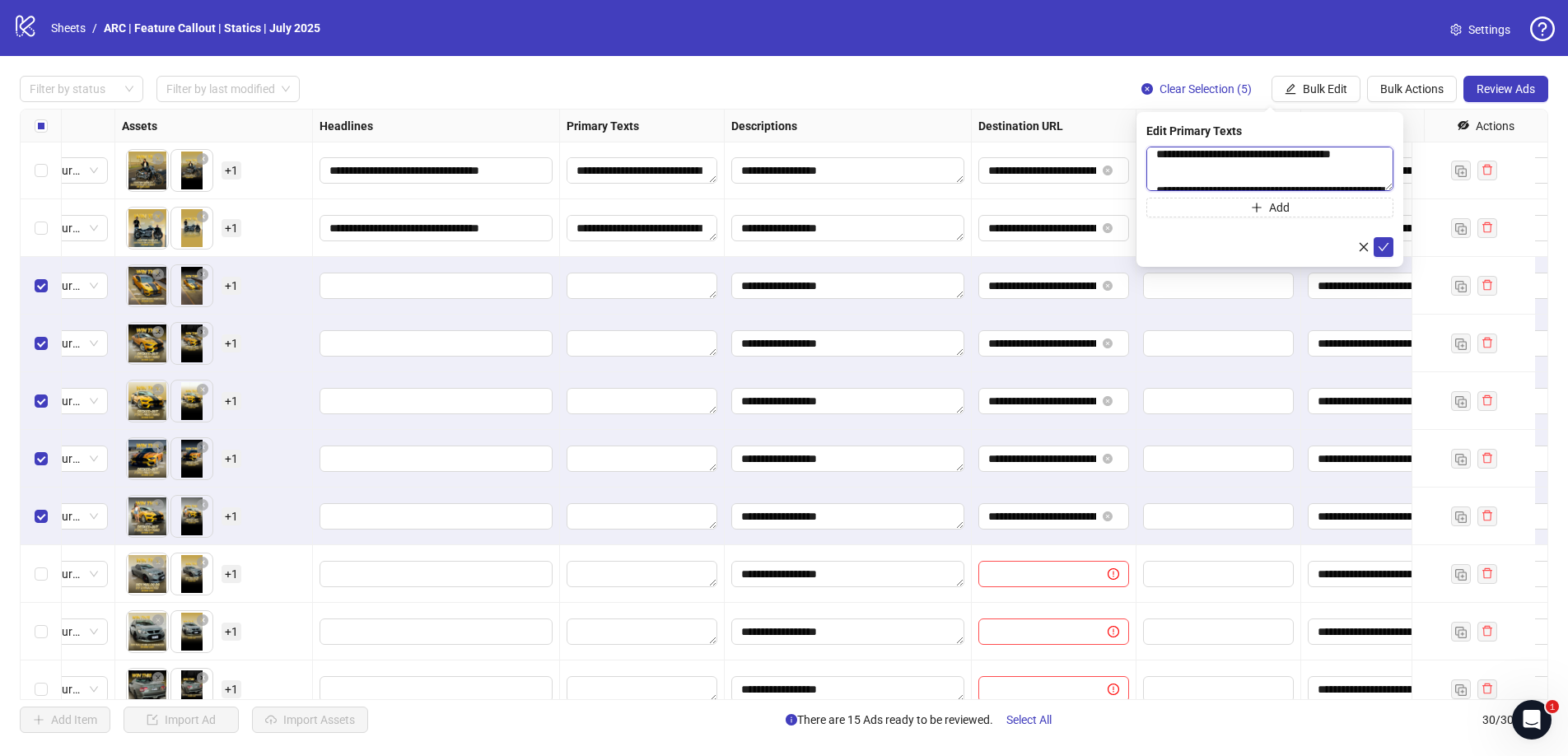 scroll, scrollTop: 26, scrollLeft: 0, axis: vertical 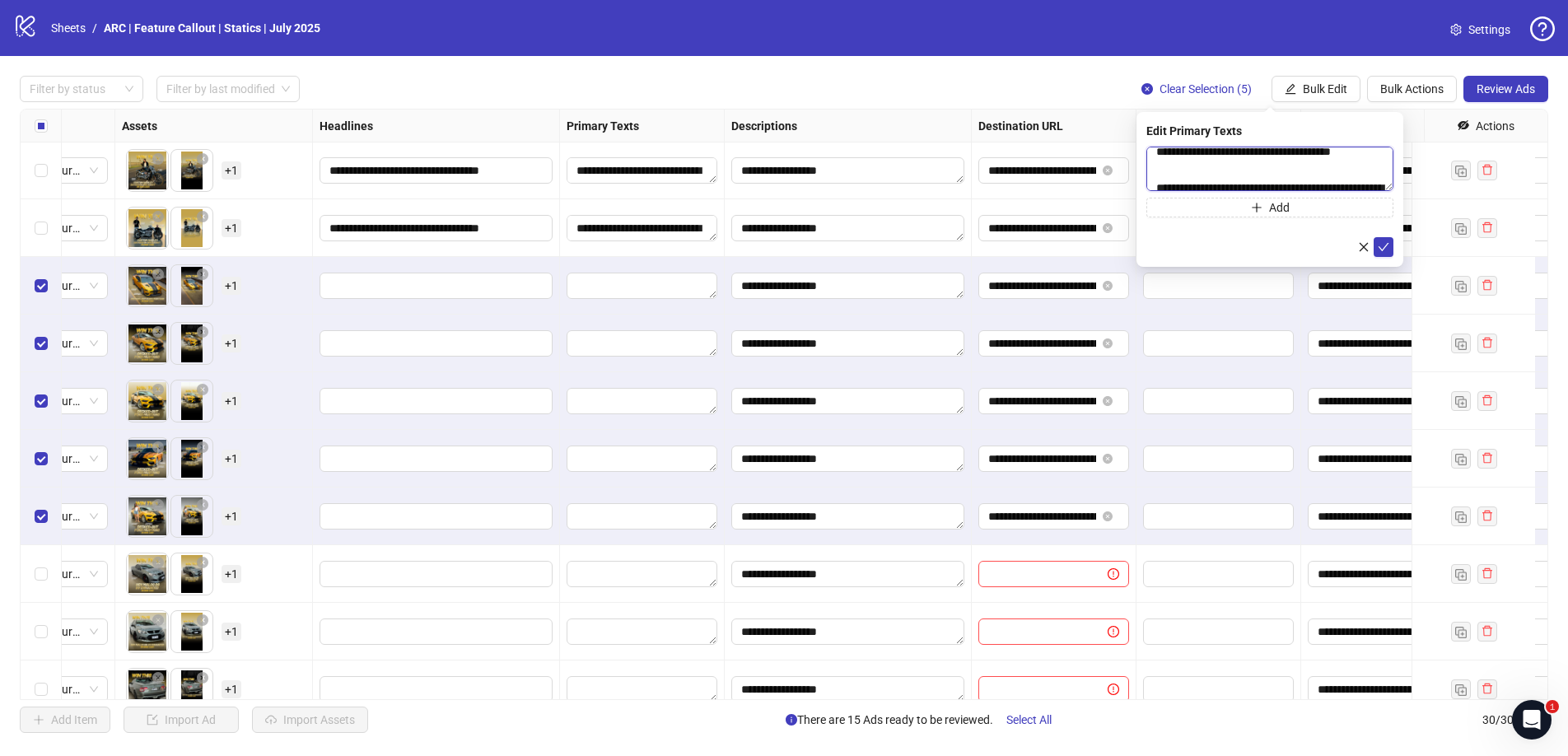 click on "**********" at bounding box center [1270, 169] 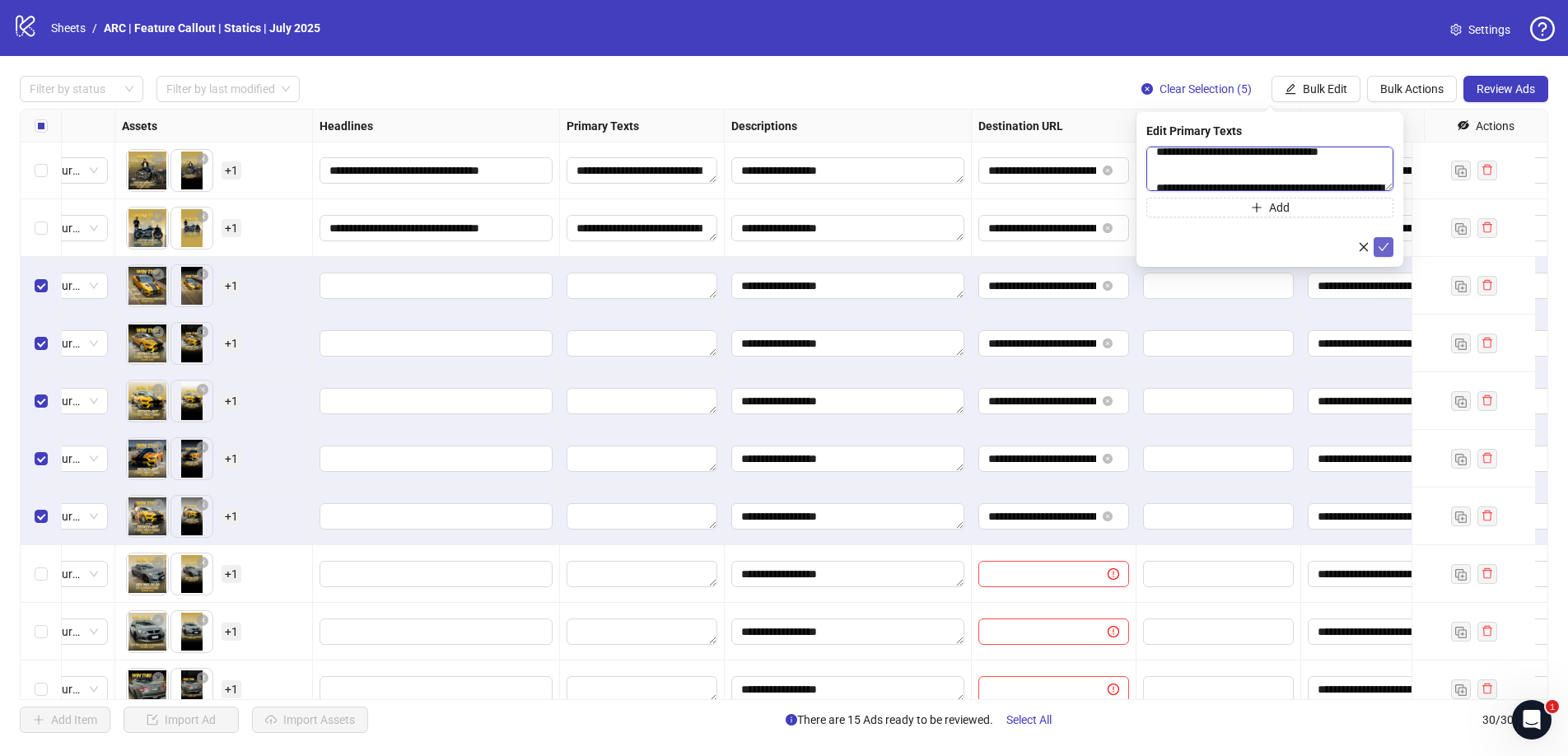 type on "**********" 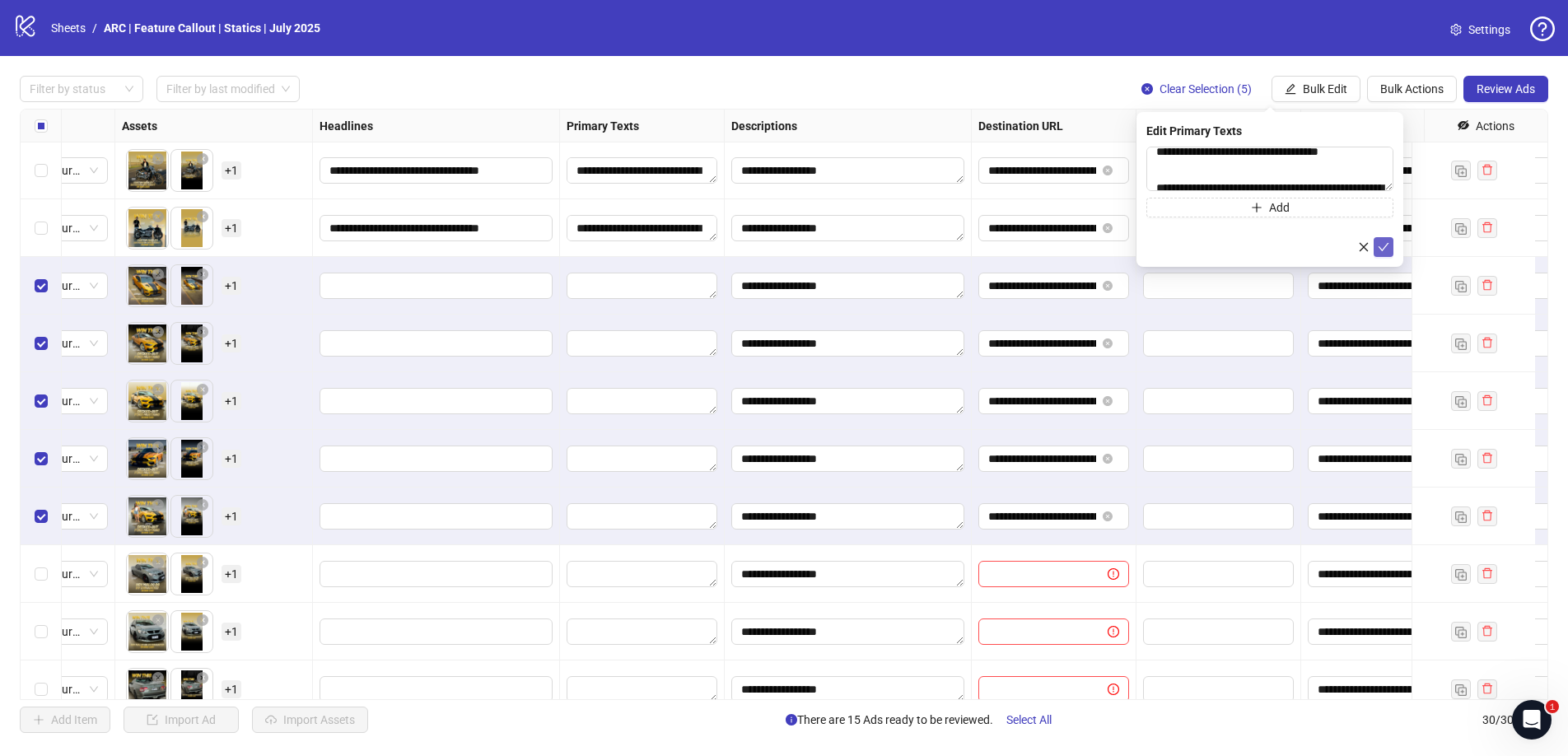 click at bounding box center [1384, 247] 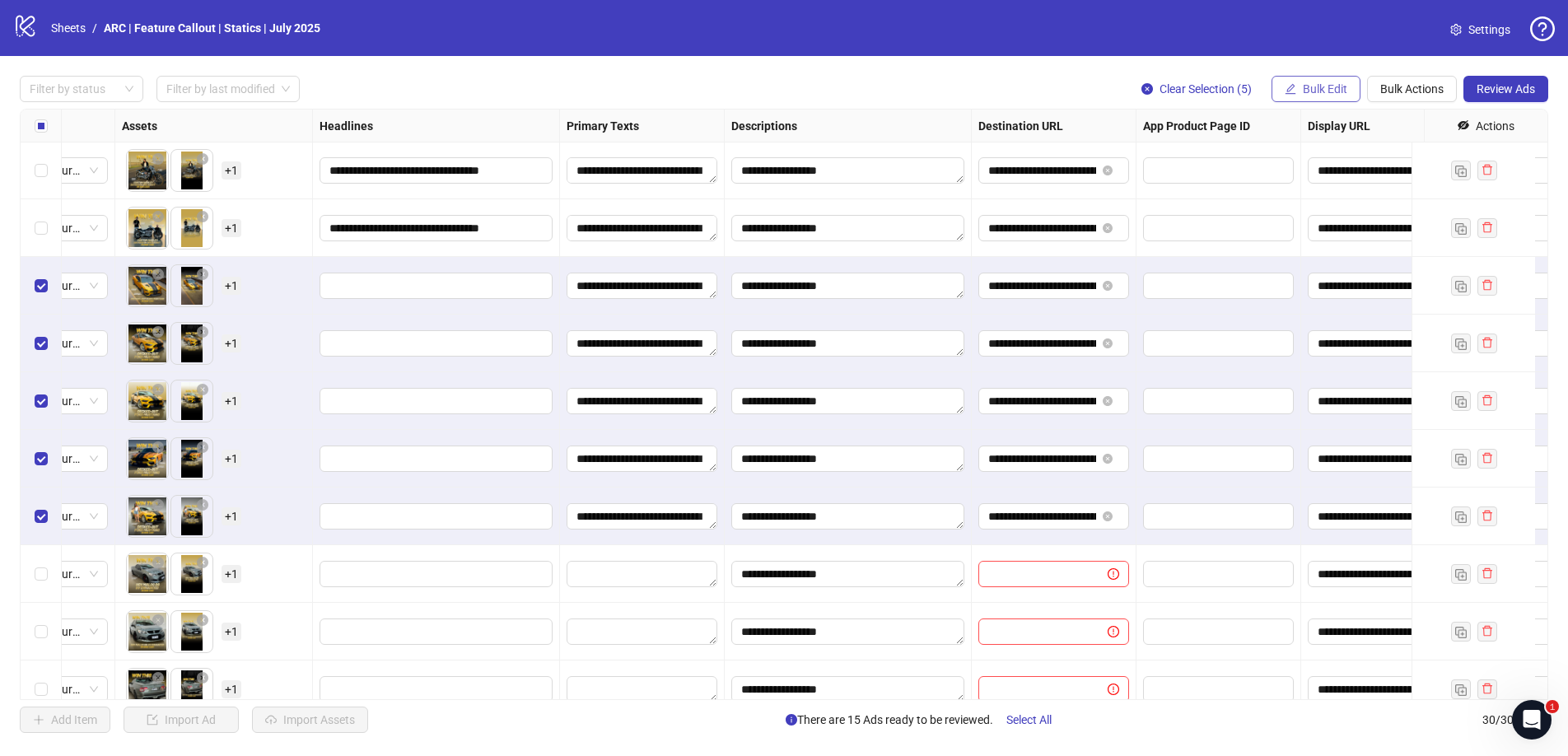 click on "Bulk Edit" at bounding box center (1325, 89) 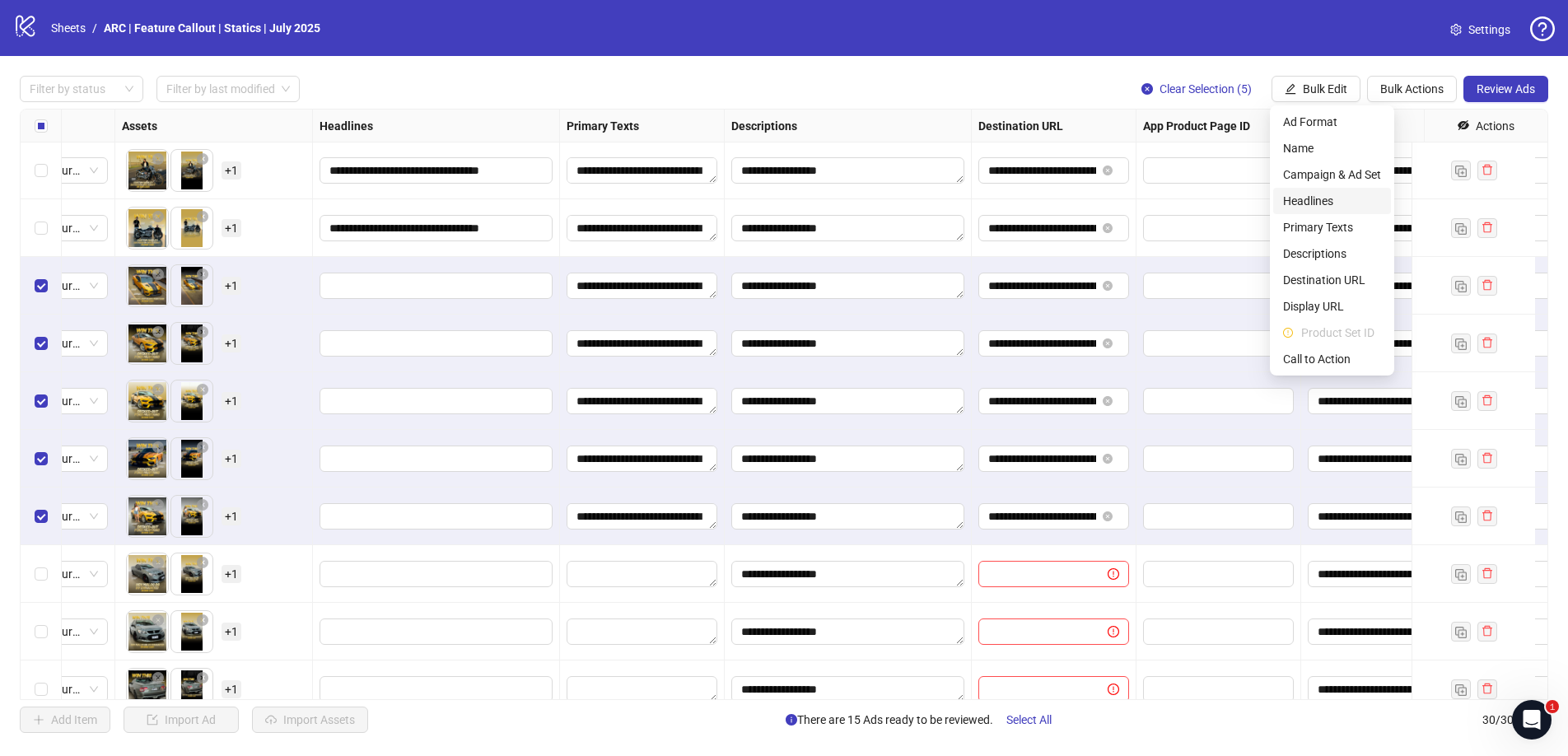 click on "Headlines" at bounding box center (1332, 201) 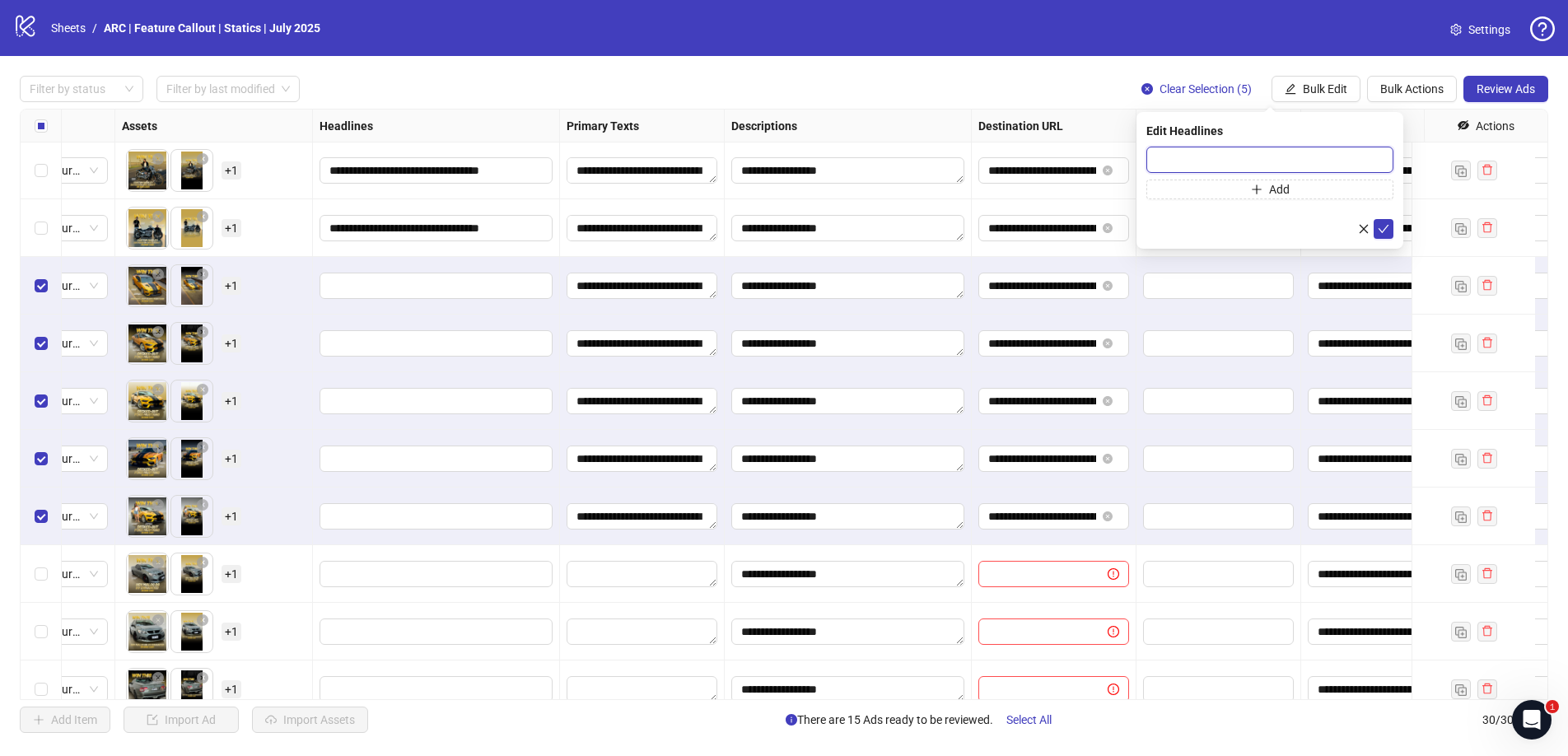click at bounding box center [1270, 160] 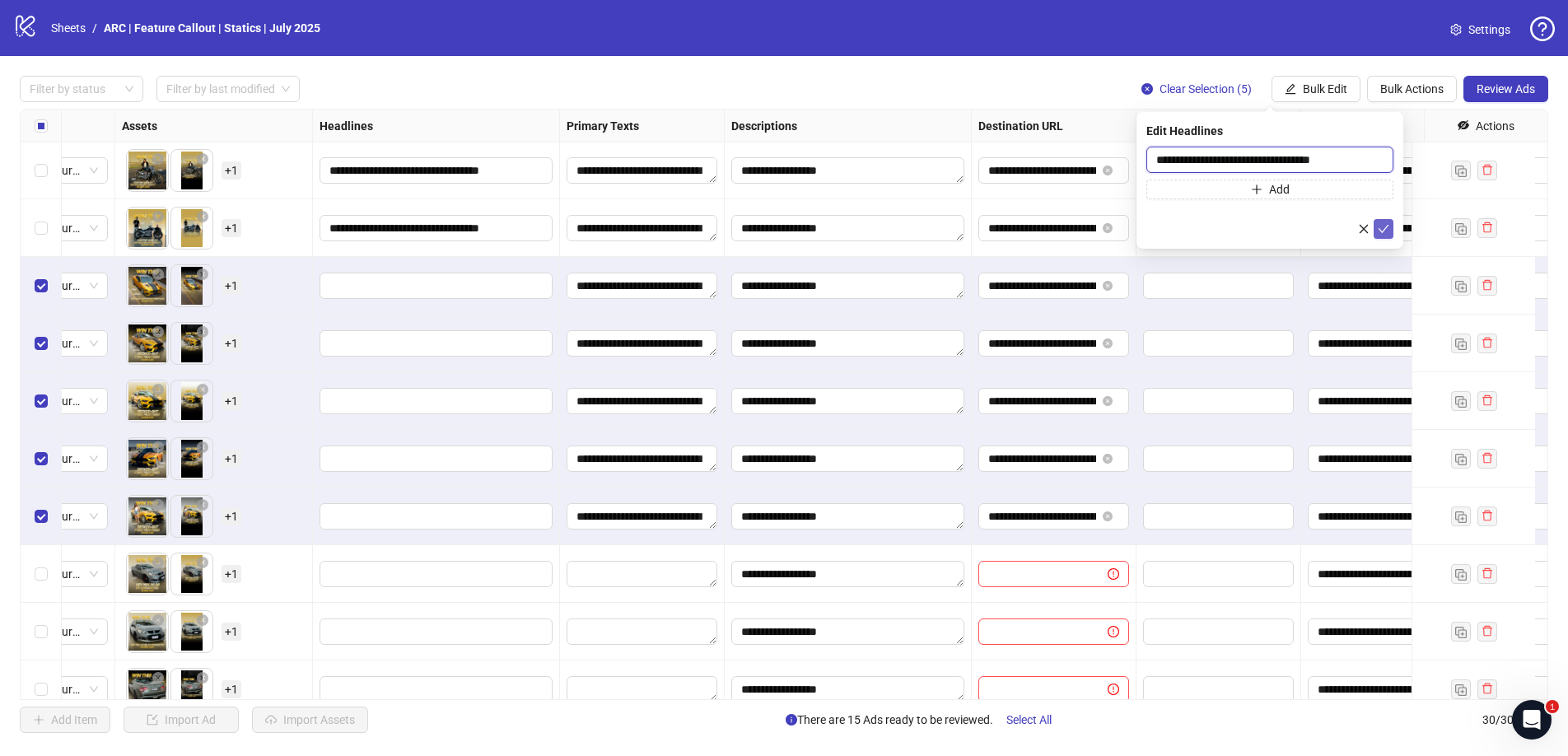 type on "**********" 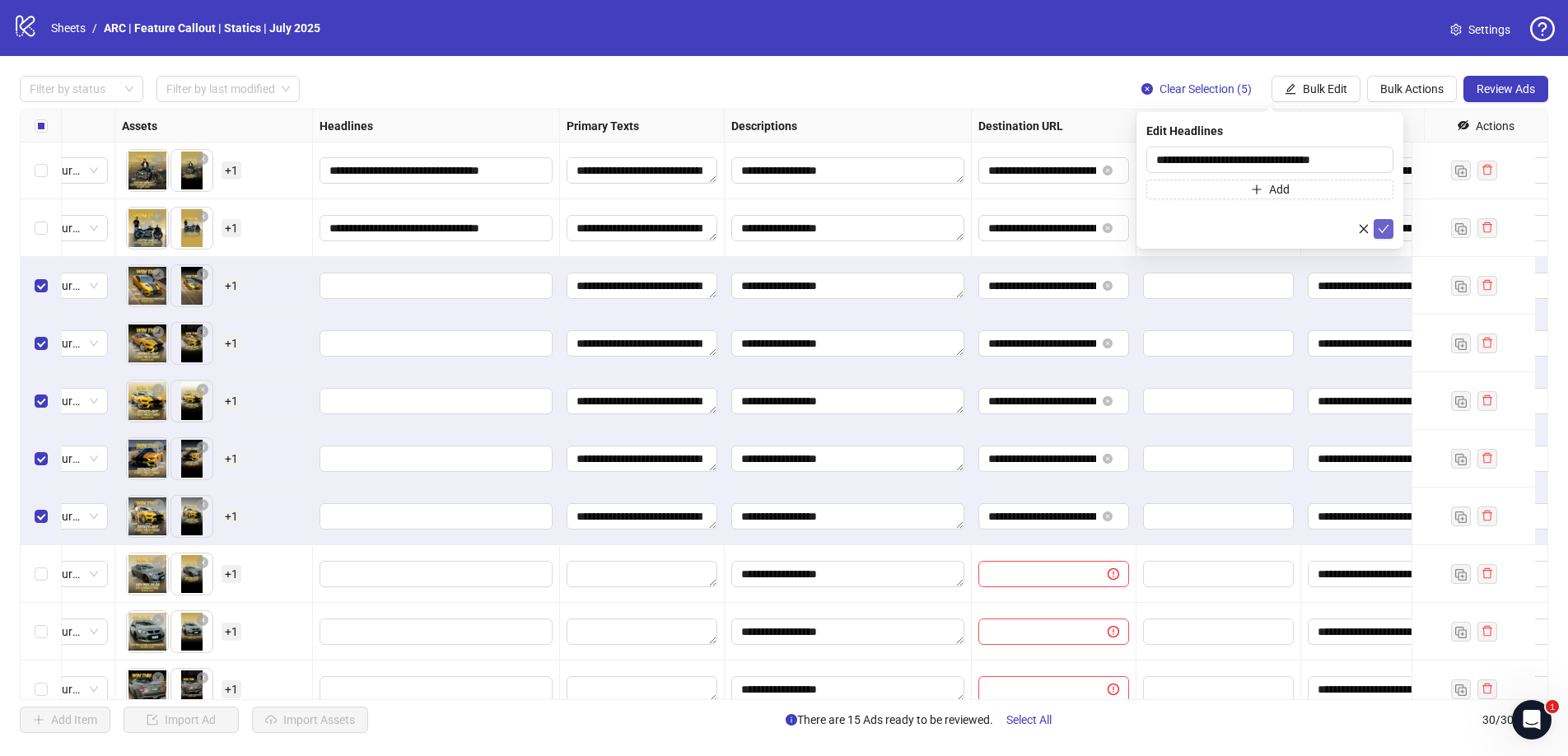 click at bounding box center (1384, 229) 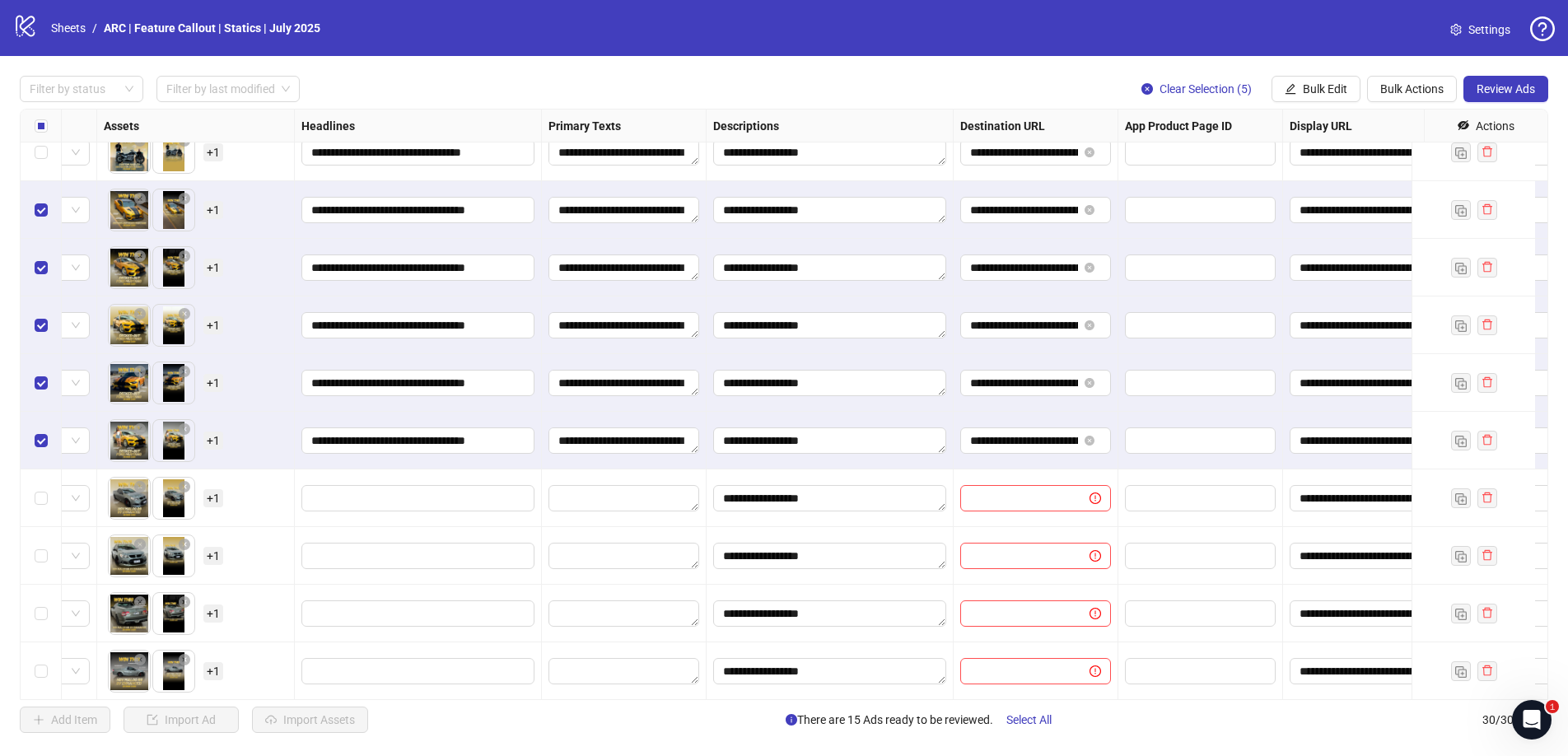 scroll, scrollTop: 544, scrollLeft: 681, axis: both 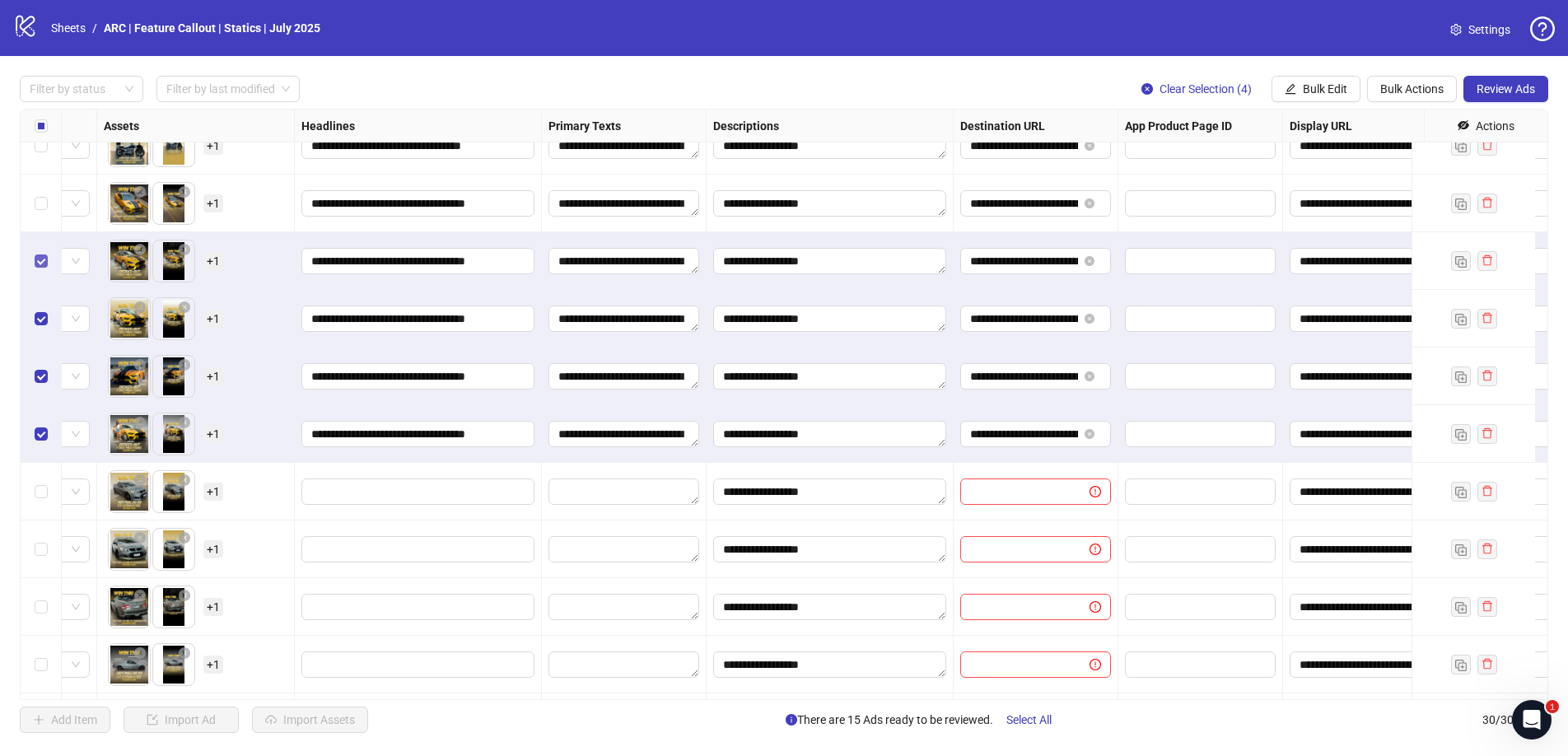 click at bounding box center (41, 261) 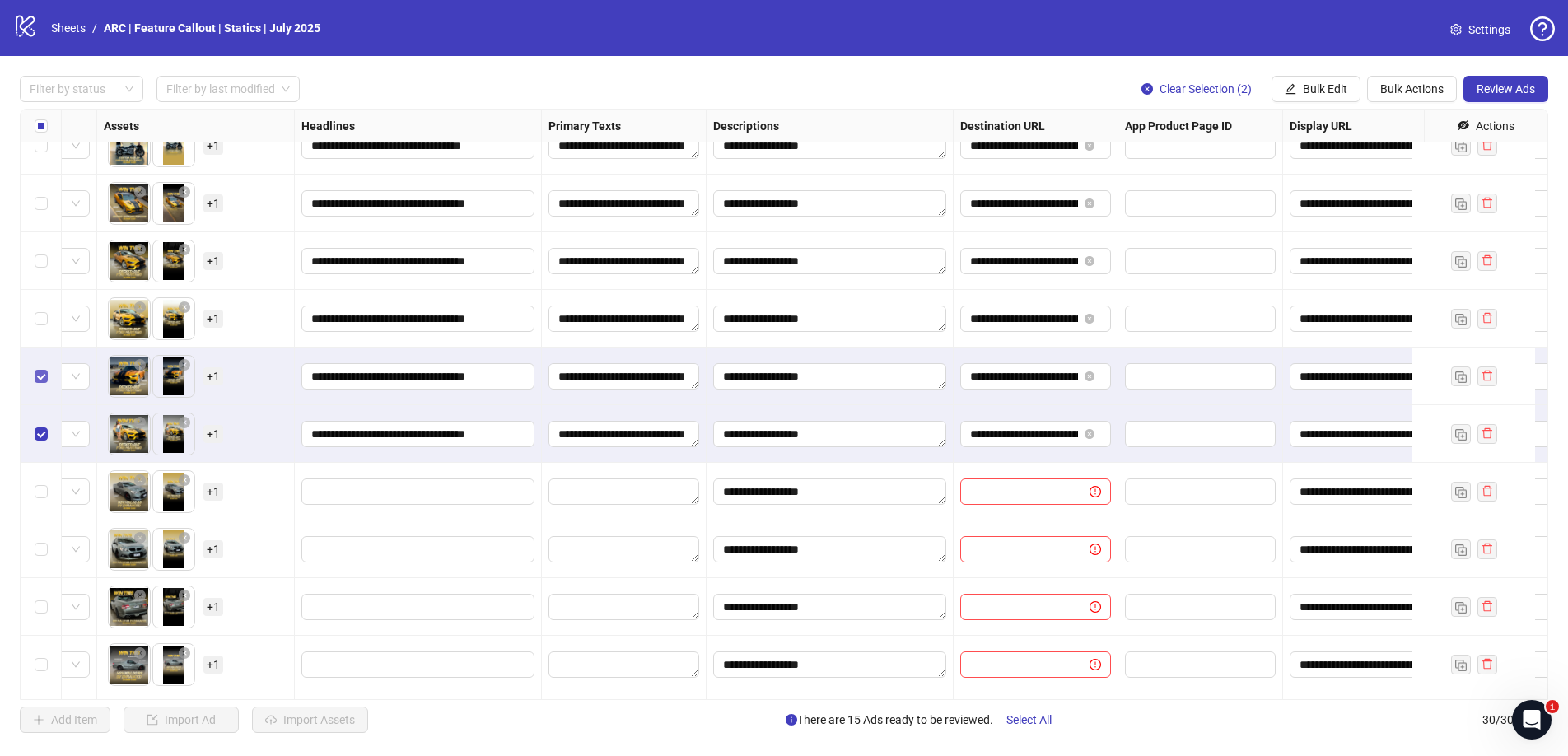 click at bounding box center [41, 376] 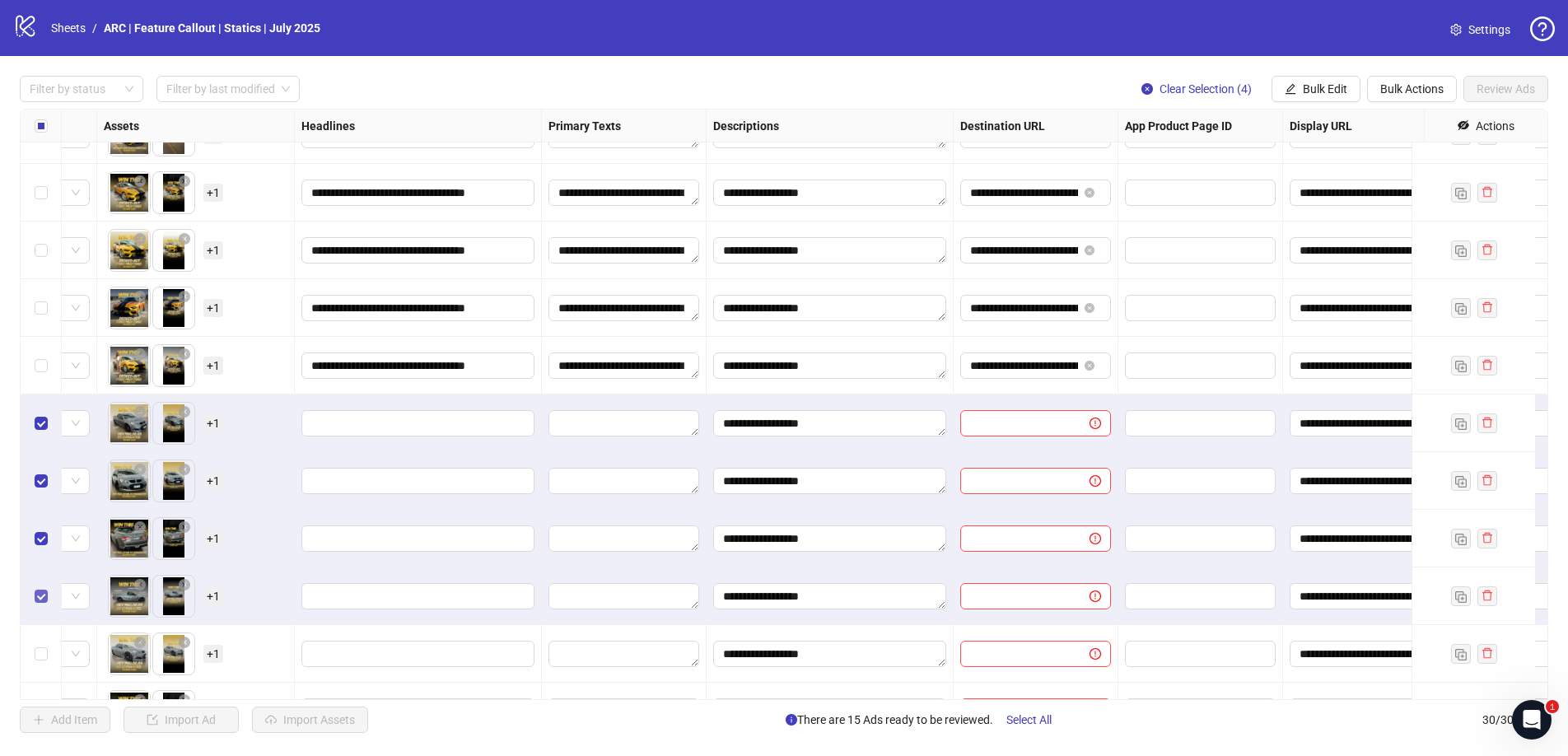 scroll, scrollTop: 651, scrollLeft: 681, axis: both 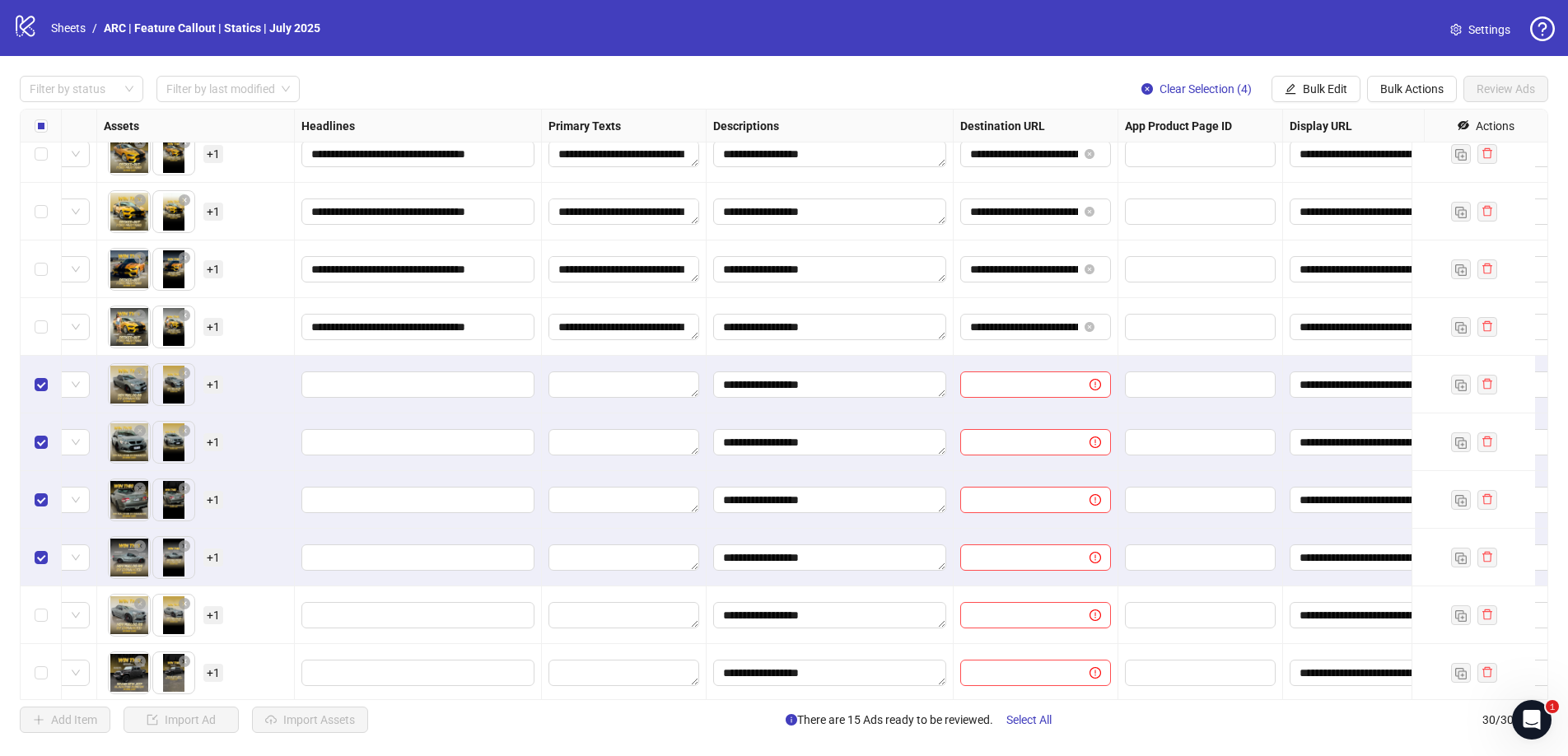 click at bounding box center [41, 615] 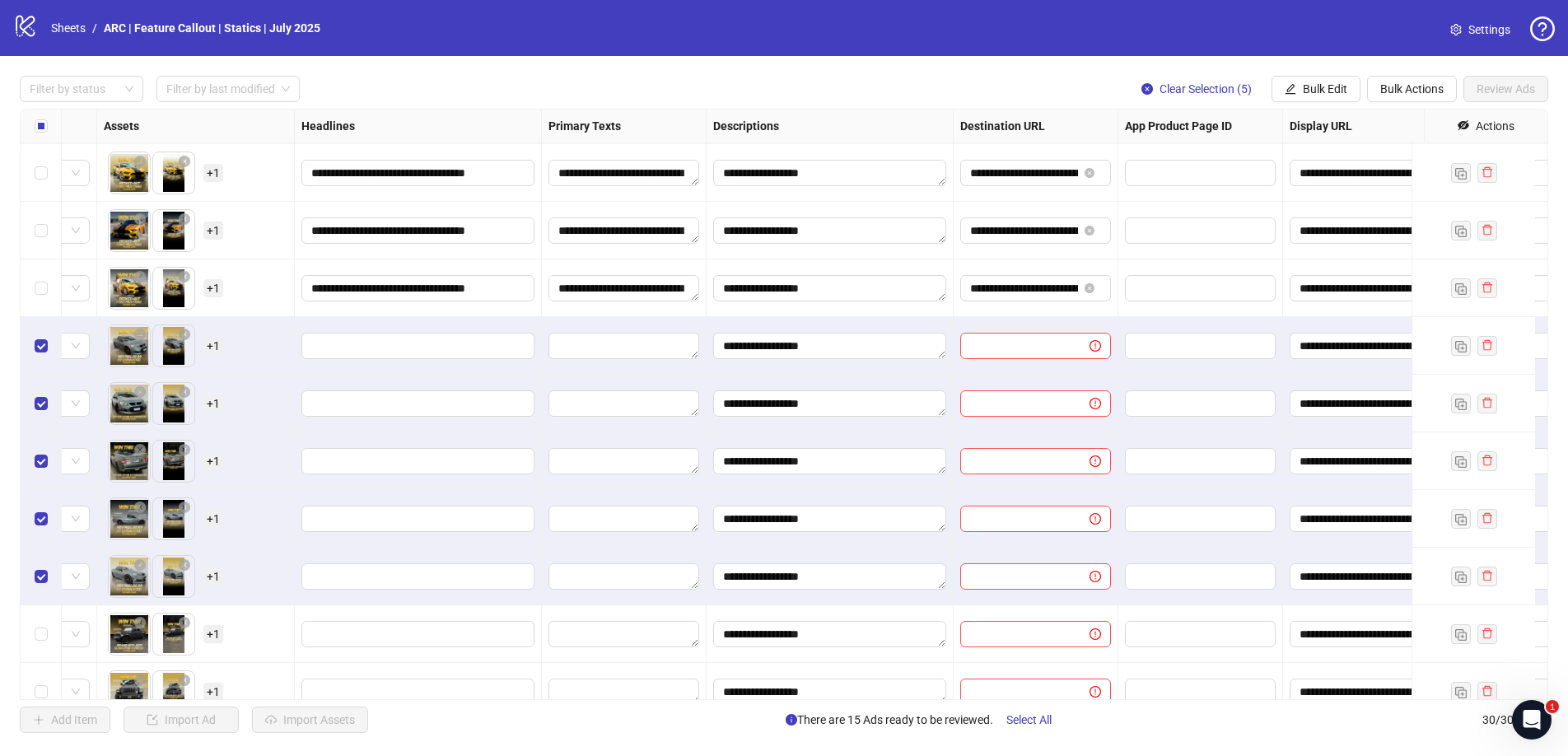 scroll, scrollTop: 691, scrollLeft: 681, axis: both 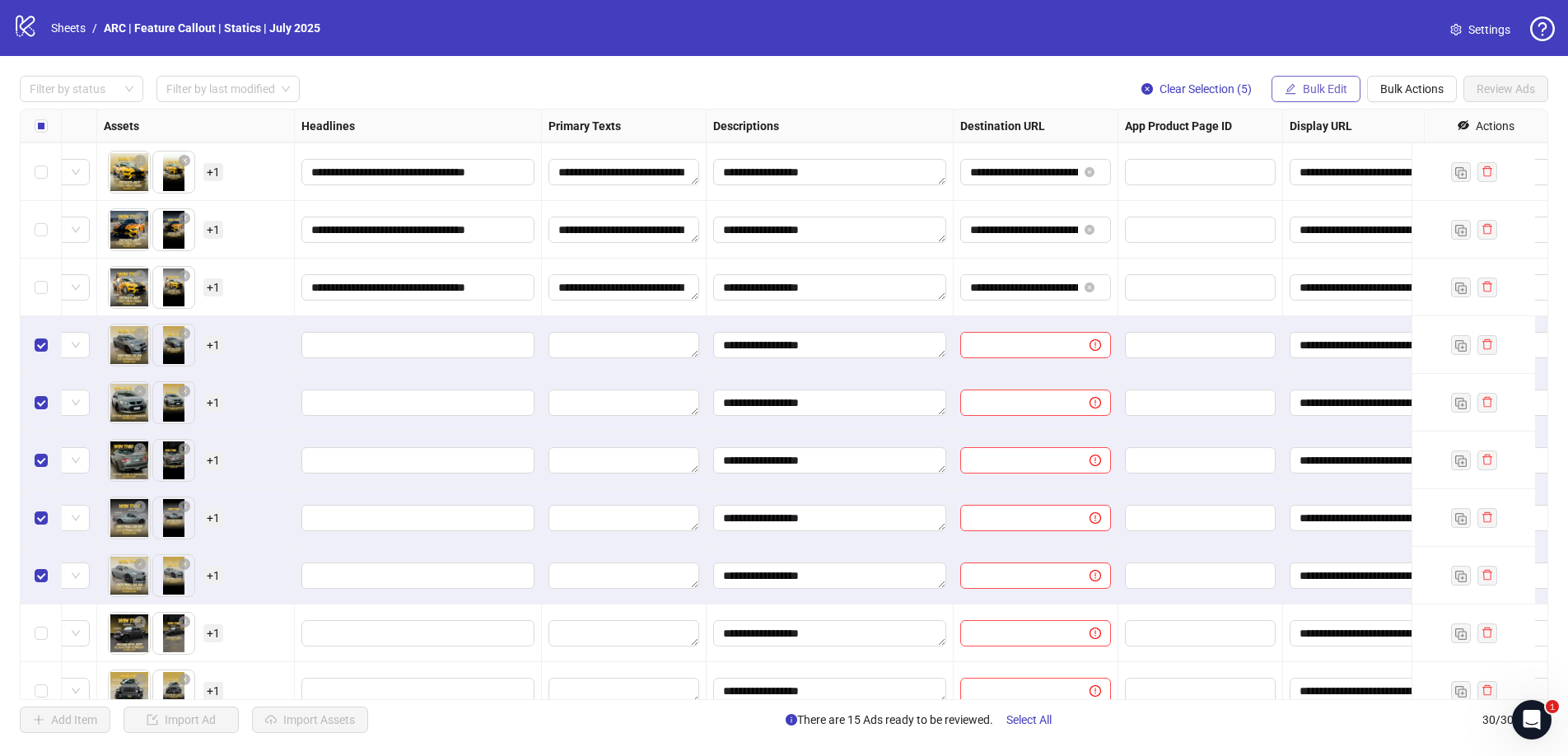 click on "Bulk Edit" at bounding box center (1325, 89) 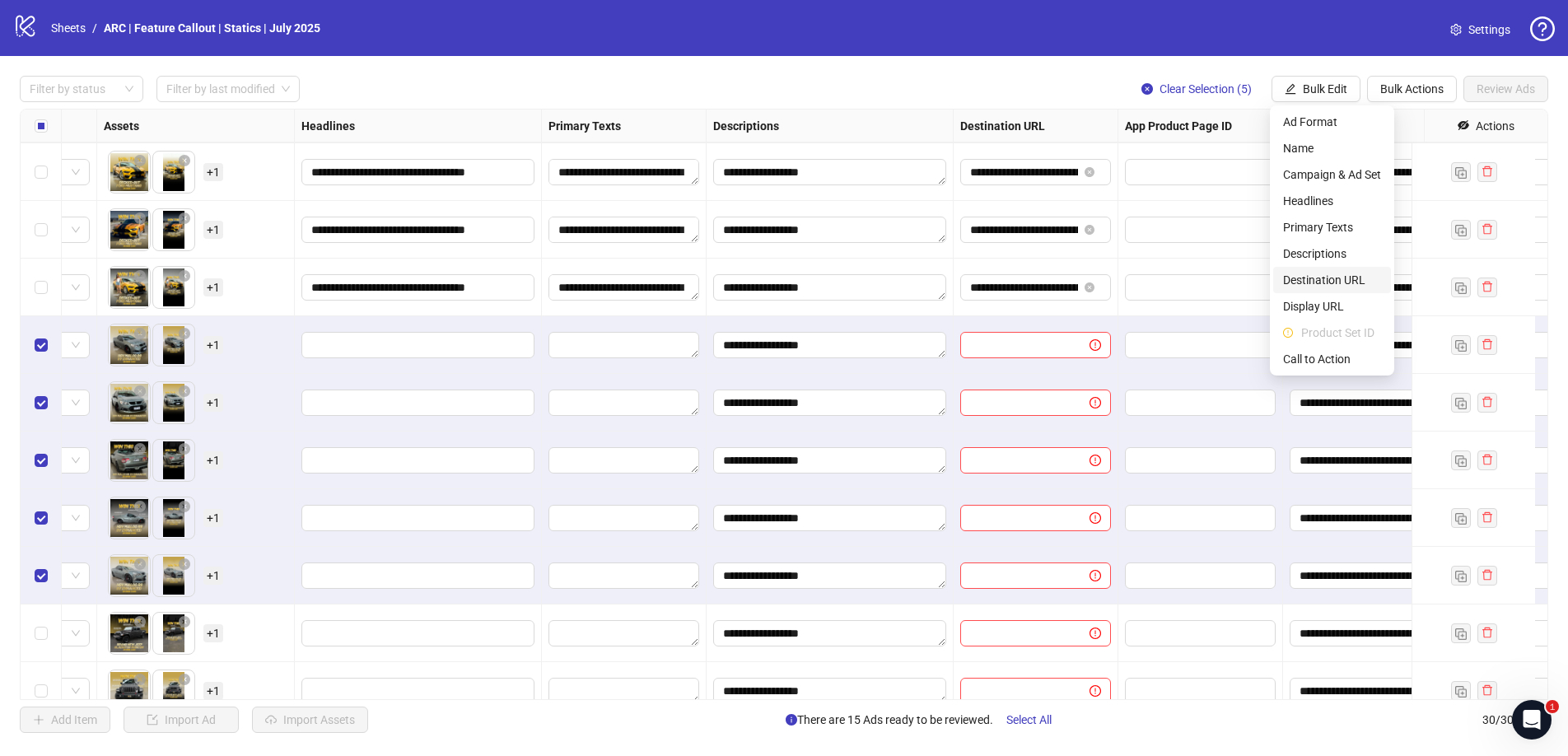 click on "Destination URL" at bounding box center (1332, 280) 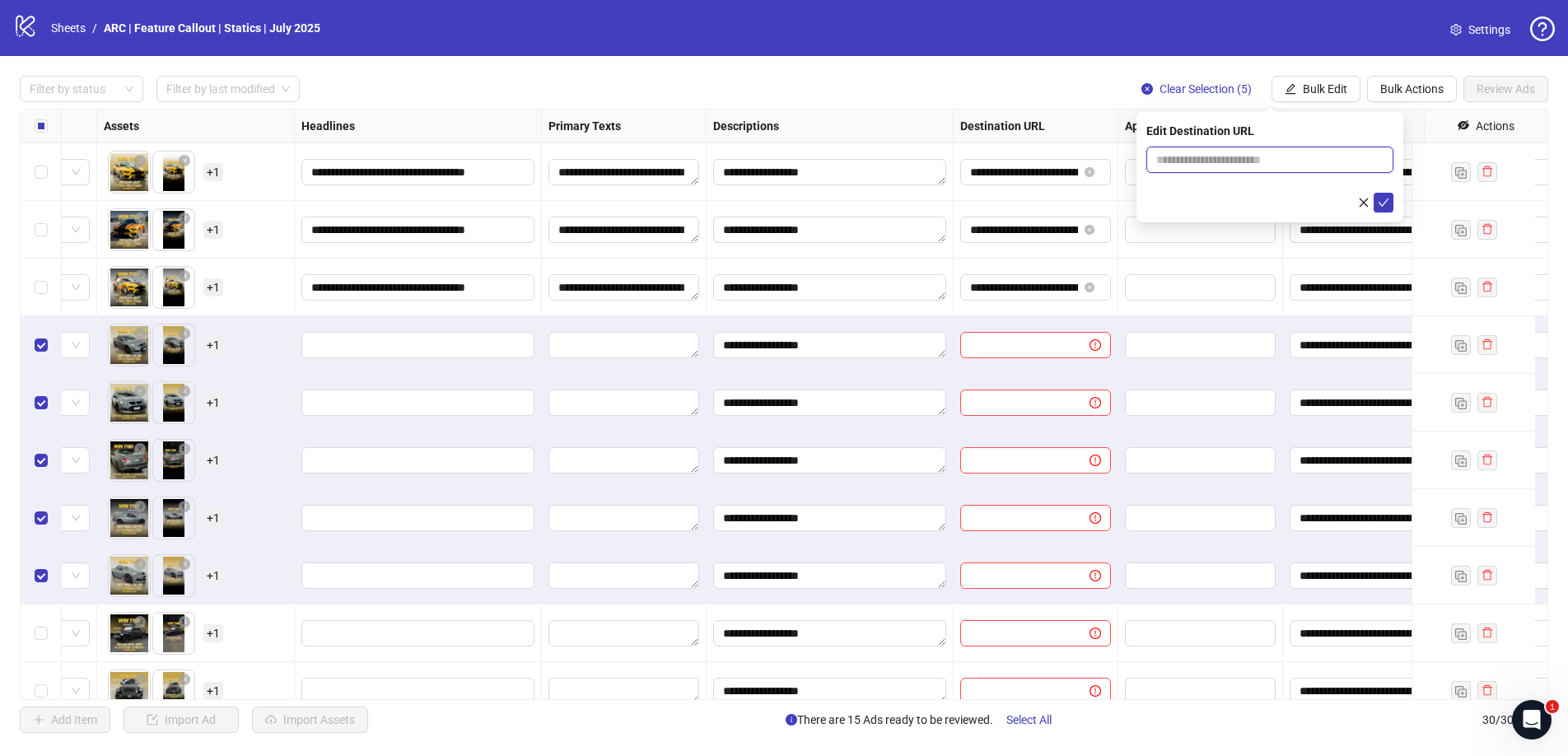 click at bounding box center (1263, 160) 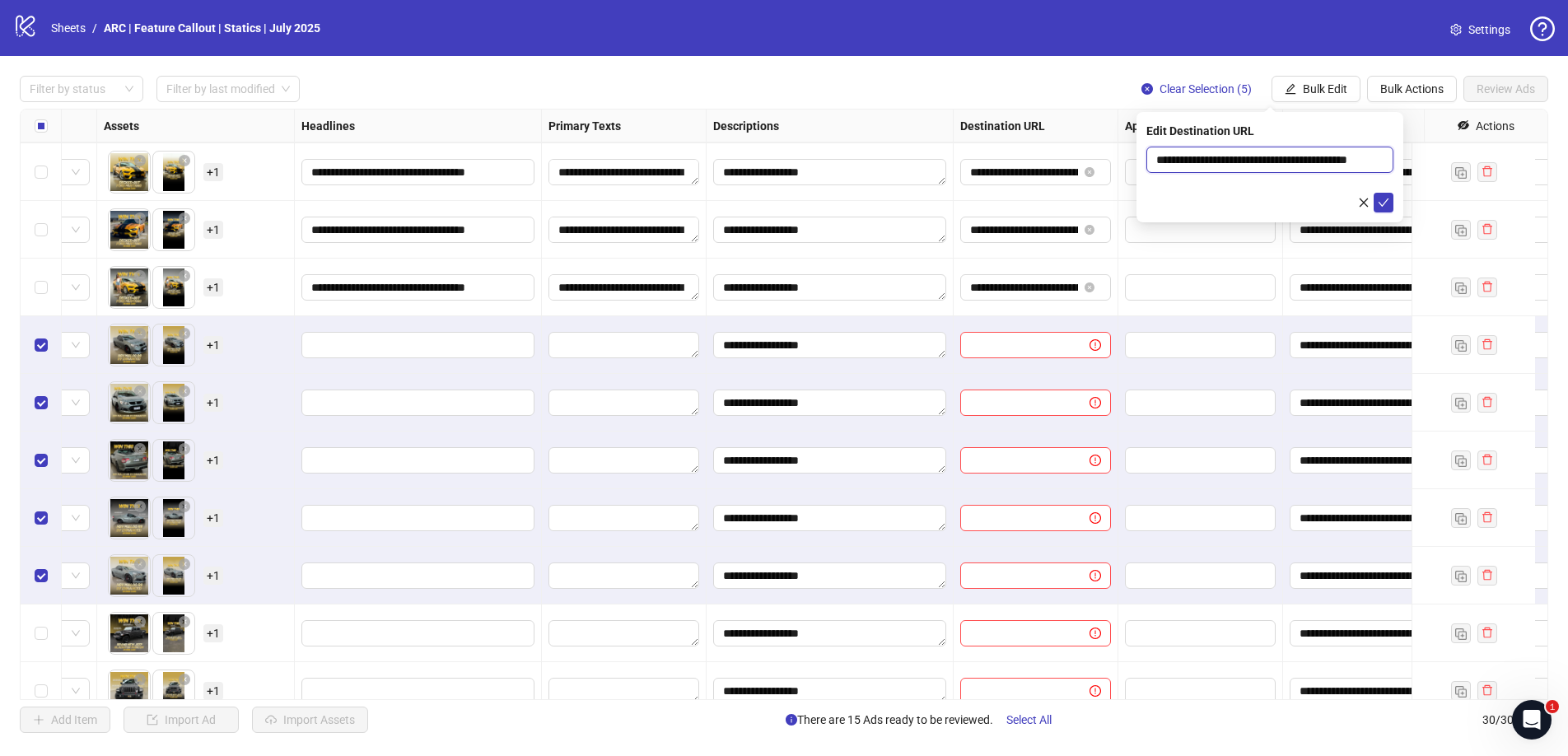 scroll, scrollTop: 0, scrollLeft: 43, axis: horizontal 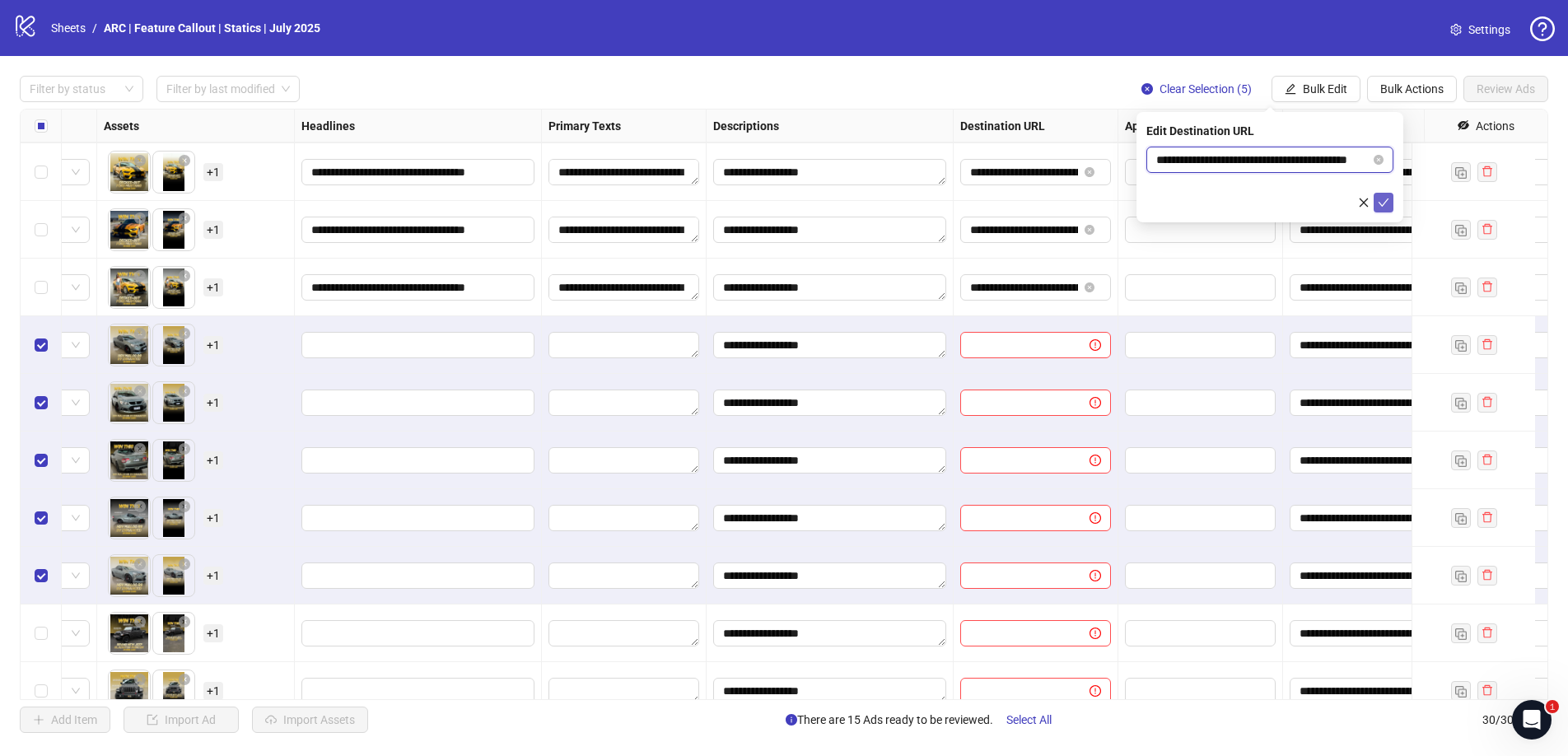 type on "**********" 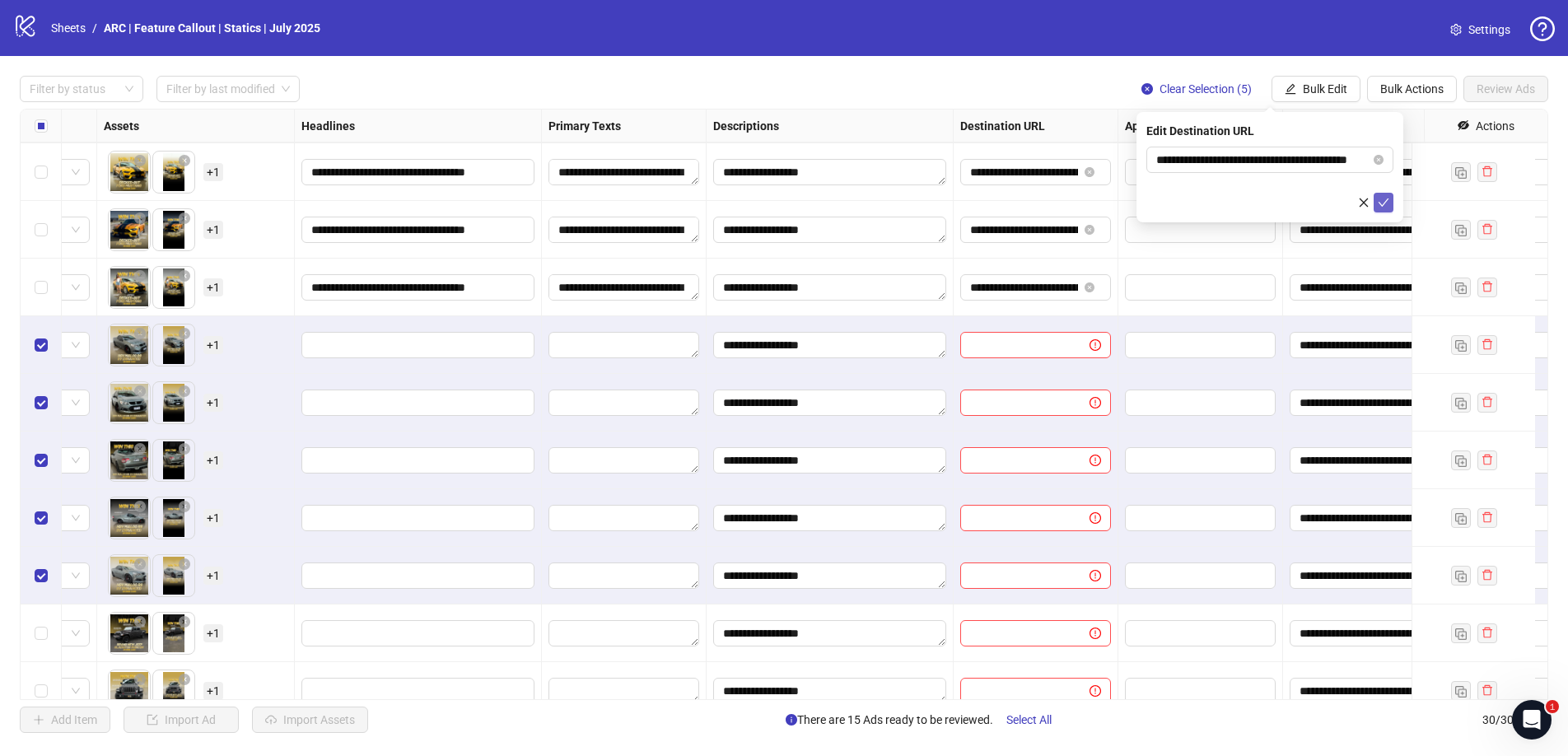 click at bounding box center (1384, 203) 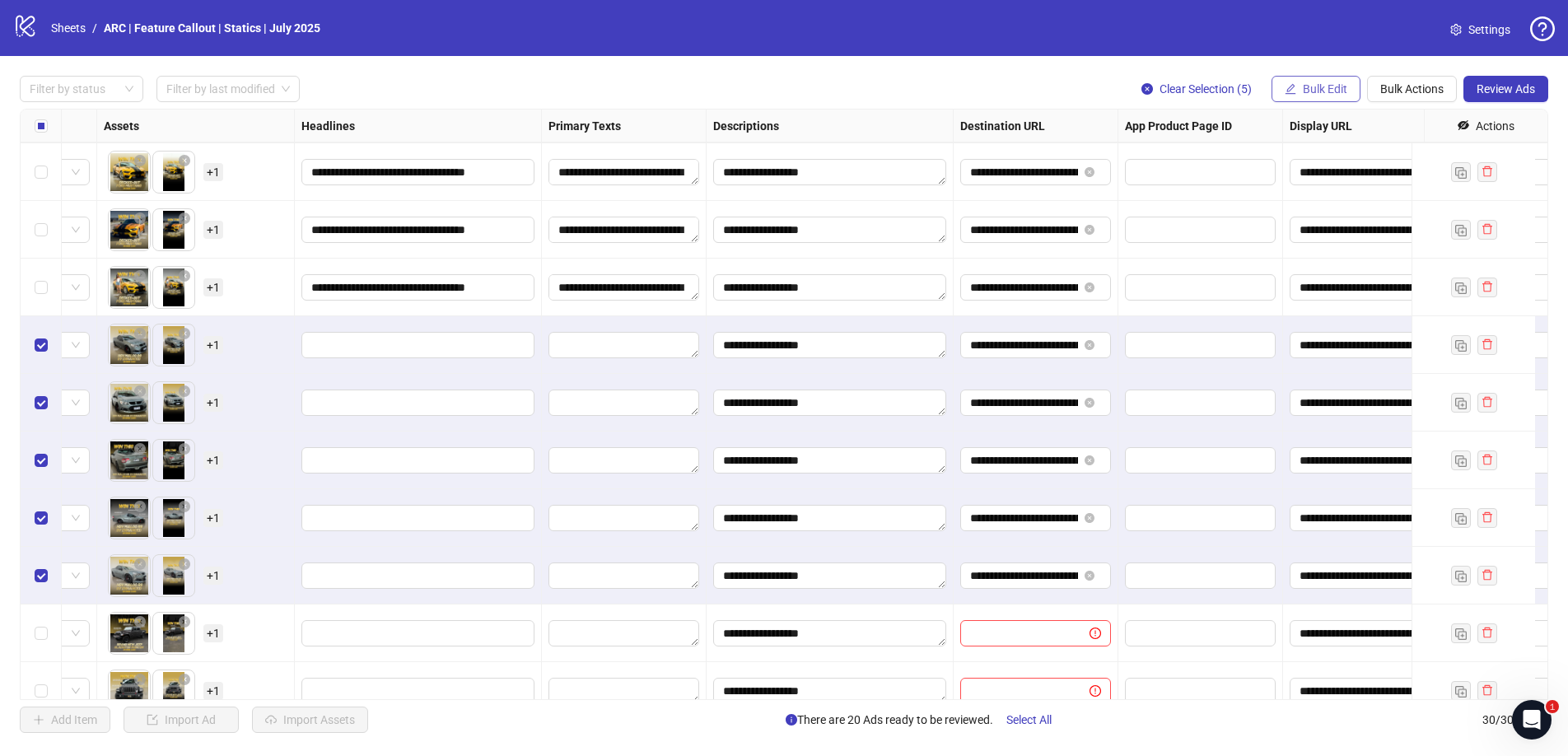 click on "Bulk Edit" at bounding box center [1325, 89] 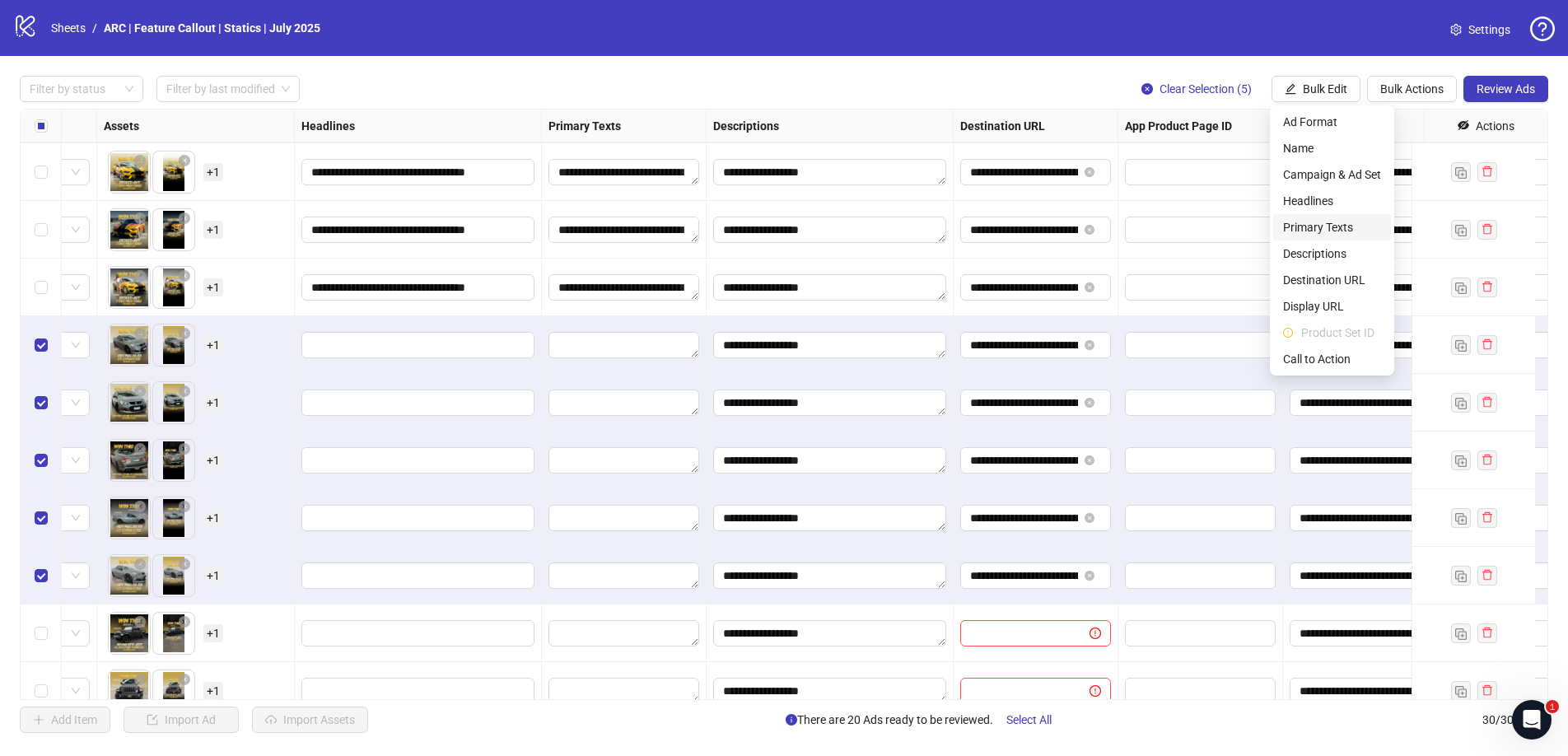 click on "Primary Texts" at bounding box center [1332, 227] 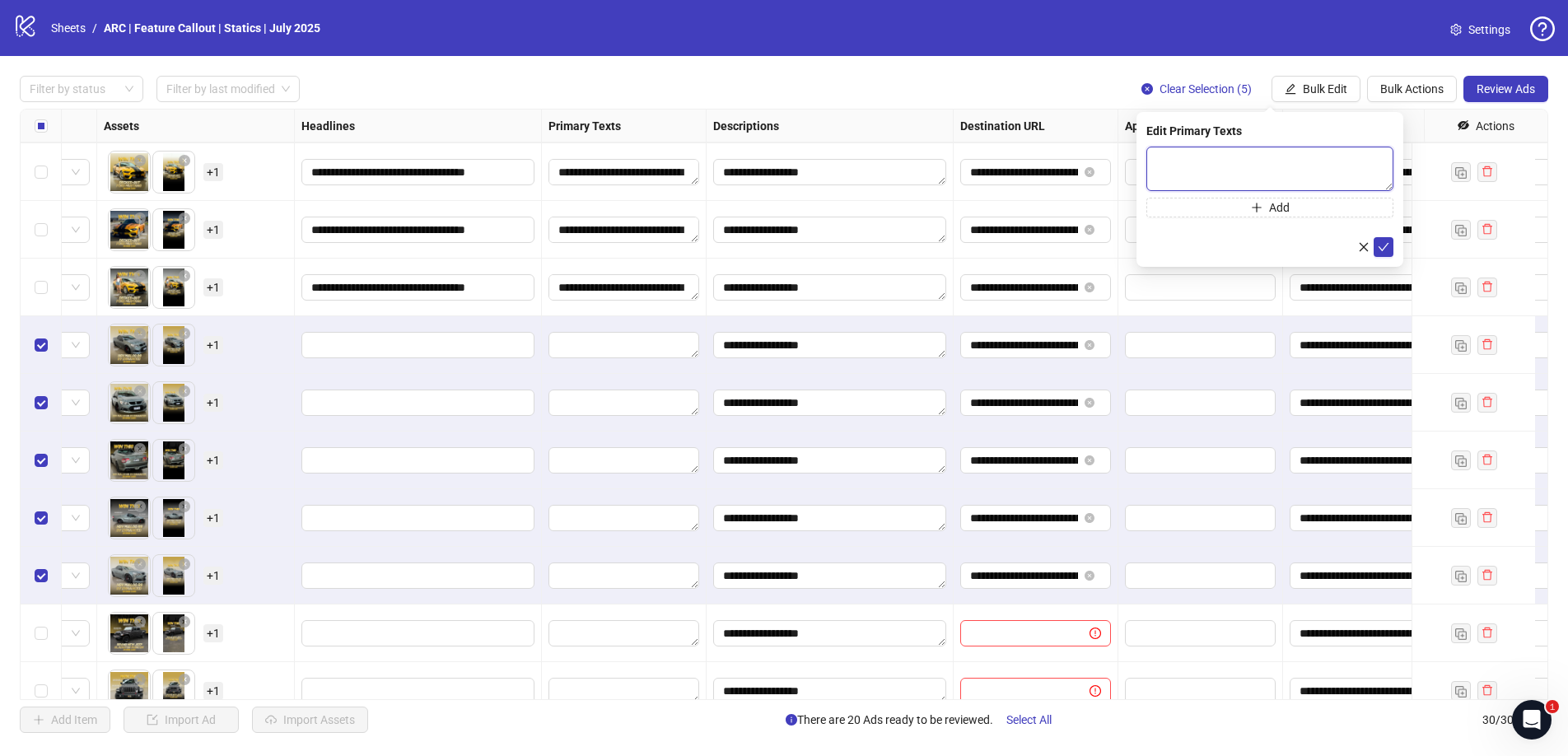 click at bounding box center [1270, 169] 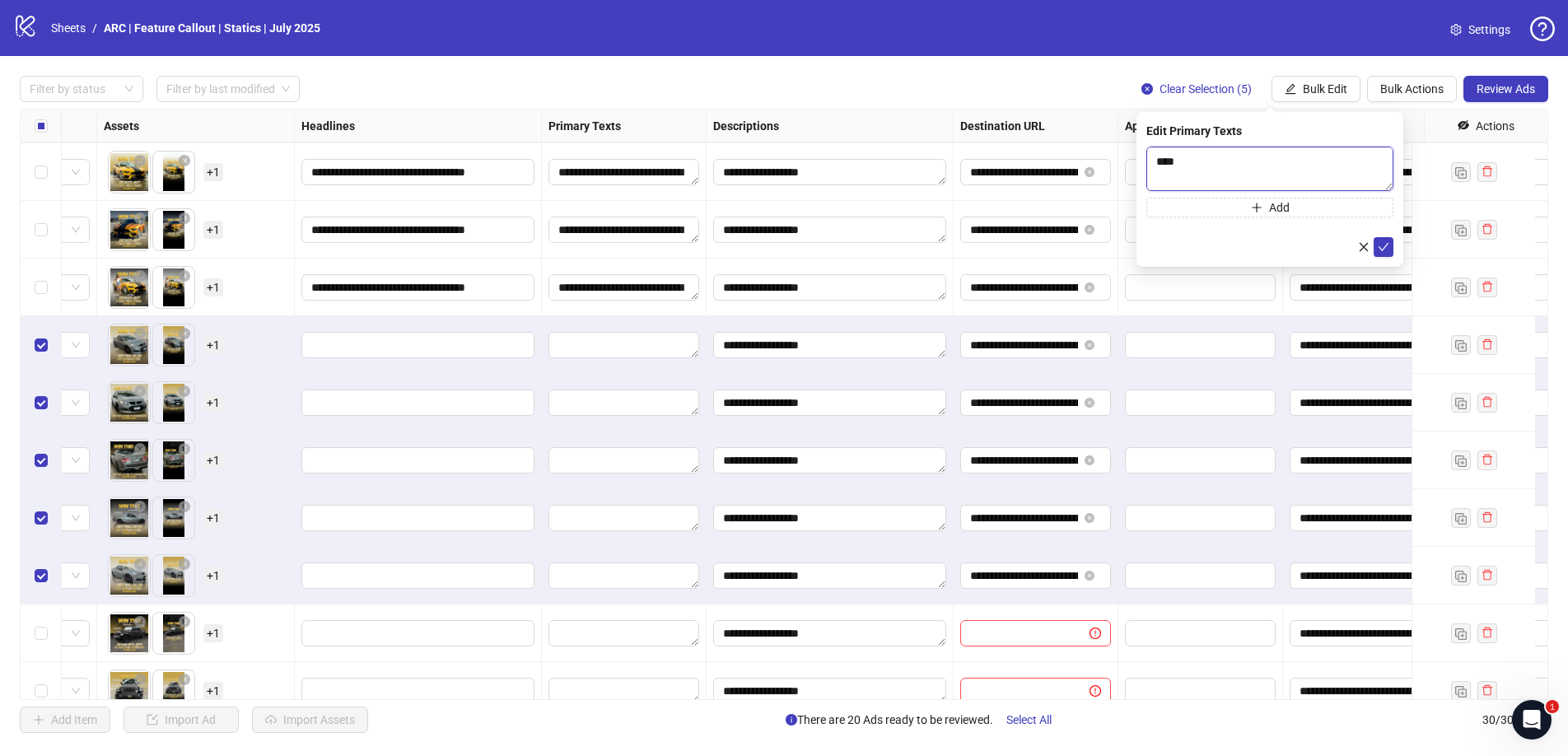 scroll, scrollTop: 129, scrollLeft: 0, axis: vertical 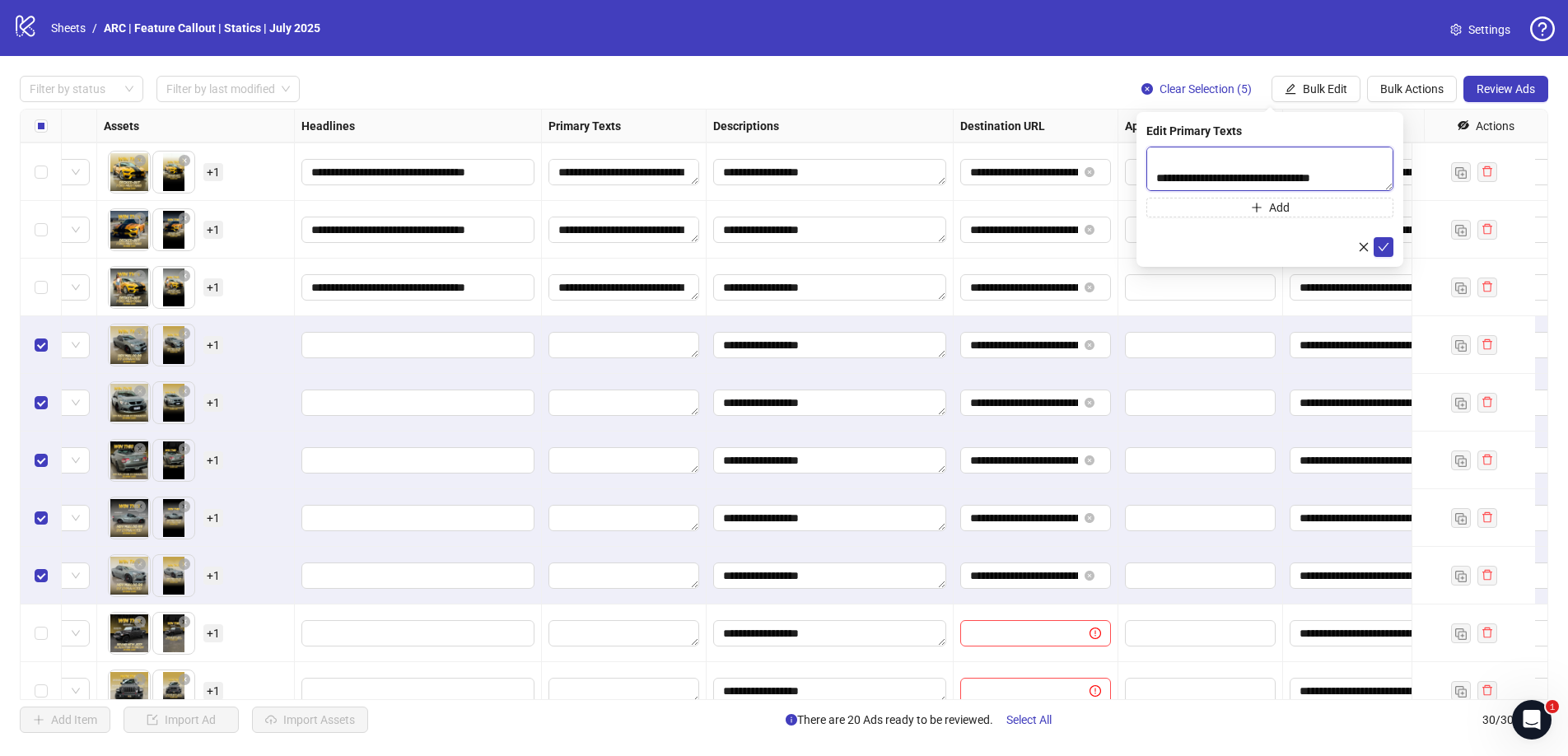 drag, startPoint x: 1174, startPoint y: 175, endPoint x: 1119, endPoint y: 175, distance: 55 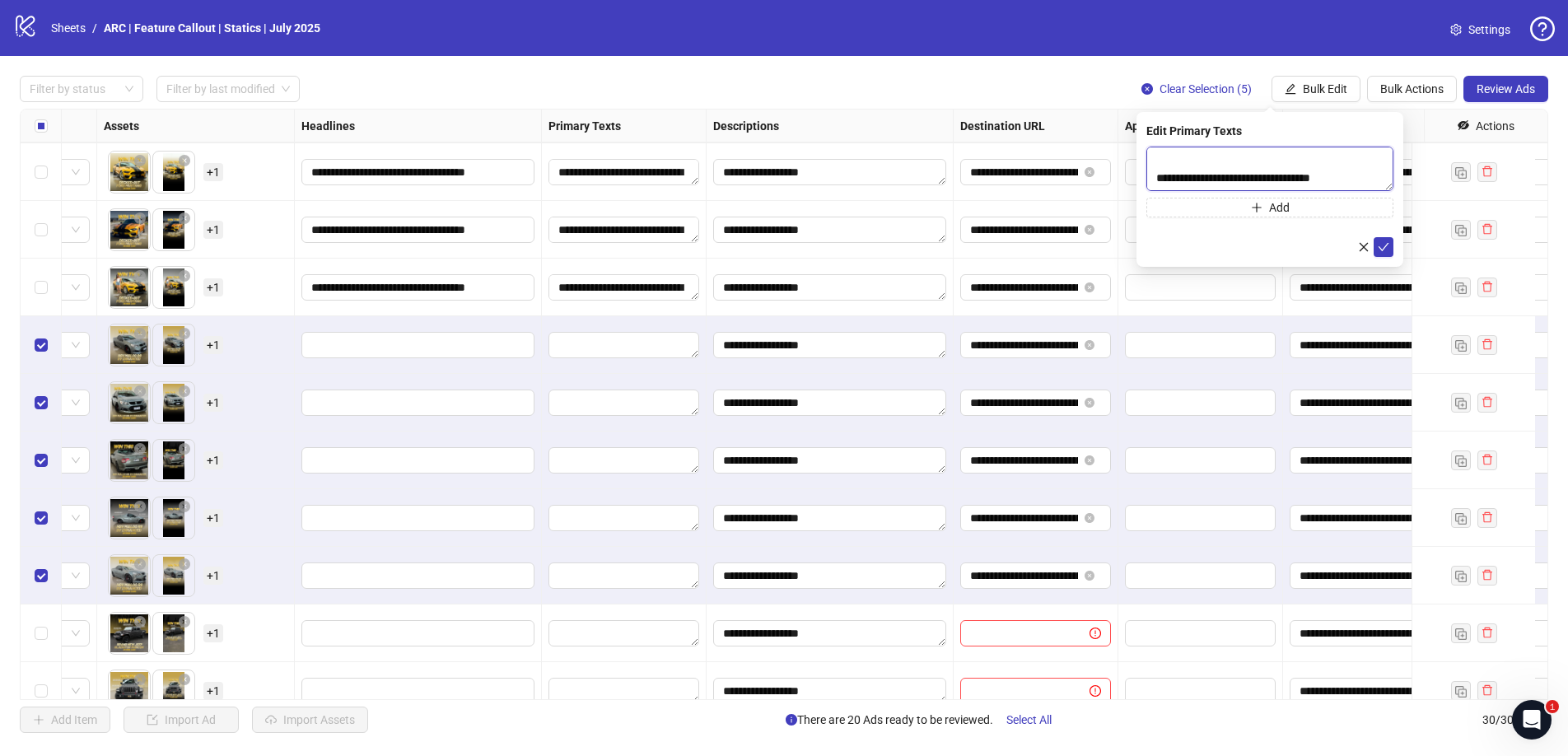 click on "**********" at bounding box center (1270, 169) 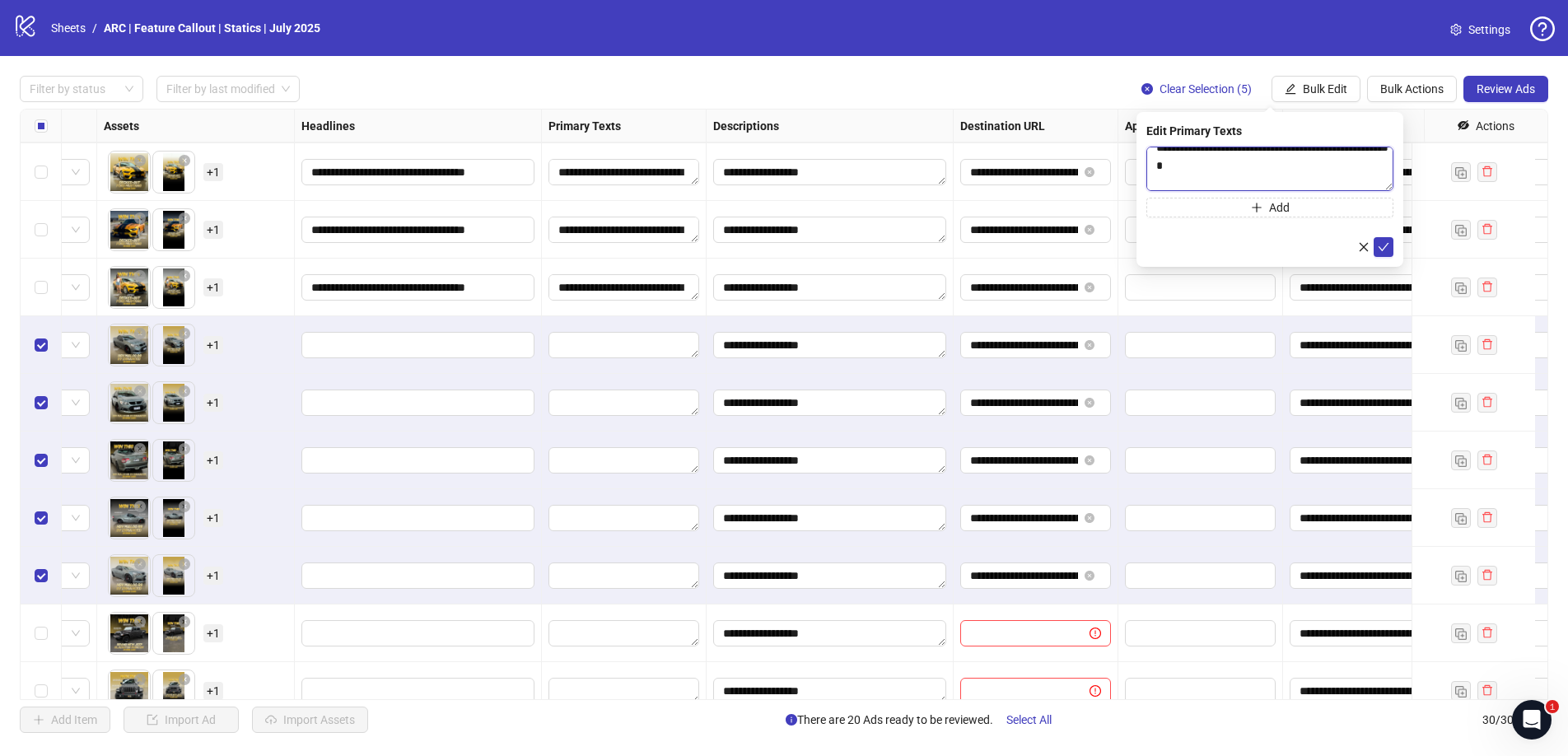 scroll, scrollTop: 78, scrollLeft: 0, axis: vertical 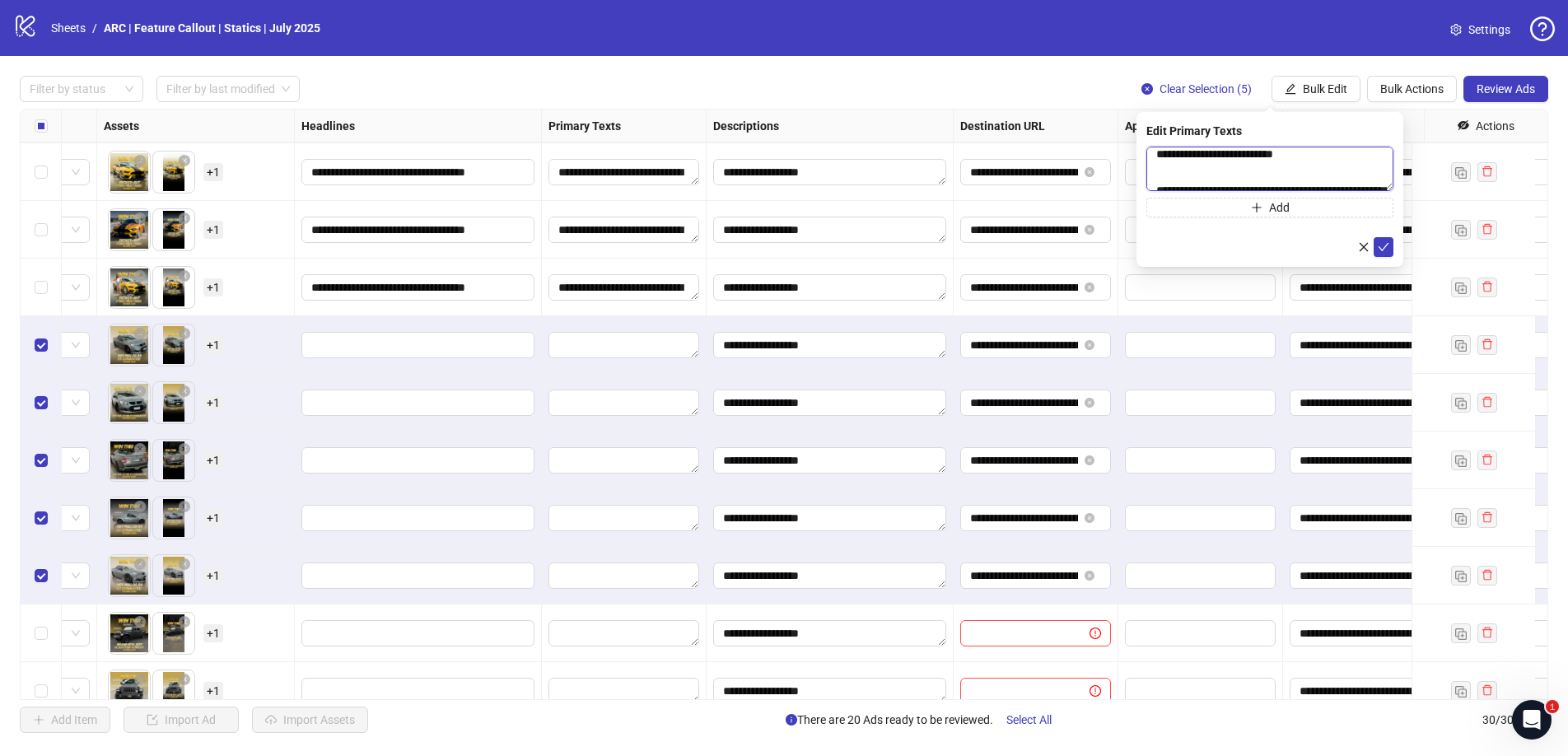 click on "**********" at bounding box center (1270, 169) 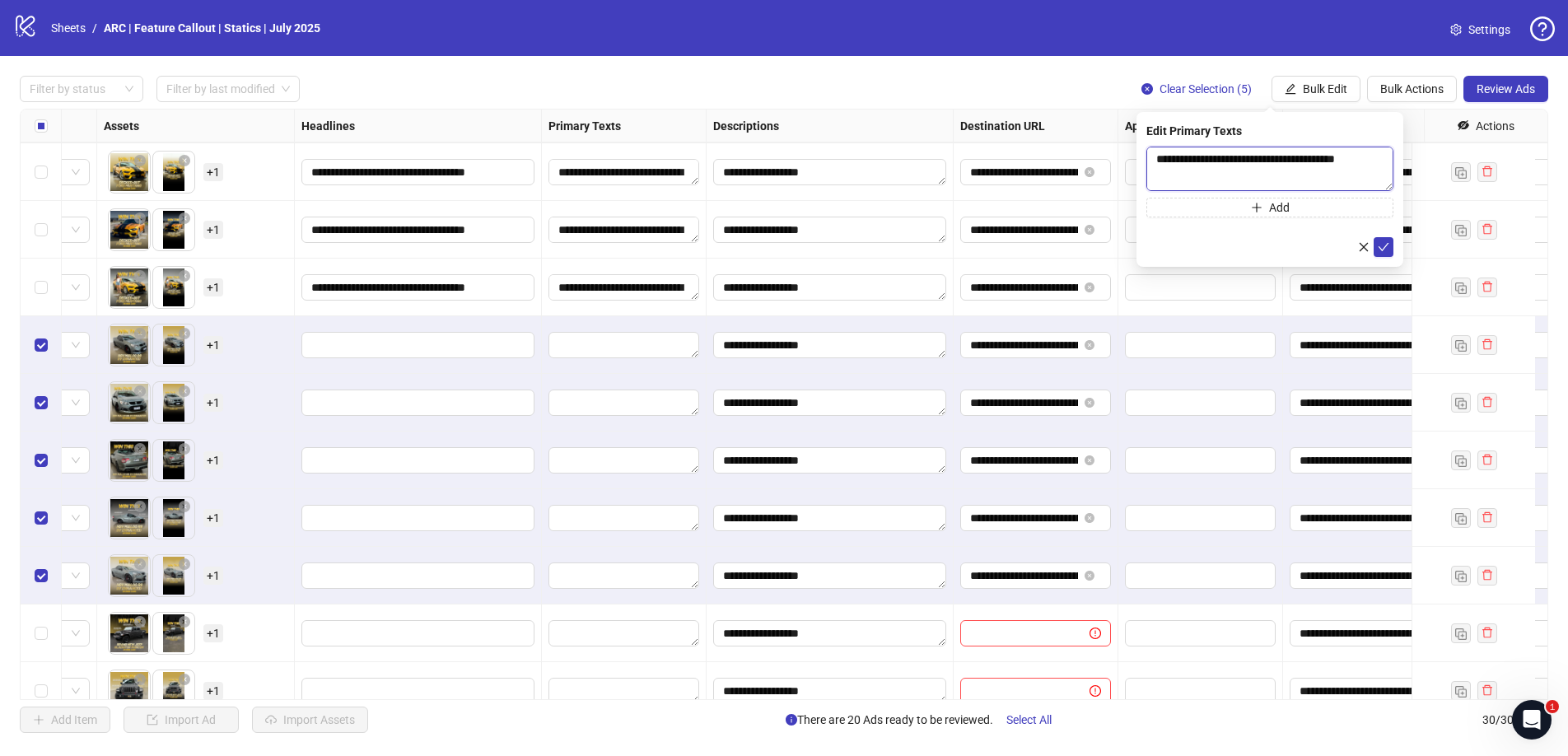 scroll, scrollTop: 13, scrollLeft: 0, axis: vertical 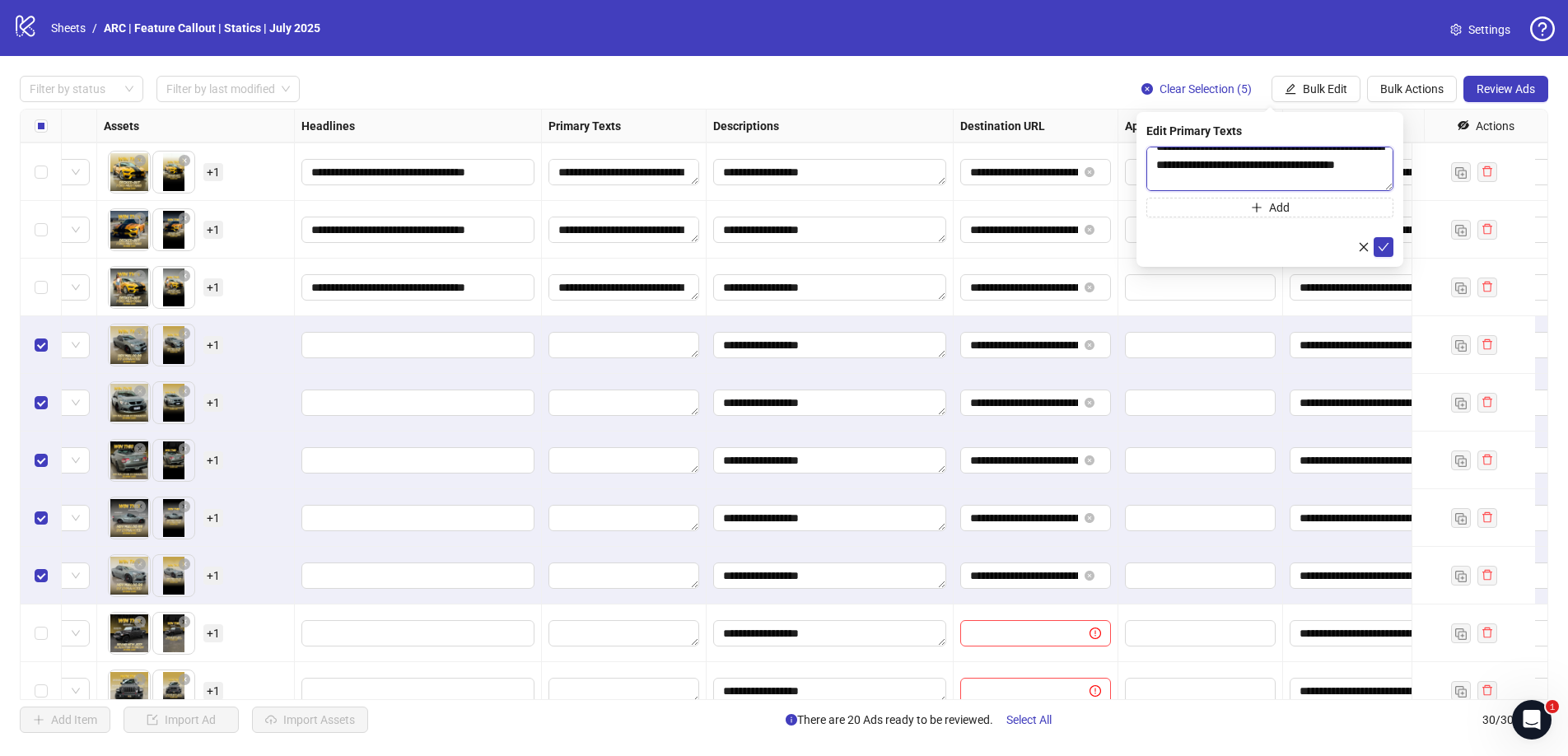 click on "**********" at bounding box center [1270, 169] 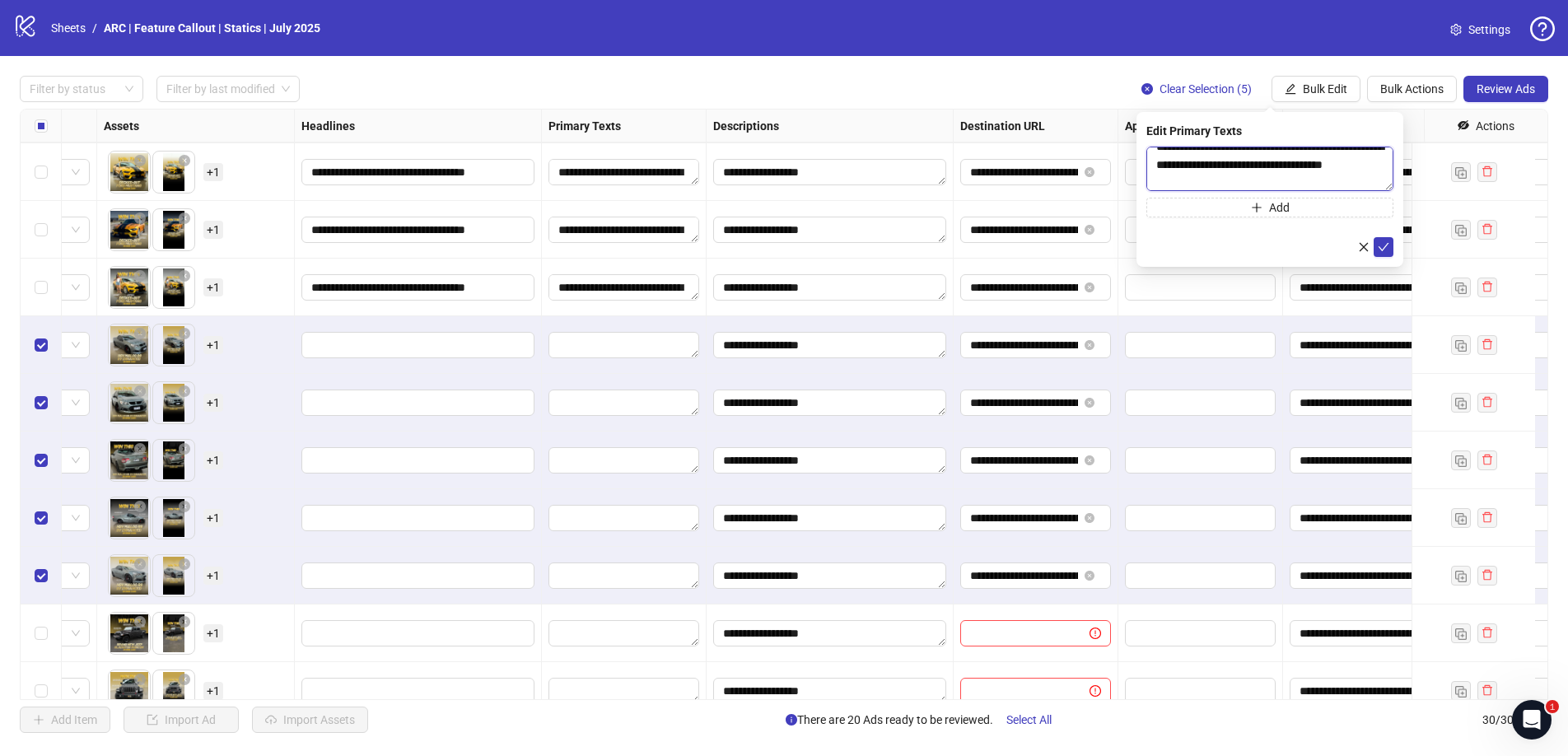 scroll, scrollTop: 0, scrollLeft: 0, axis: both 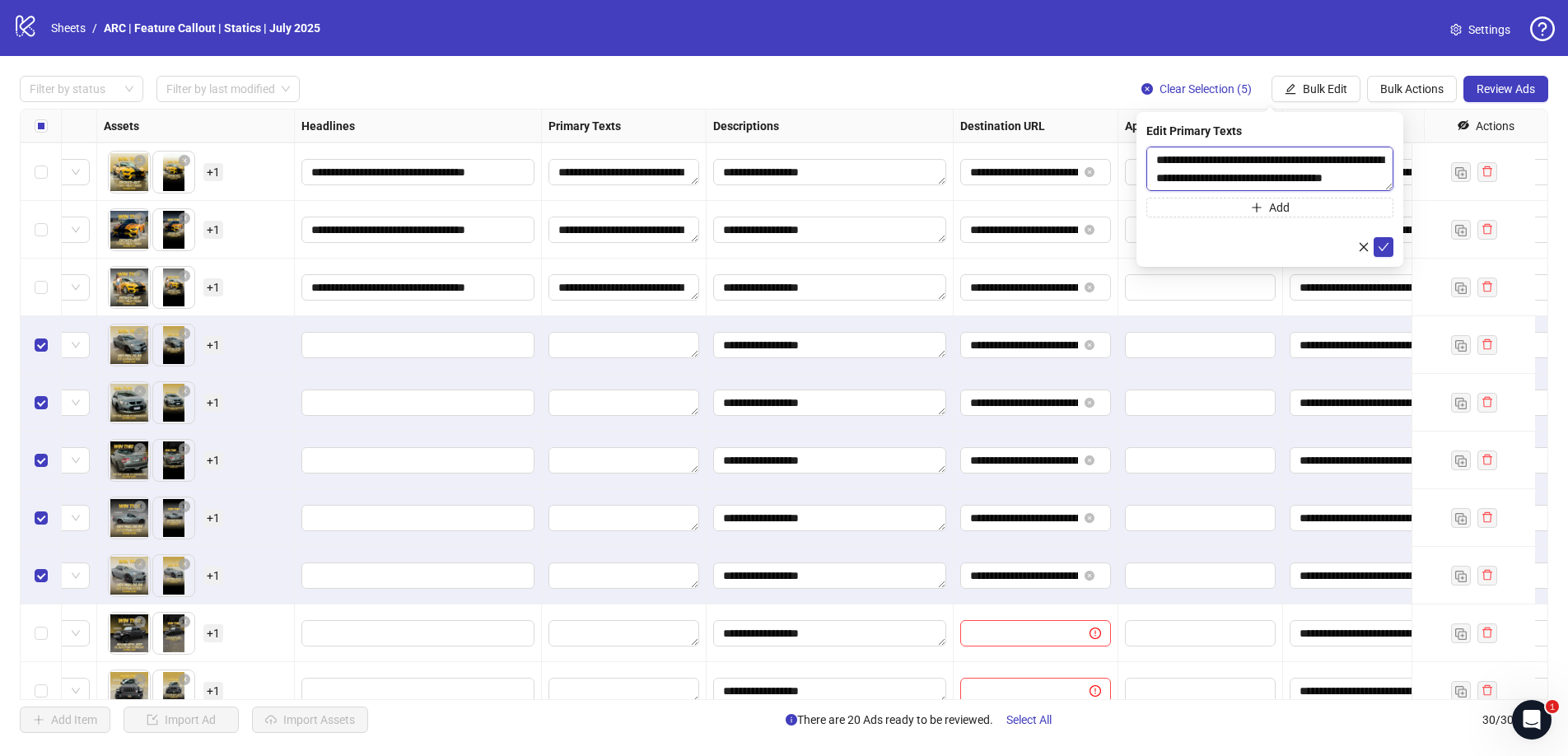 click on "**********" at bounding box center (1270, 169) 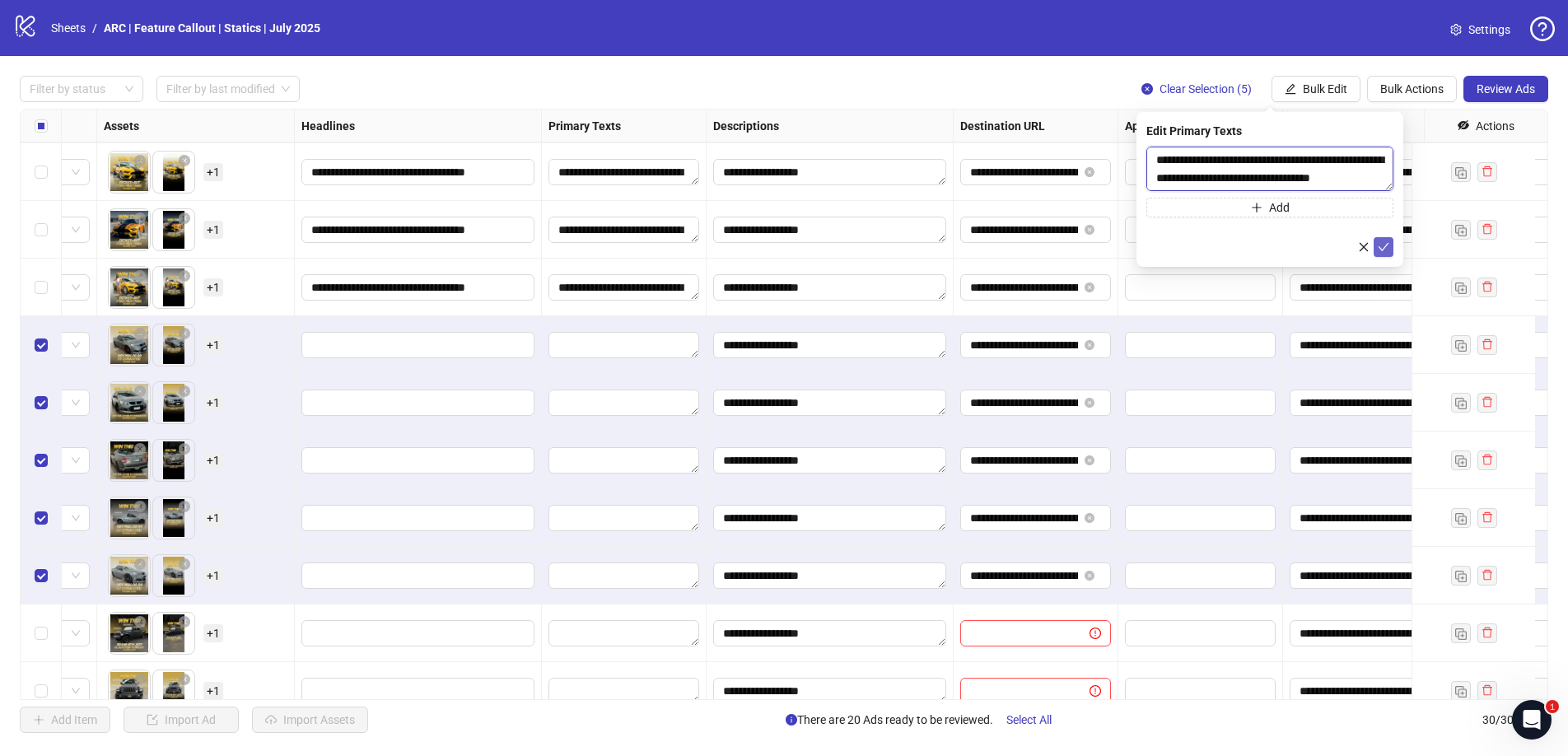 type on "**********" 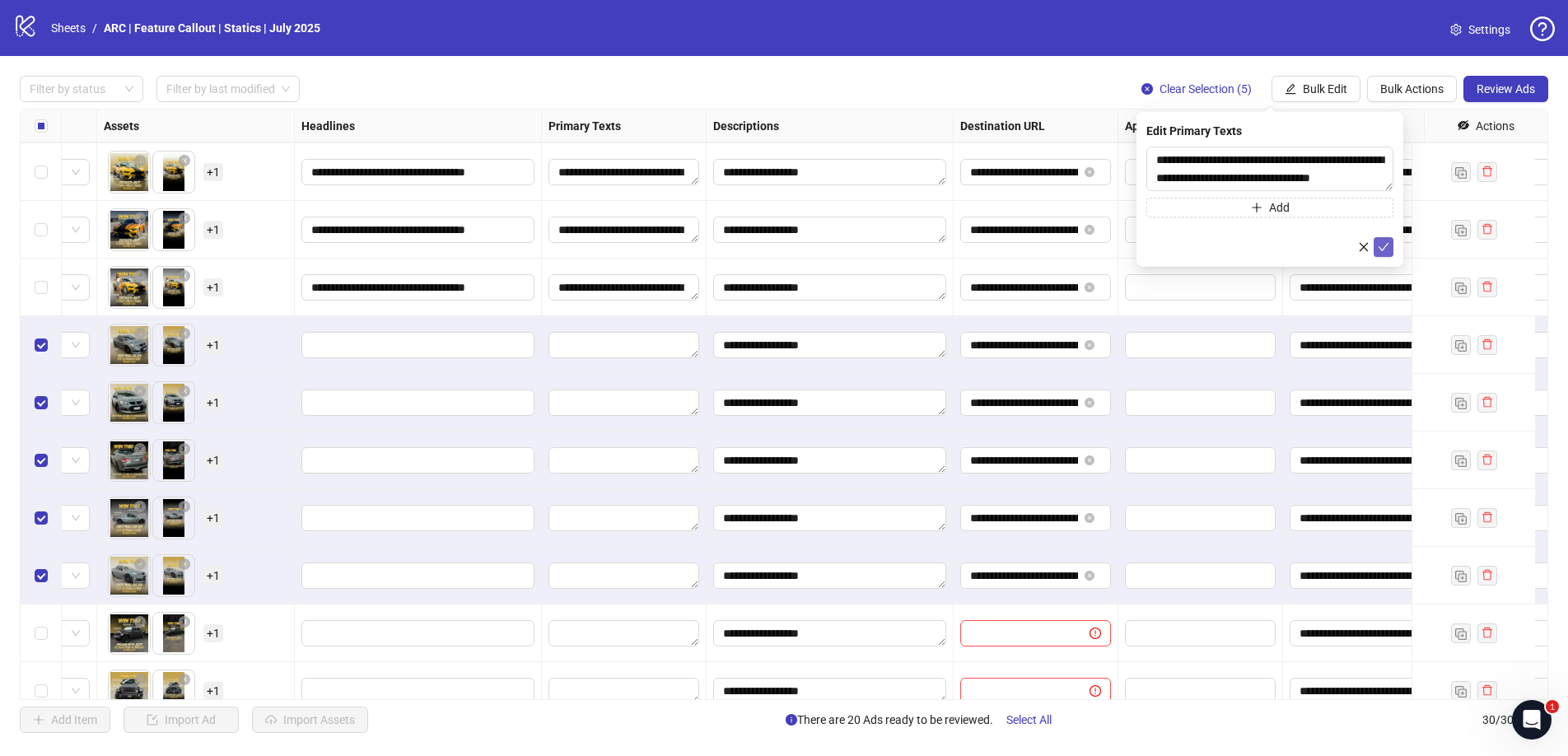 click at bounding box center [1384, 247] 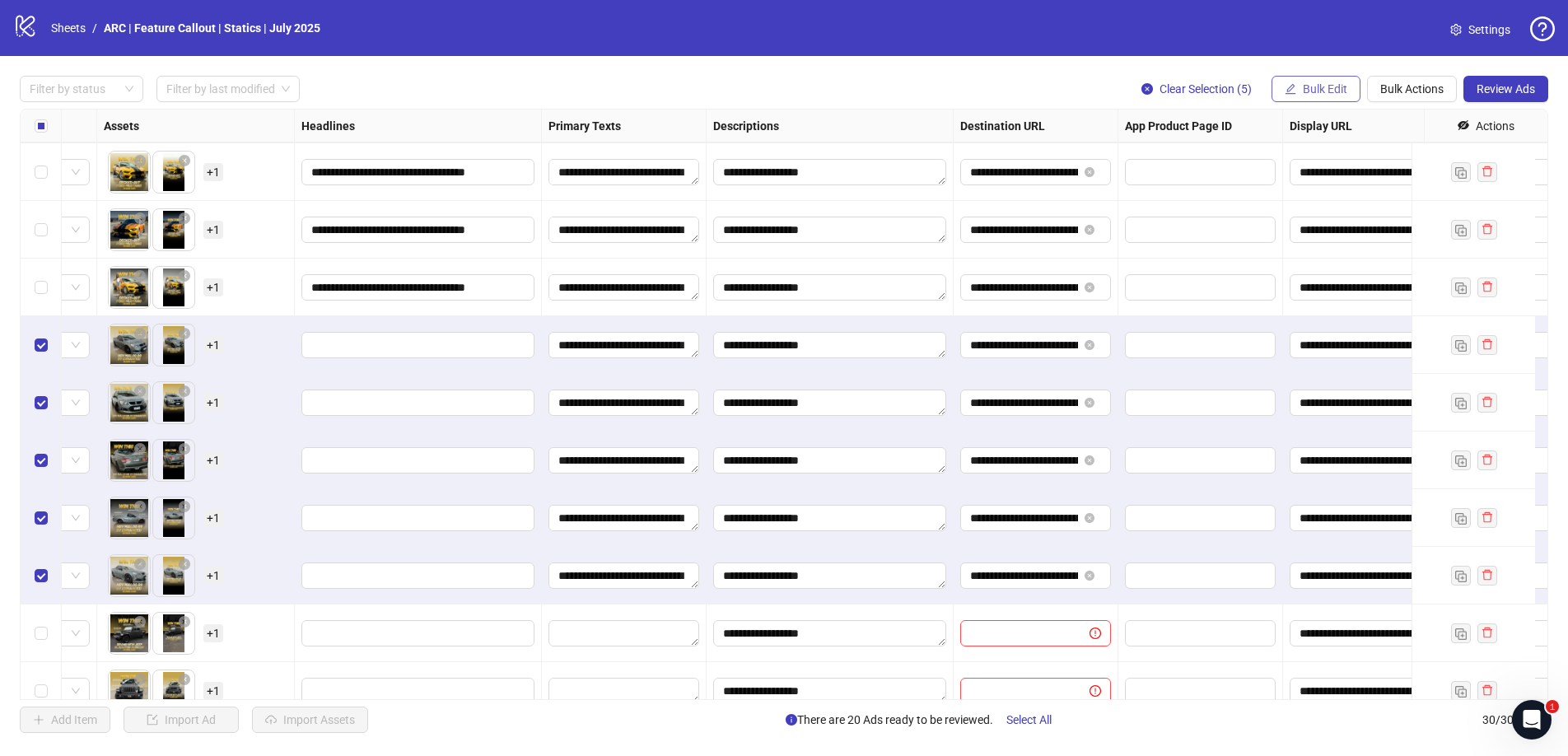 click on "Bulk Edit" at bounding box center [1325, 89] 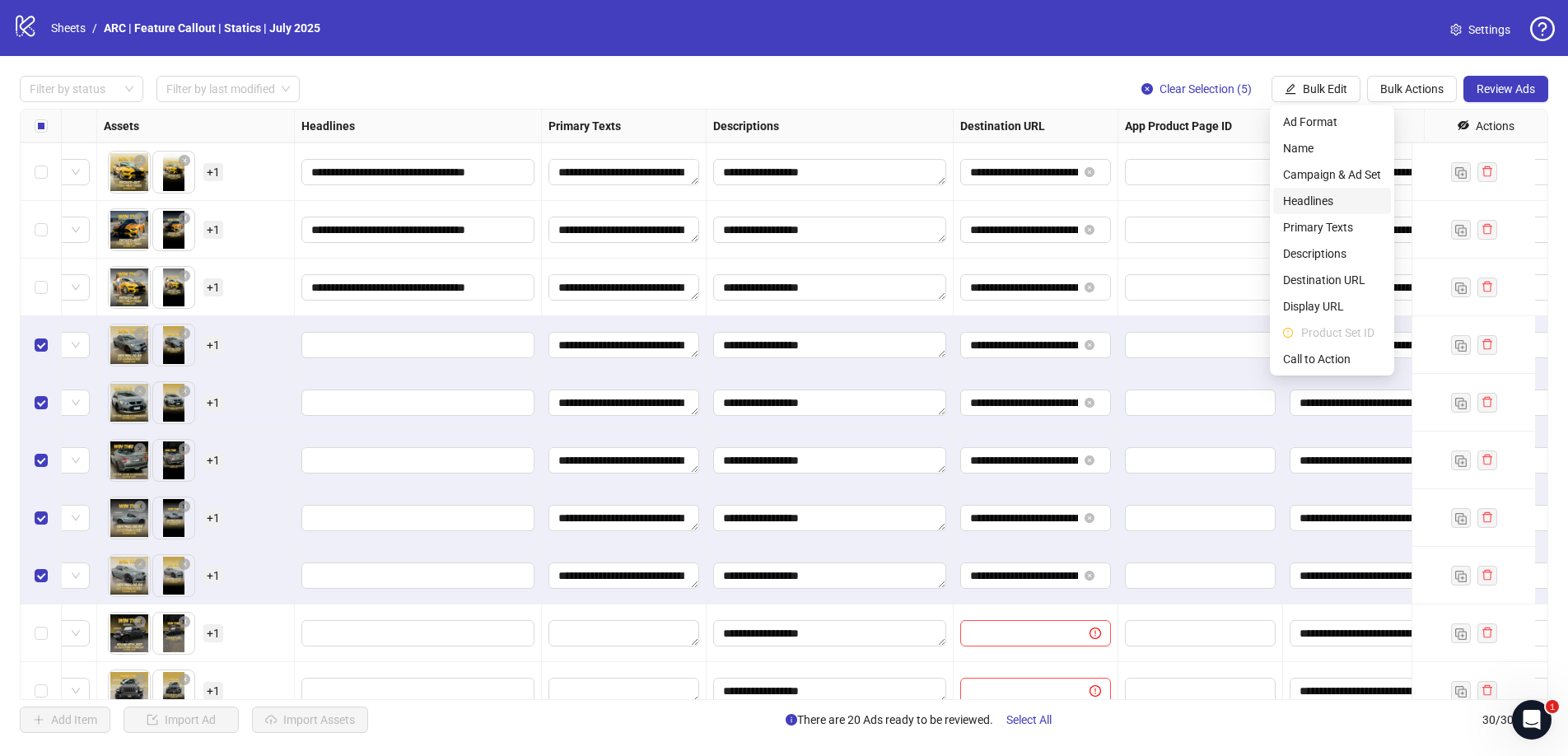 click on "Headlines" at bounding box center [1332, 201] 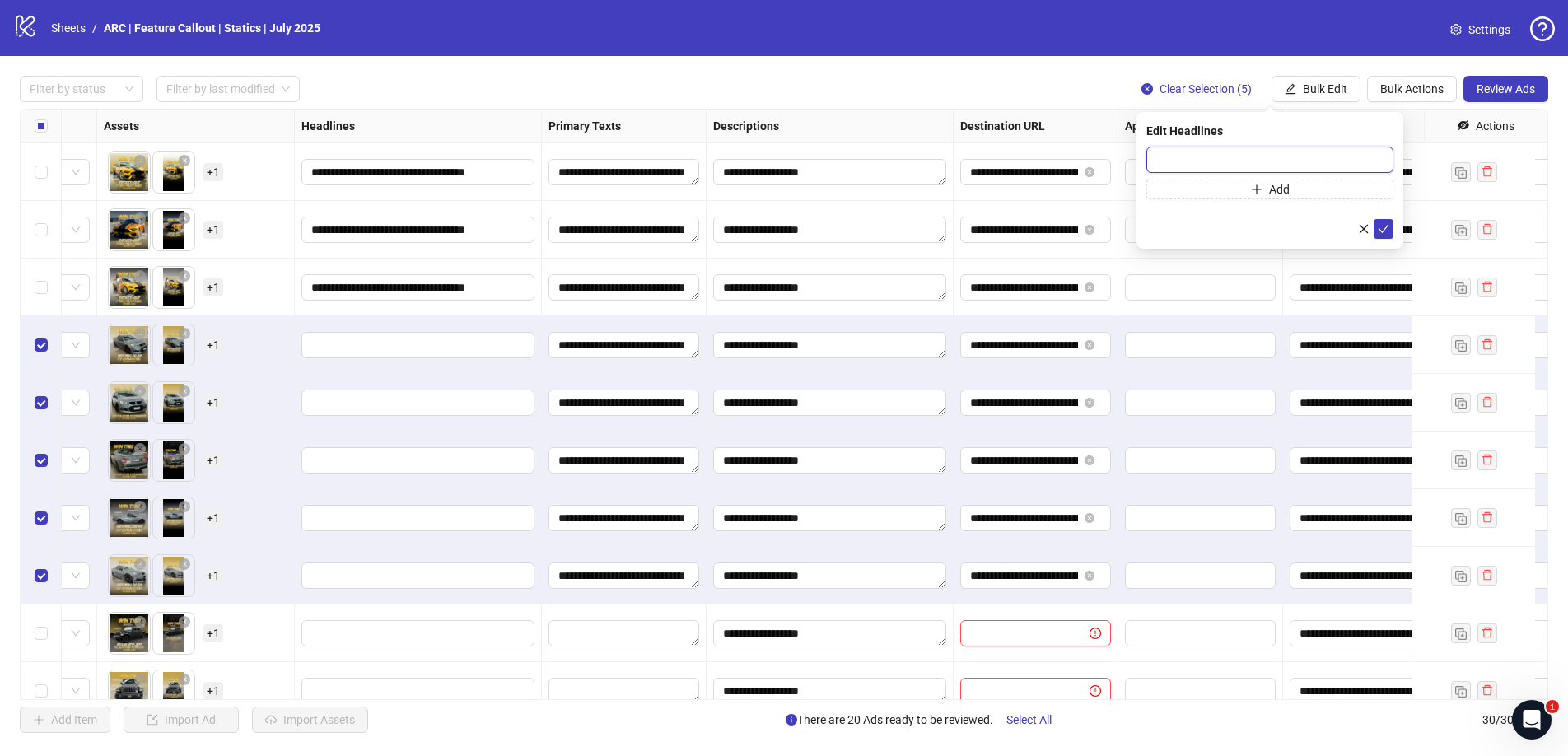 click at bounding box center (1270, 160) 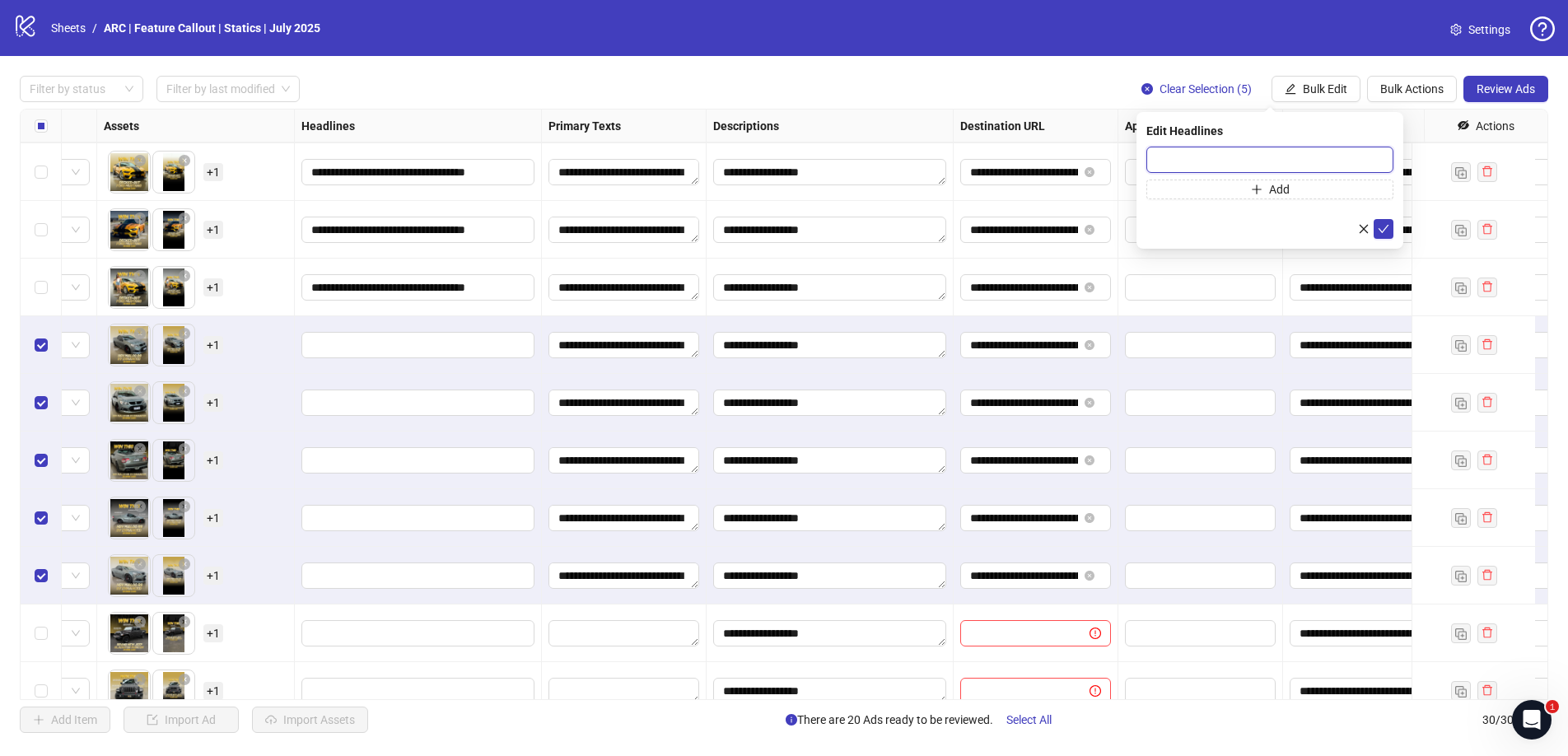 paste on "**********" 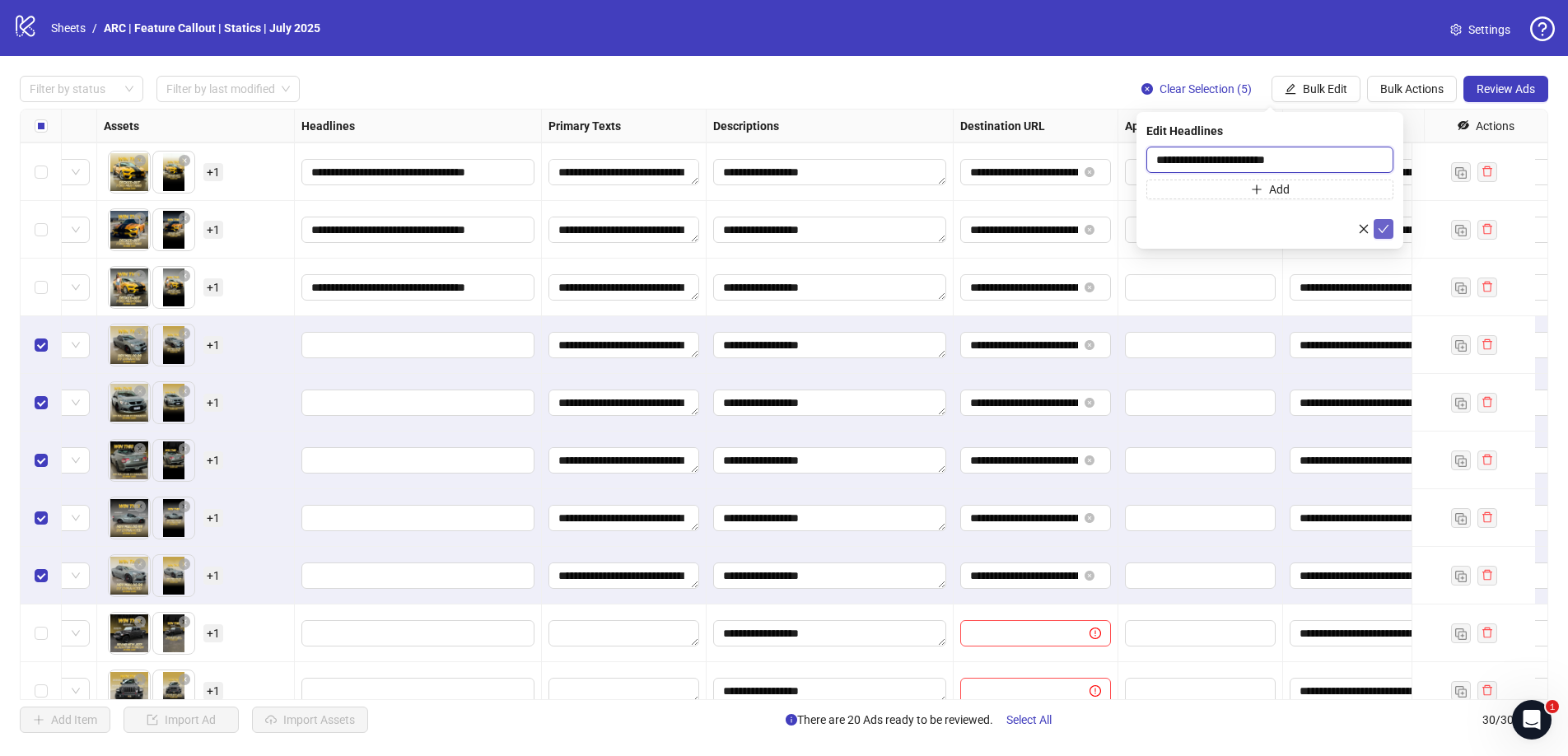 type on "**********" 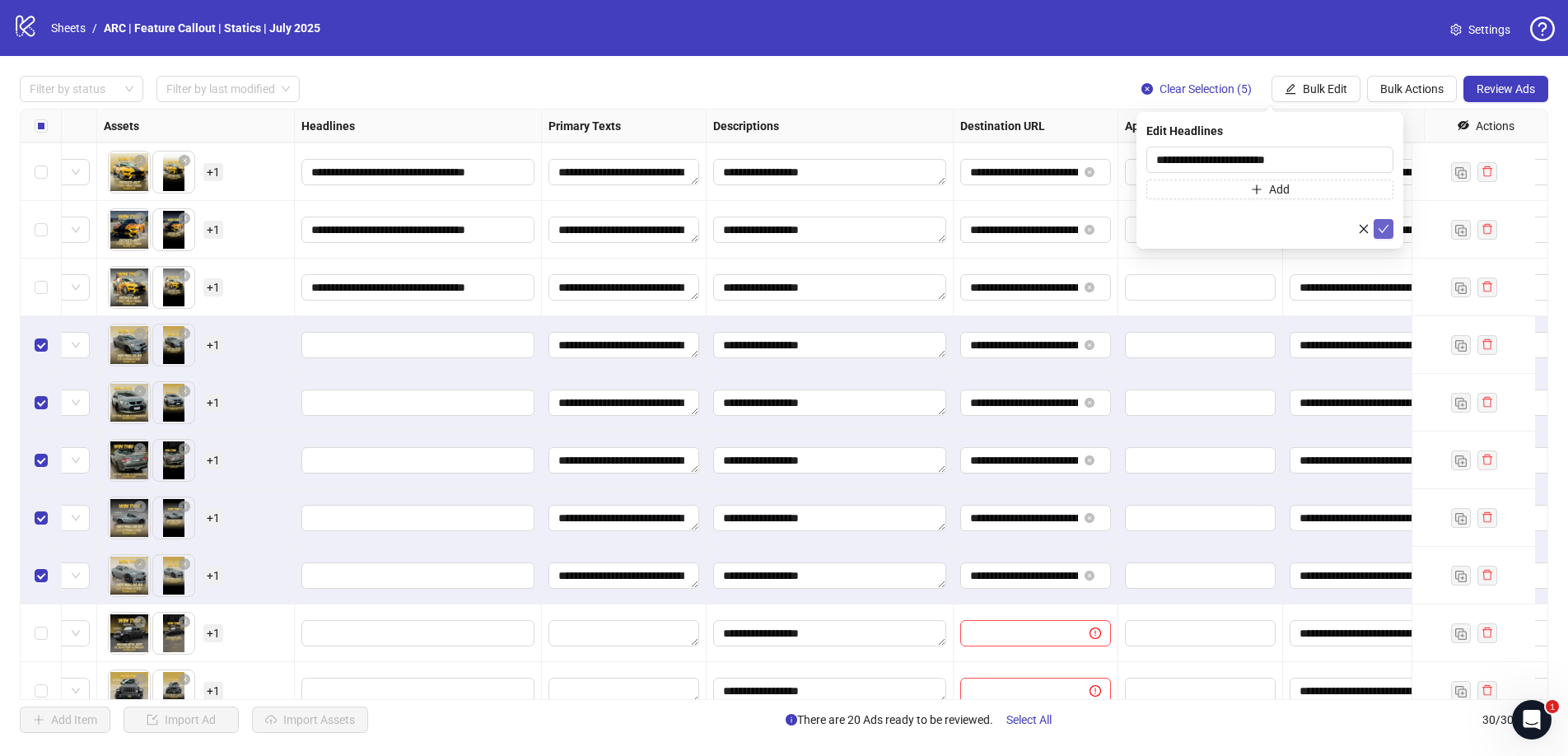 click at bounding box center [1384, 229] 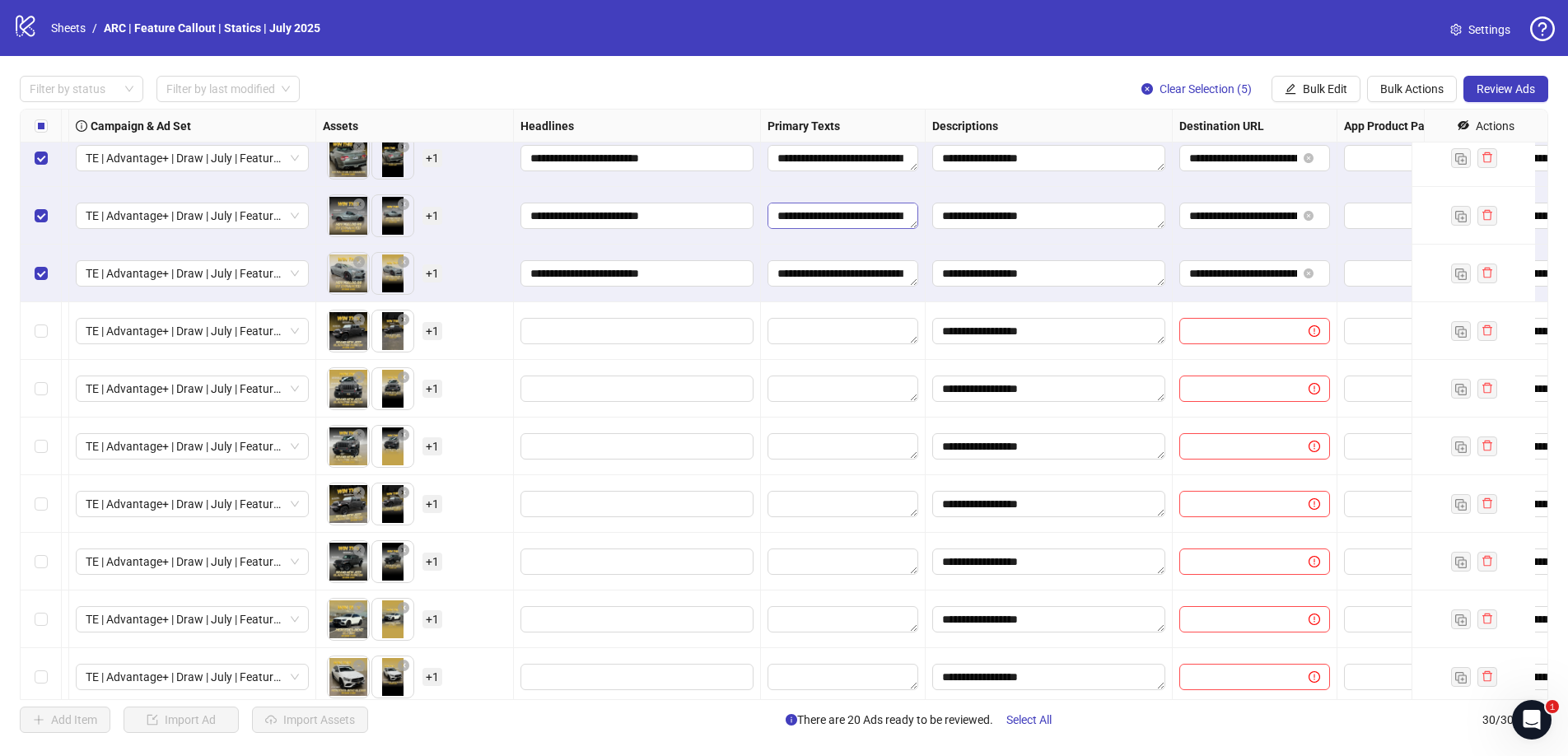 scroll, scrollTop: 993, scrollLeft: 458, axis: both 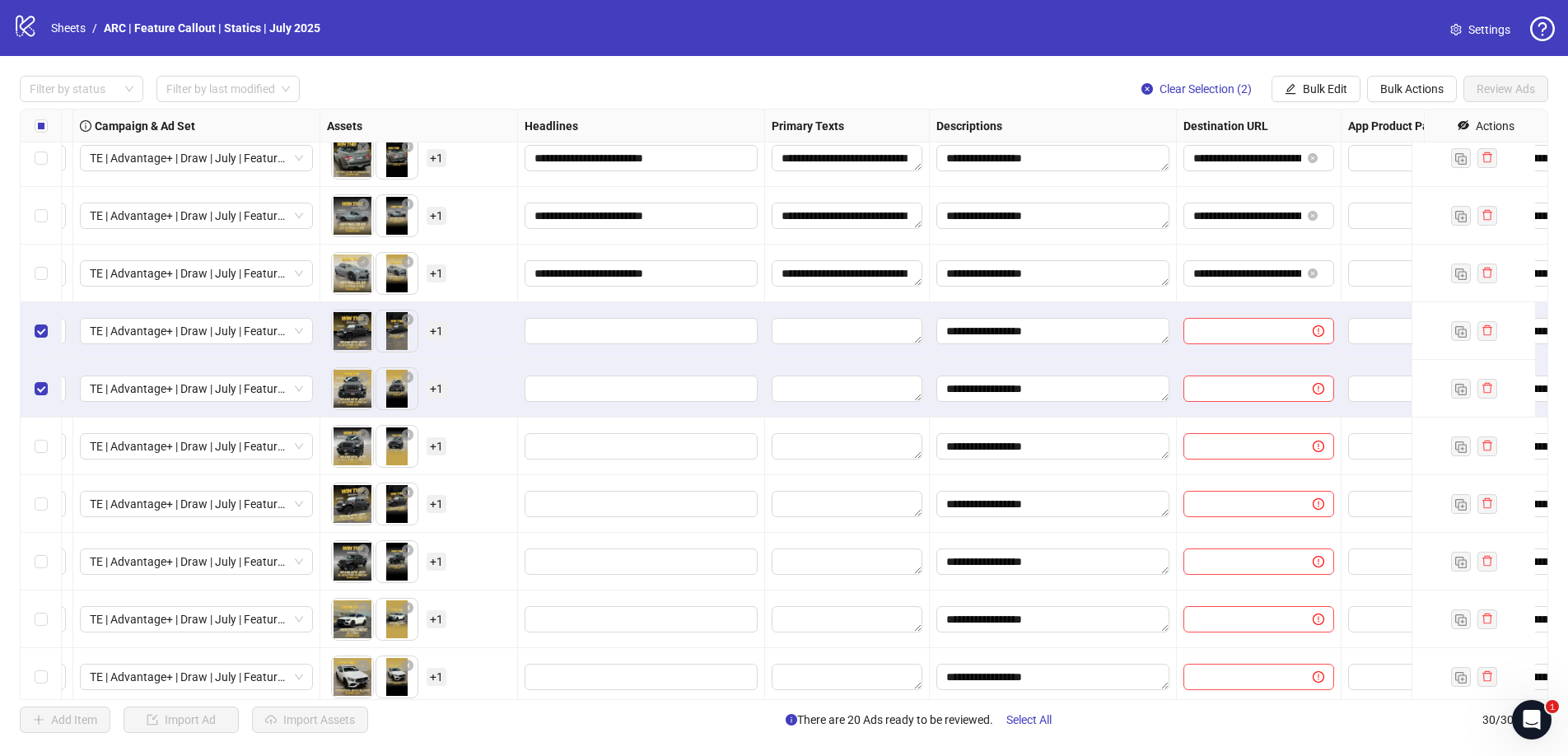 click at bounding box center (41, 446) 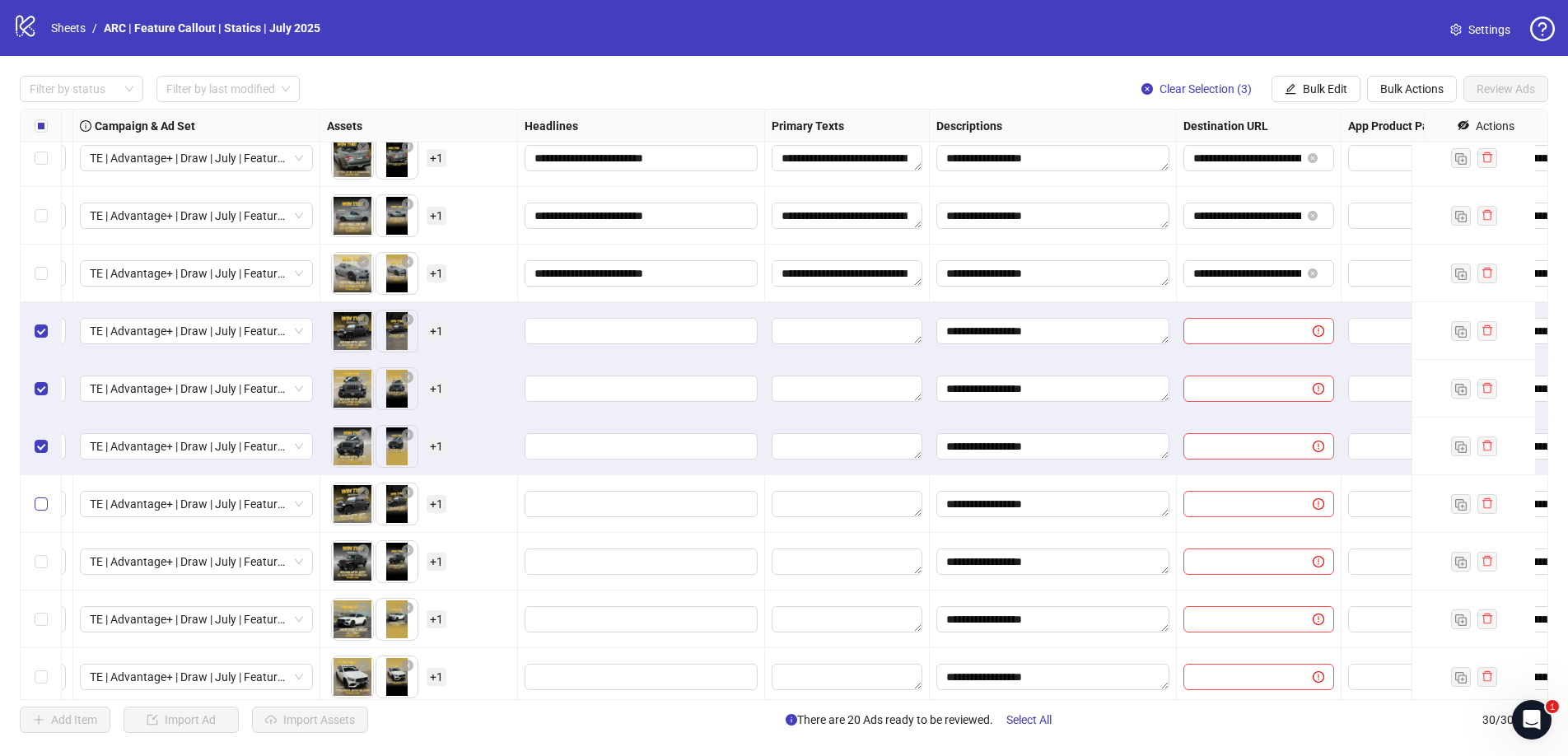 click at bounding box center [41, 504] 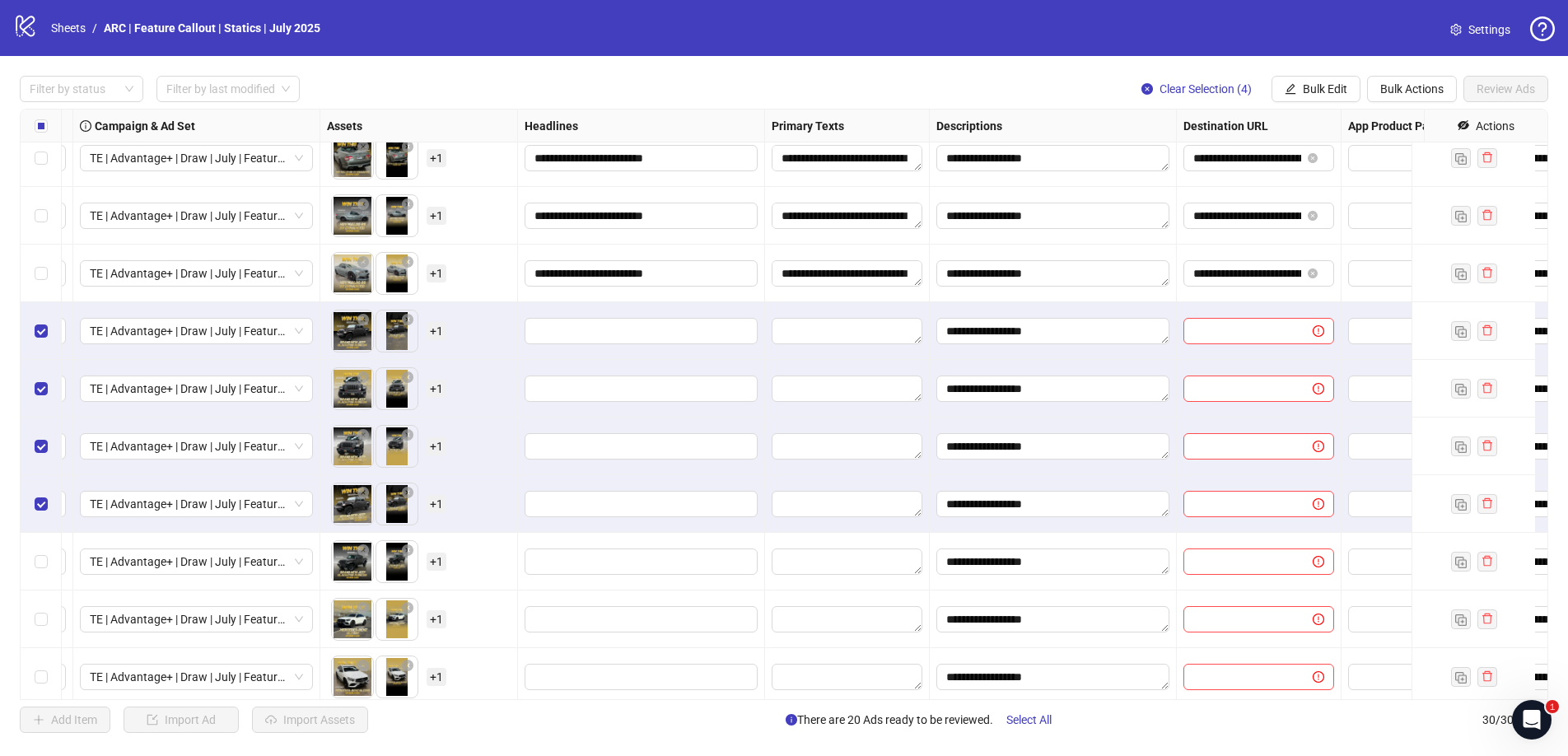 click at bounding box center [41, 562] 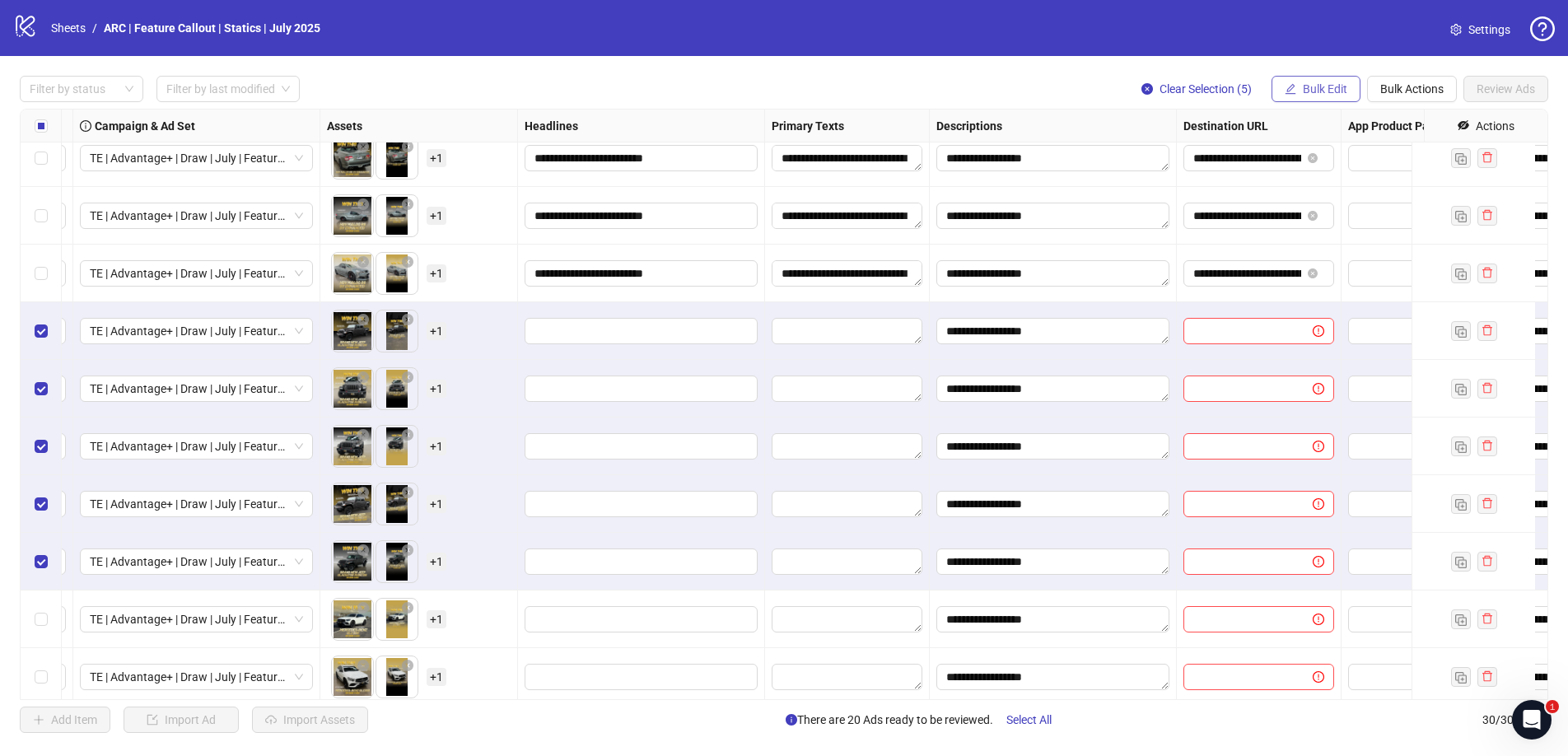 click on "Bulk Edit" at bounding box center (1325, 89) 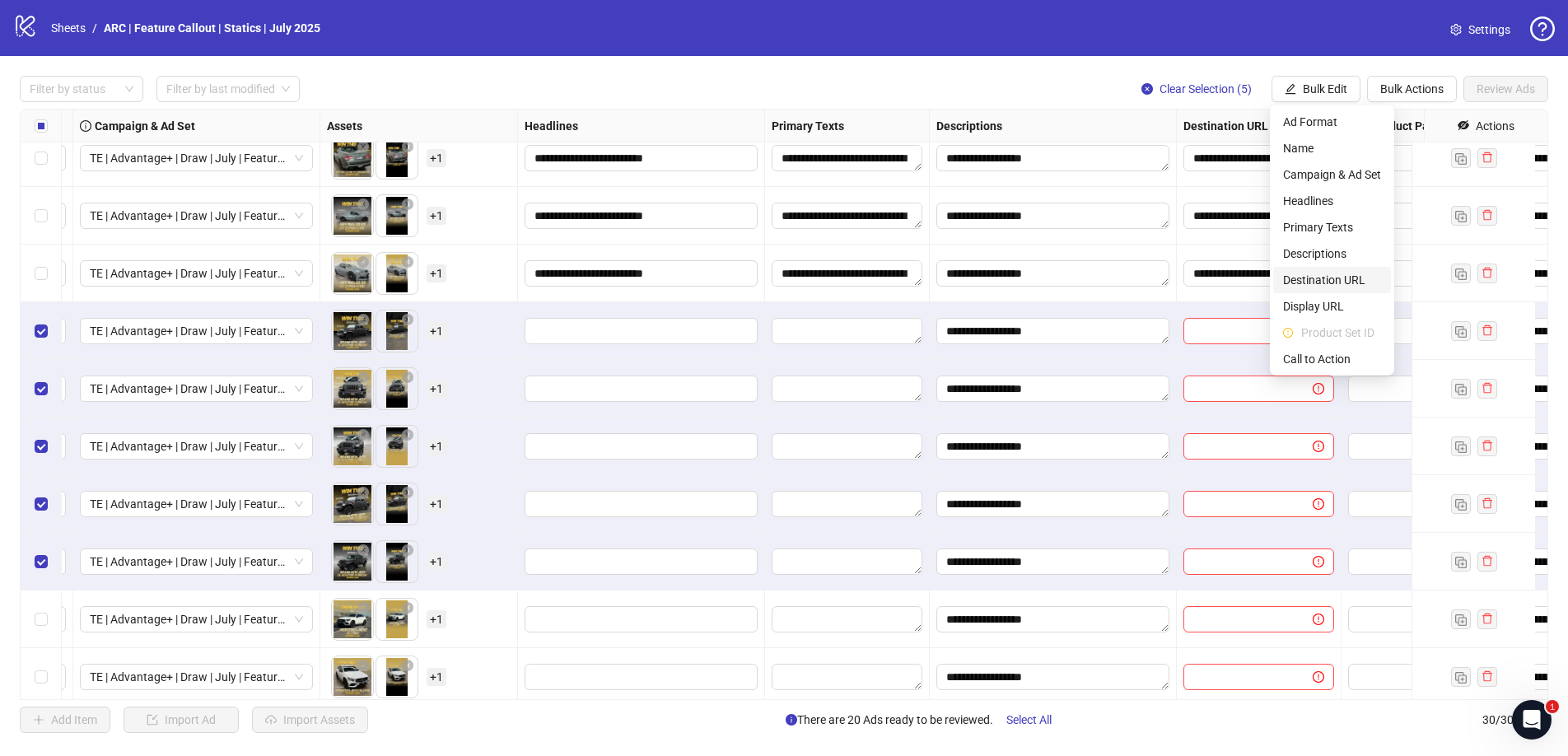 click on "Destination URL" at bounding box center (1332, 280) 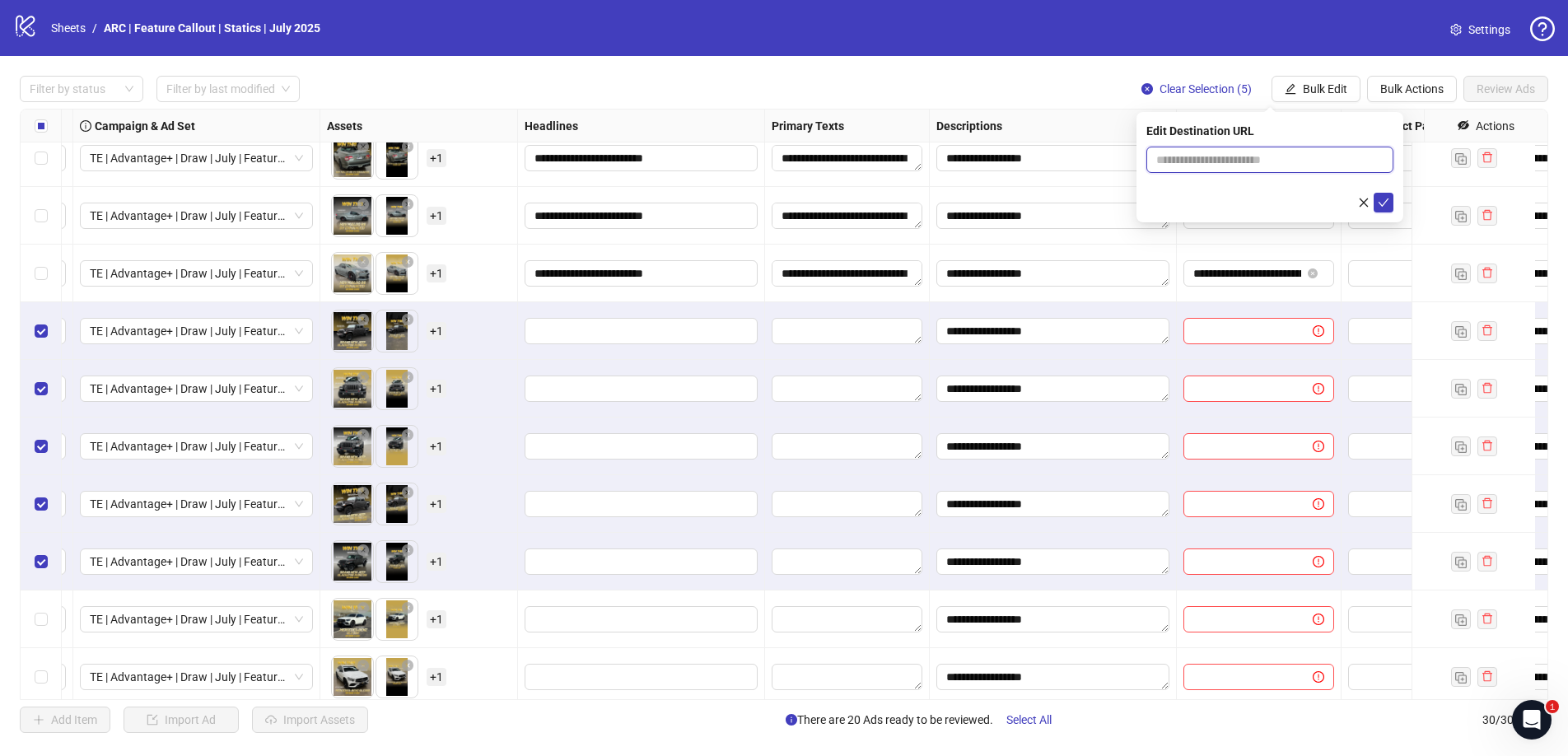 click at bounding box center [1263, 160] 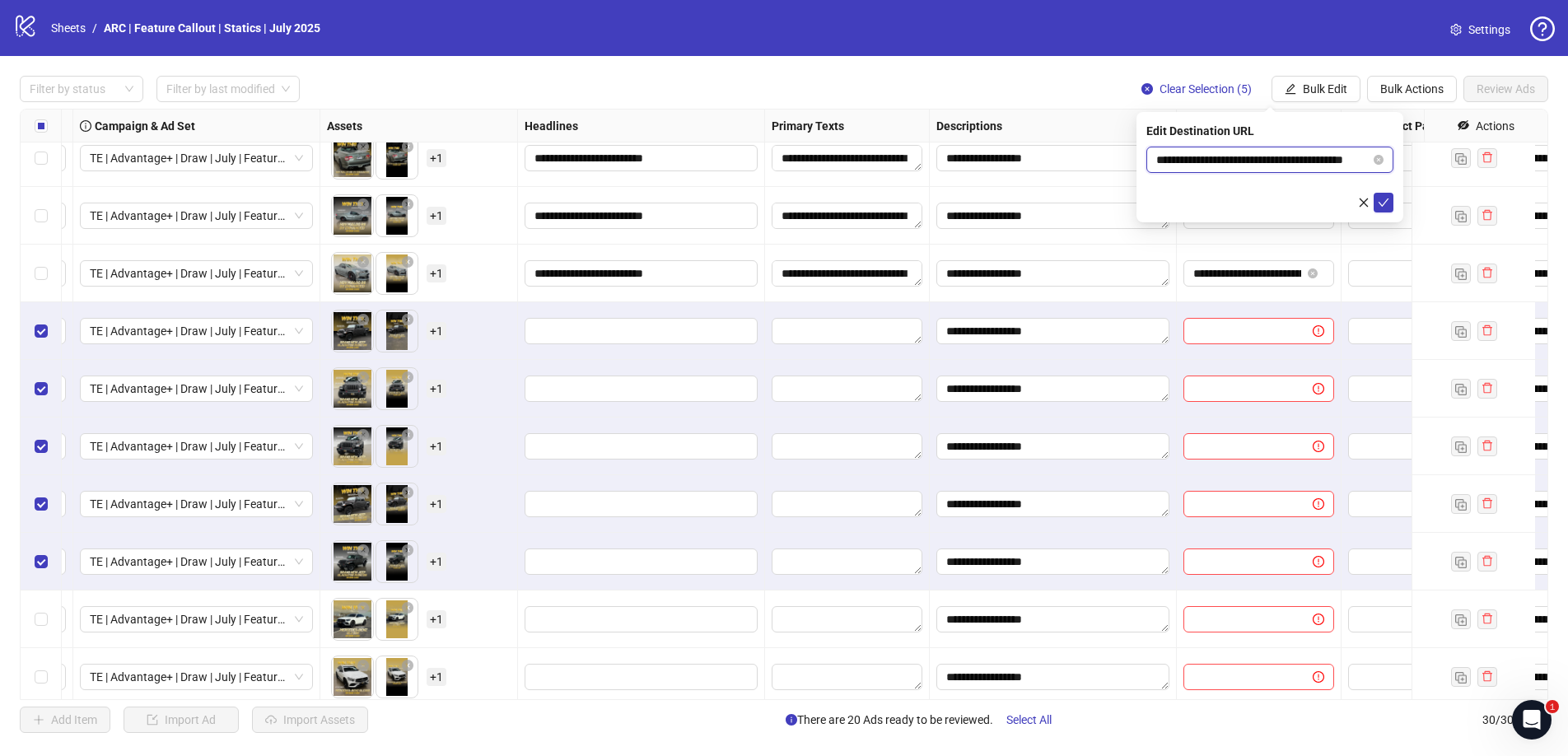 scroll, scrollTop: 0, scrollLeft: 32, axis: horizontal 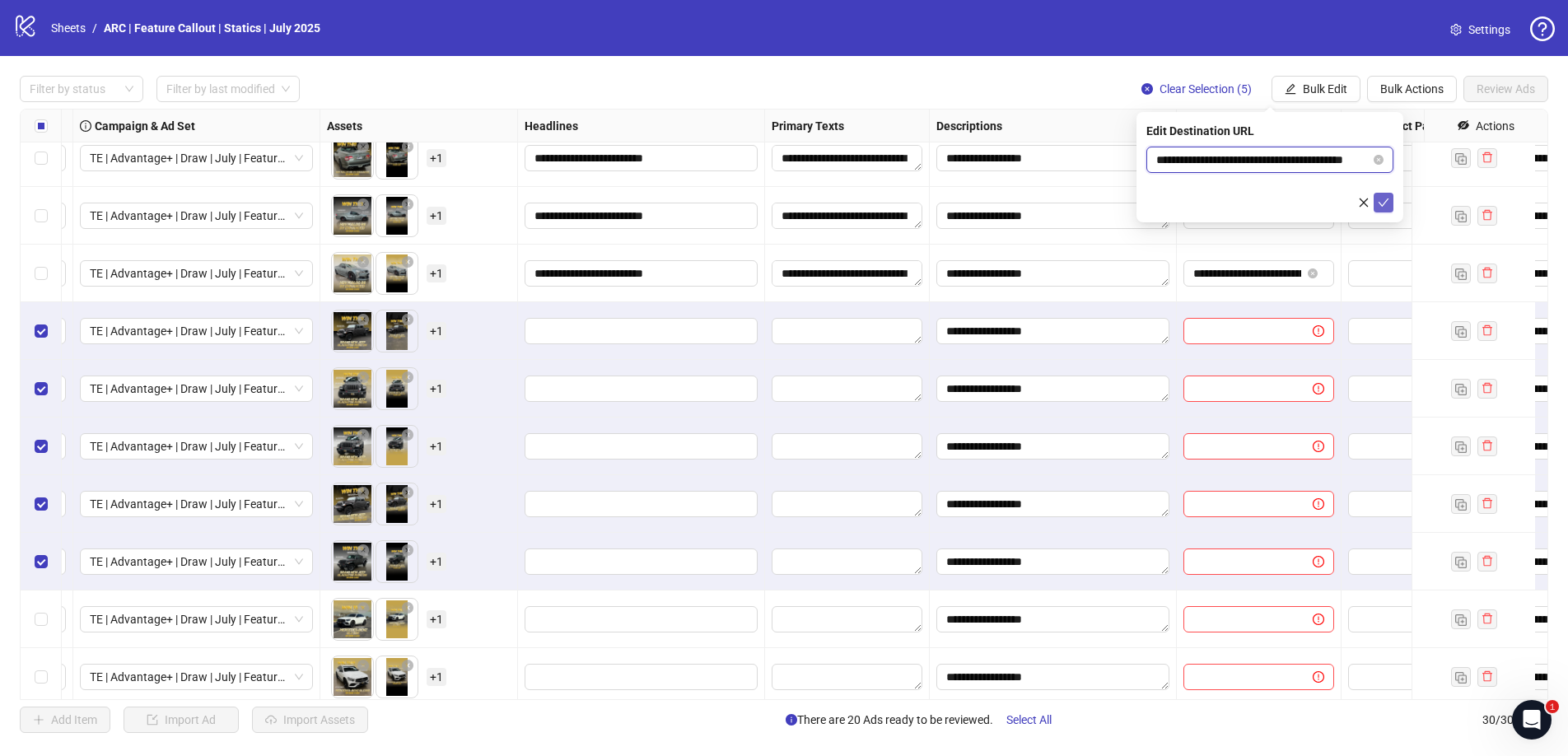type on "**********" 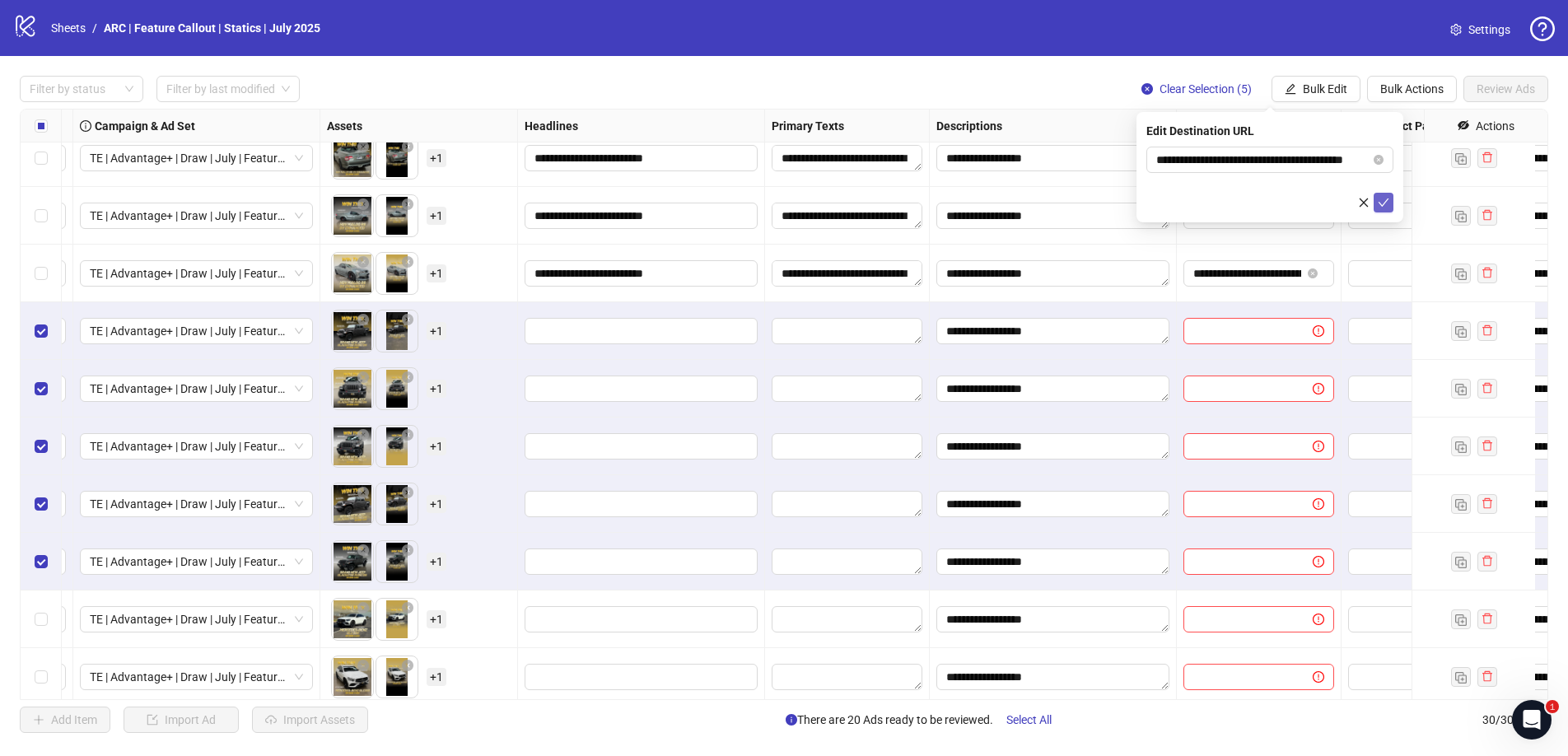 click at bounding box center (1384, 203) 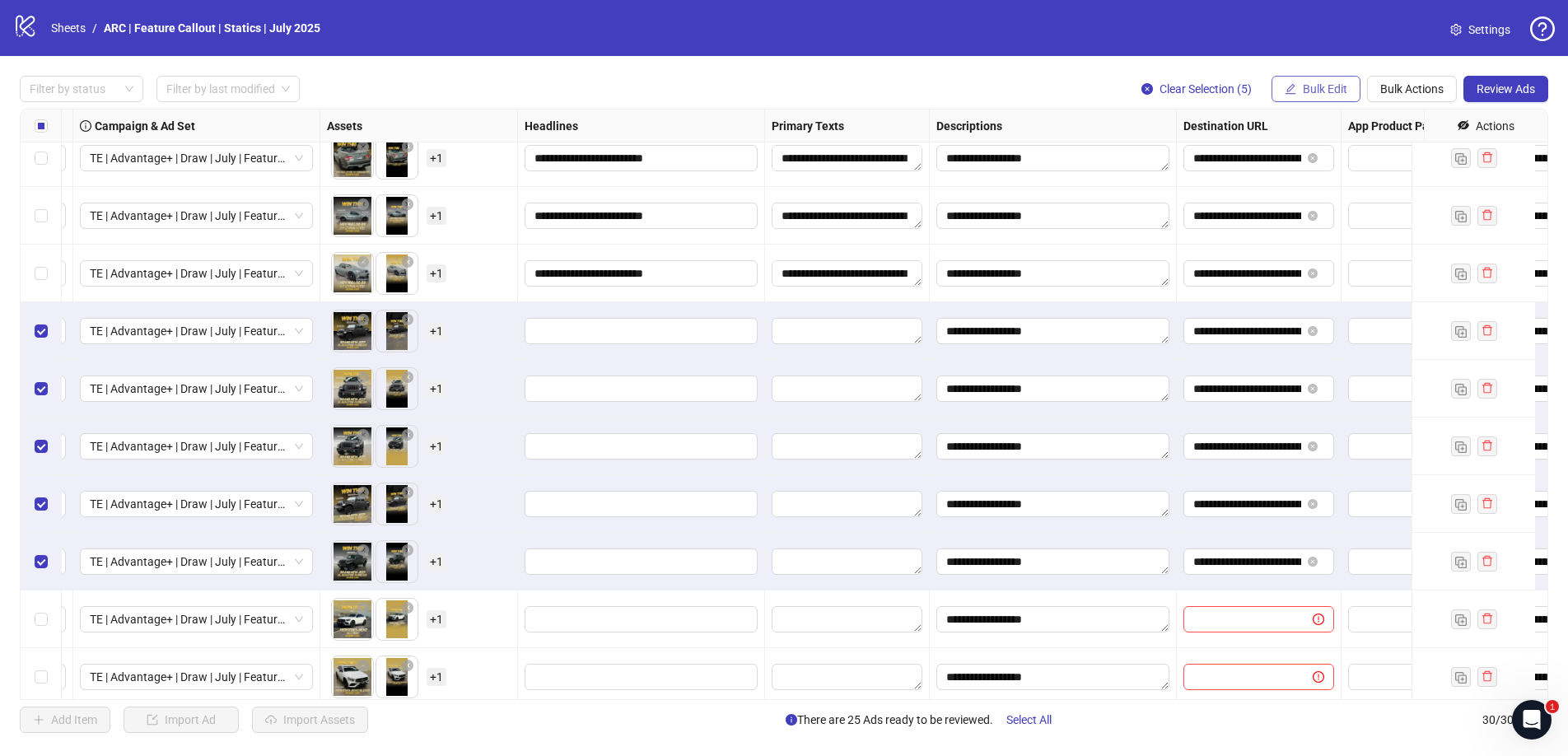 click on "Bulk Edit" at bounding box center (1325, 89) 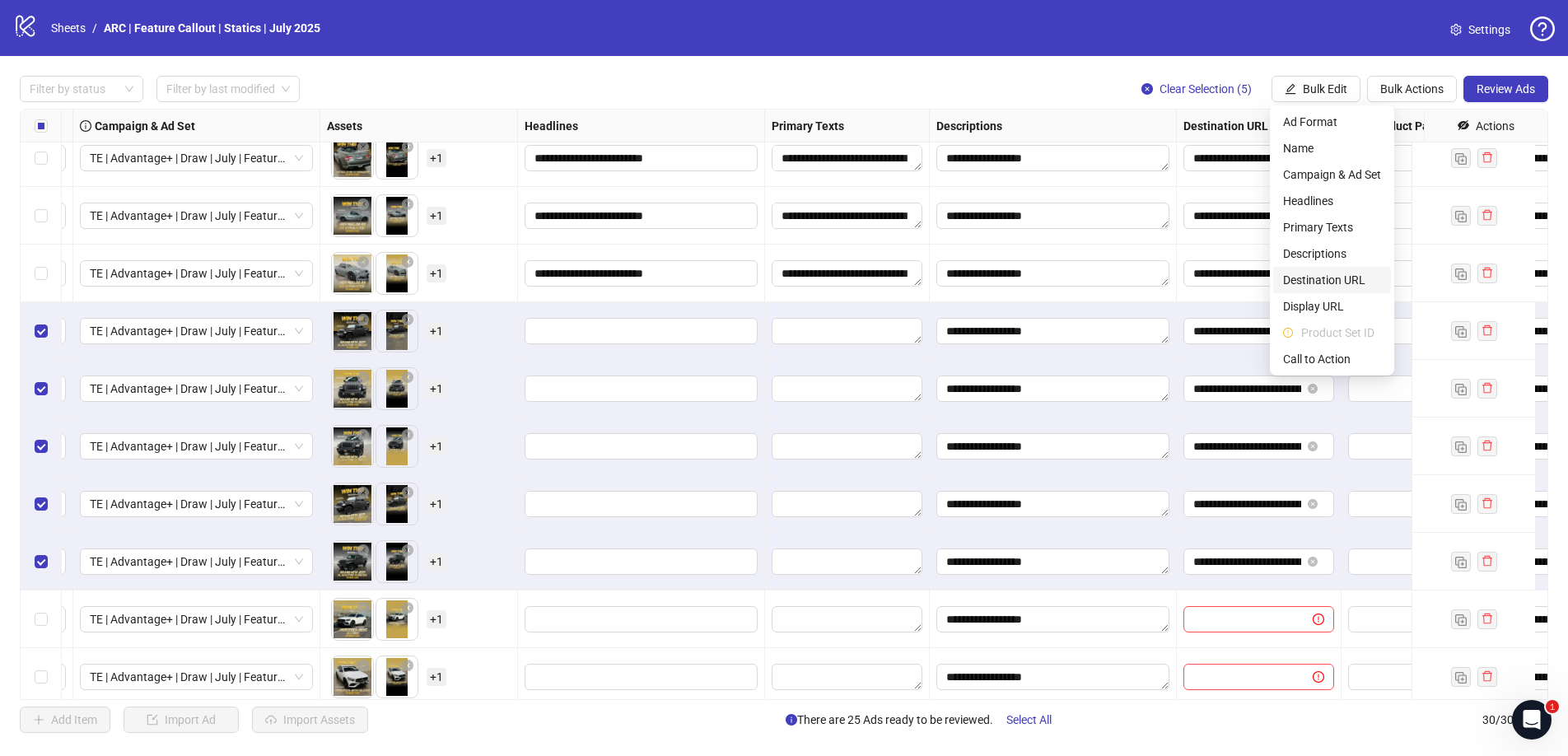 click on "Destination URL" at bounding box center [1332, 280] 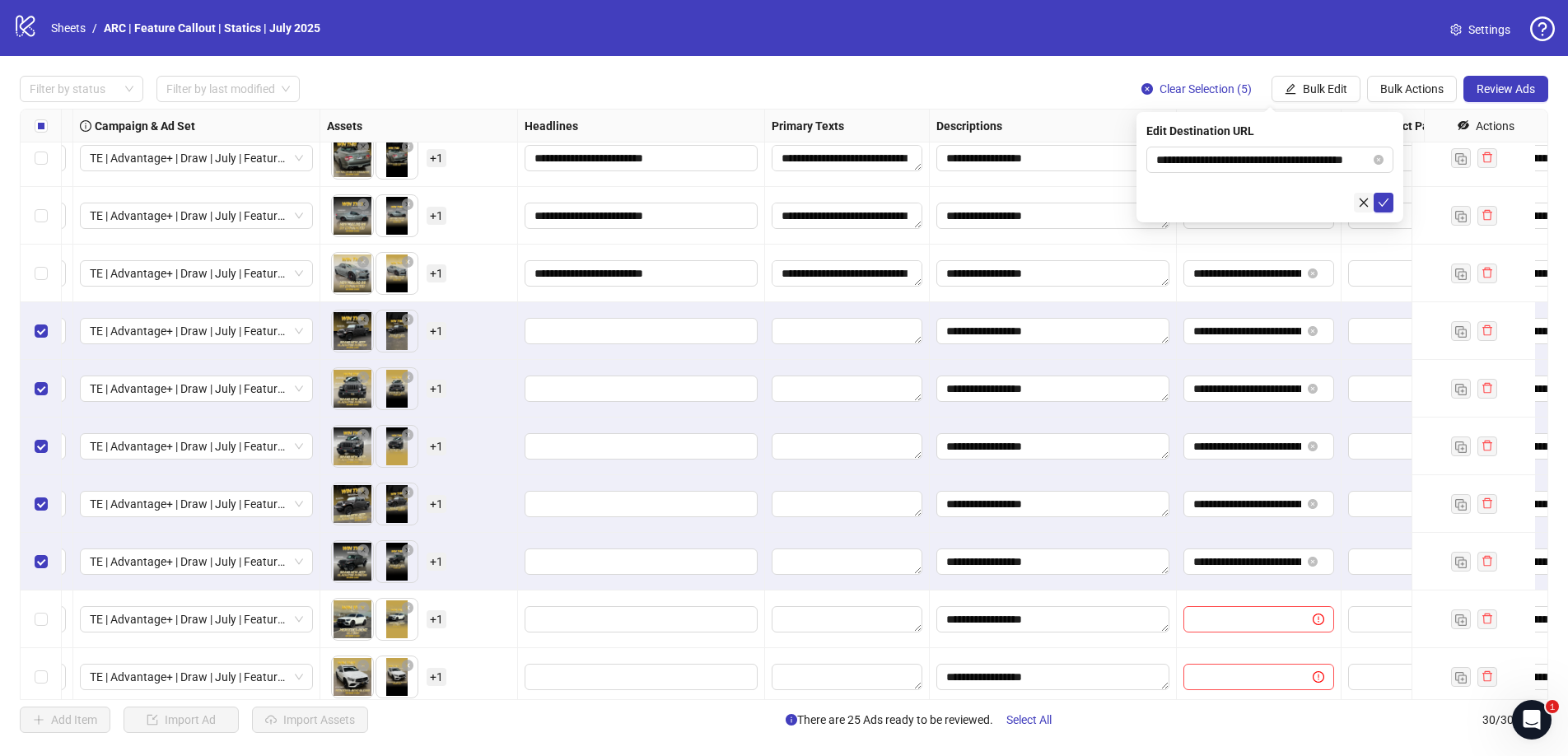 click at bounding box center (1364, 203) 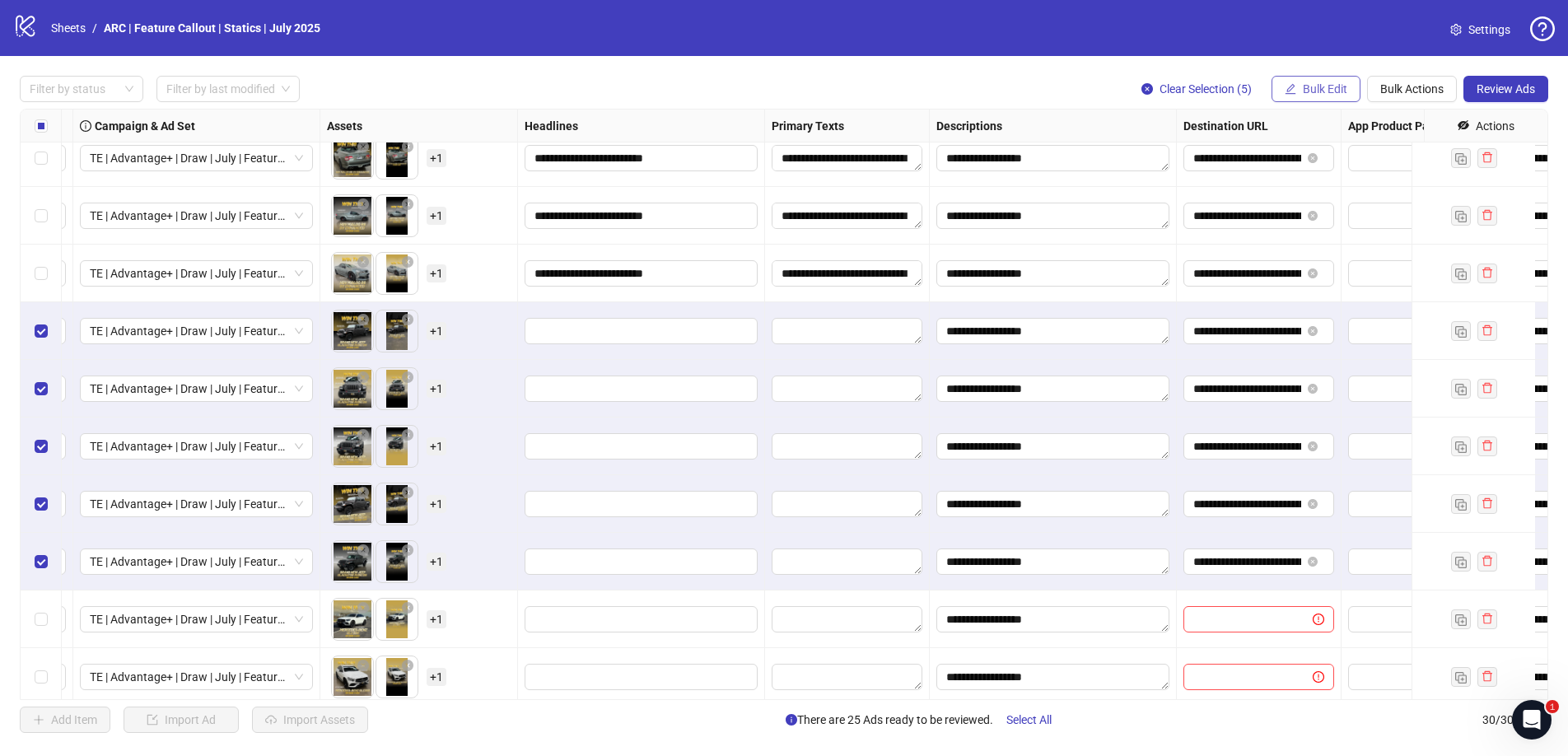 click on "Bulk Edit" at bounding box center (1316, 89) 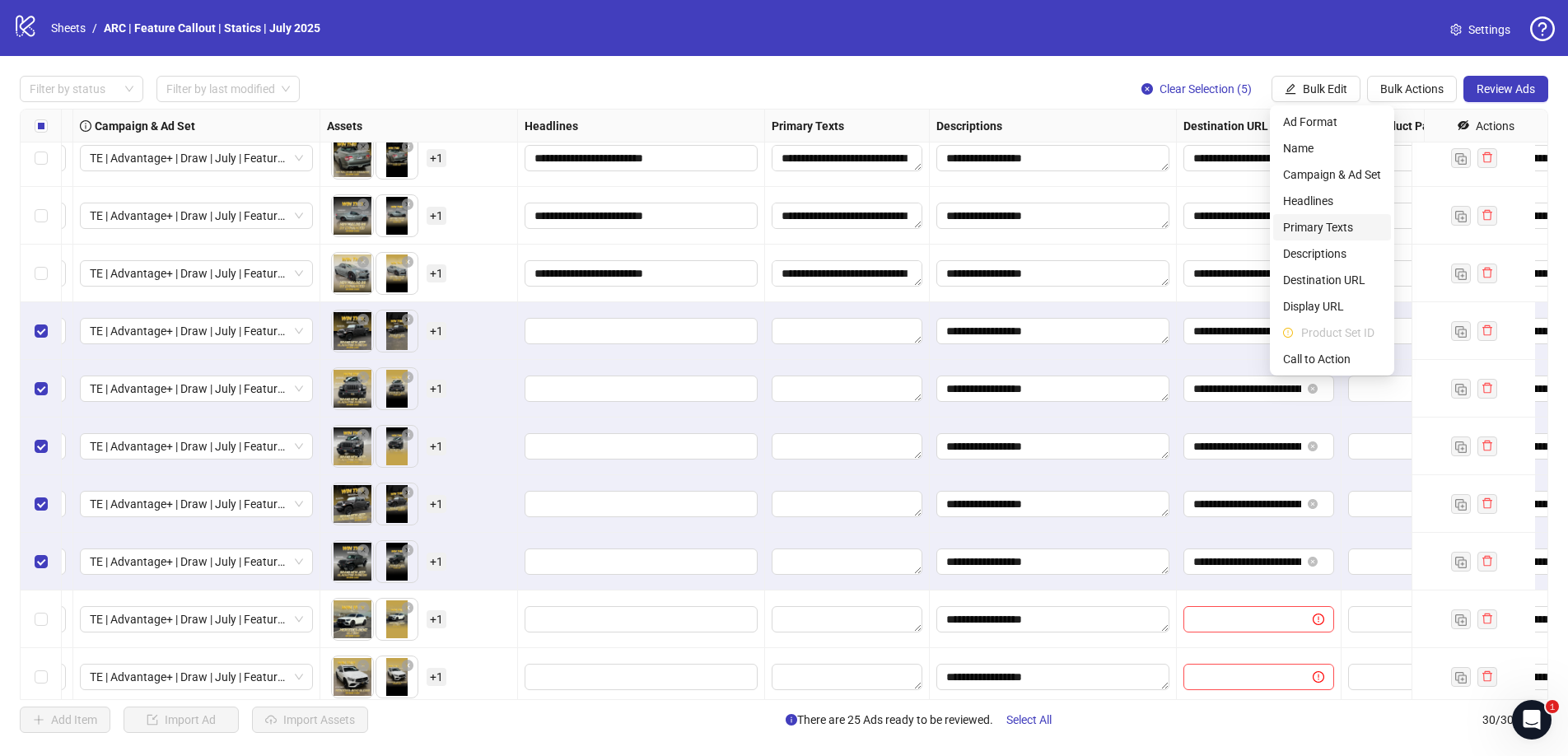 click on "Primary Texts" at bounding box center (1332, 227) 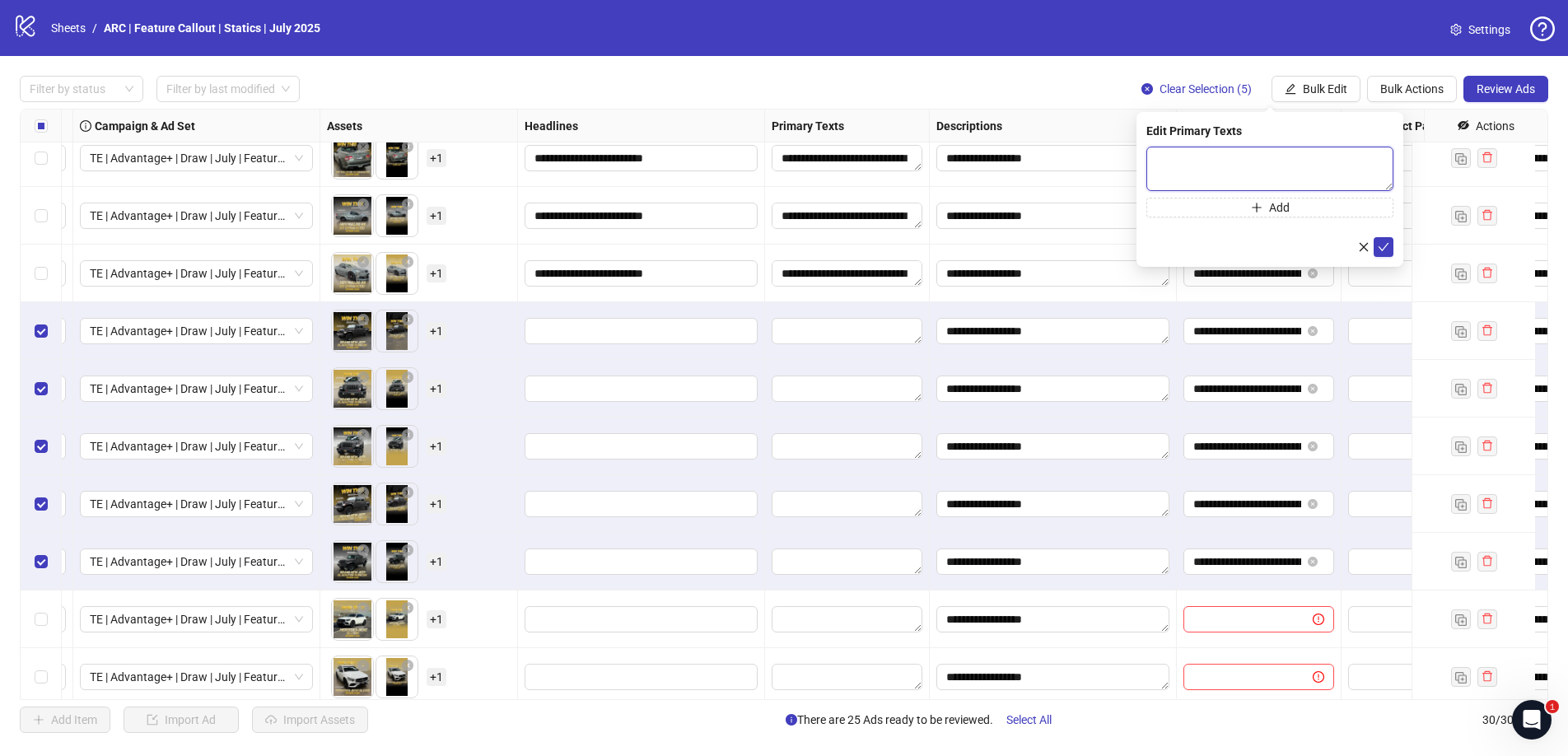 click at bounding box center [1270, 169] 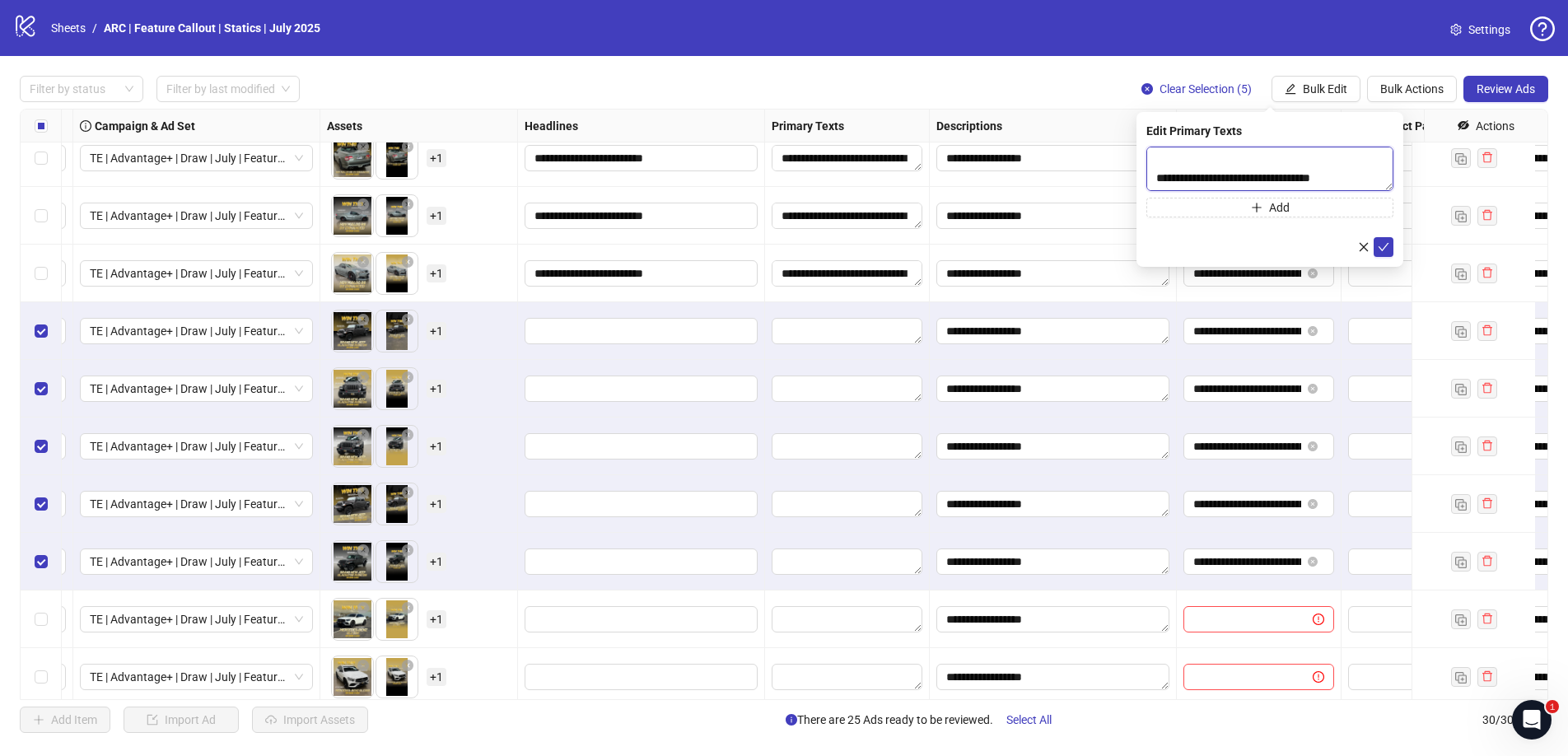 scroll, scrollTop: 0, scrollLeft: 0, axis: both 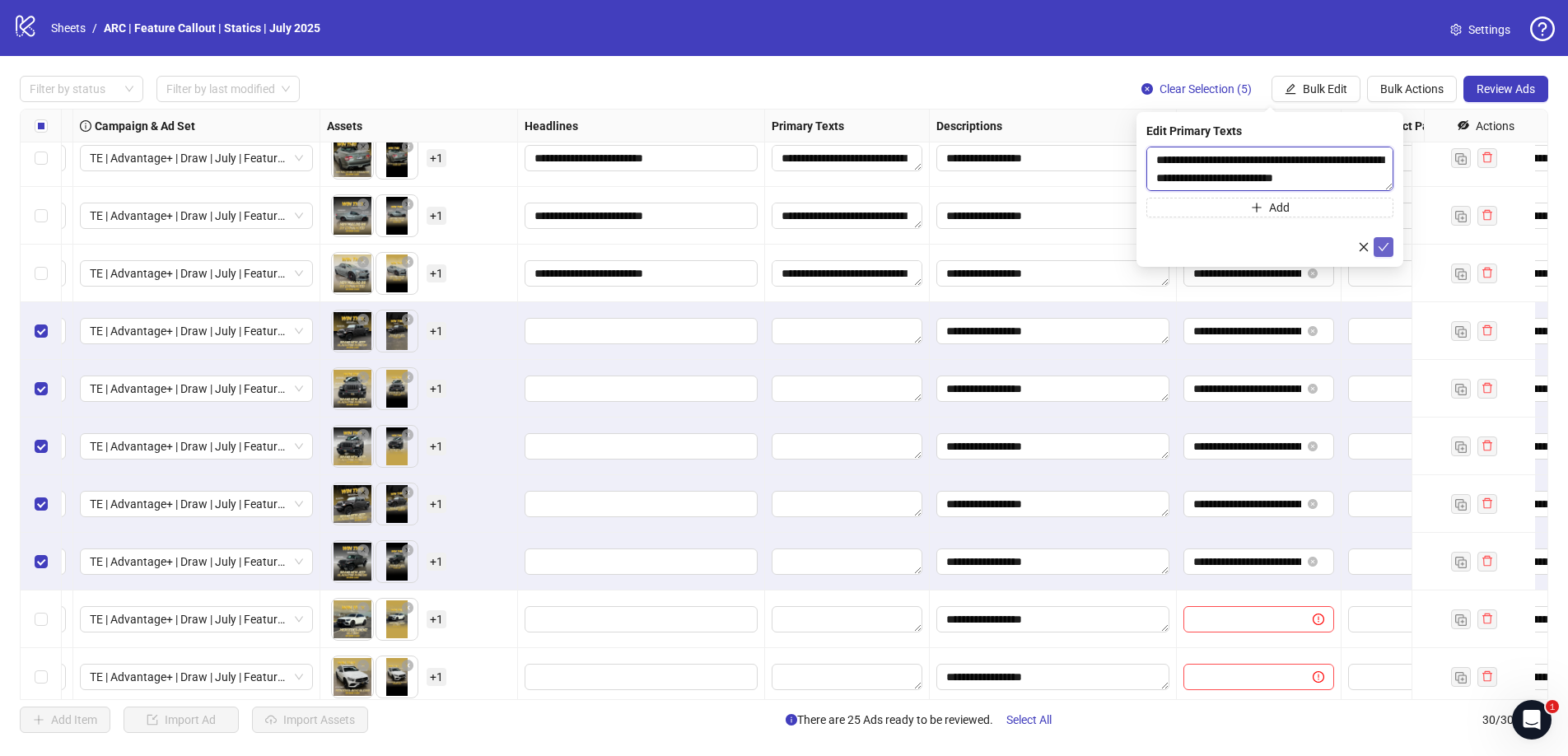 type on "**********" 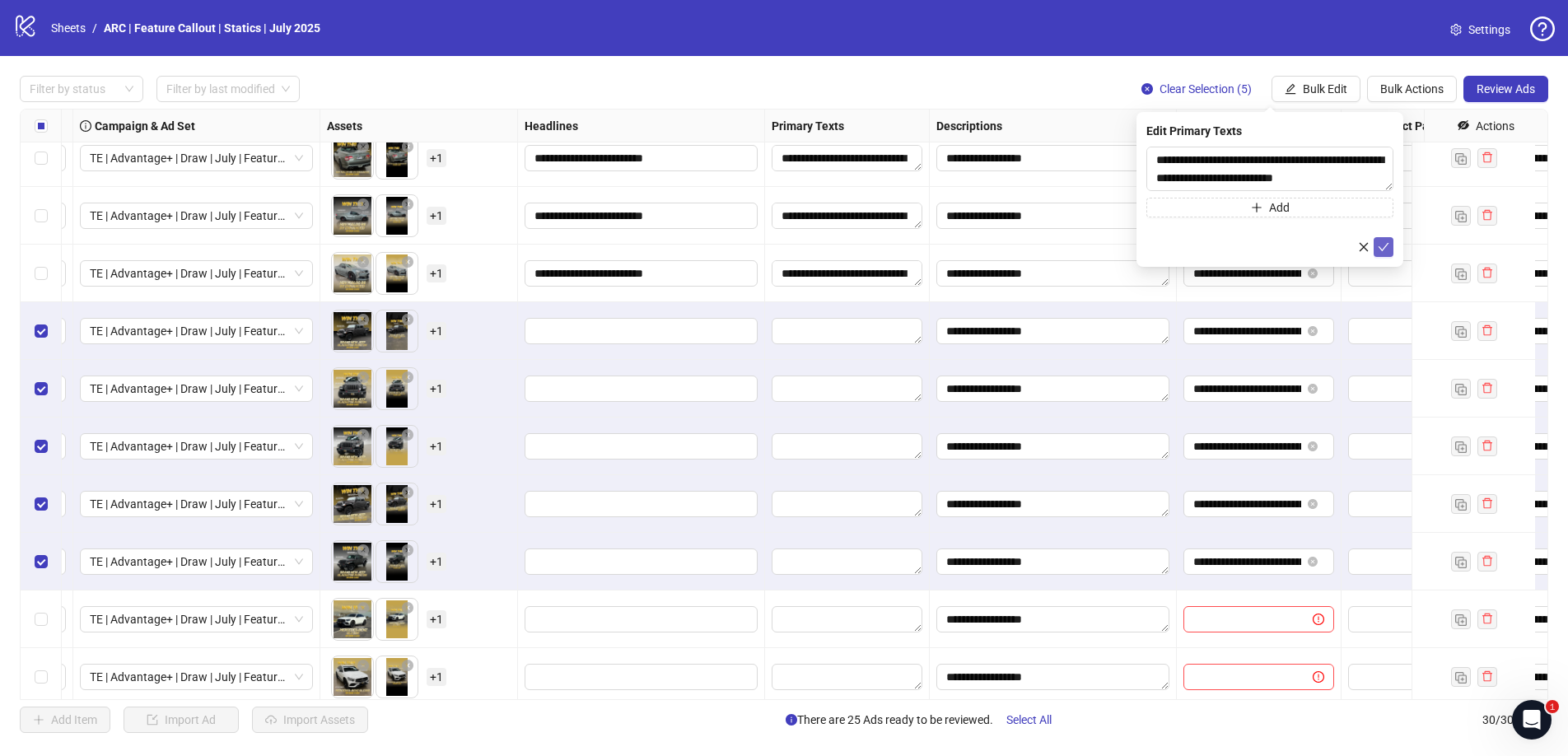 click at bounding box center [1384, 247] 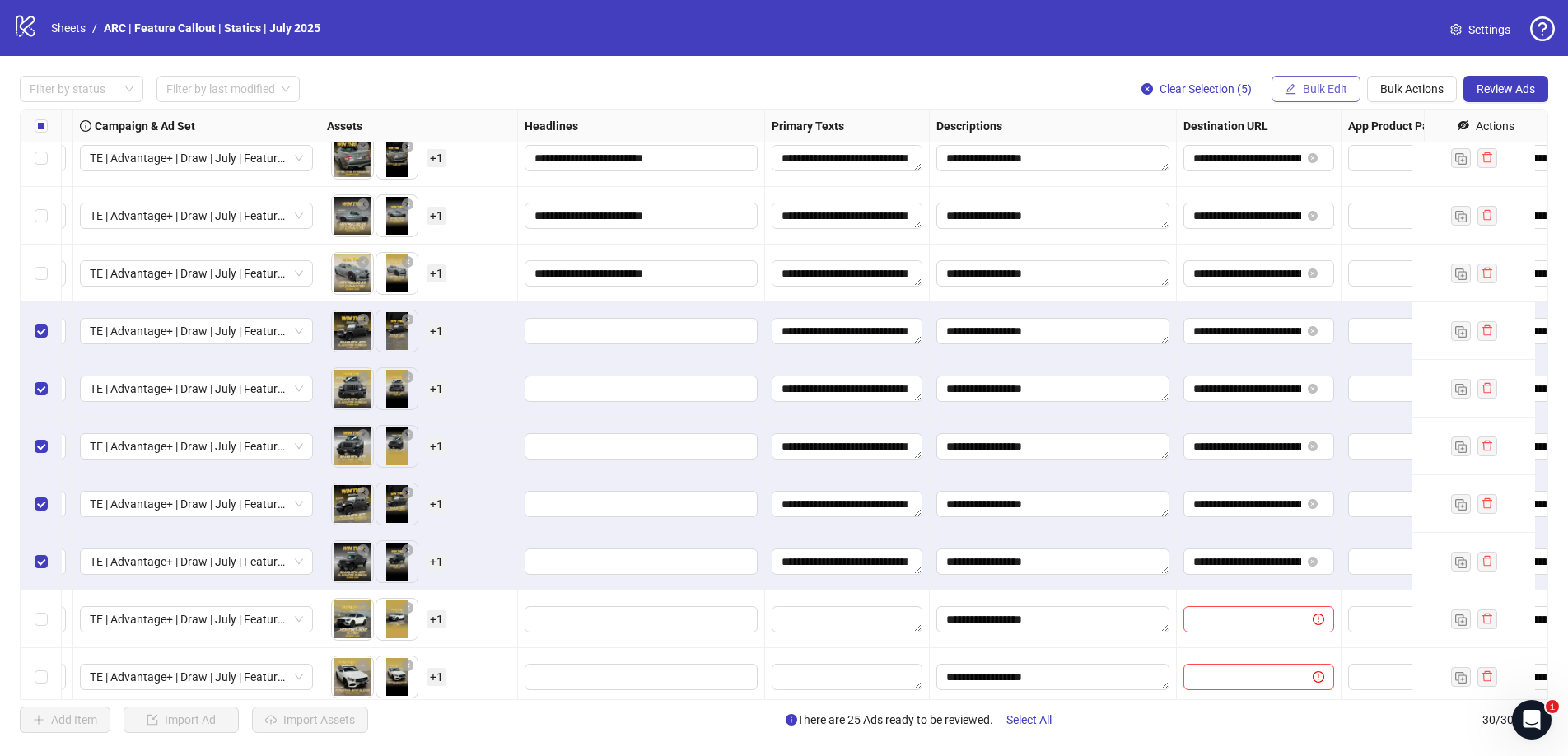 click on "Bulk Edit" at bounding box center [1325, 89] 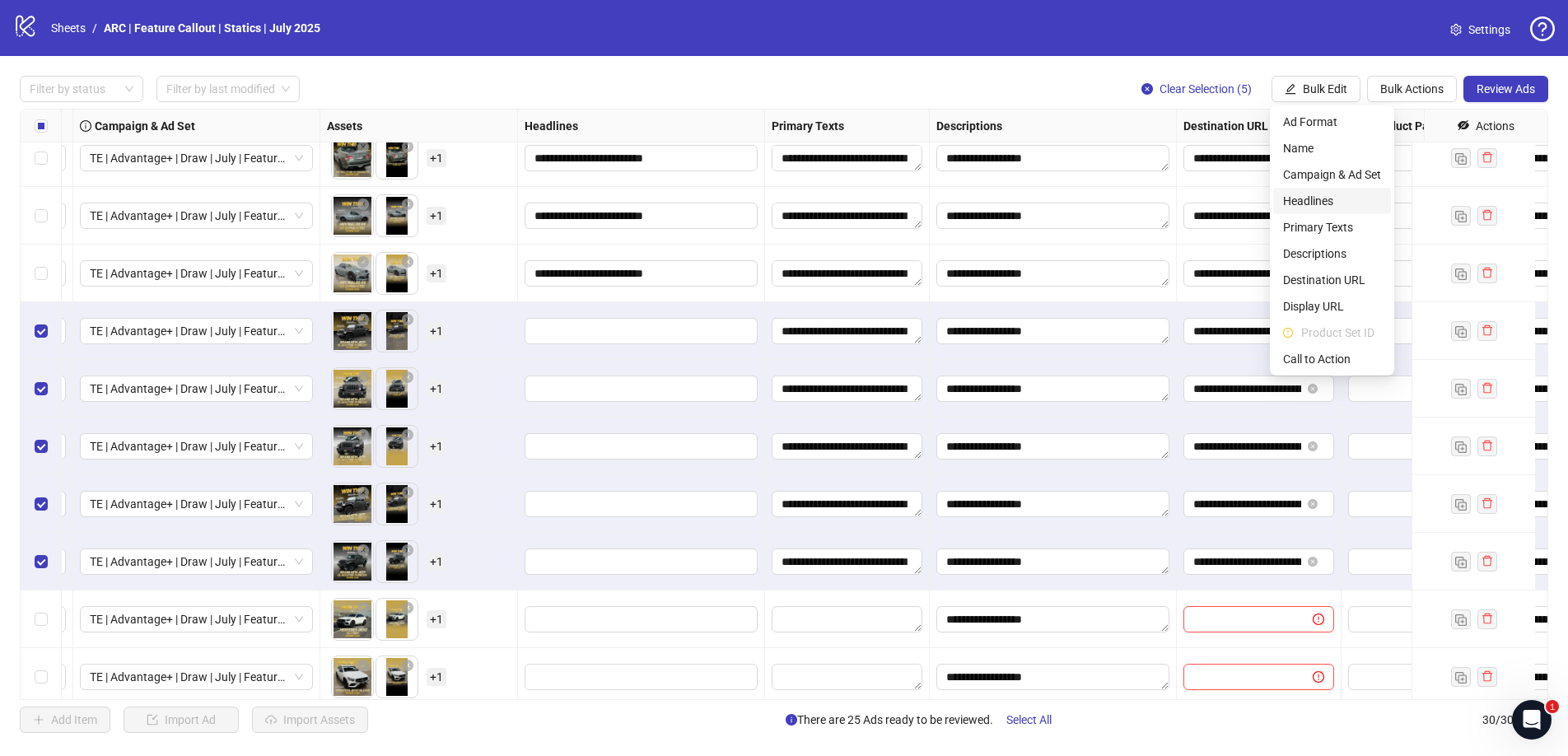 click on "Headlines" at bounding box center (1332, 201) 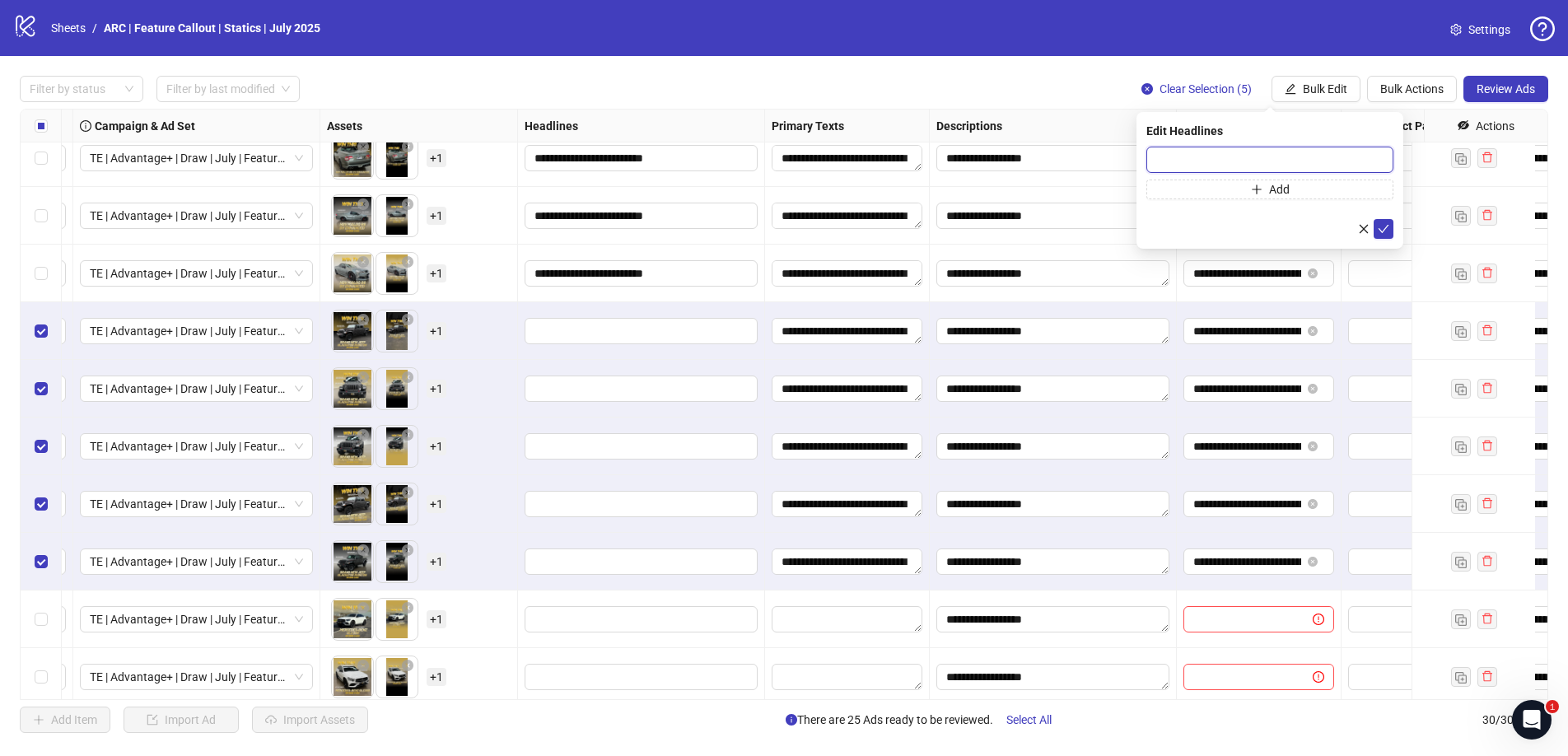 click at bounding box center [1270, 160] 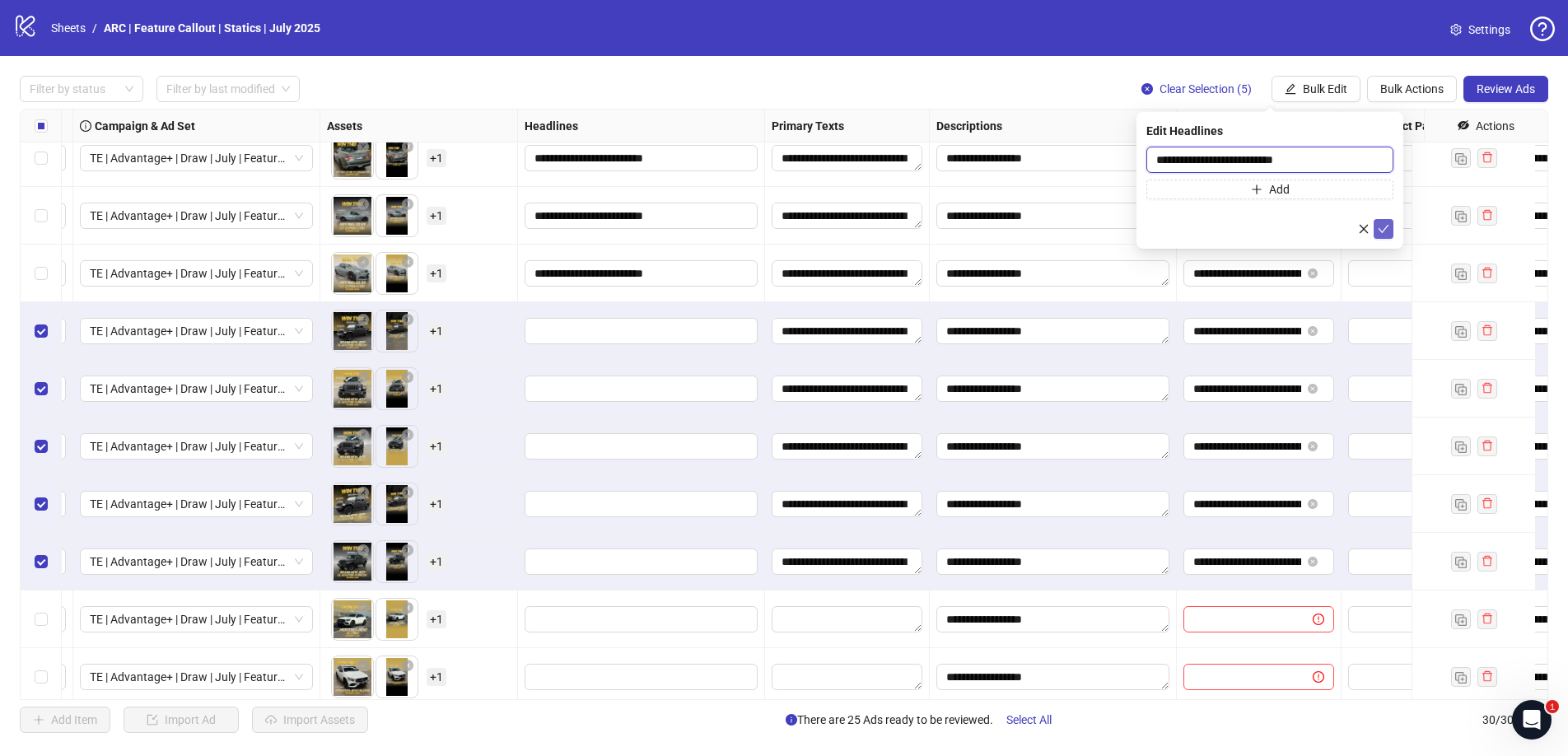 type on "**********" 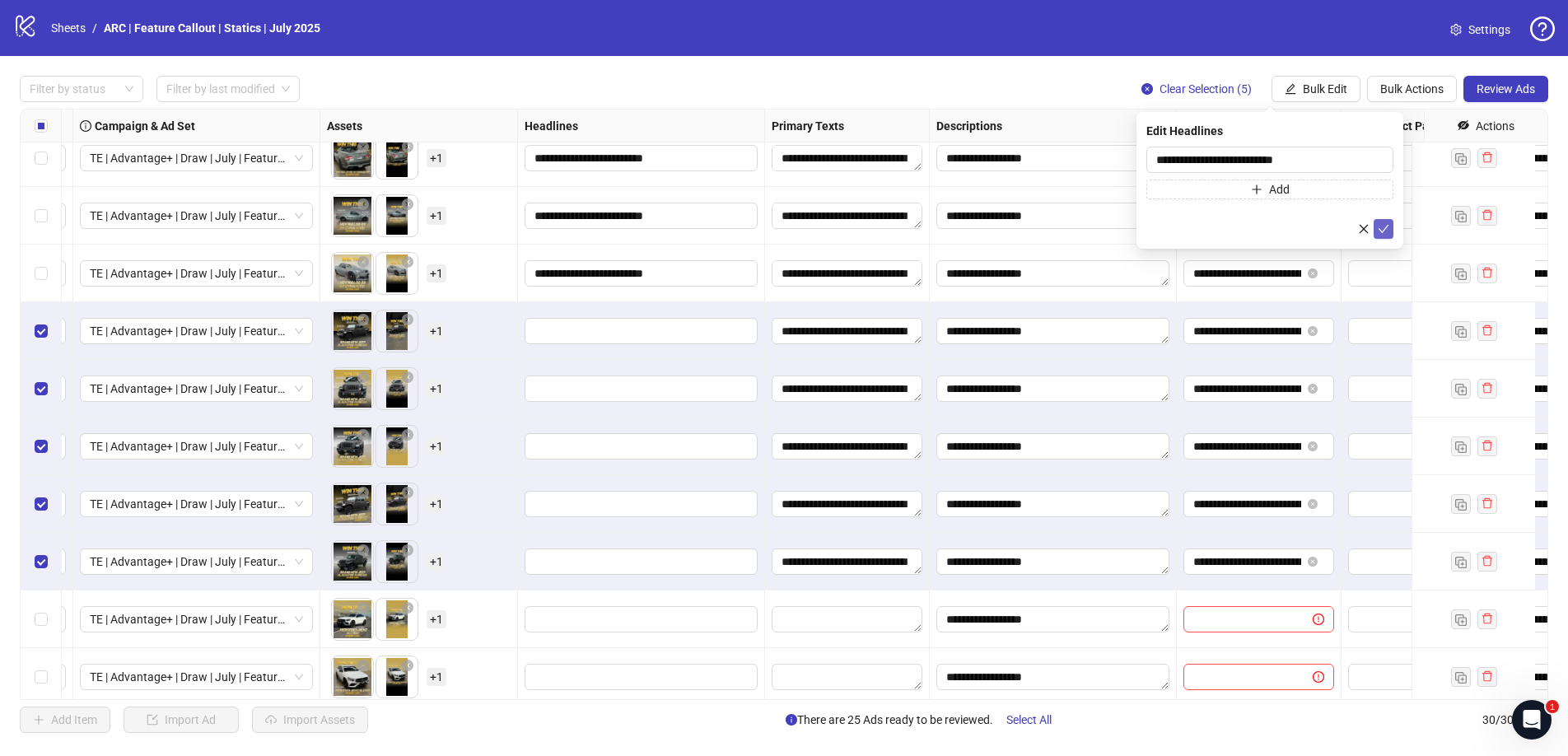click at bounding box center [1384, 229] 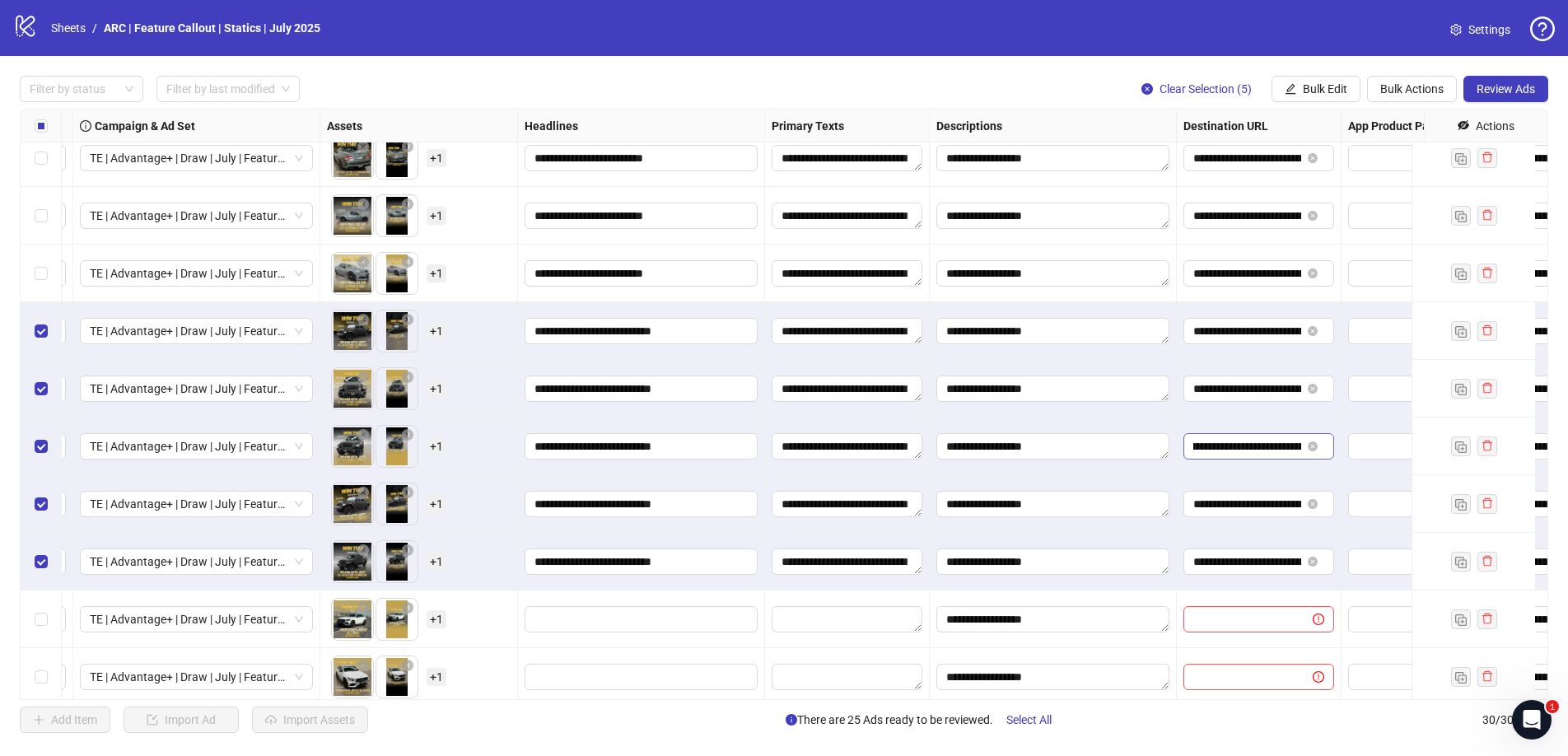 scroll, scrollTop: 0, scrollLeft: 53, axis: horizontal 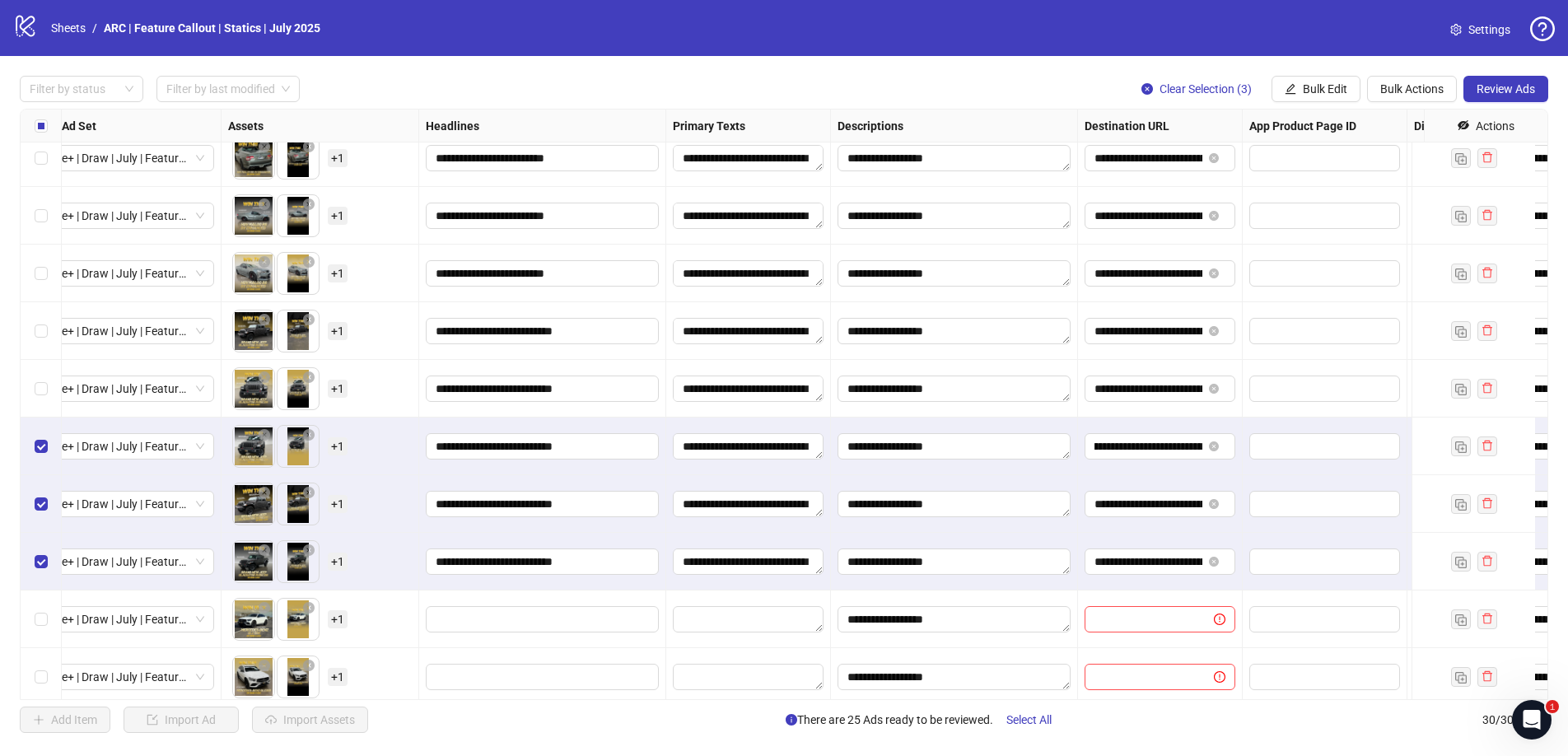 click at bounding box center [41, 446] 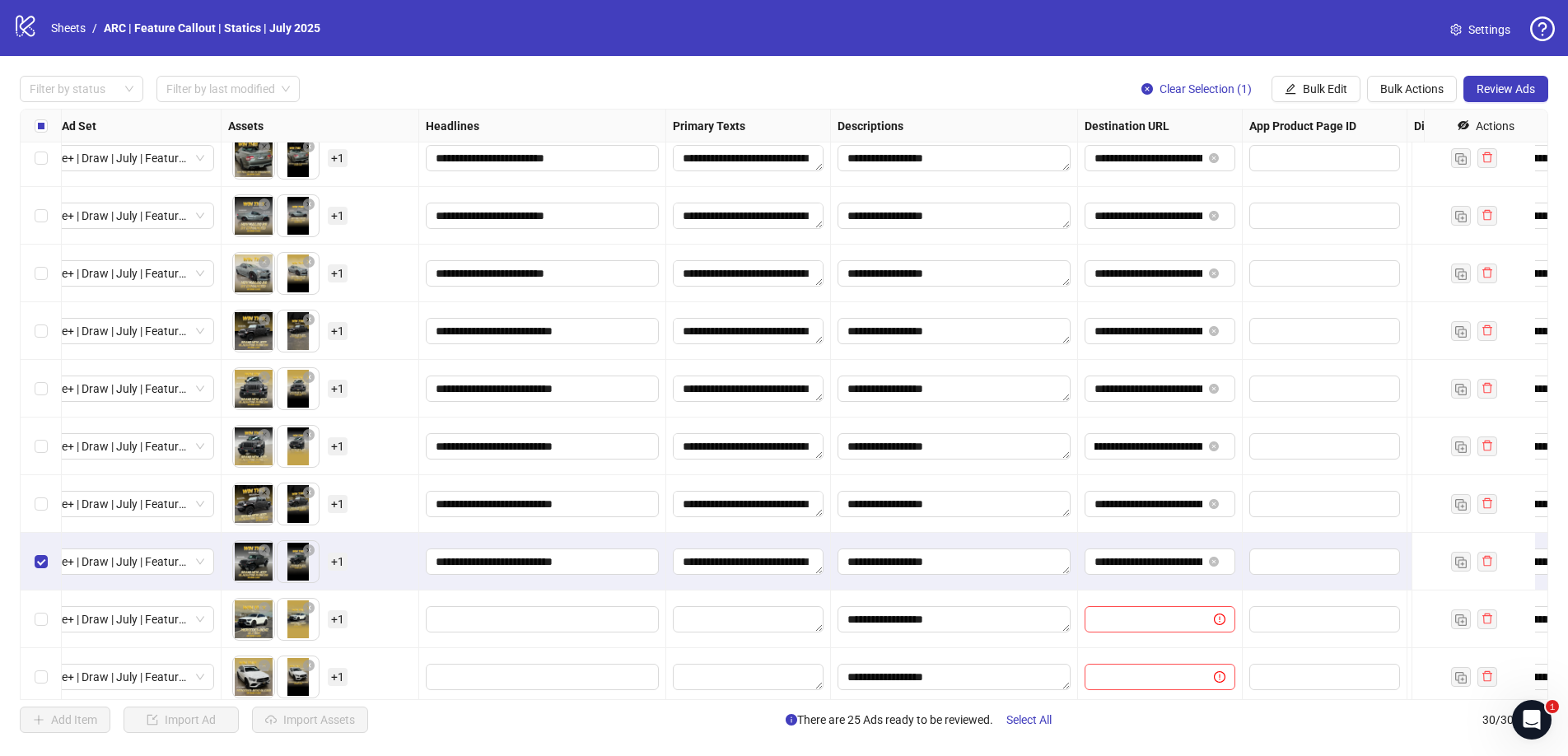 click at bounding box center (41, 562) 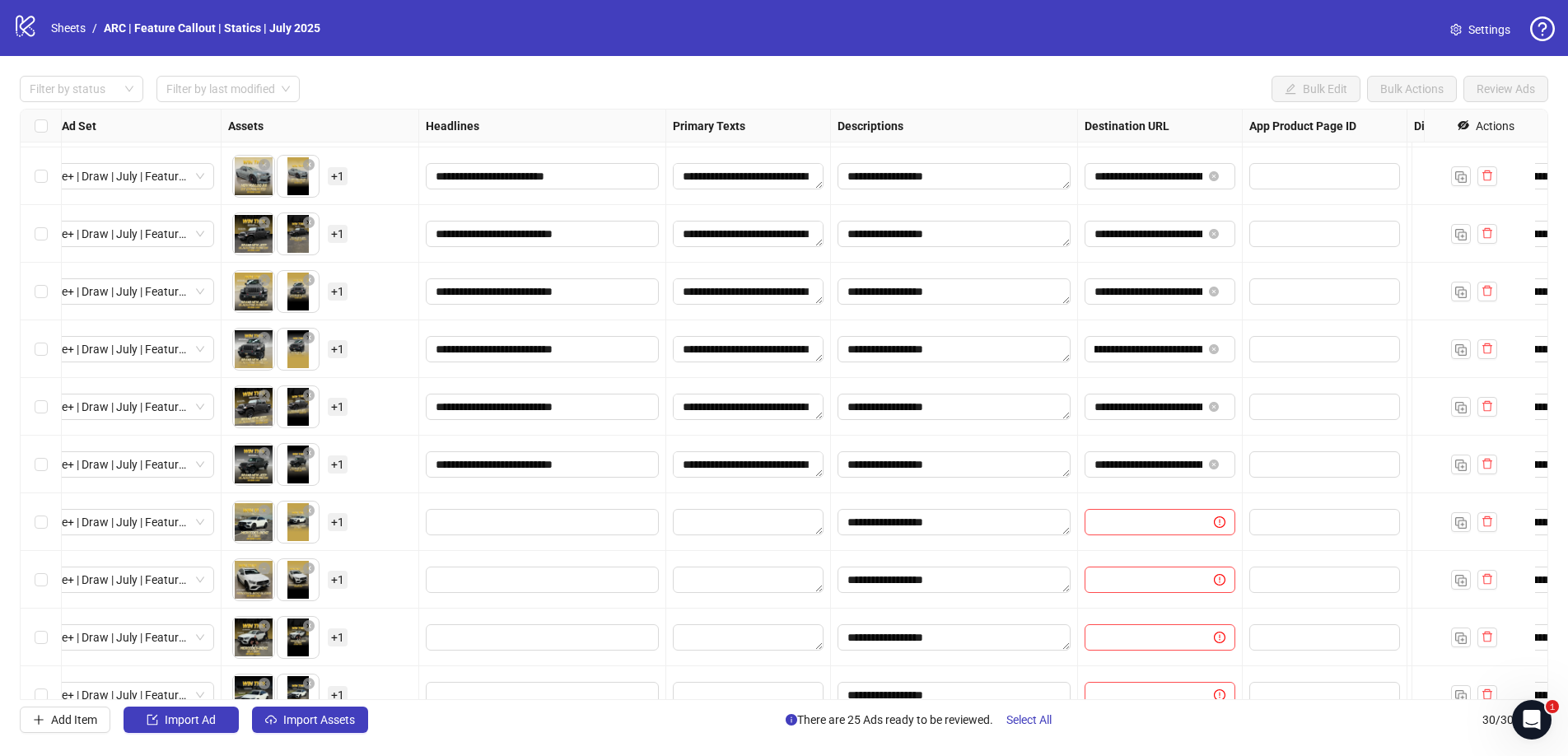 scroll, scrollTop: 1092, scrollLeft: 557, axis: both 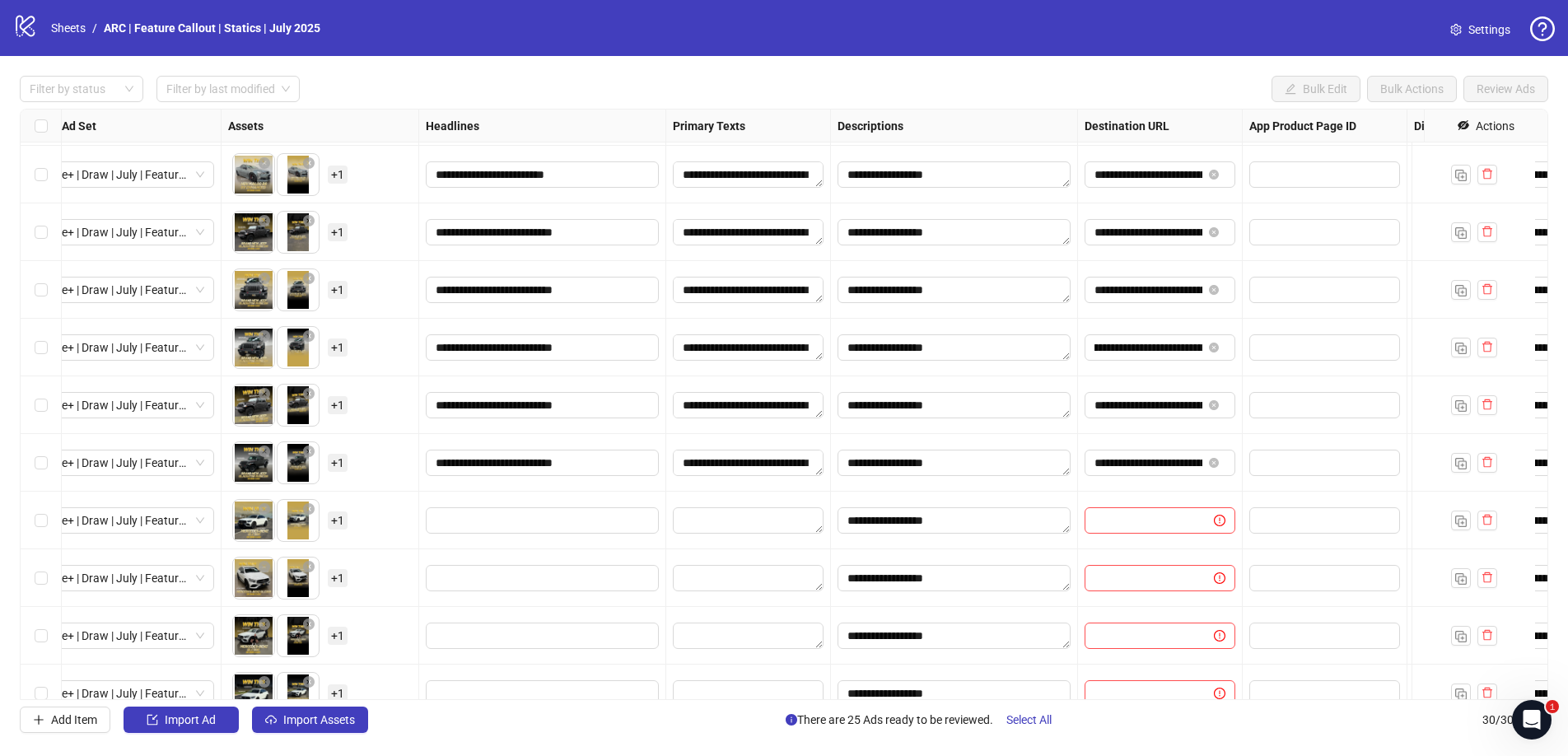 click at bounding box center [41, 520] 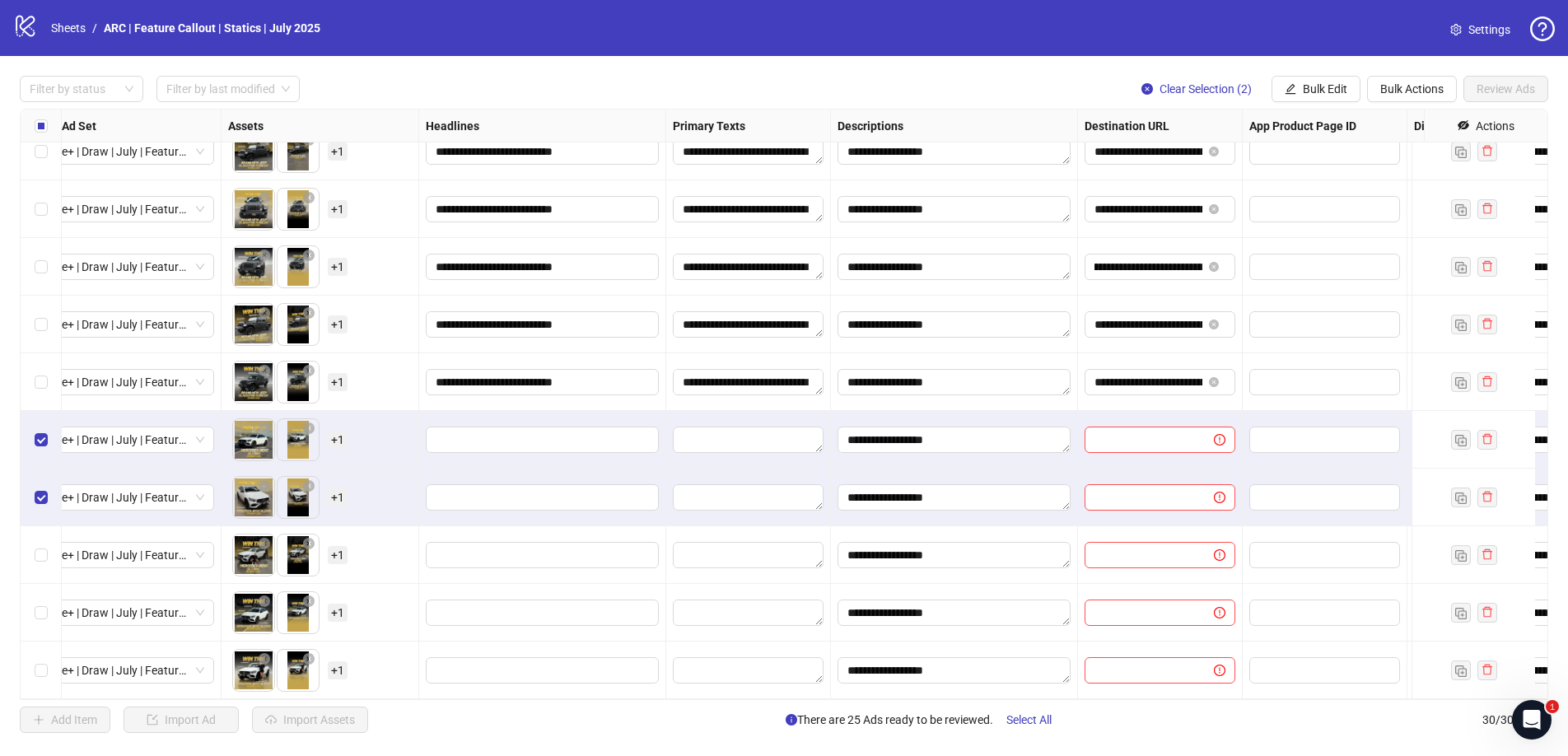 scroll, scrollTop: 1185, scrollLeft: 557, axis: both 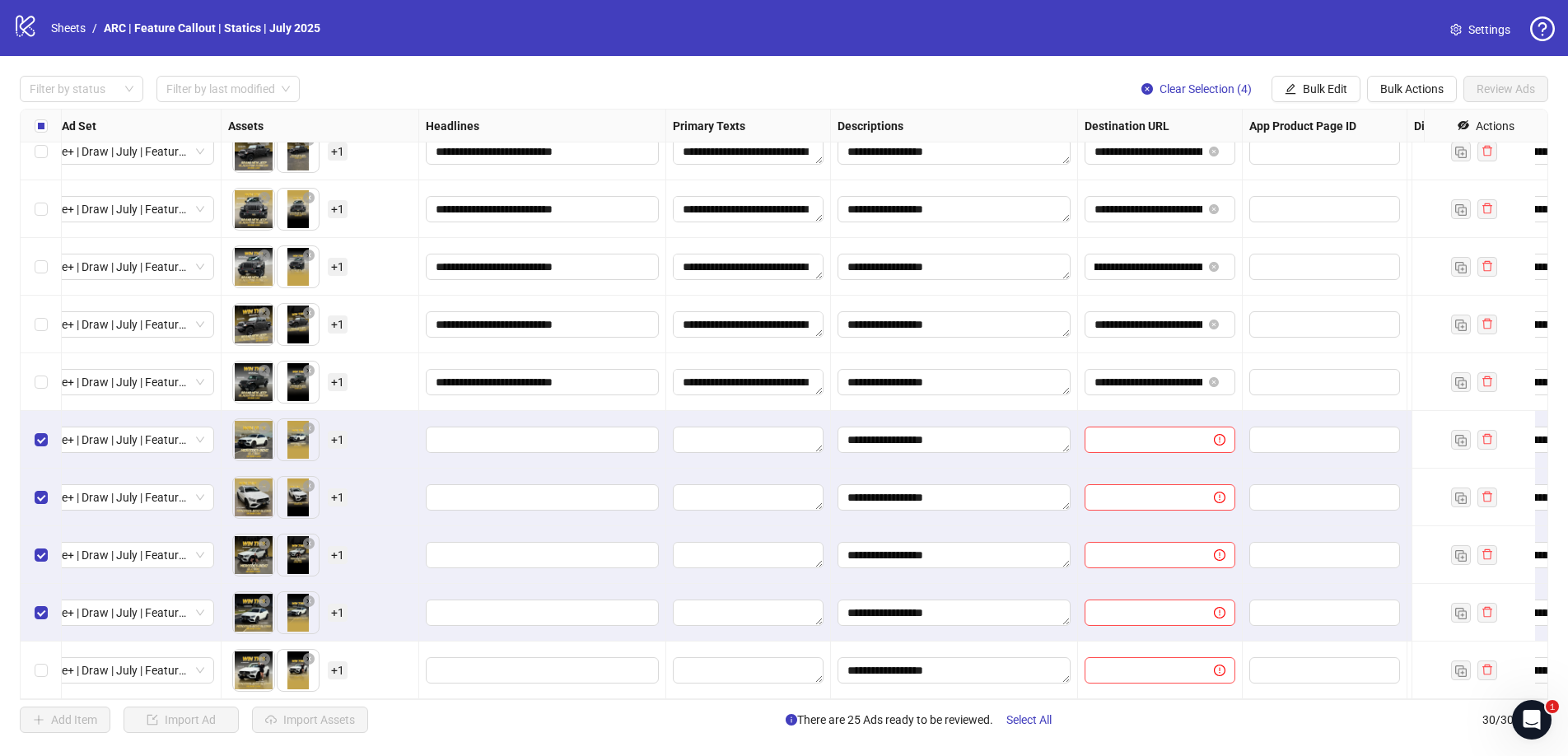 click at bounding box center (41, 670) 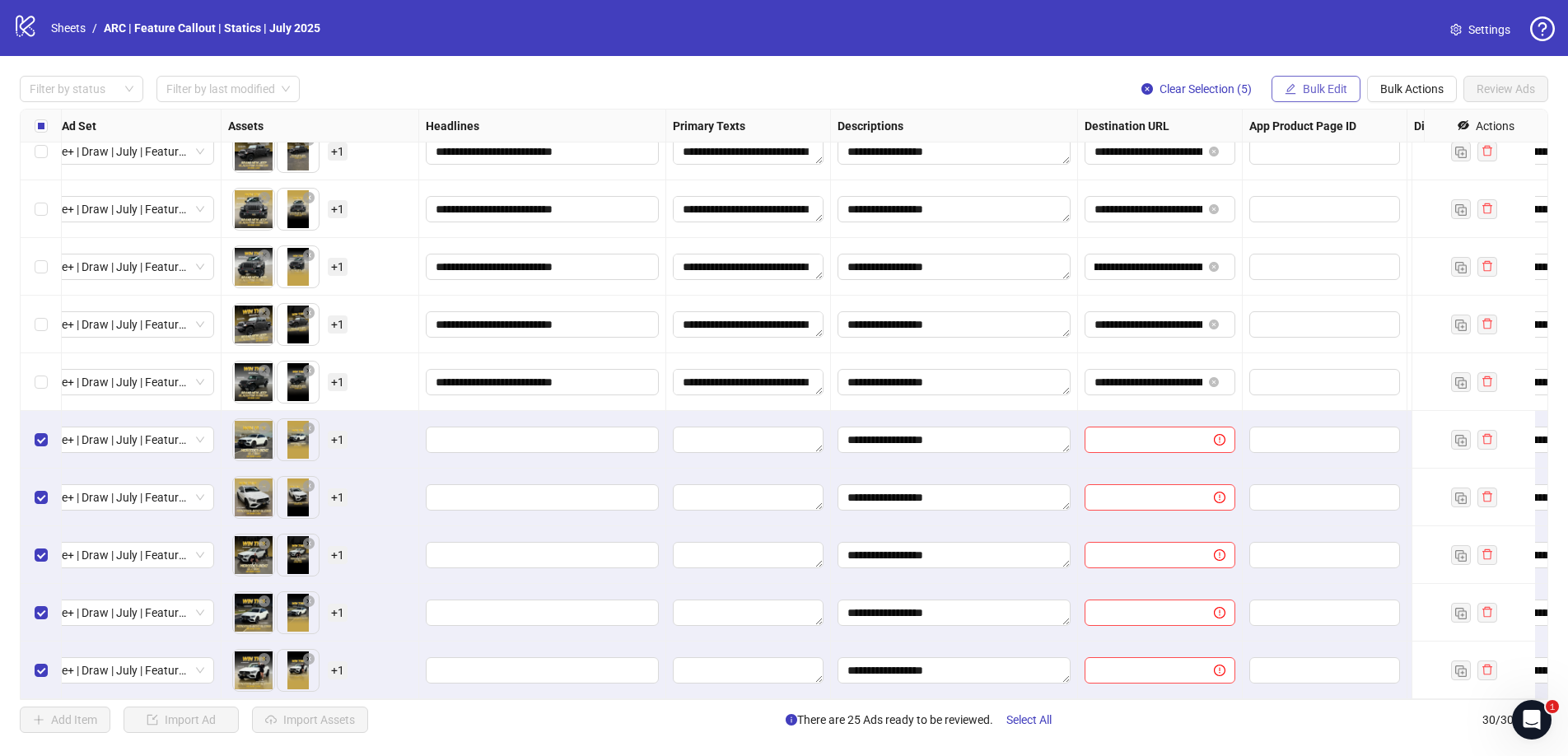 click at bounding box center [1290, 89] 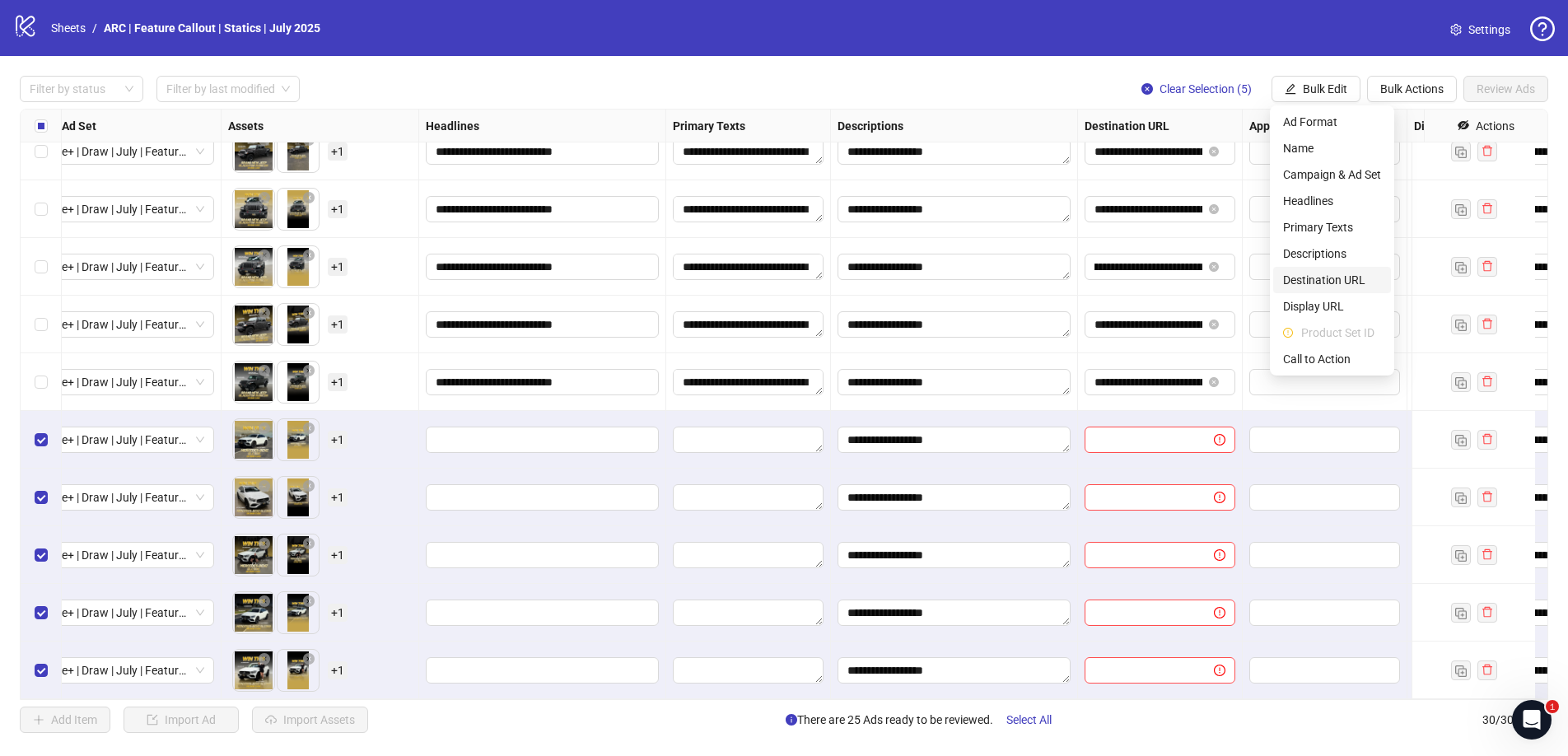 click on "Destination URL" at bounding box center (1332, 280) 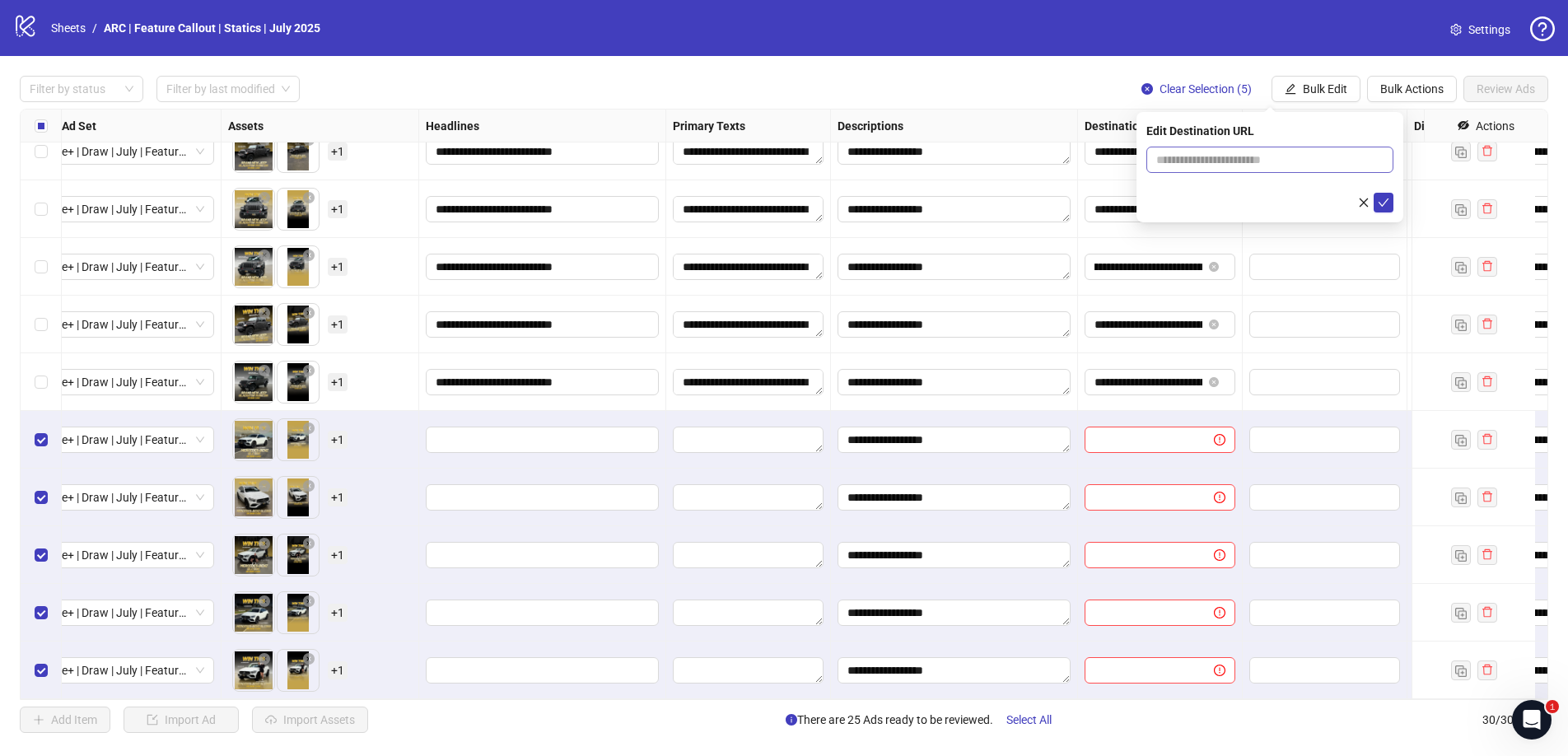 click at bounding box center (1270, 160) 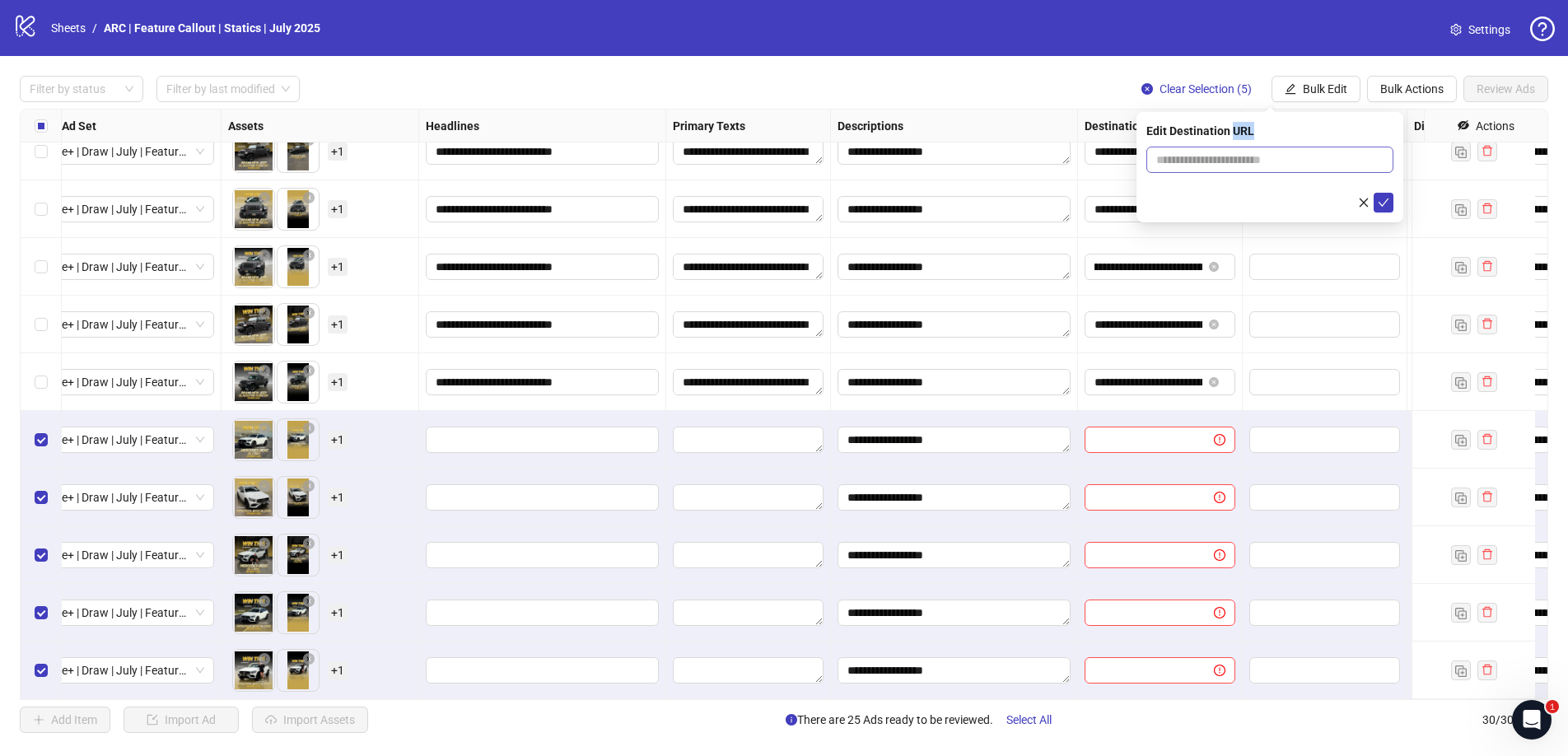 click at bounding box center [1270, 160] 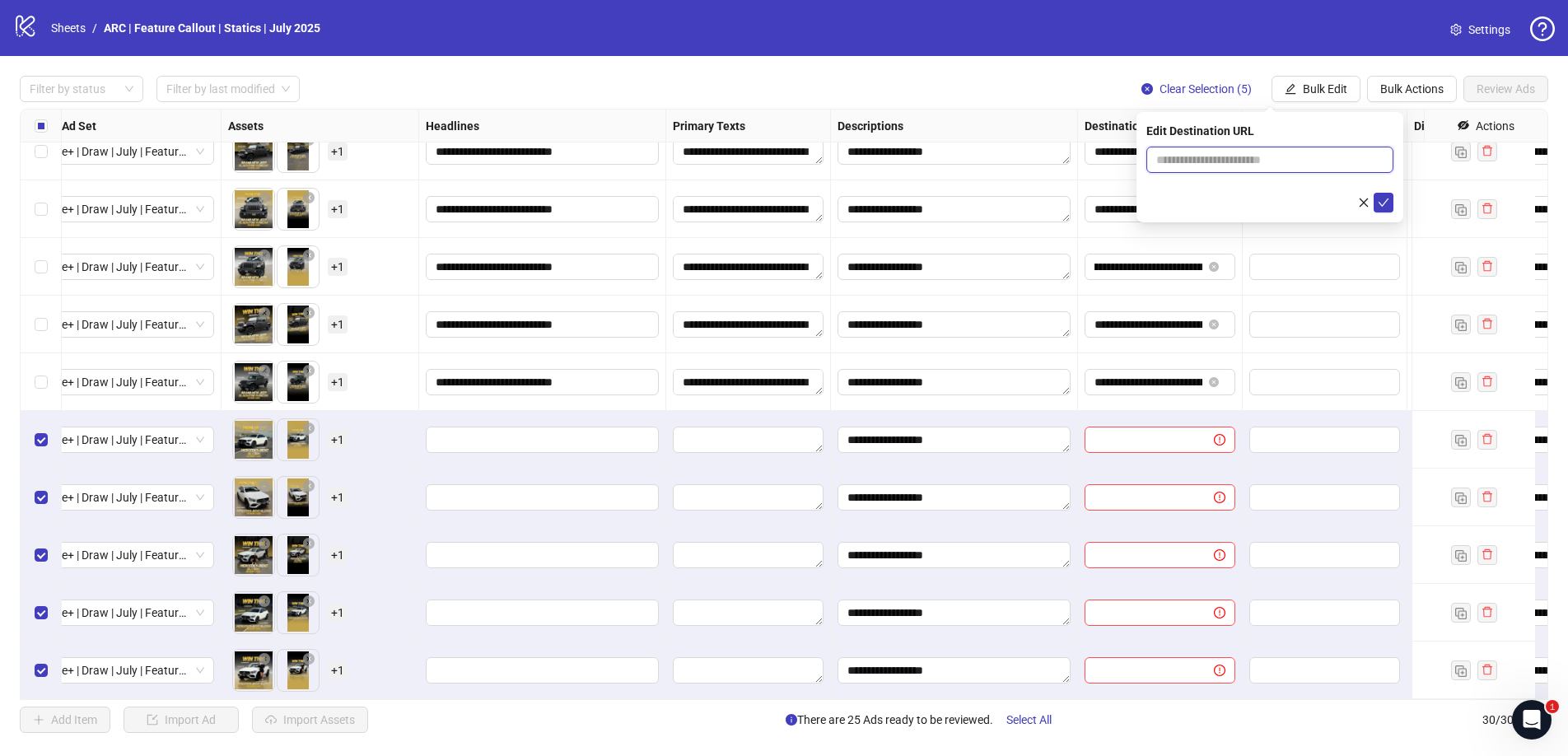paste on "**********" 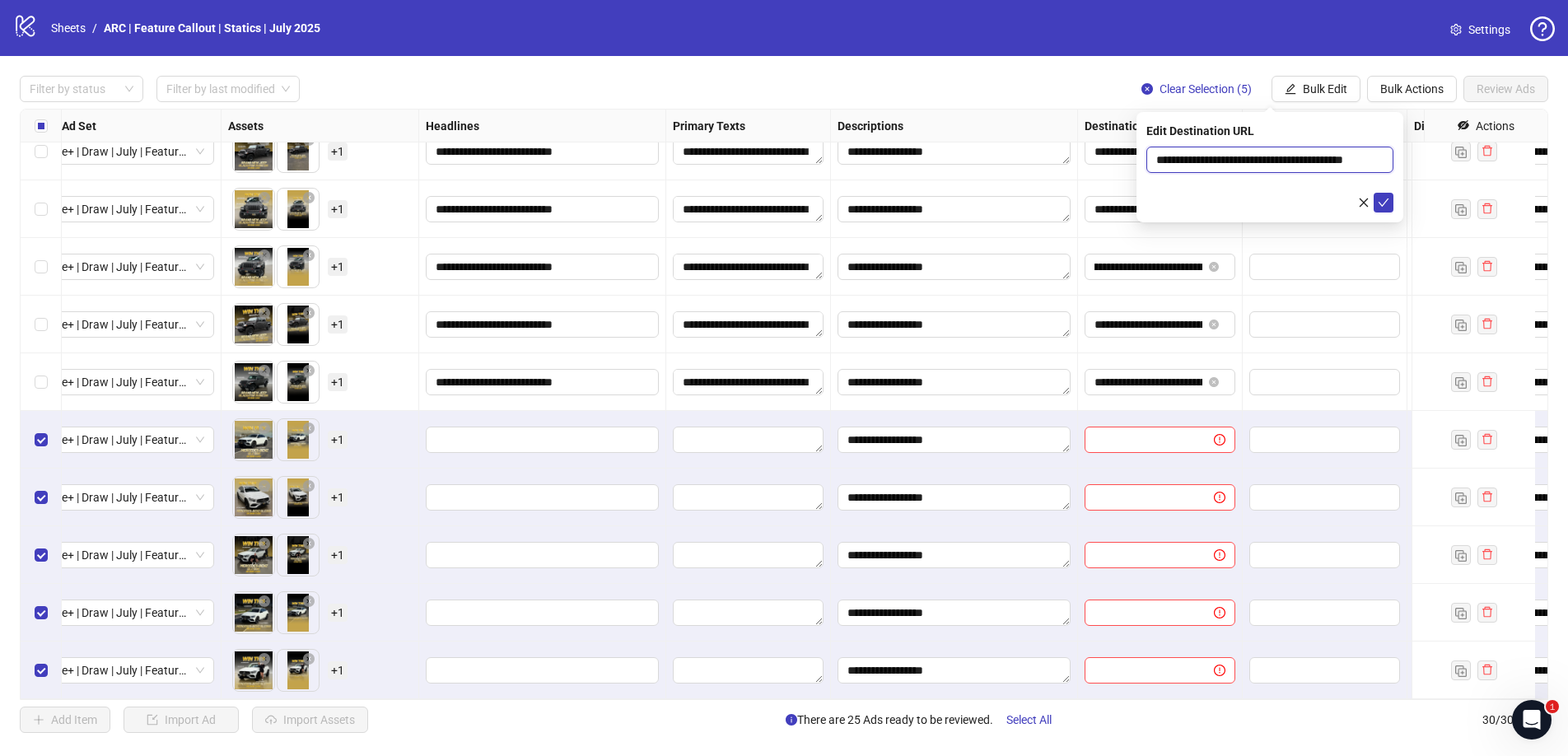 scroll, scrollTop: 0, scrollLeft: 37, axis: horizontal 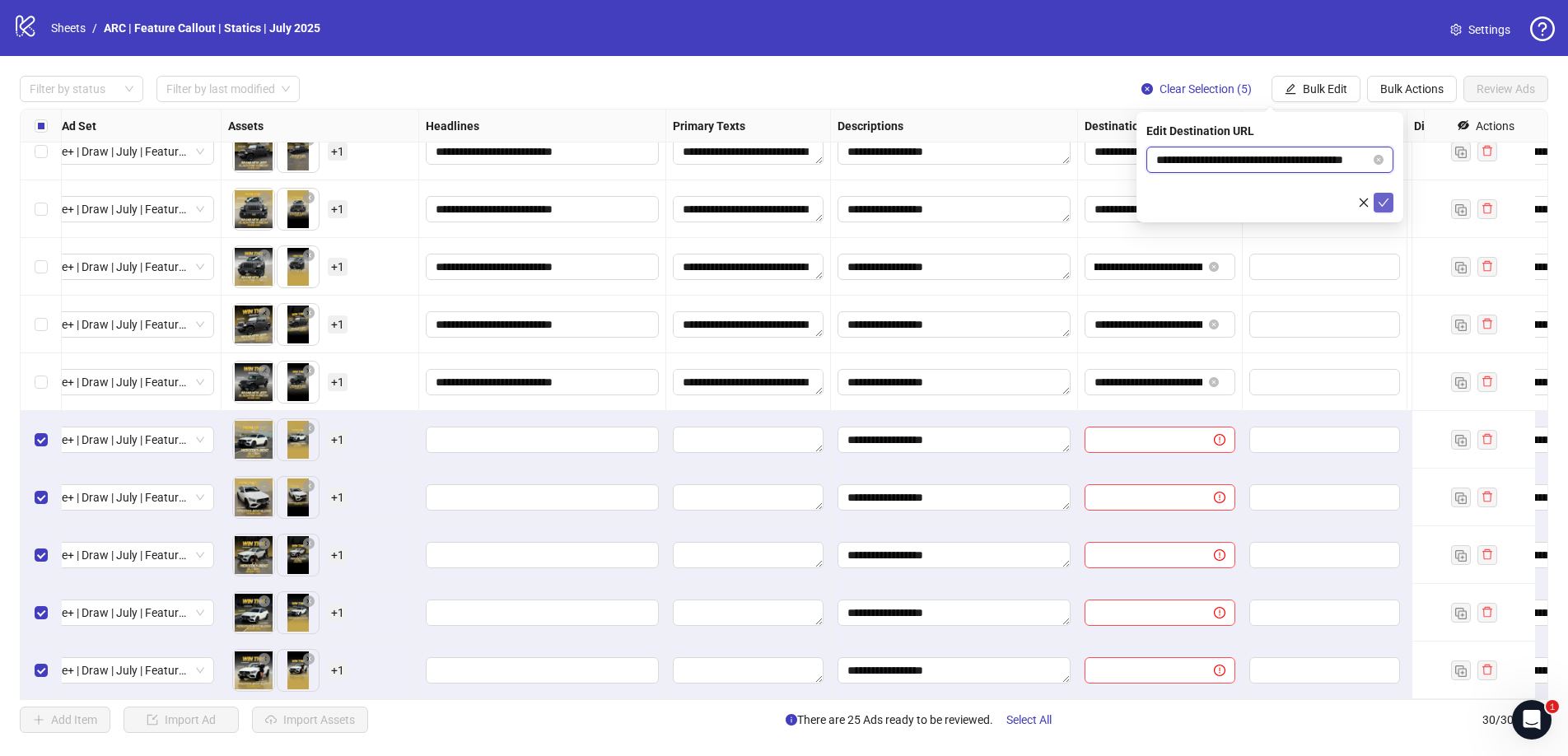 type on "**********" 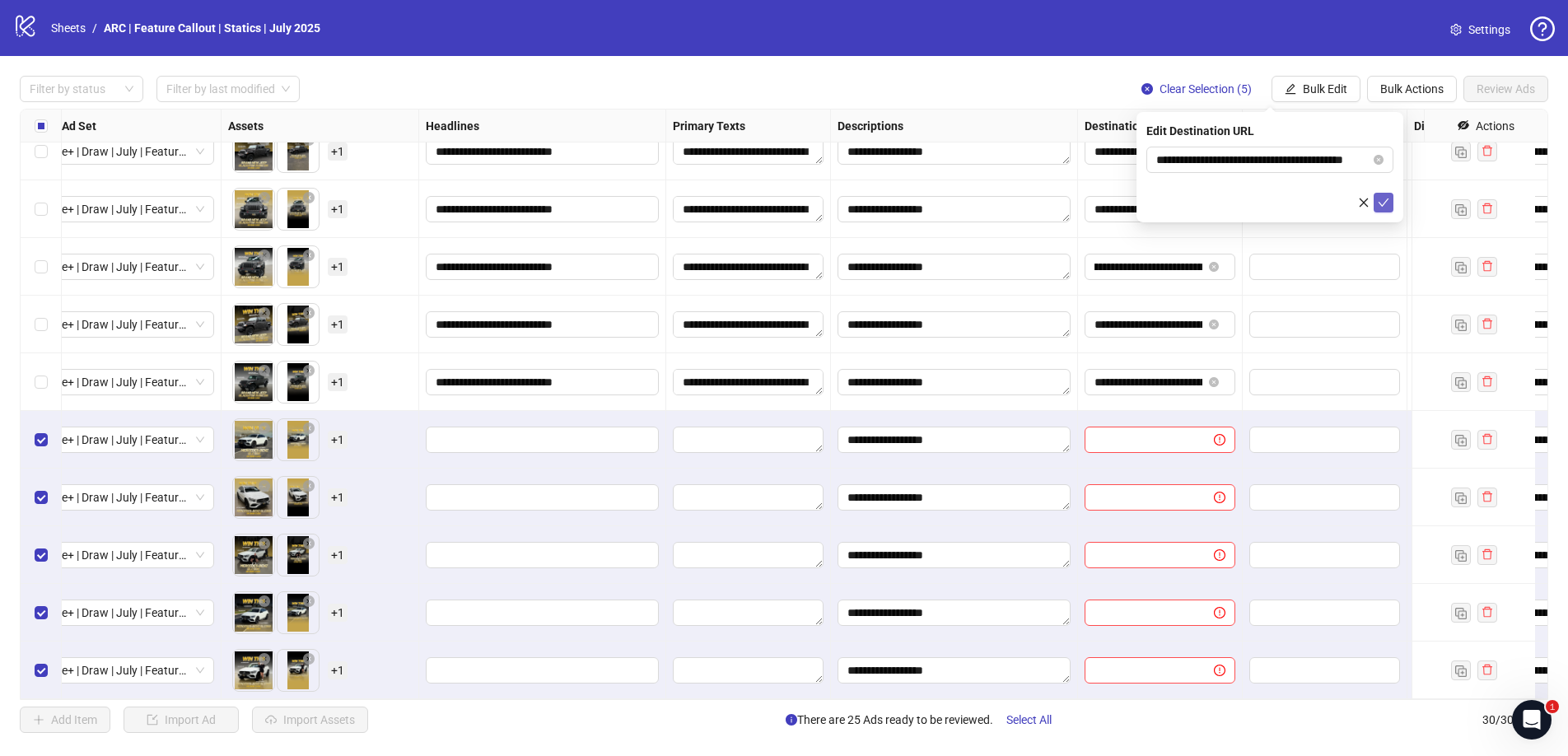 scroll, scrollTop: 0, scrollLeft: 0, axis: both 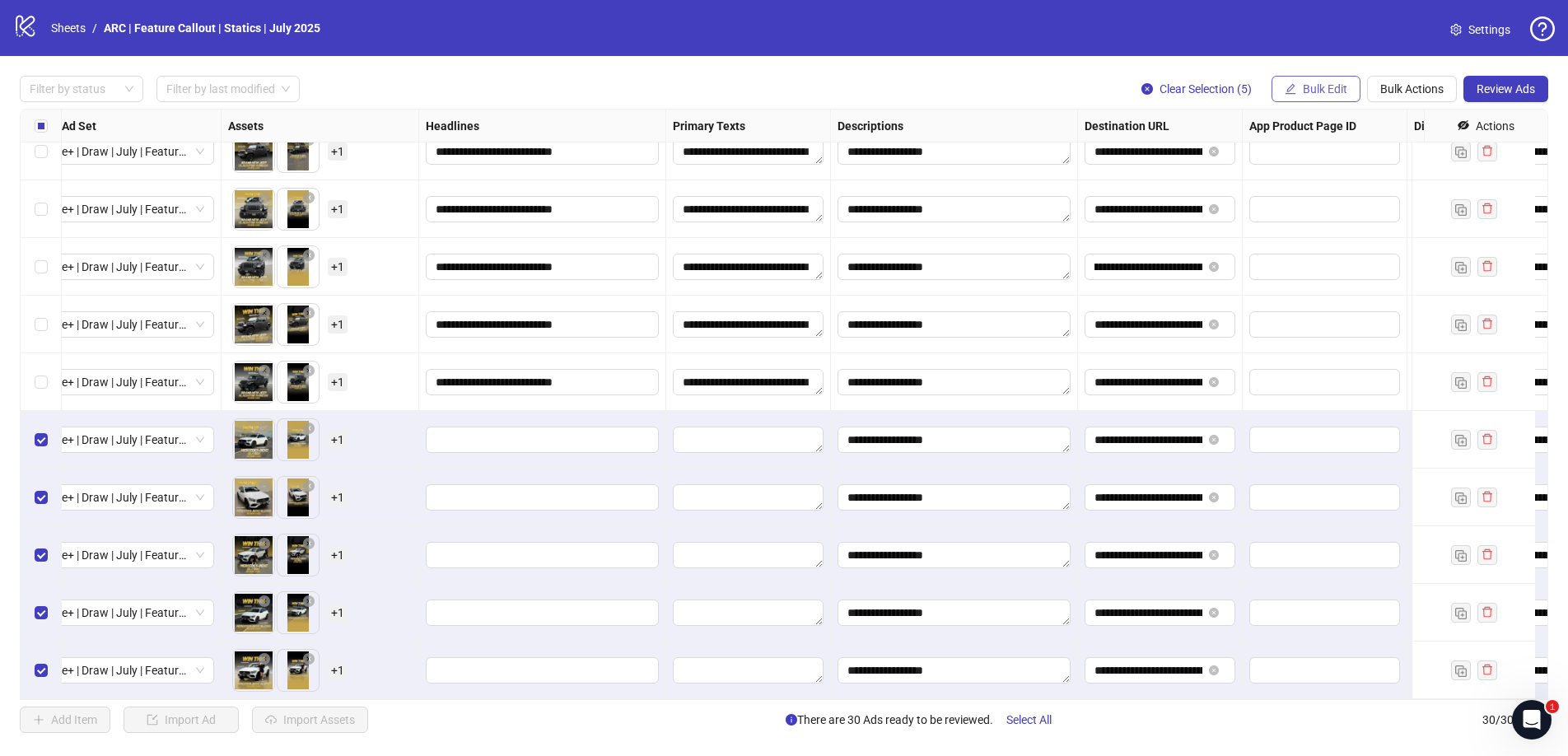 click on "Bulk Edit" at bounding box center [1325, 89] 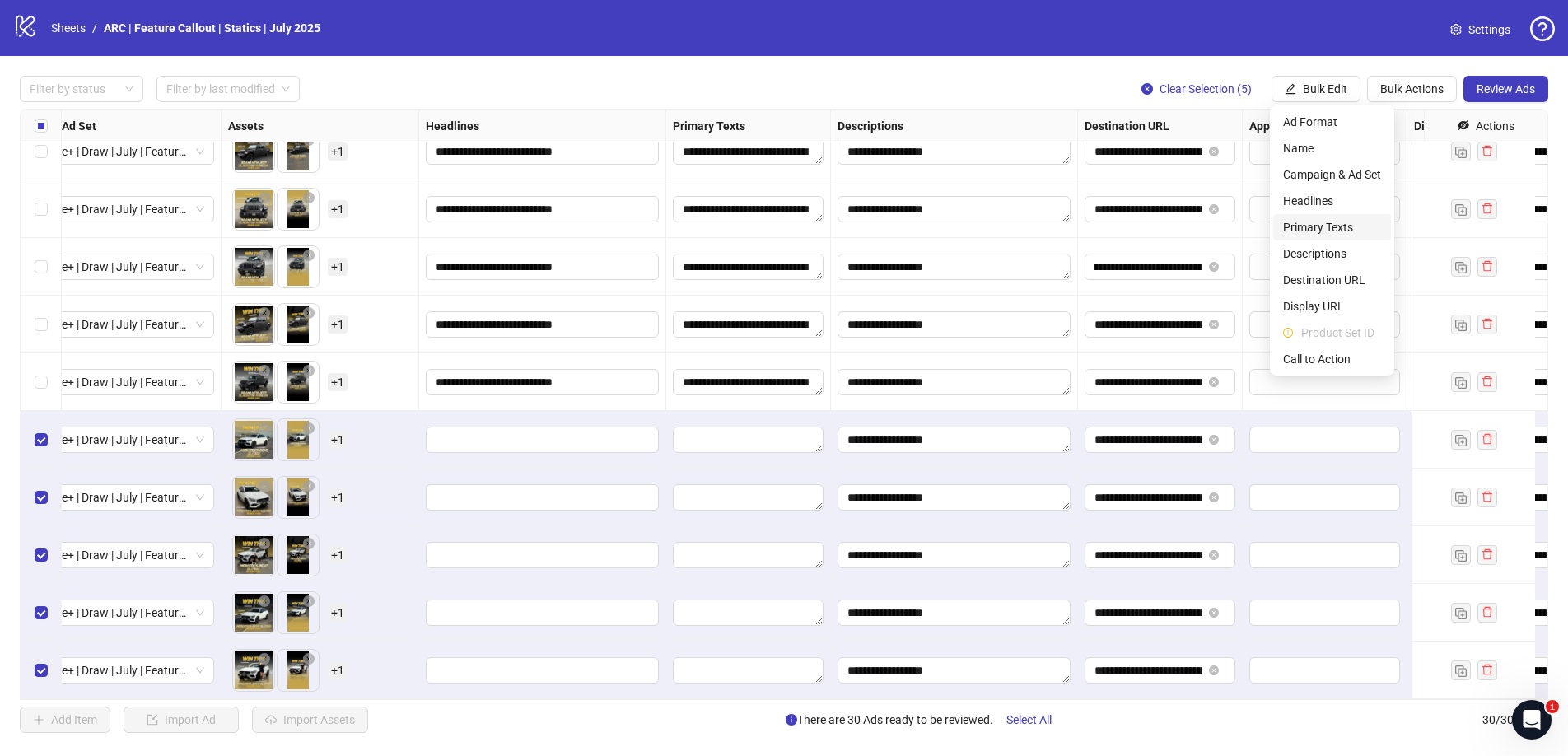 click on "Primary Texts" at bounding box center (1332, 227) 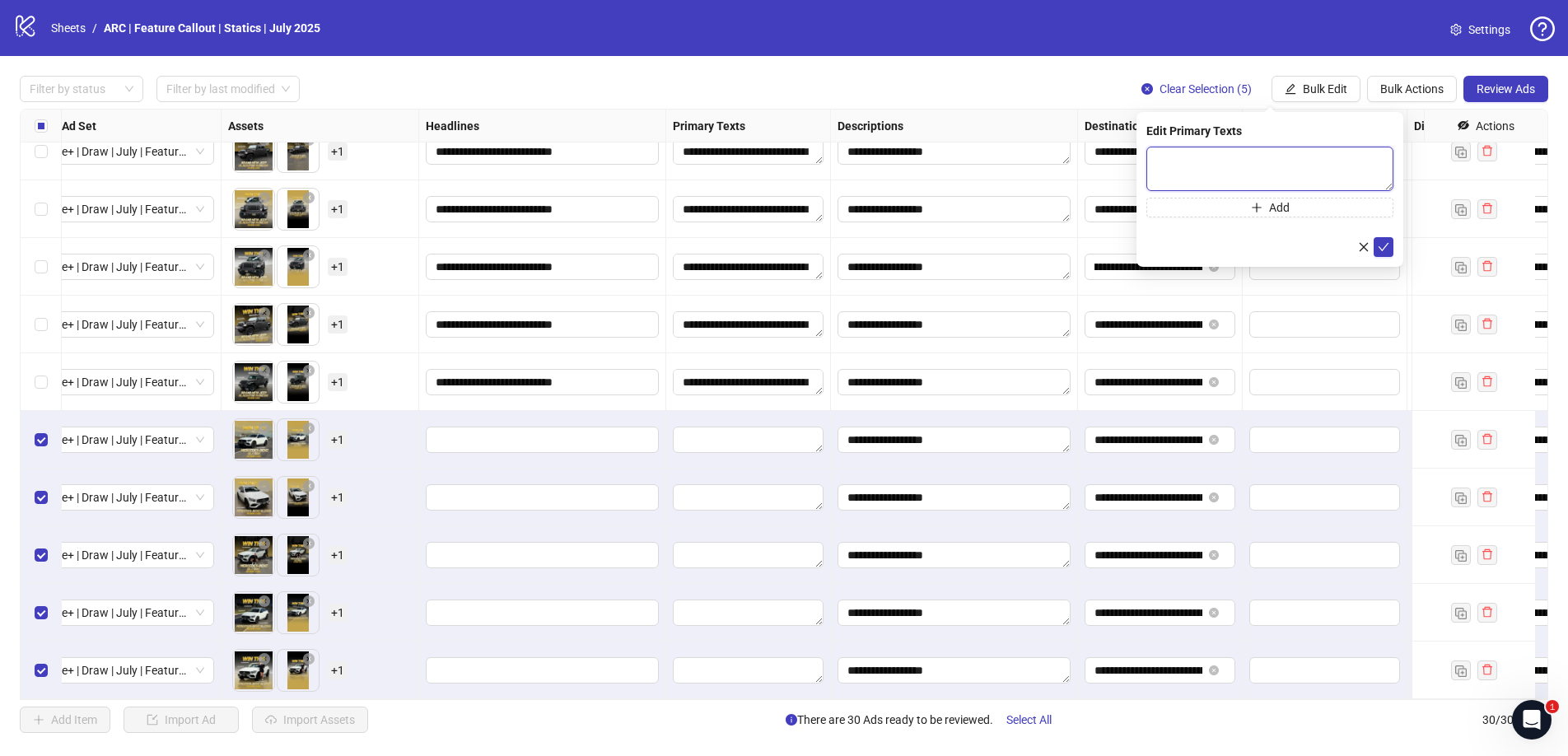 click at bounding box center [1270, 169] 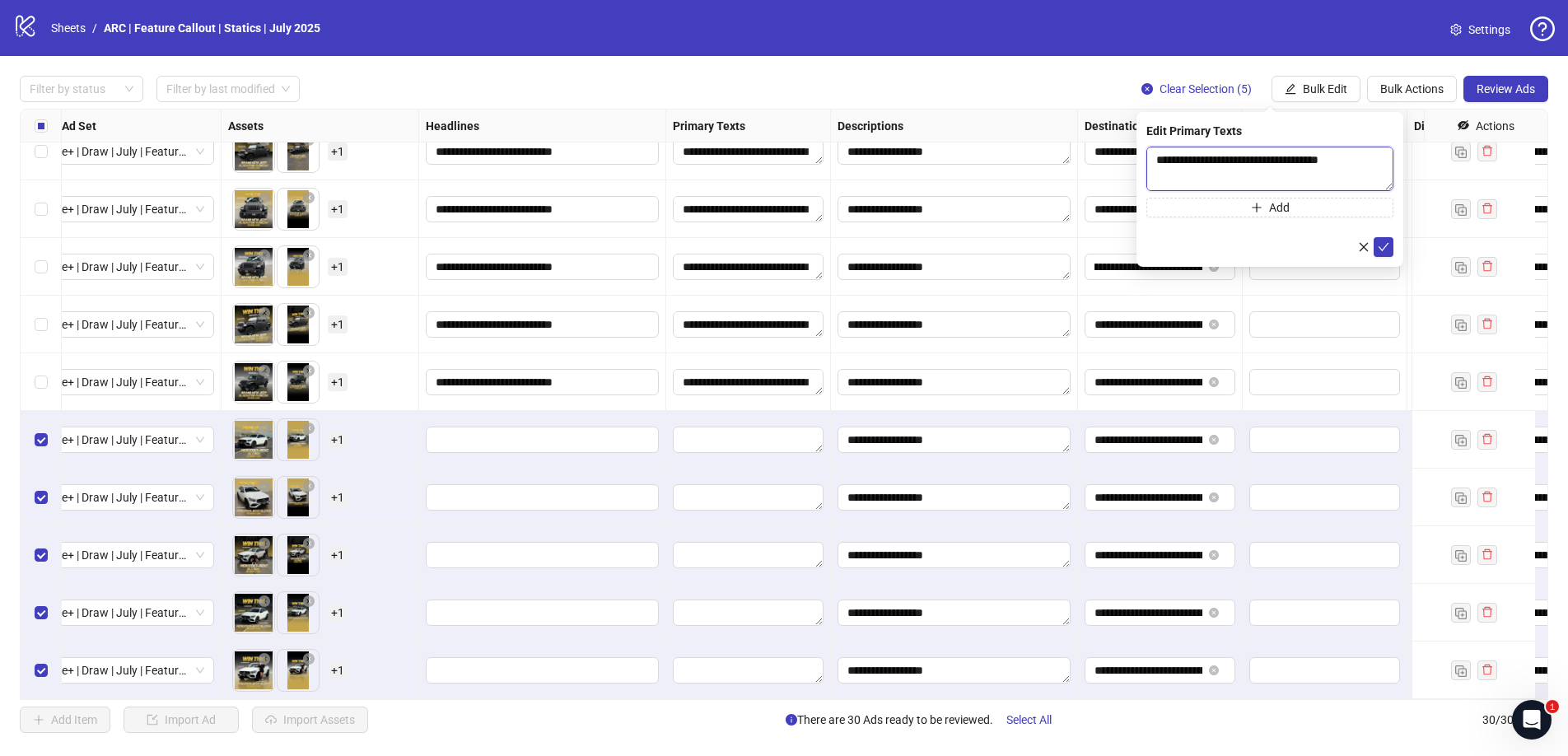 scroll, scrollTop: 139, scrollLeft: 0, axis: vertical 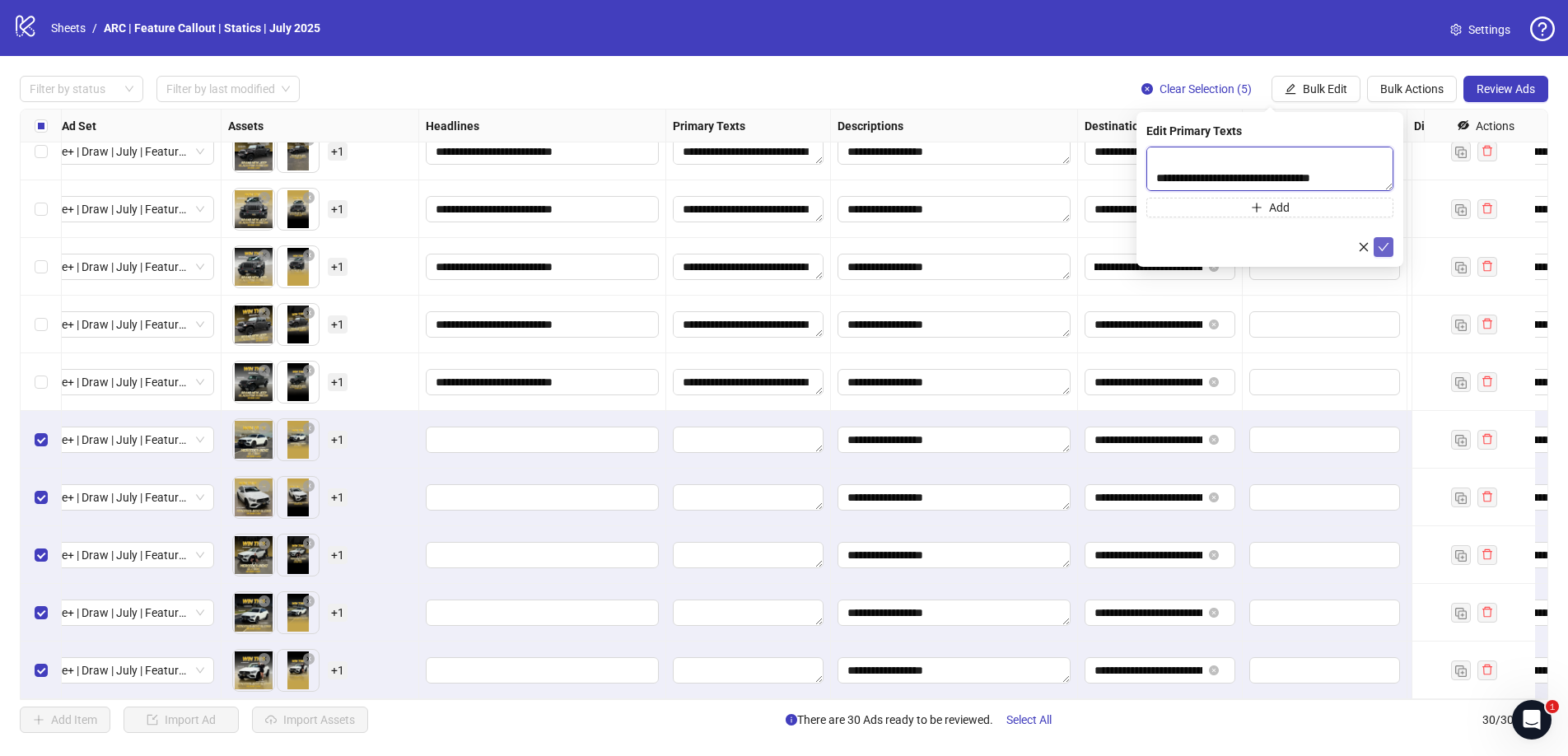 type on "**********" 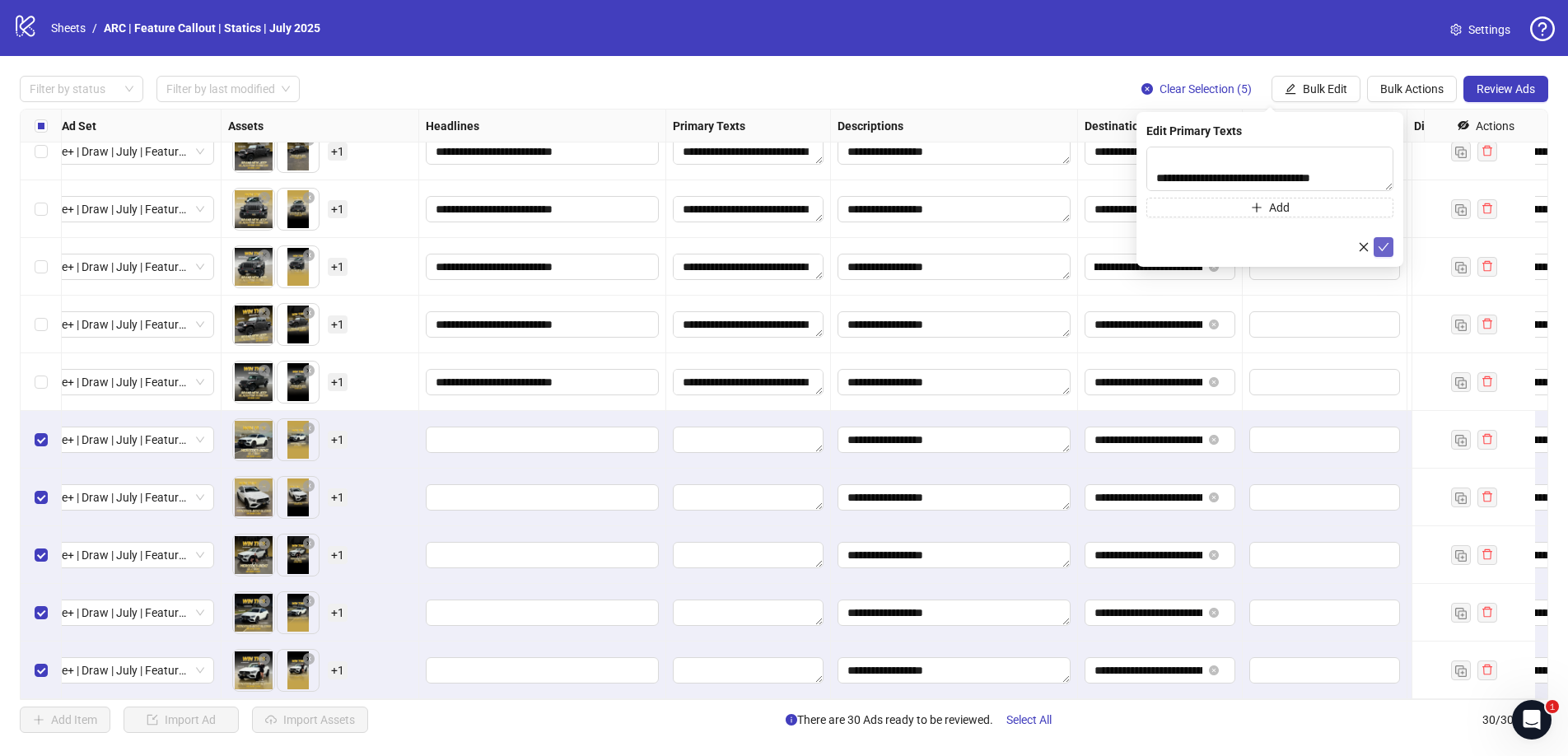 click at bounding box center (1384, 247) 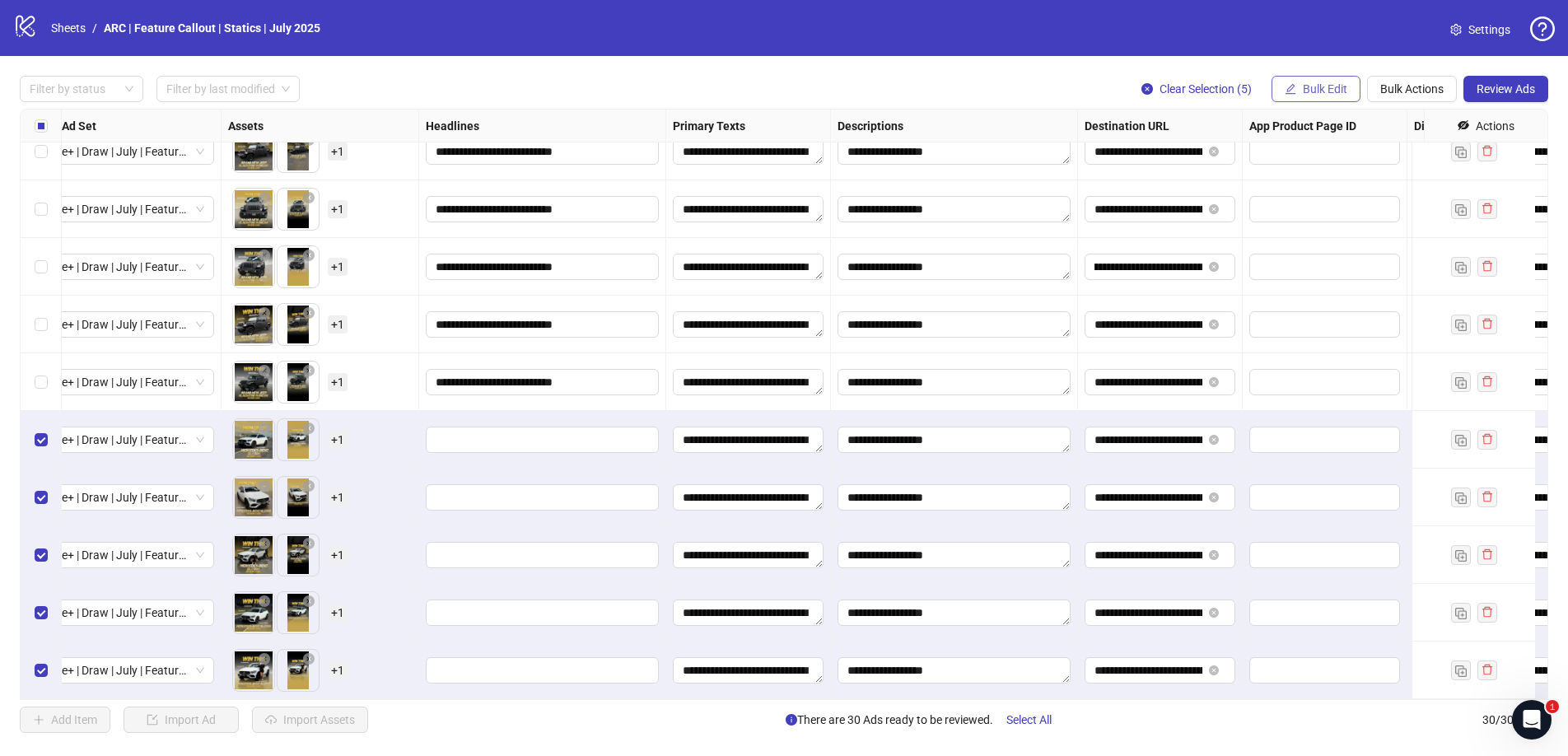 click on "Bulk Edit" at bounding box center [1325, 89] 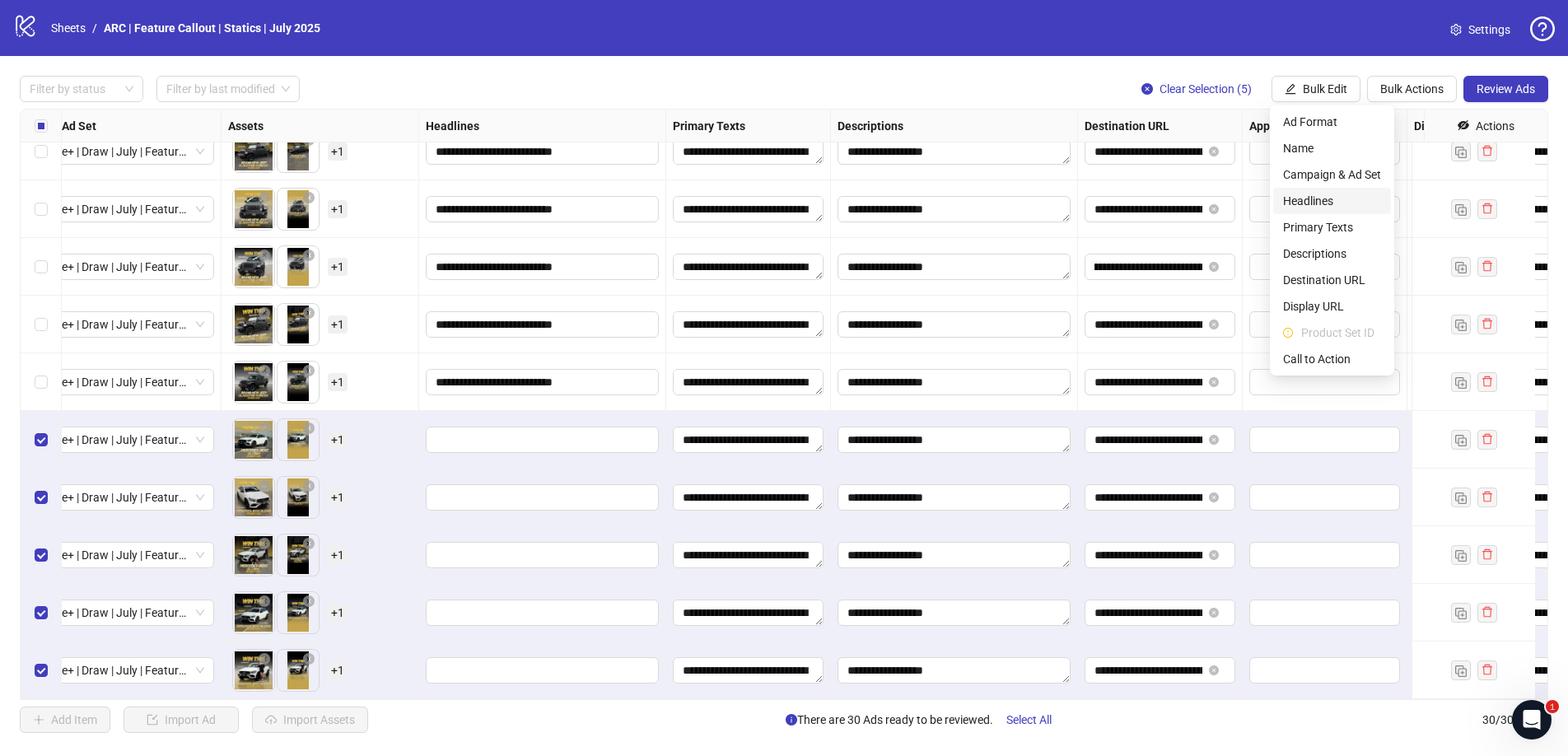 click on "Headlines" at bounding box center (1332, 201) 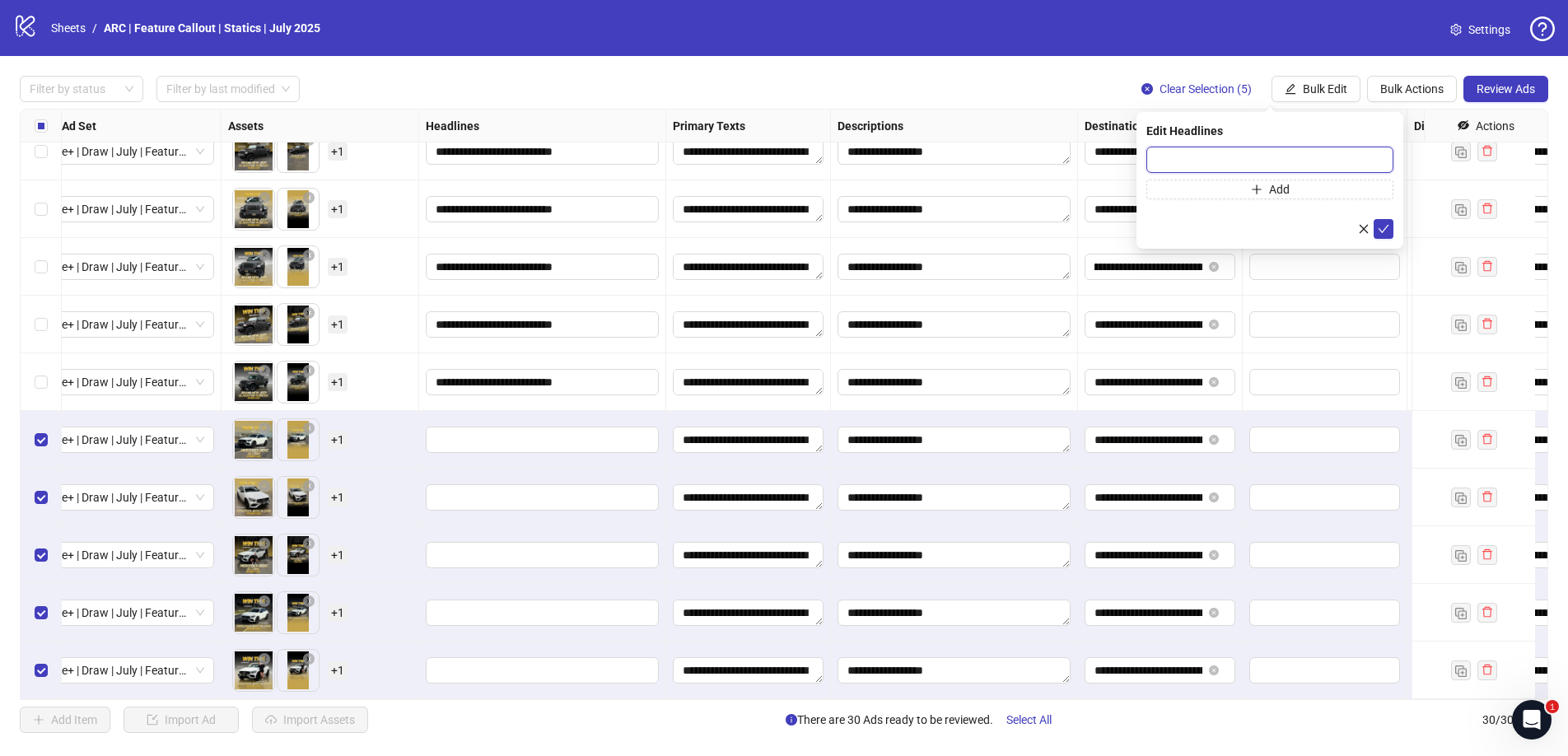 click at bounding box center (1270, 160) 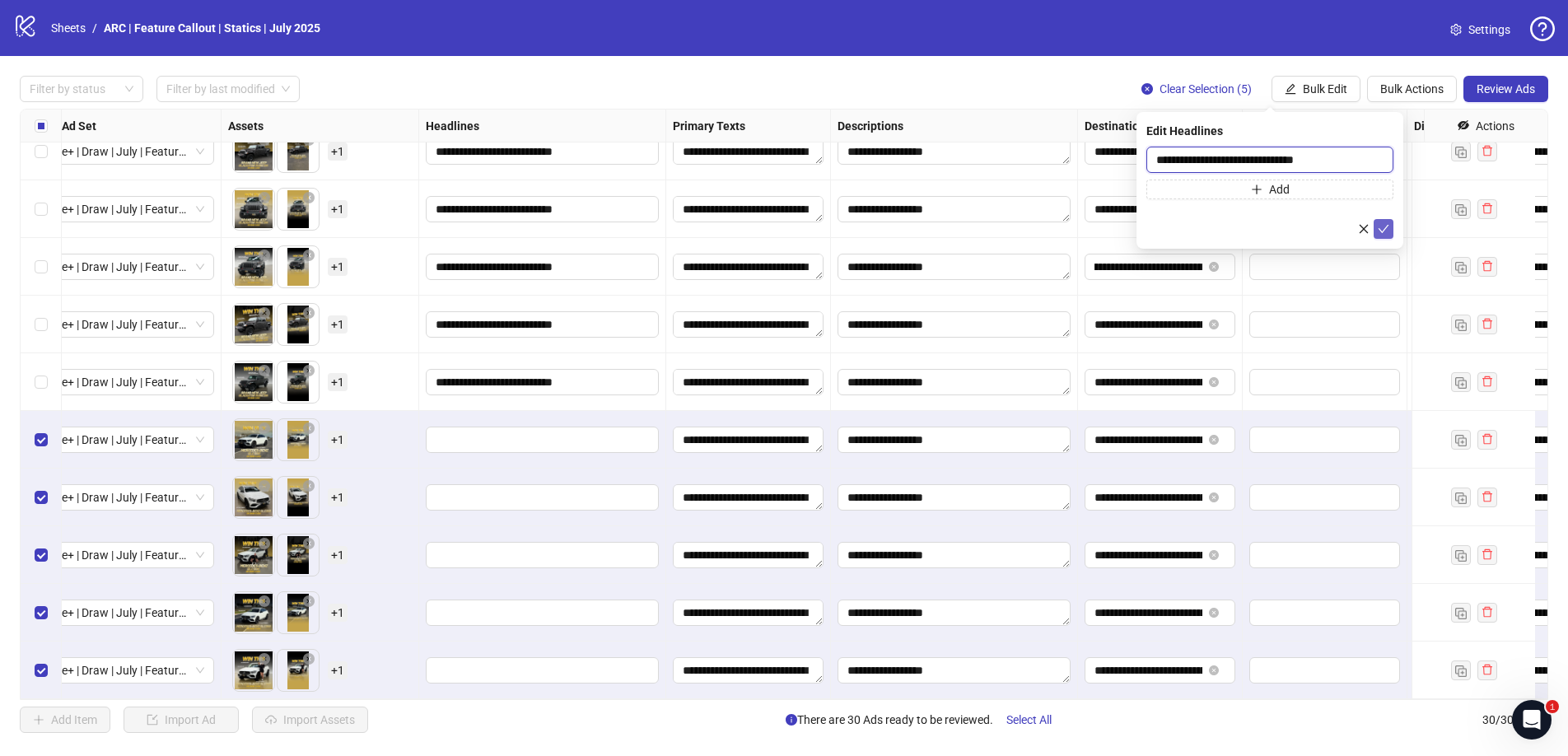type on "**********" 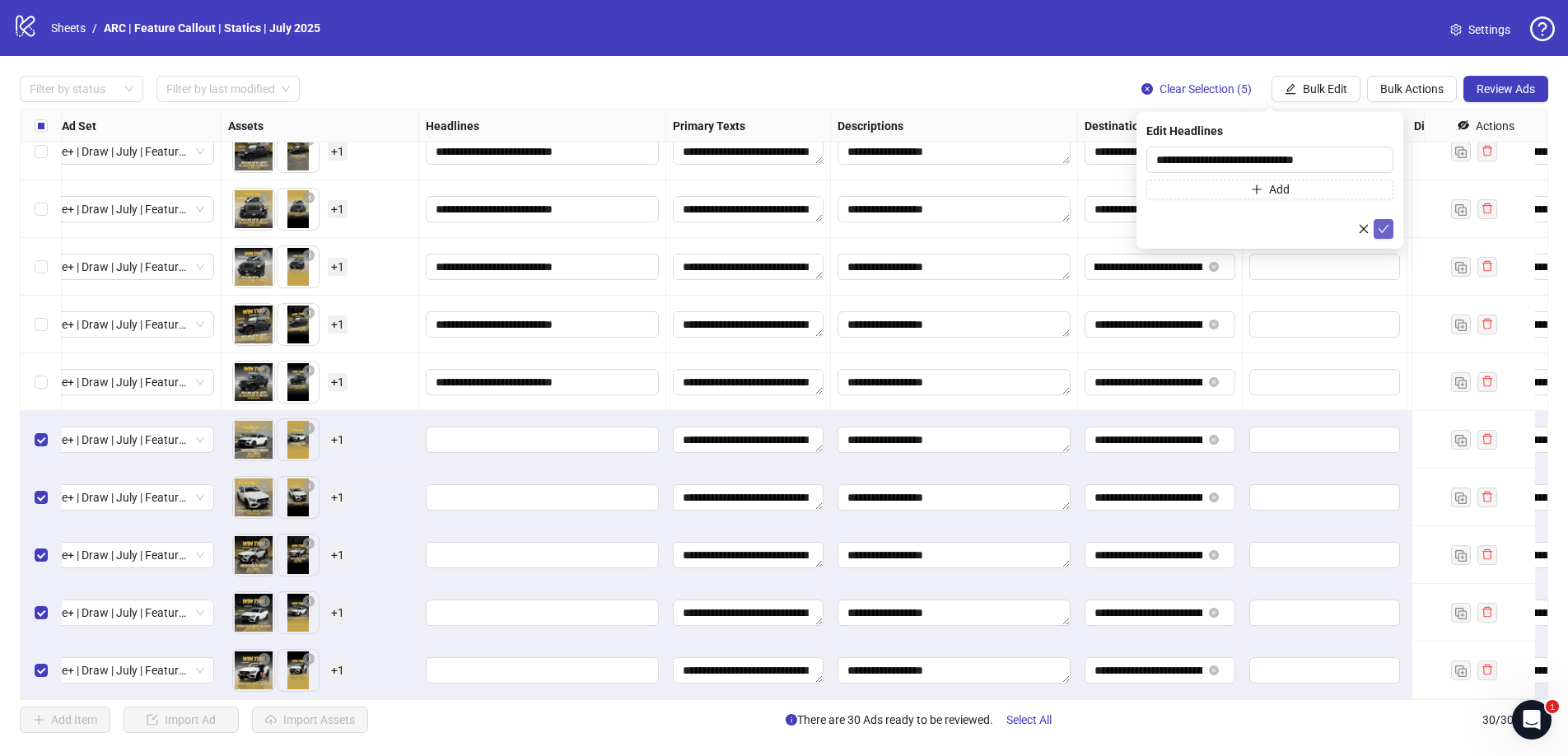 click at bounding box center [1384, 229] 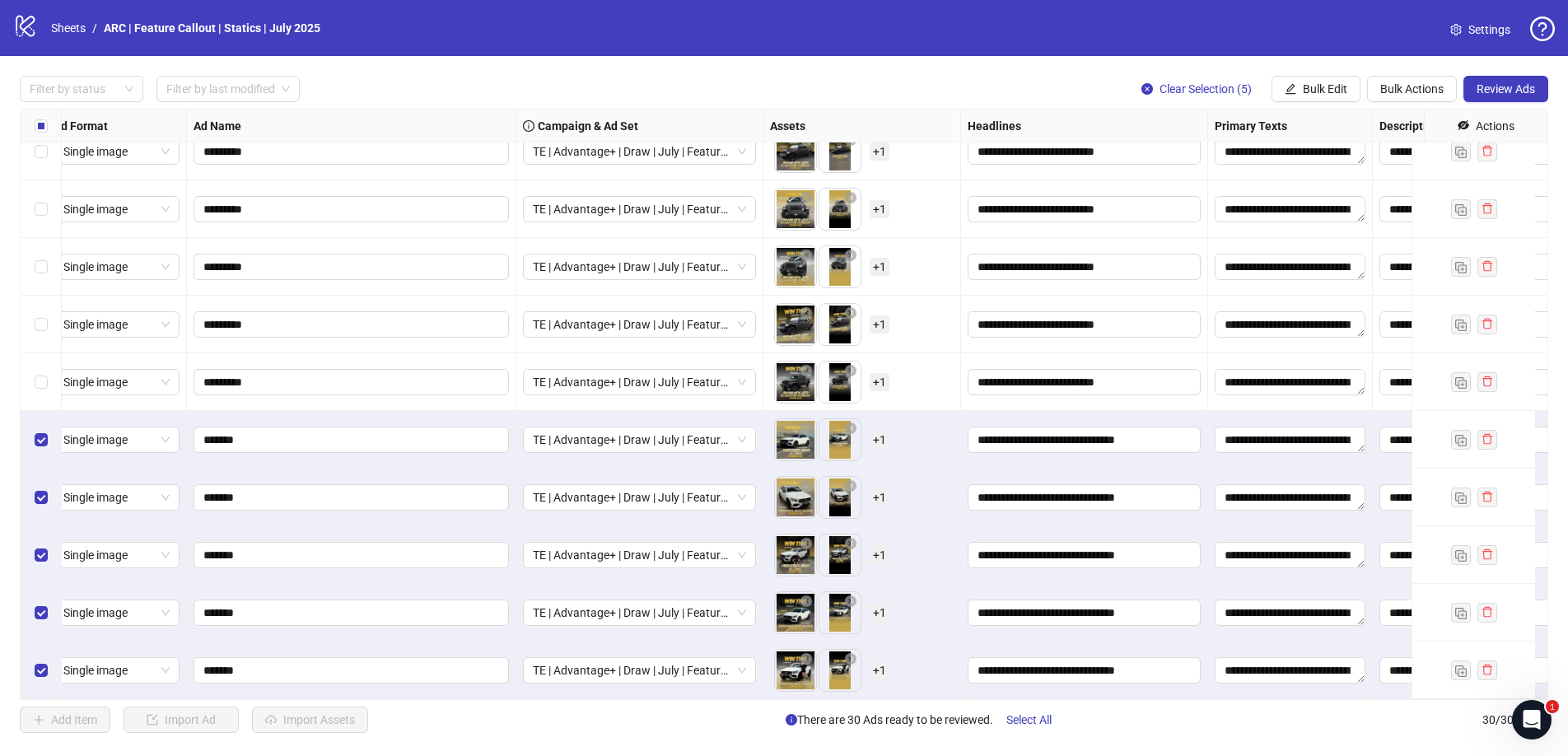 scroll, scrollTop: 1185, scrollLeft: 13, axis: both 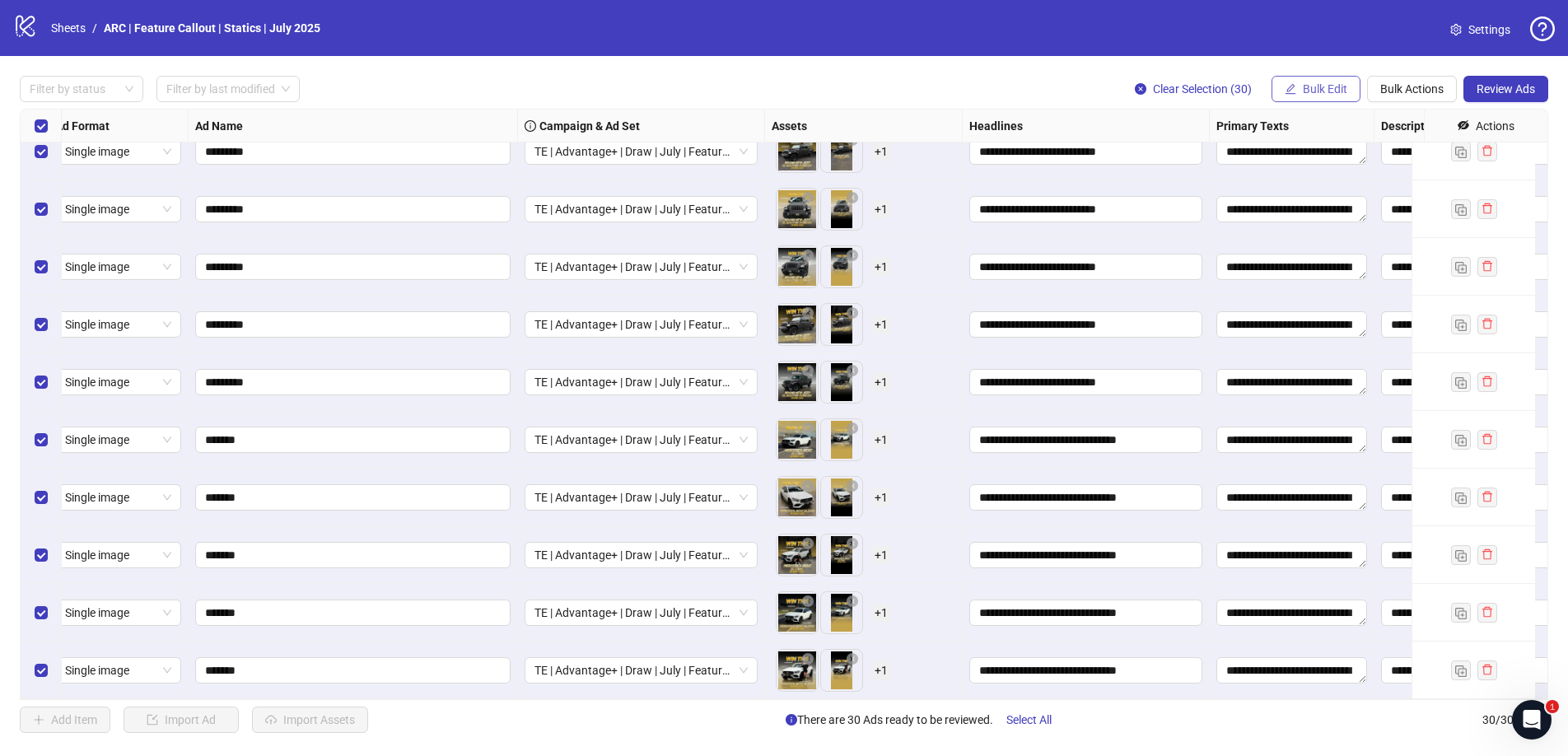click on "Bulk Edit" at bounding box center [1325, 89] 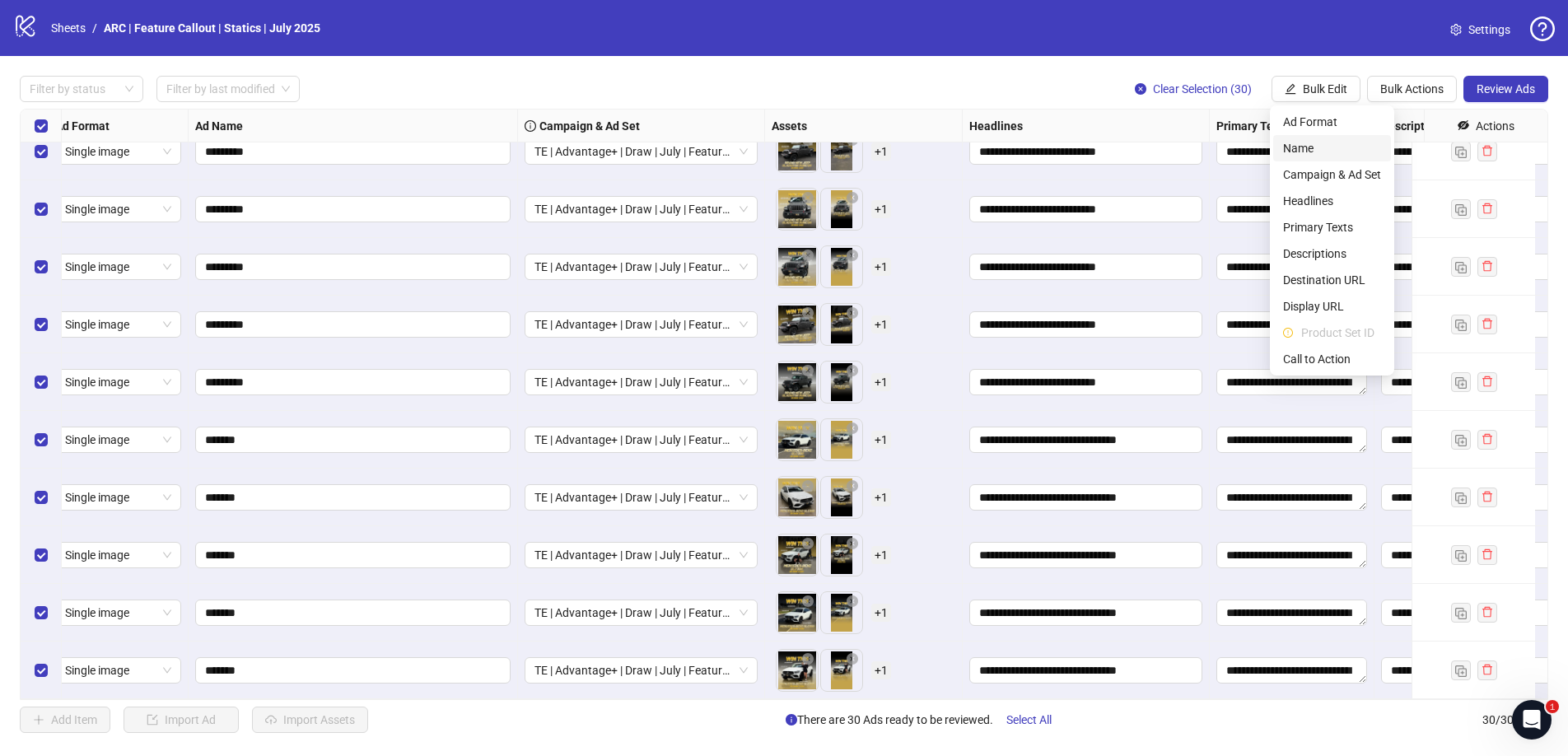 click on "Name" at bounding box center [1332, 148] 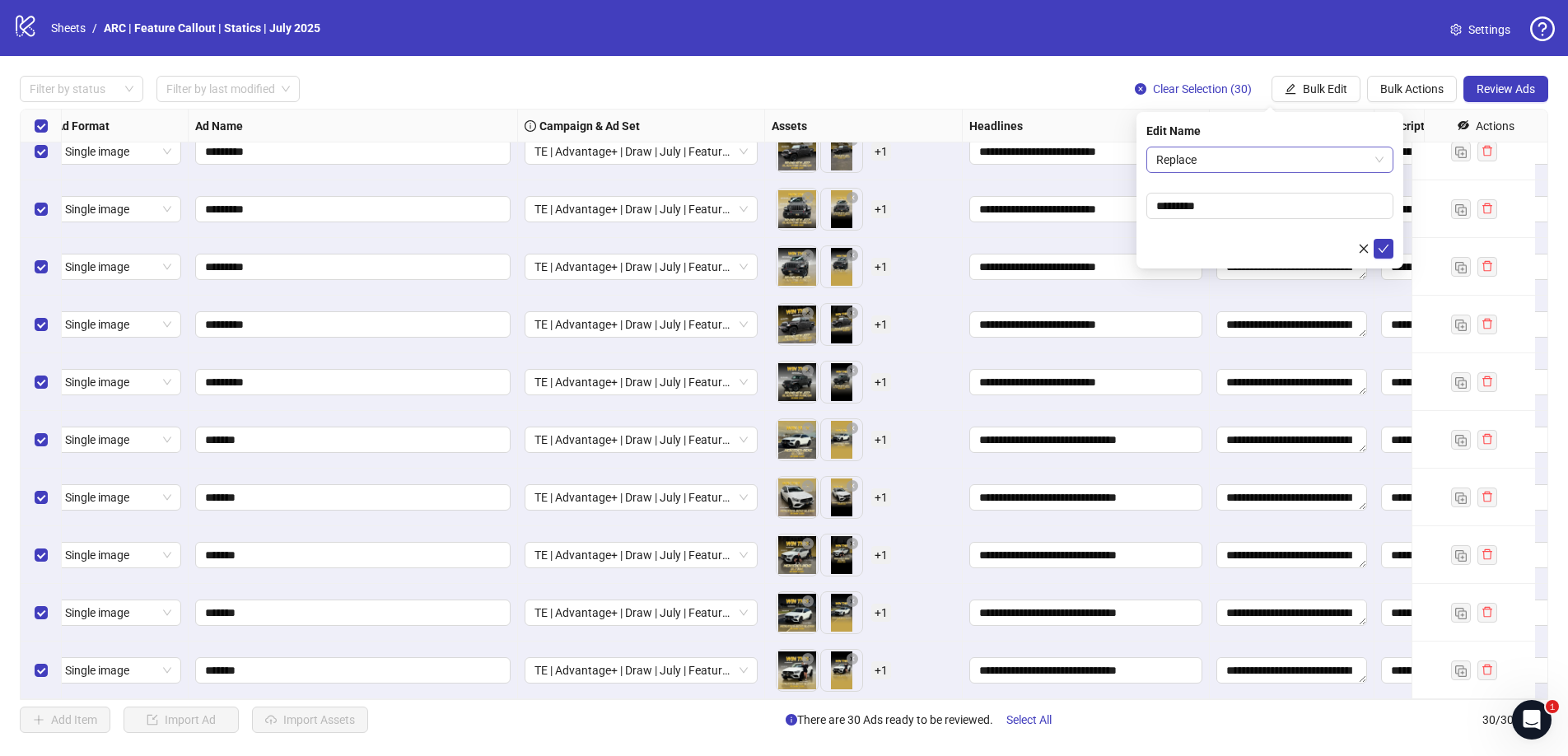 click on "Replace" at bounding box center (1270, 160) 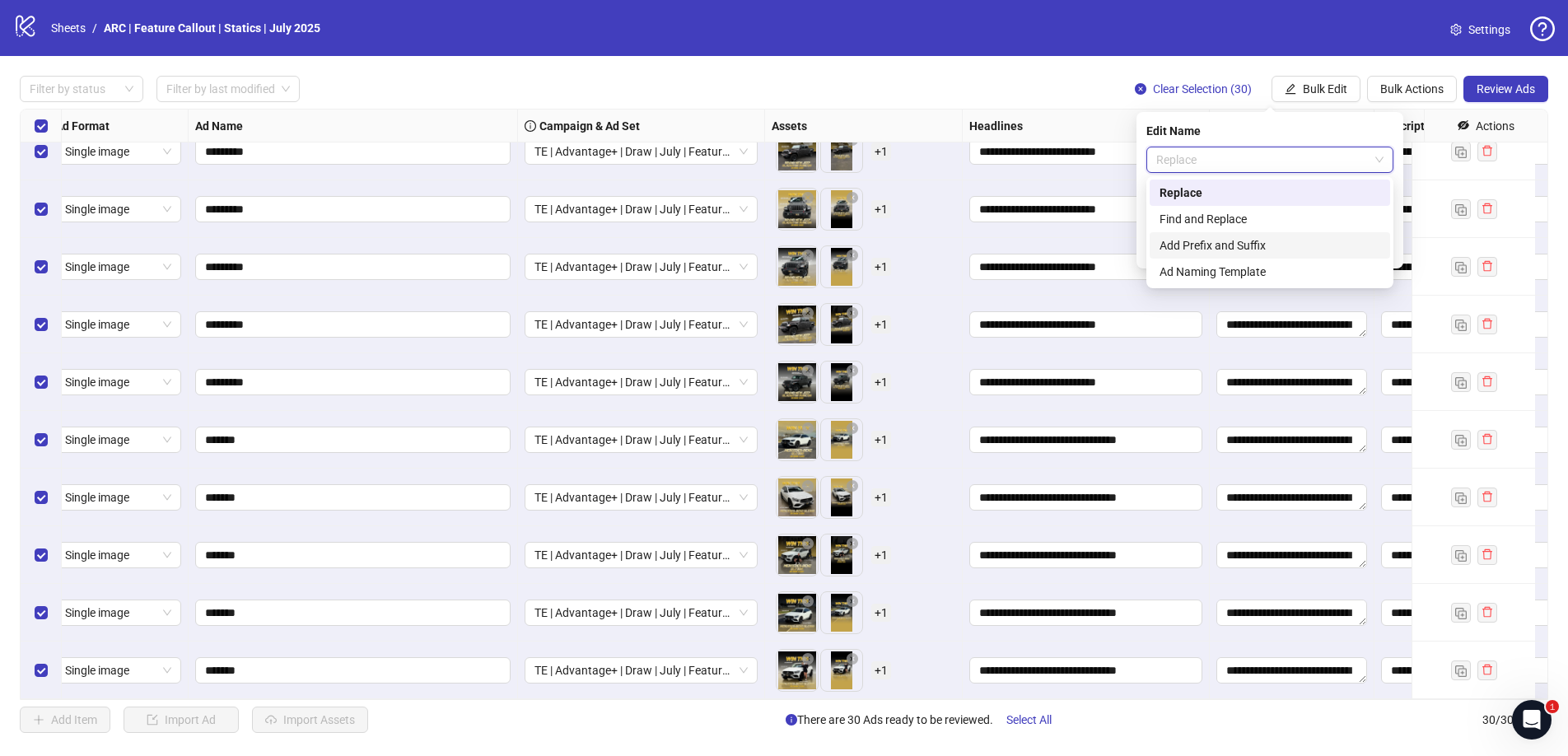 click on "Add Prefix and Suffix" at bounding box center [1270, 245] 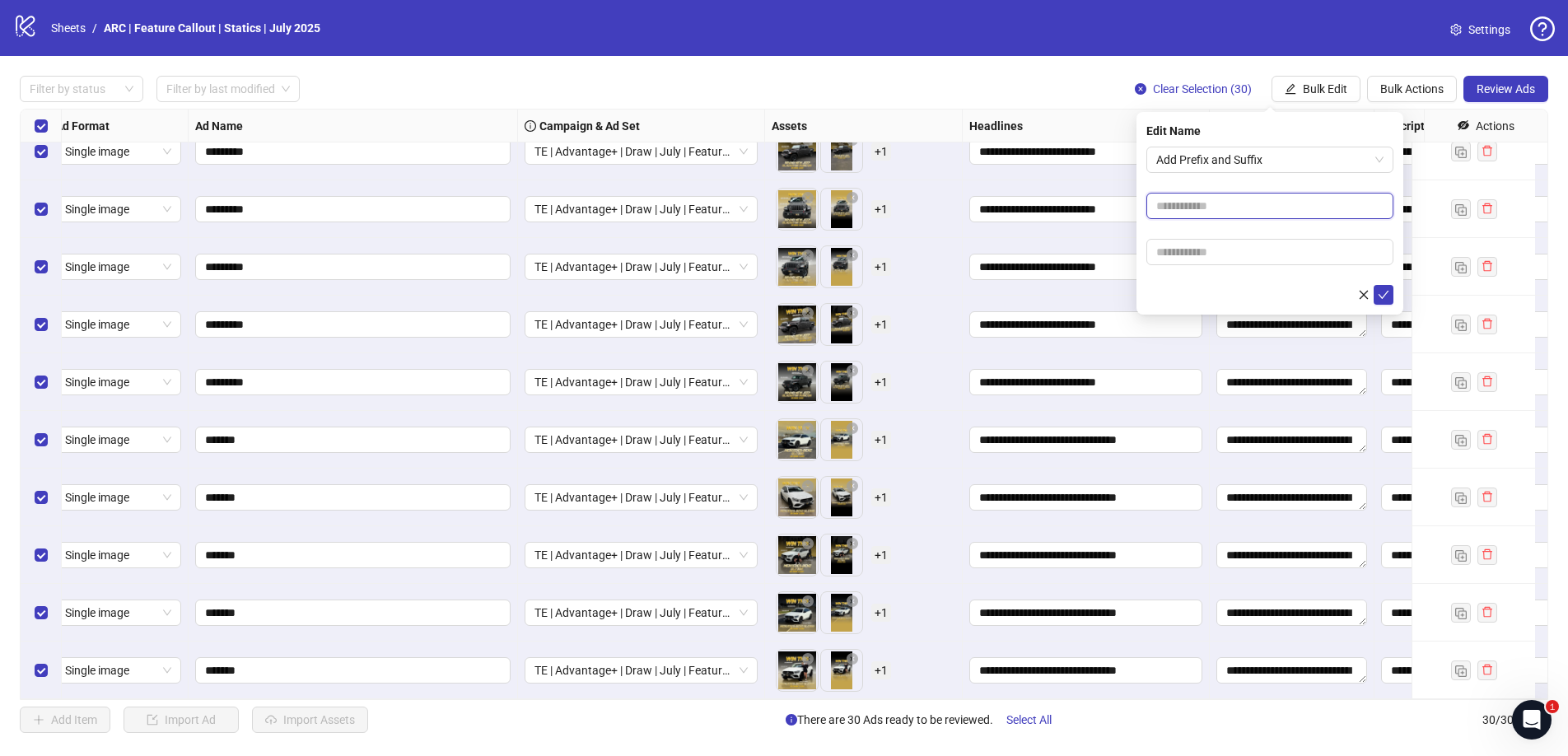 click at bounding box center (1270, 206) 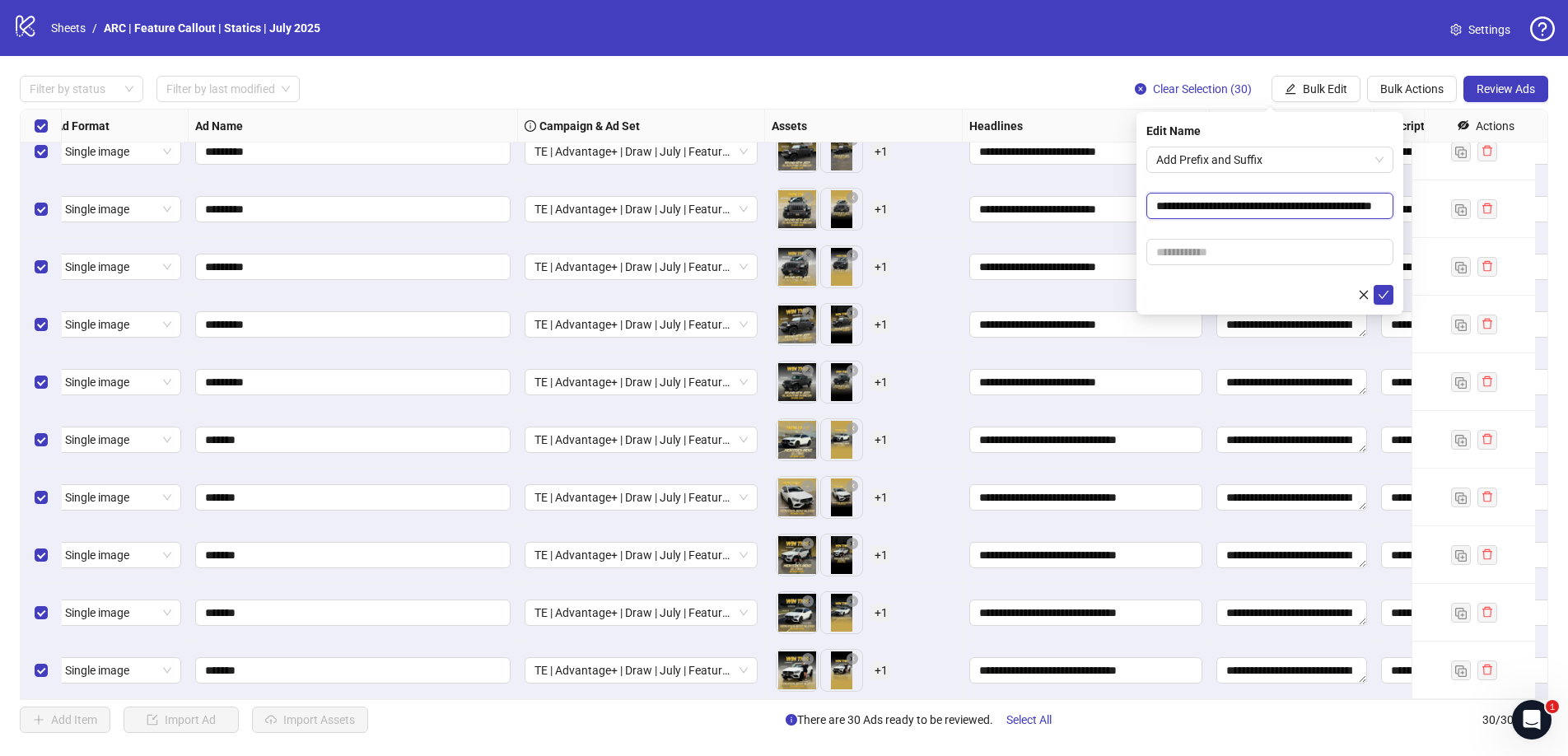 click on "**********" at bounding box center (1270, 206) 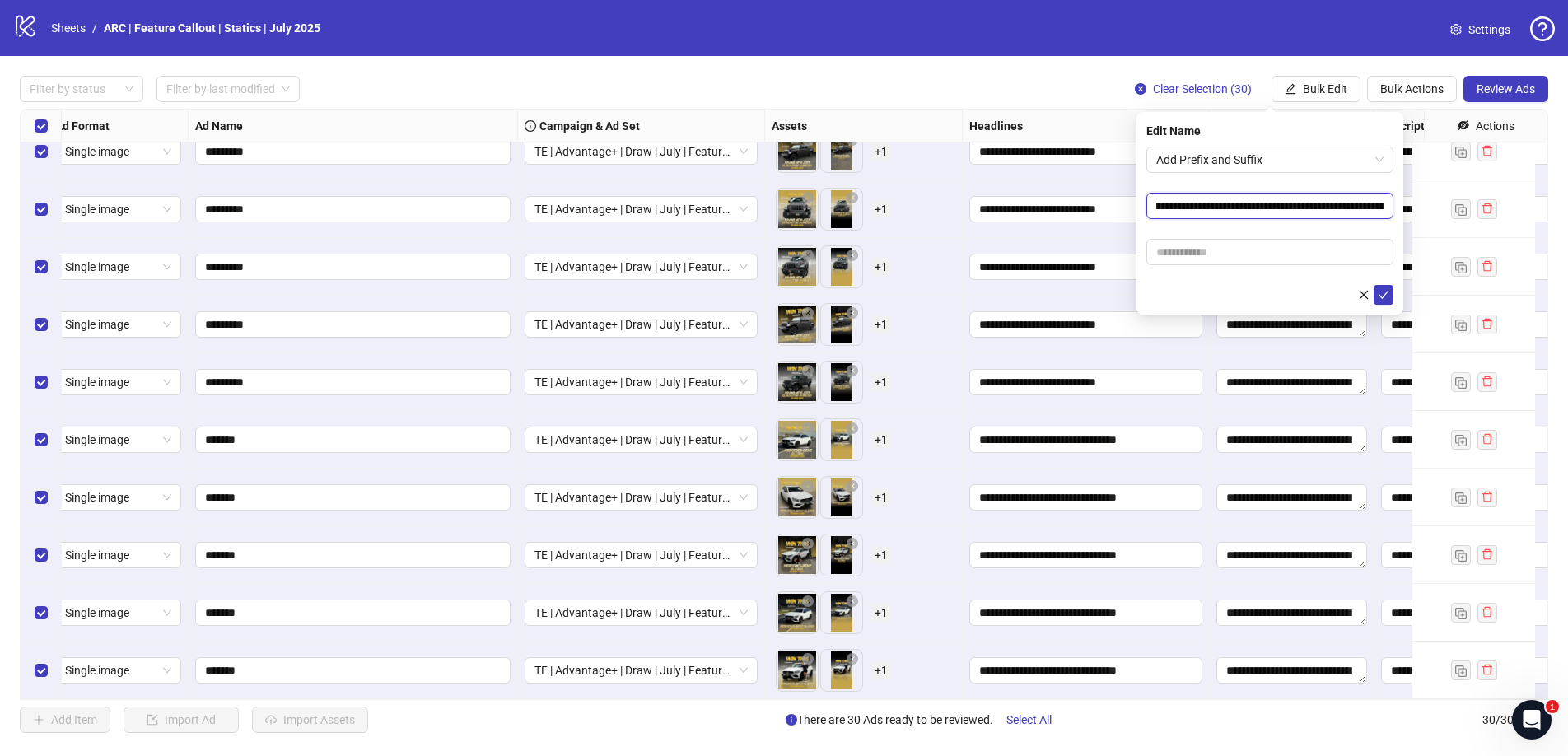 scroll, scrollTop: 0, scrollLeft: 75, axis: horizontal 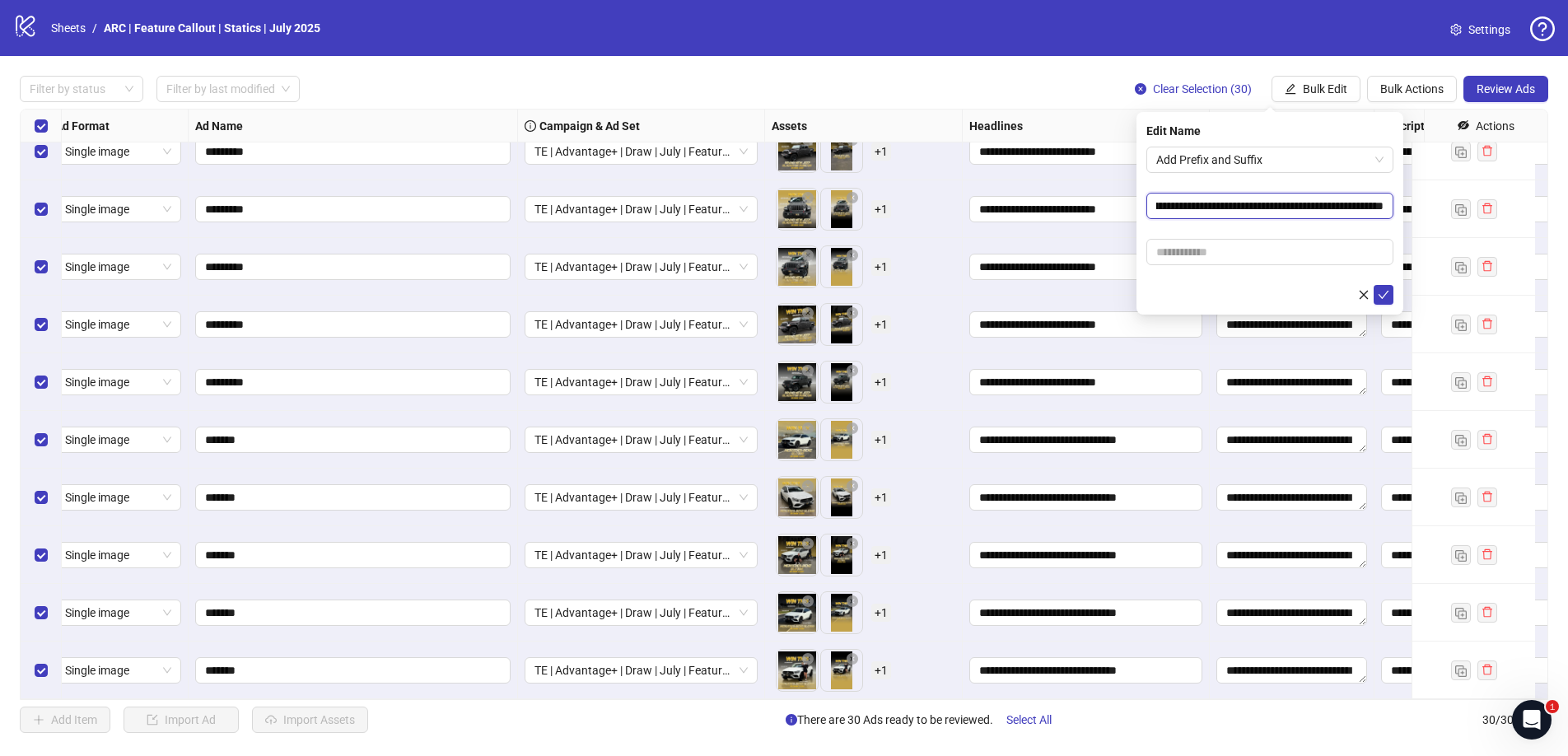 click on "**********" at bounding box center (1270, 206) 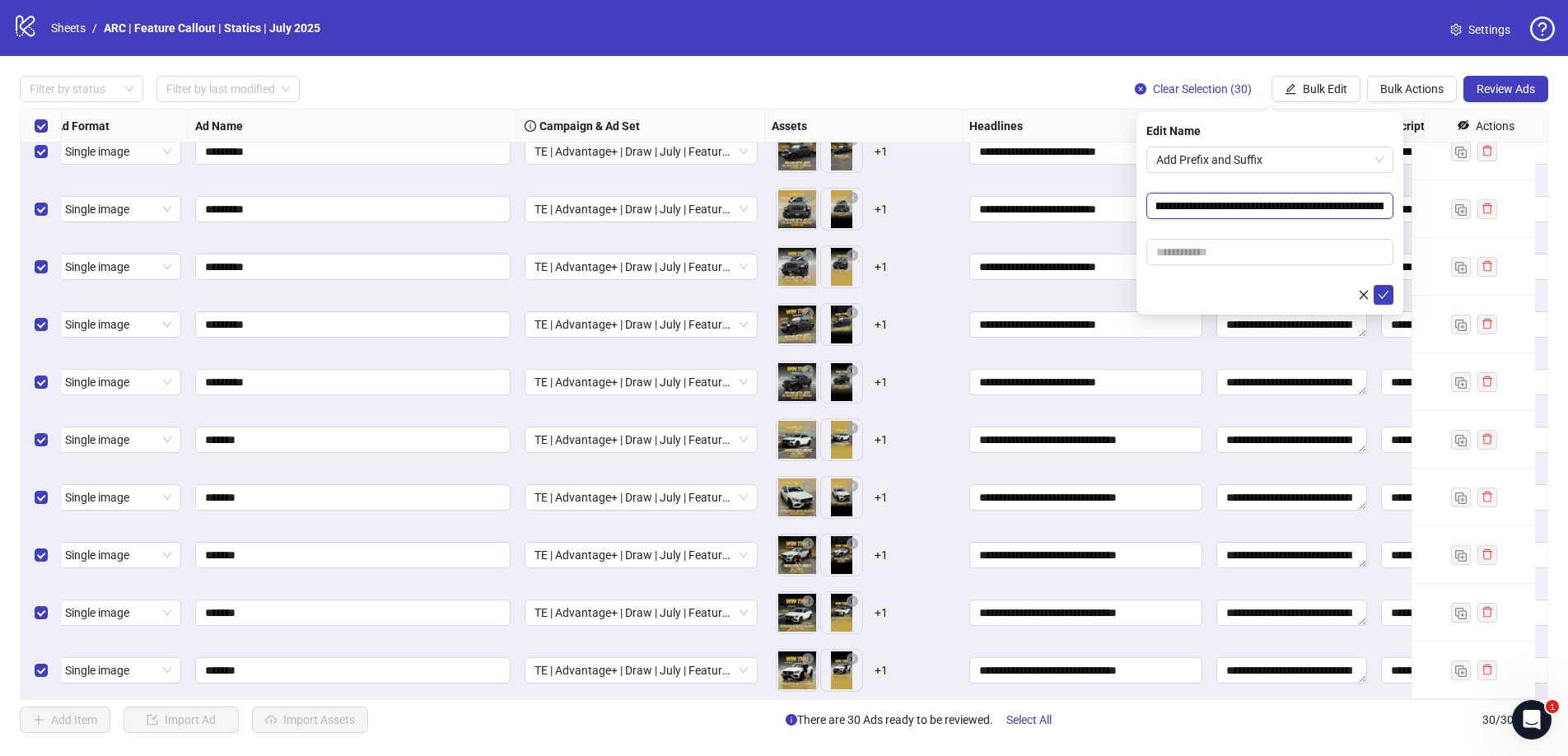 scroll, scrollTop: 0, scrollLeft: 0, axis: both 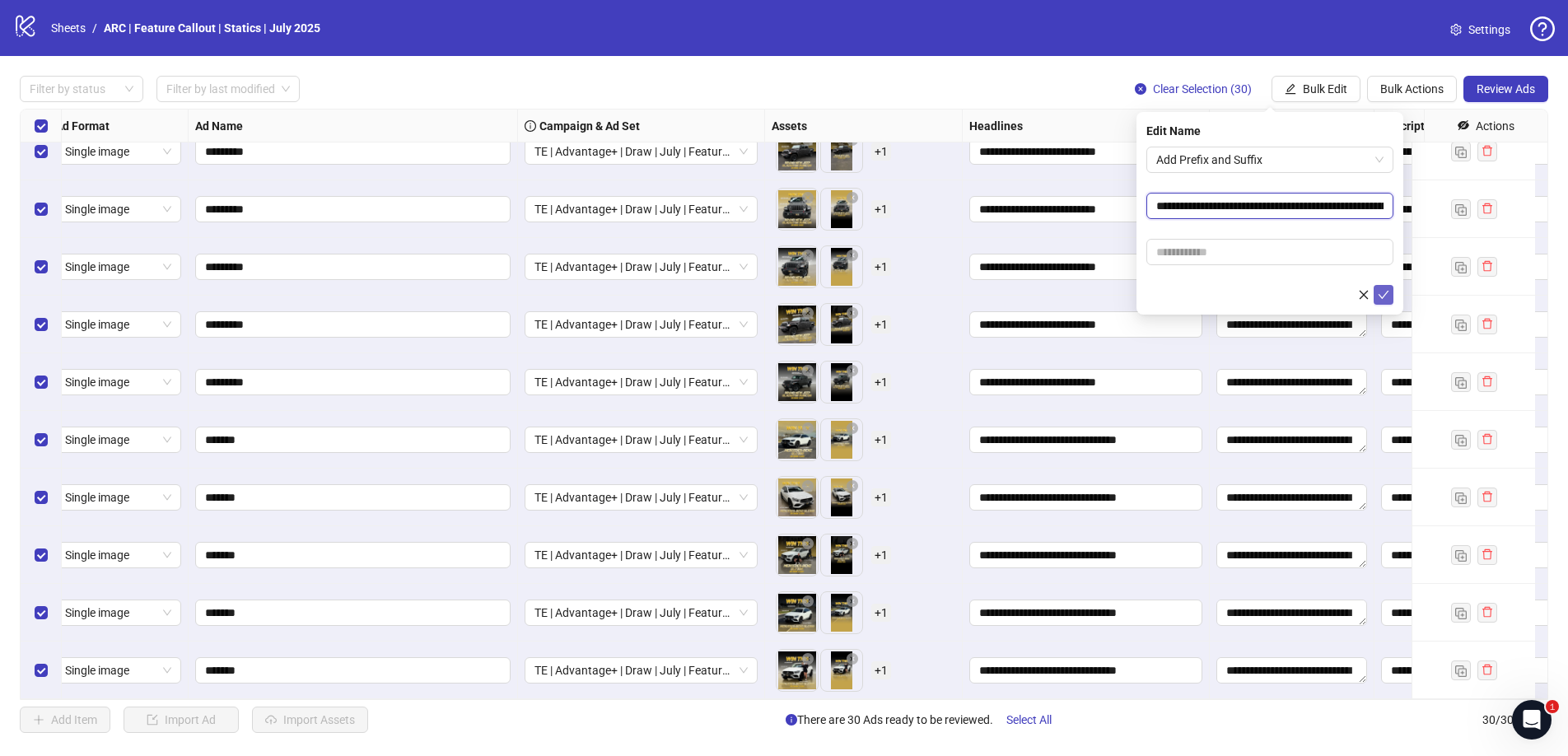type on "**********" 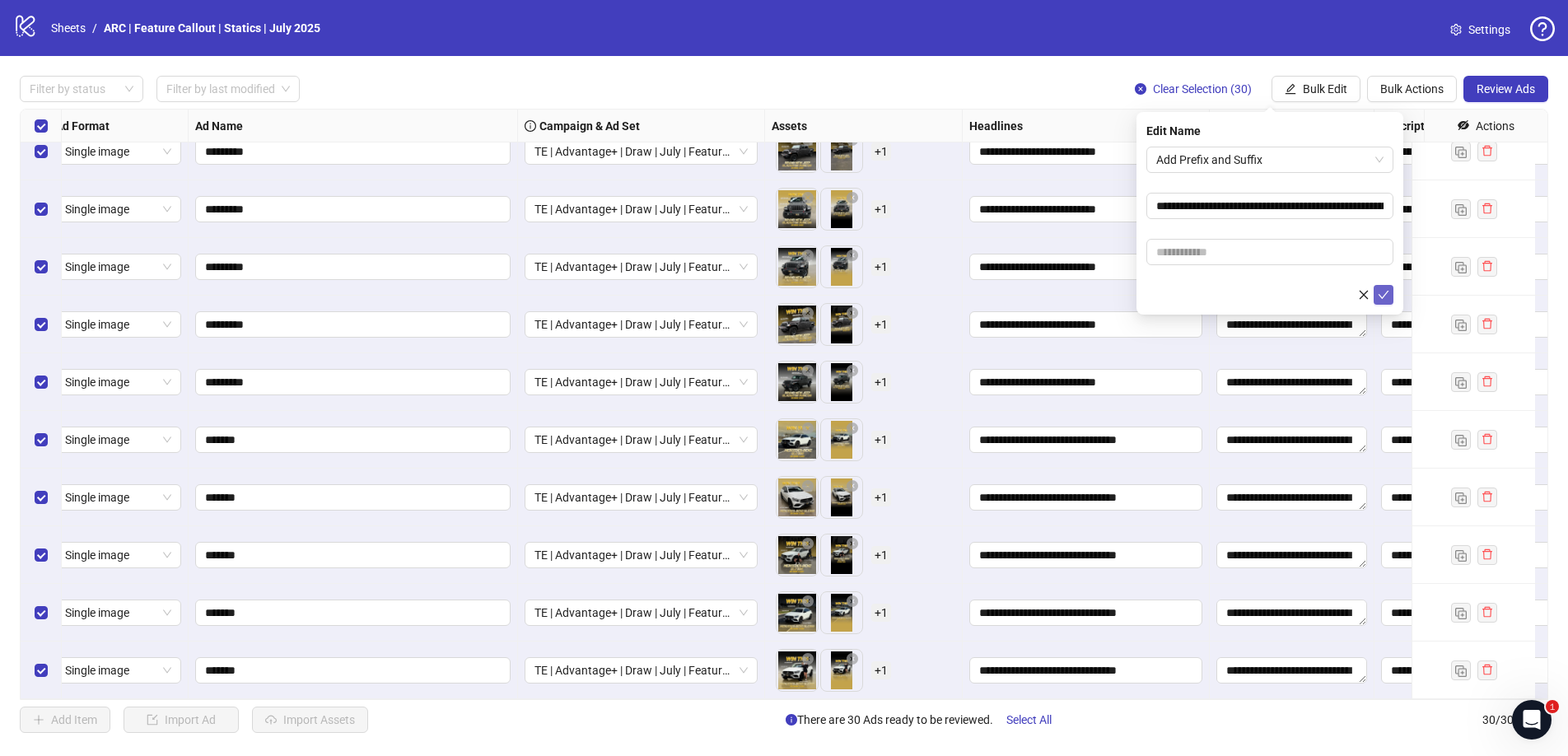 click at bounding box center (1384, 295) 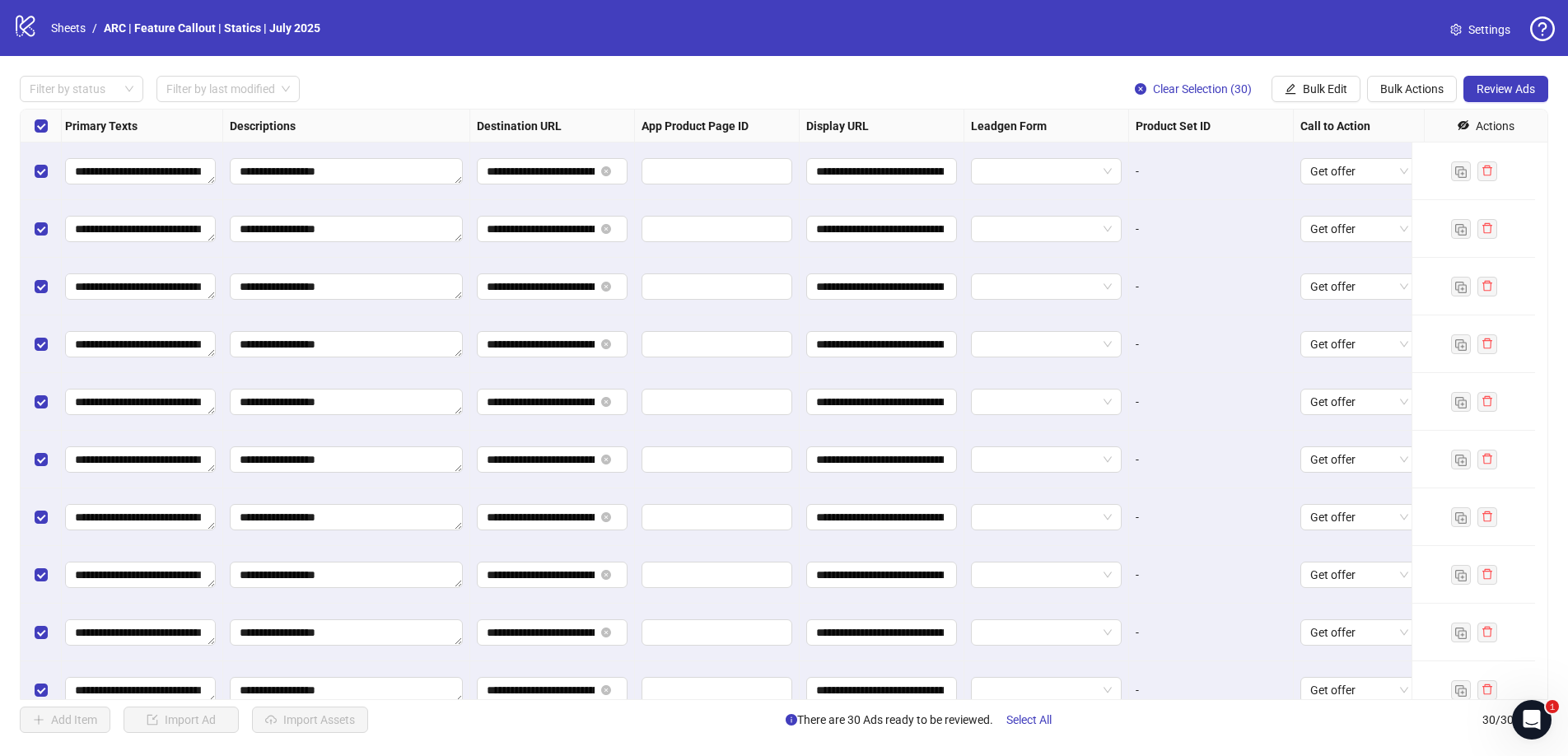 scroll, scrollTop: 0, scrollLeft: 1178, axis: horizontal 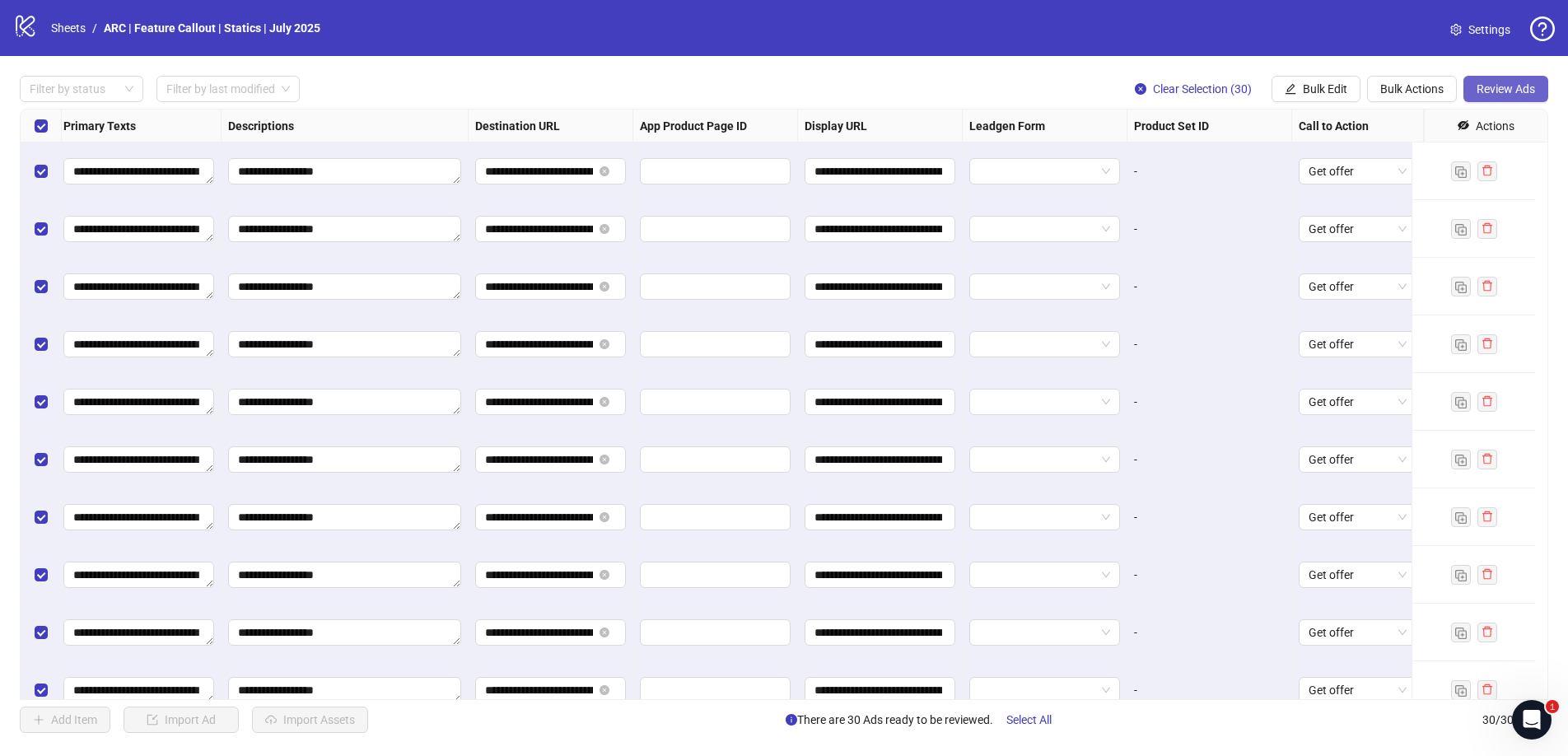 click on "Review Ads" at bounding box center [1505, 89] 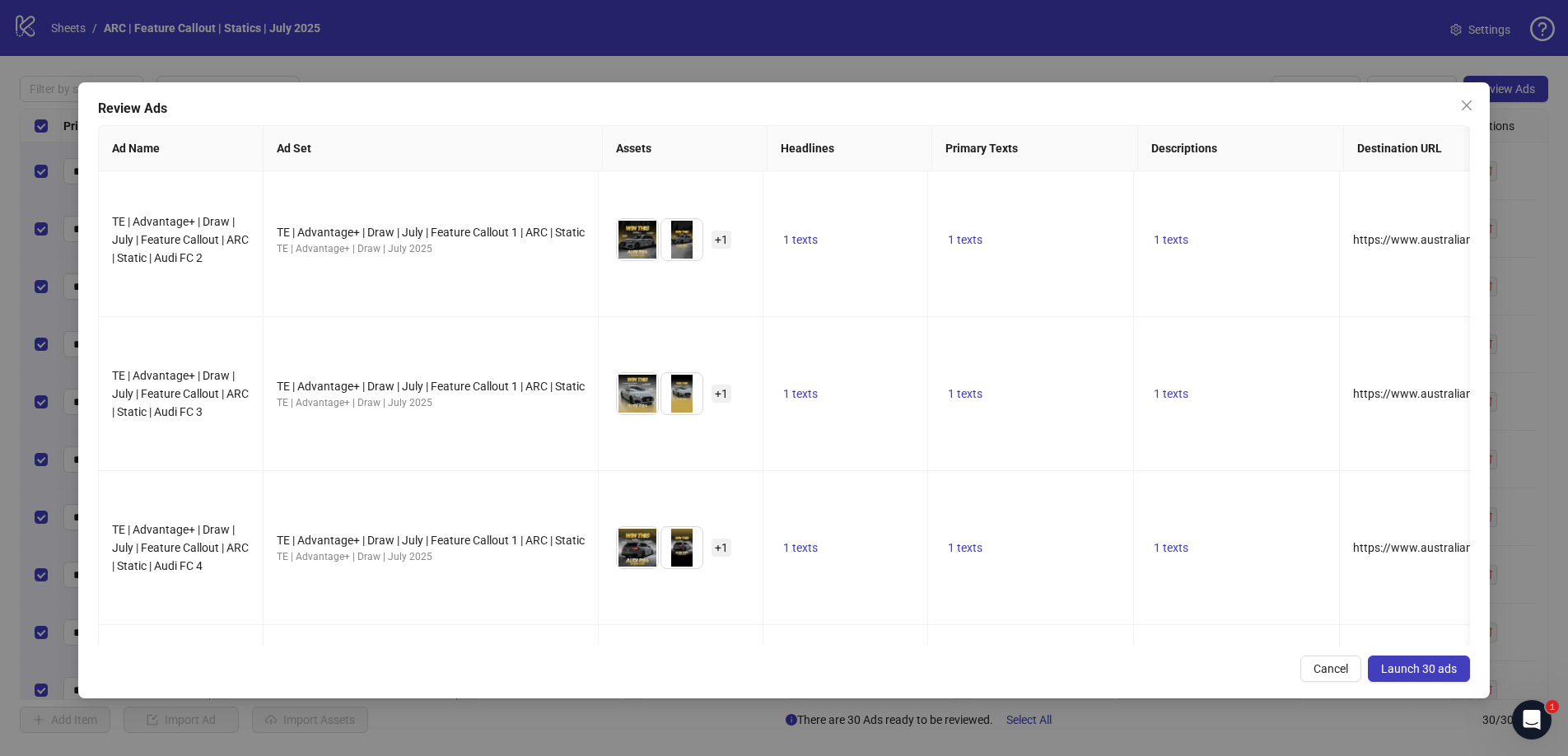 scroll, scrollTop: 0, scrollLeft: 0, axis: both 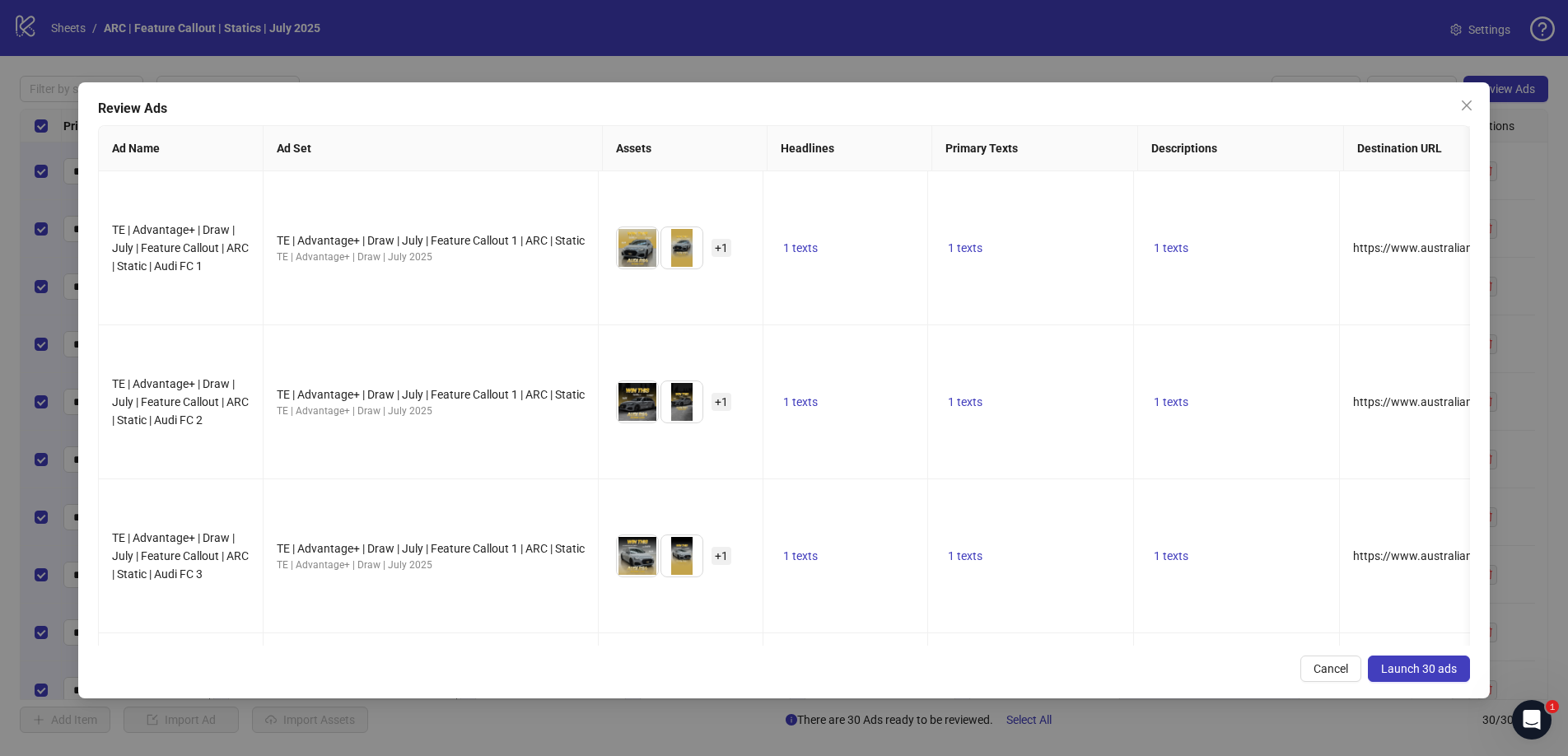 click on "Launch 30 ads" at bounding box center (1419, 669) 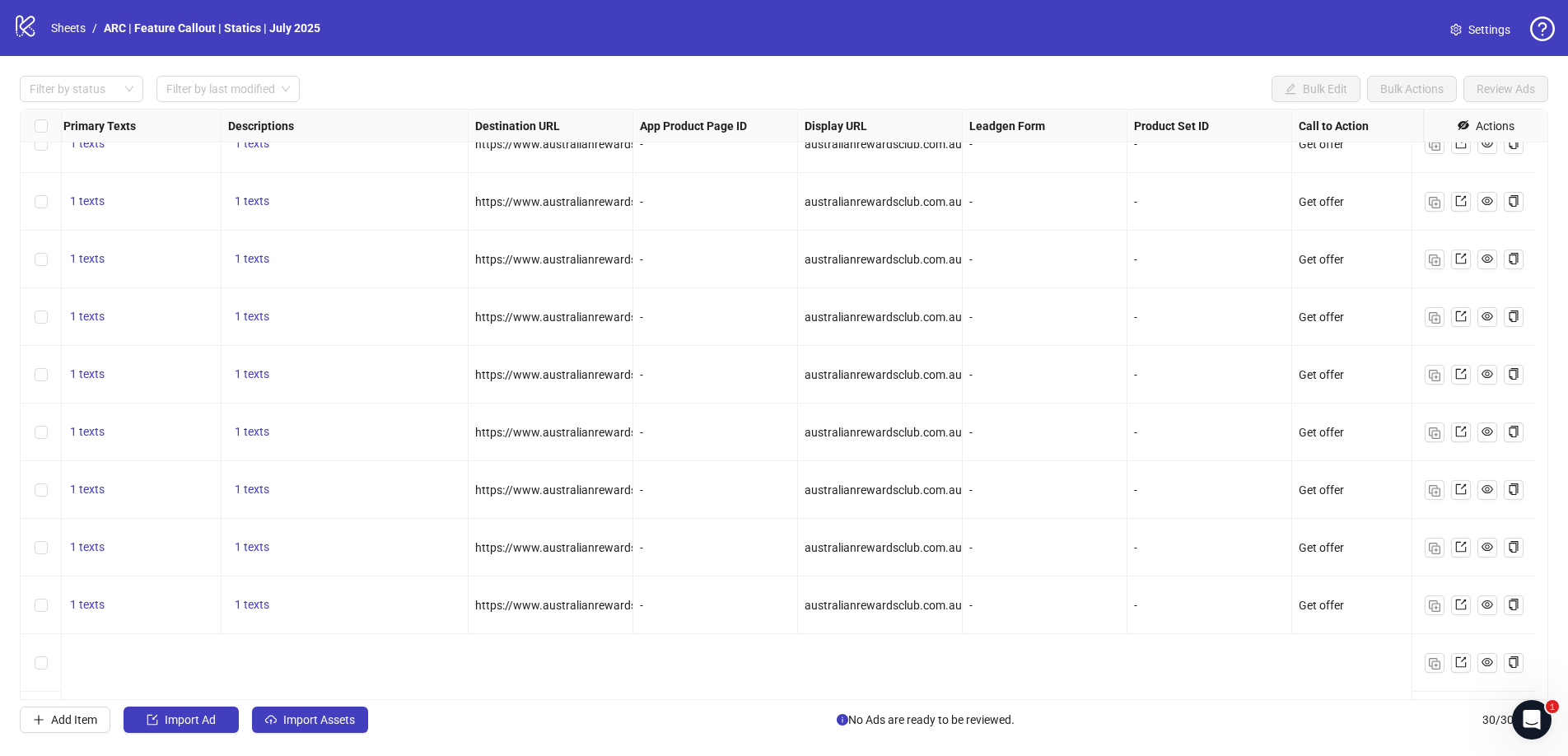 scroll, scrollTop: 362, scrollLeft: 1178, axis: both 